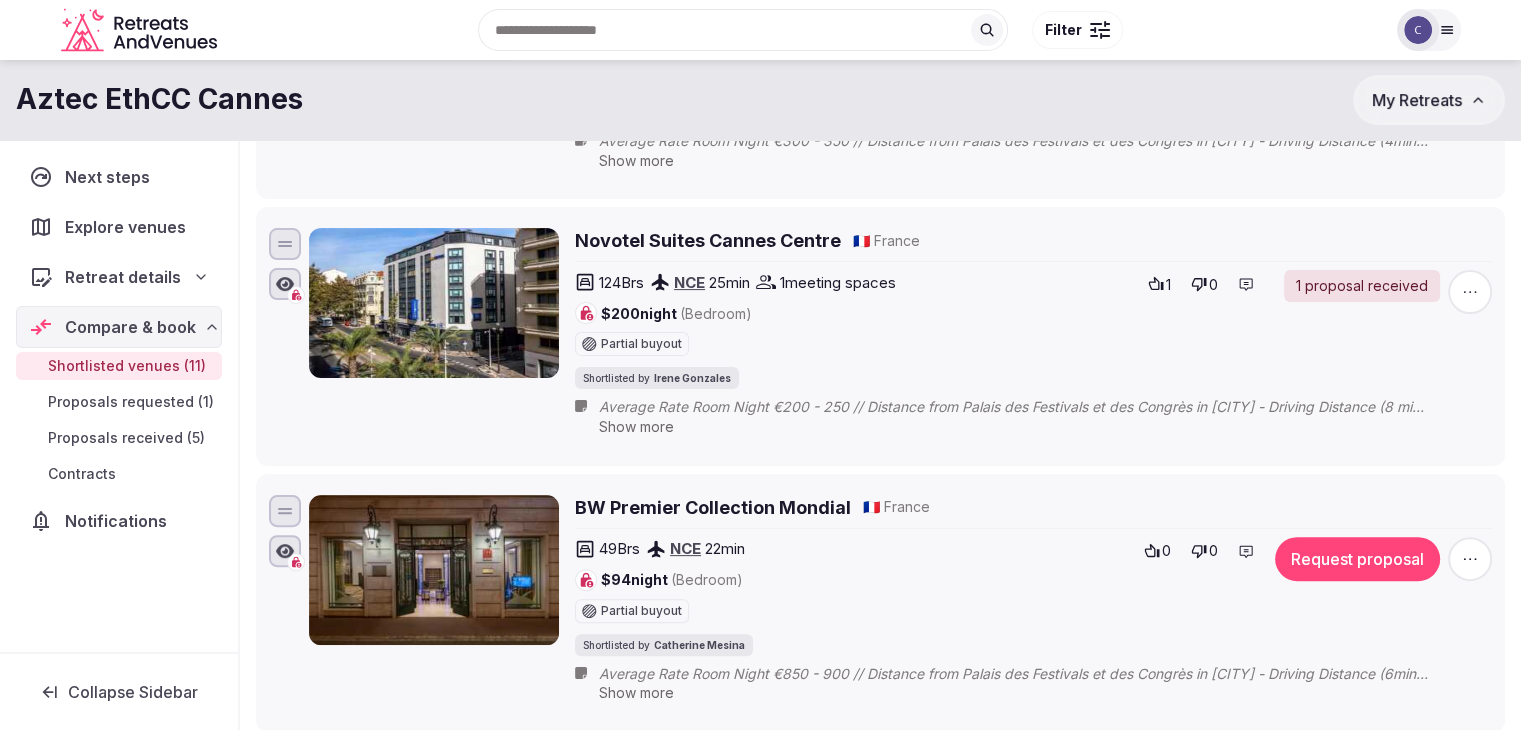 scroll, scrollTop: 200, scrollLeft: 0, axis: vertical 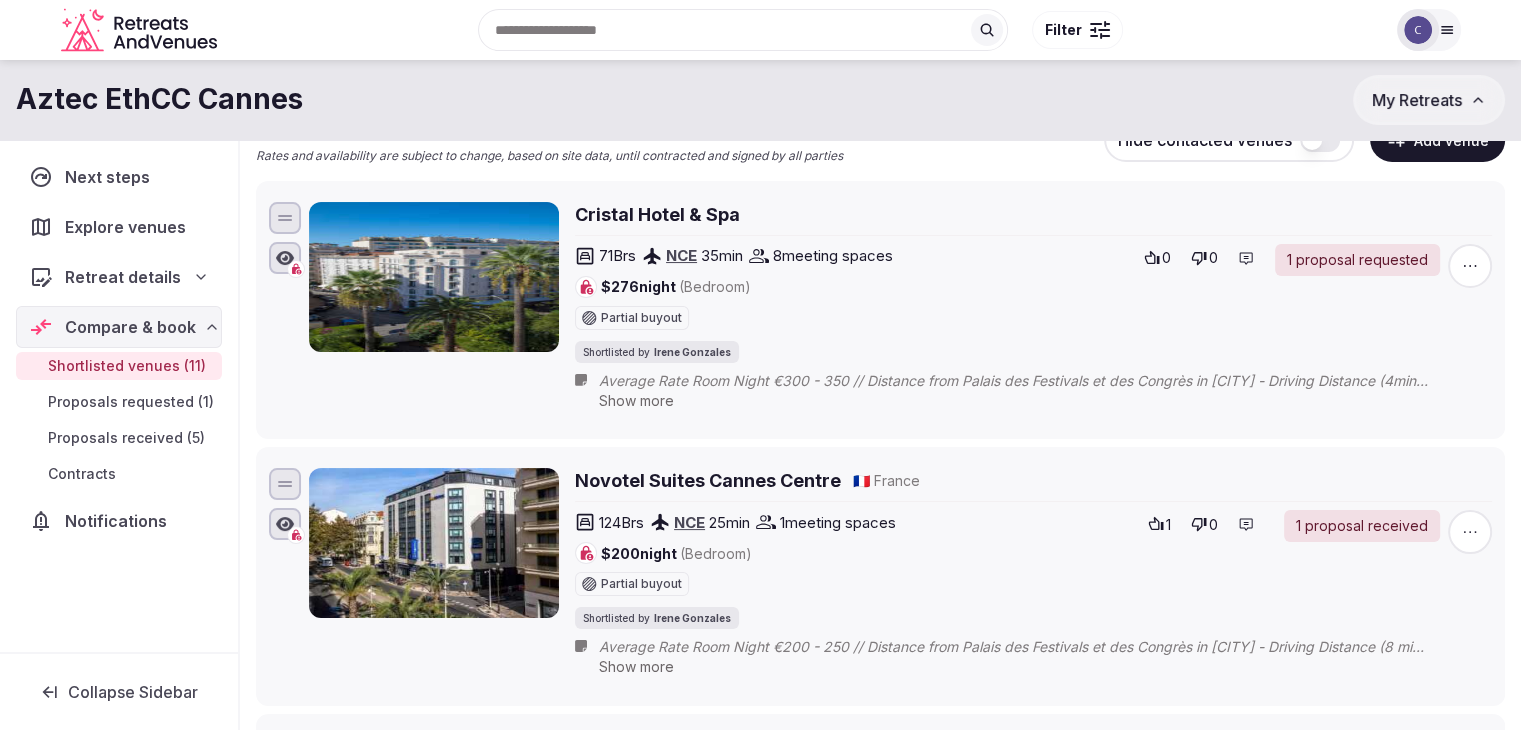 drag, startPoint x: 810, startPoint y: 209, endPoint x: 749, endPoint y: 214, distance: 61.204575 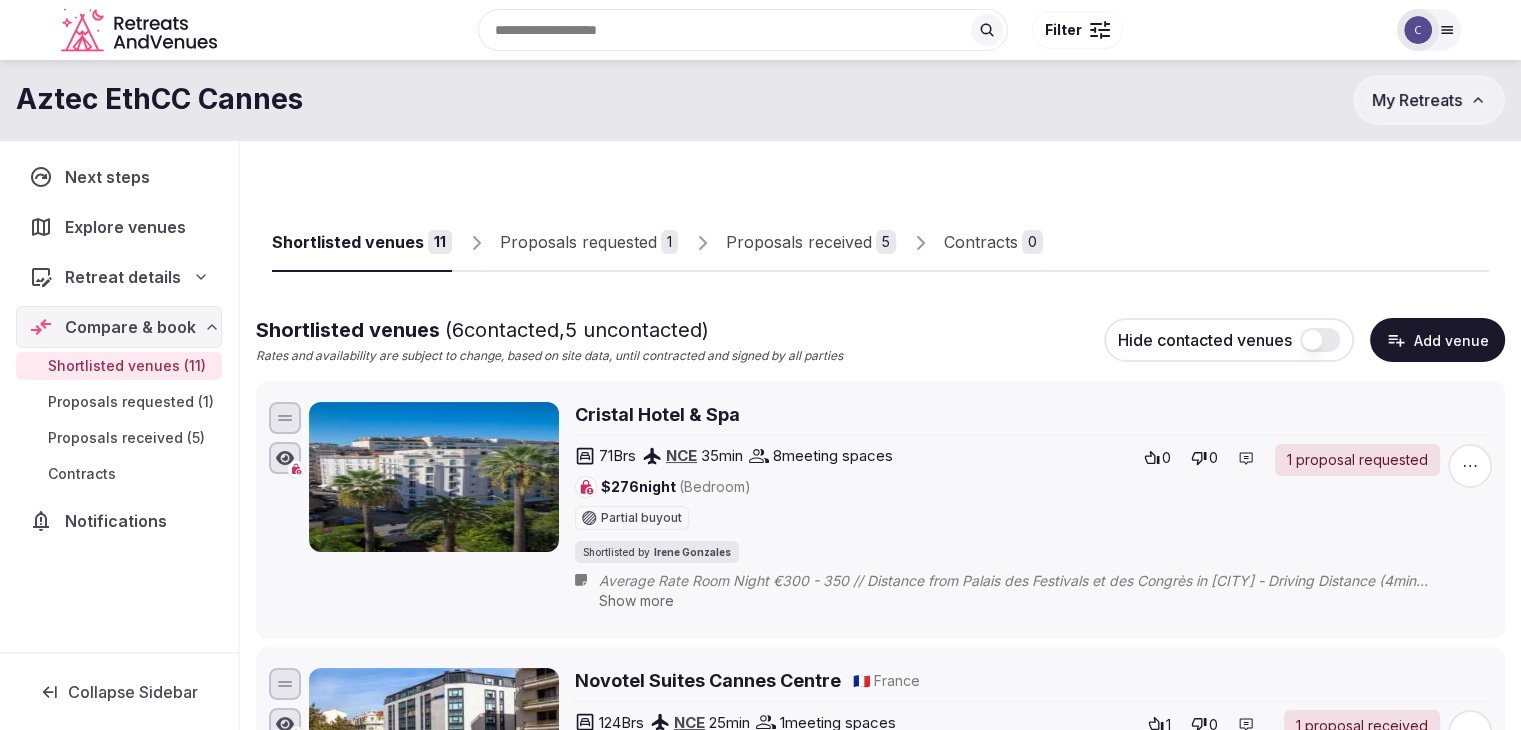 scroll, scrollTop: 0, scrollLeft: 0, axis: both 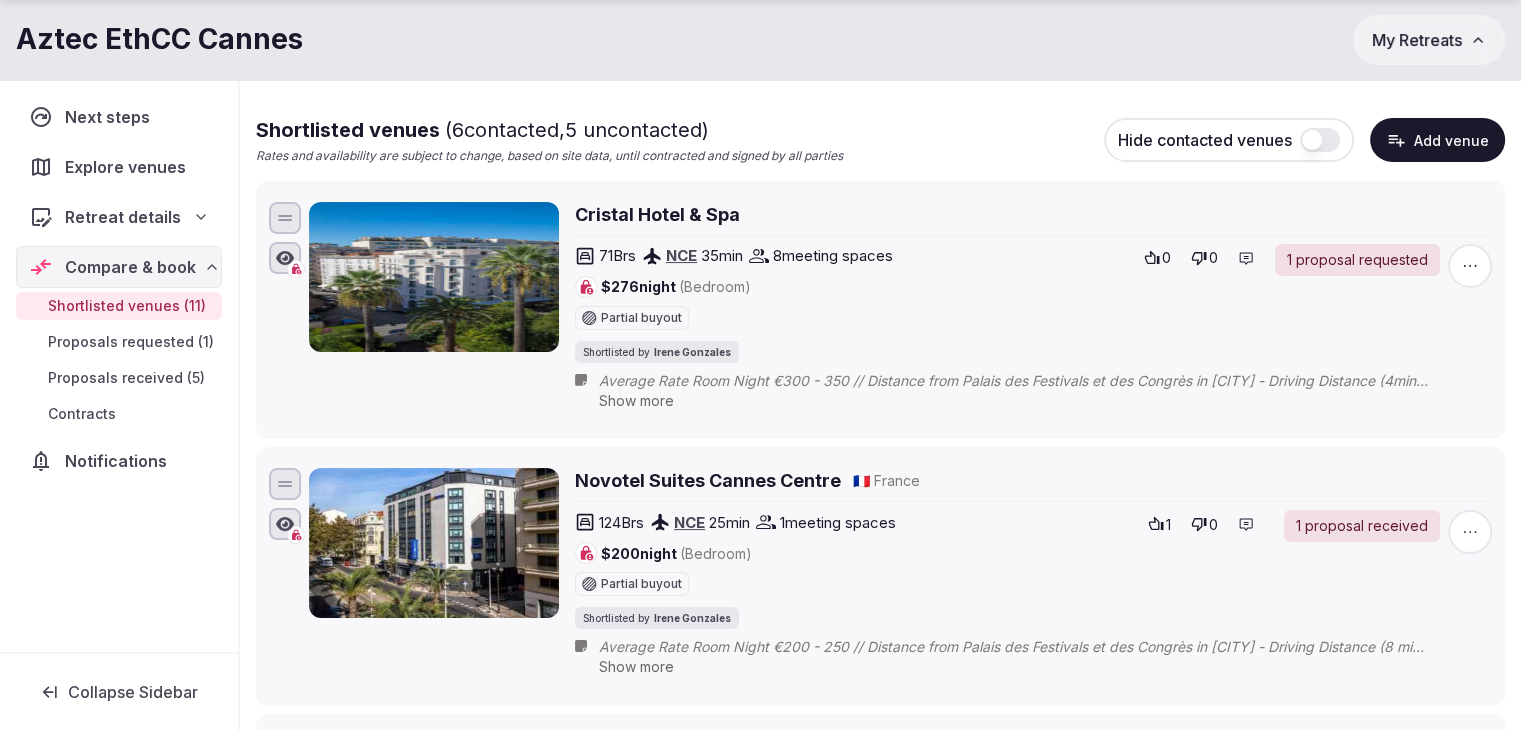 click on "Cristal Hotel & Spa" at bounding box center (1033, 214) 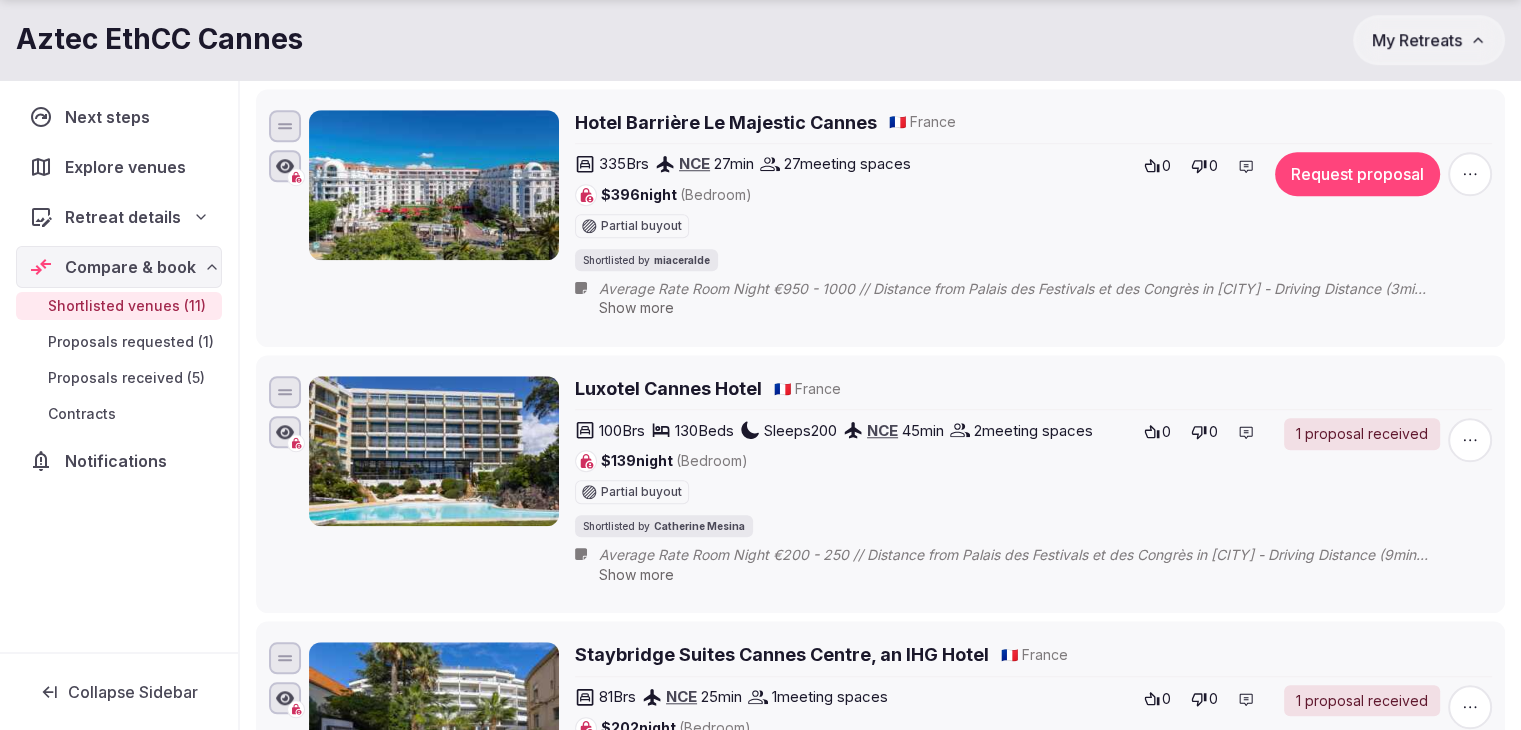 scroll, scrollTop: 1900, scrollLeft: 0, axis: vertical 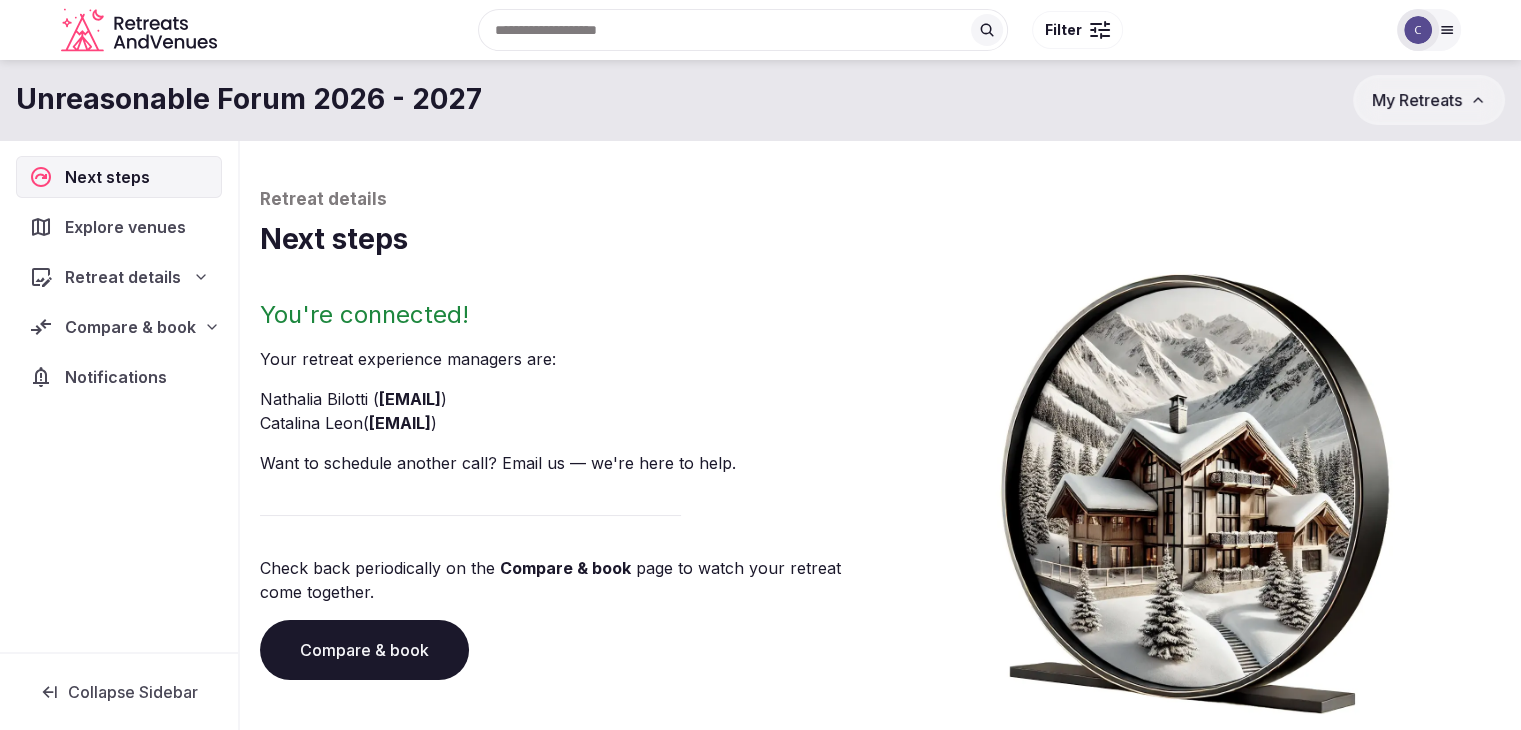 click on "Compare & book" at bounding box center (364, 650) 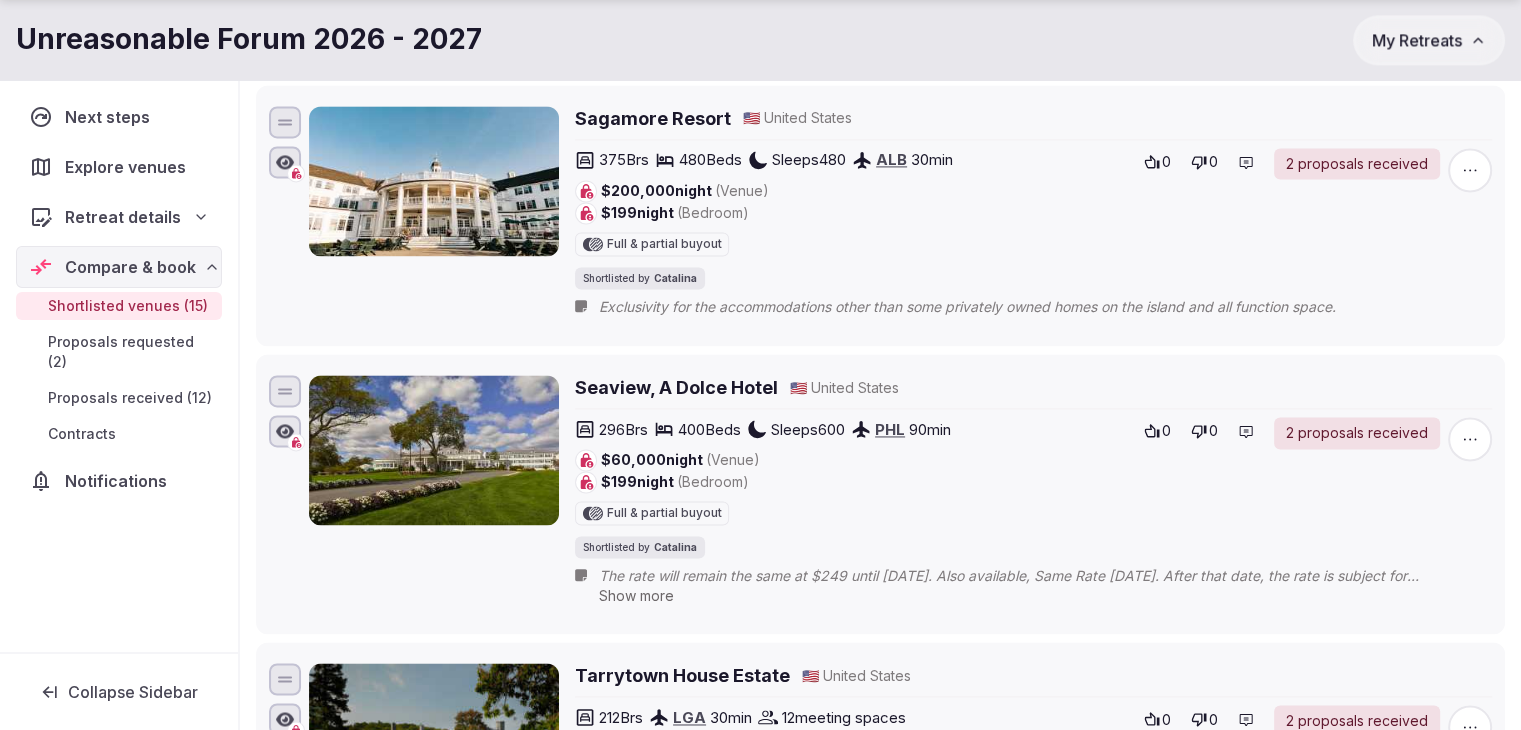 scroll, scrollTop: 3300, scrollLeft: 0, axis: vertical 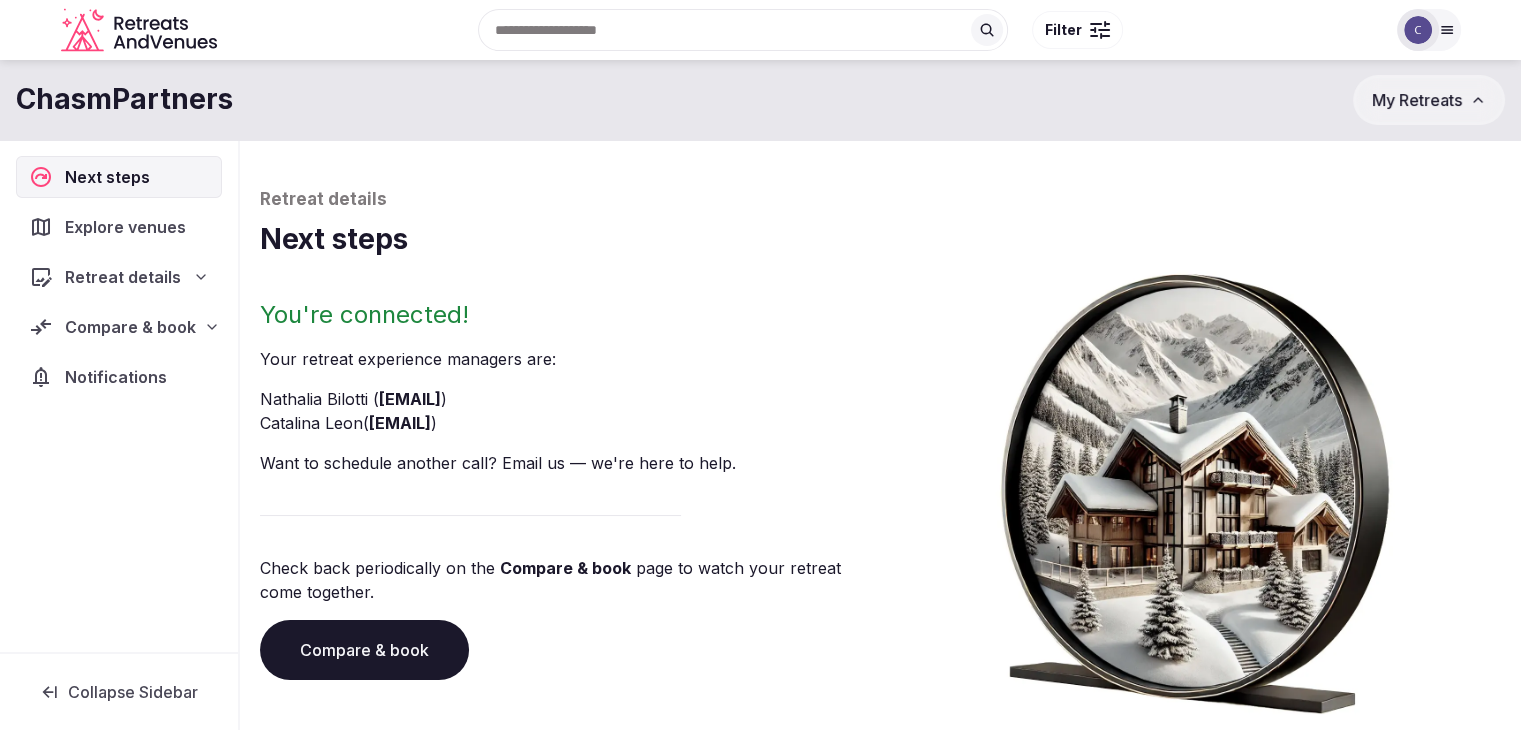 click on "Compare & book" at bounding box center [364, 650] 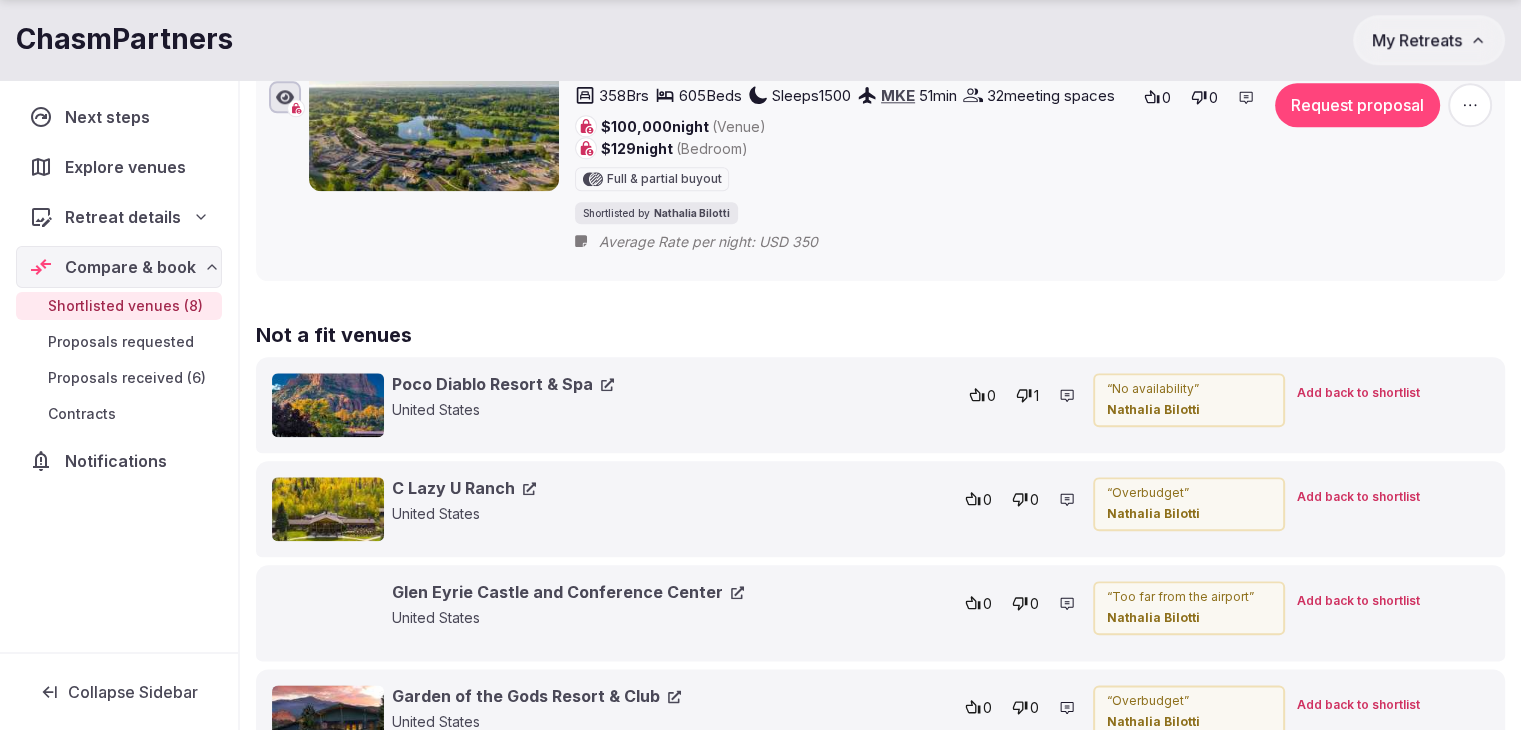 scroll, scrollTop: 2200, scrollLeft: 0, axis: vertical 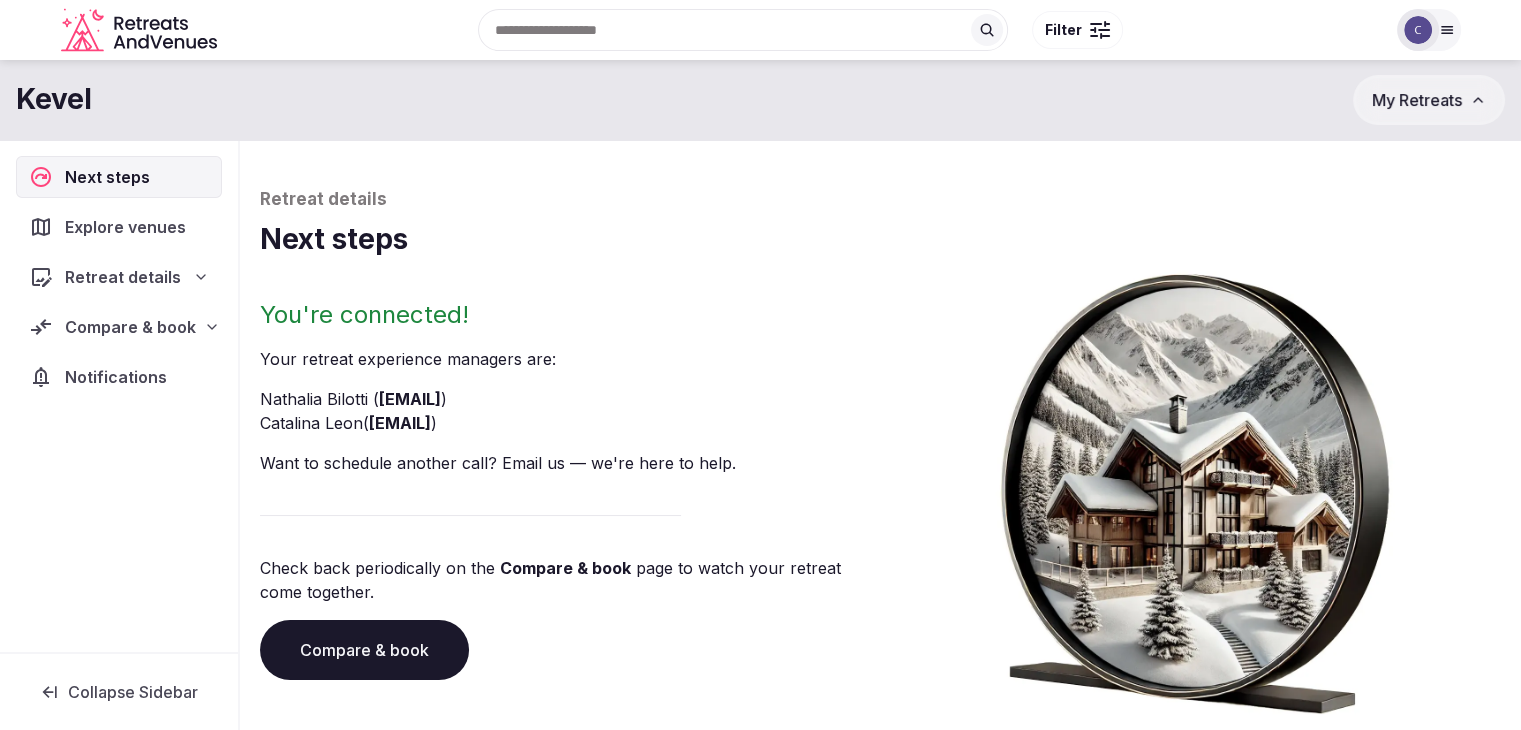 click on "Compare & book" at bounding box center [364, 650] 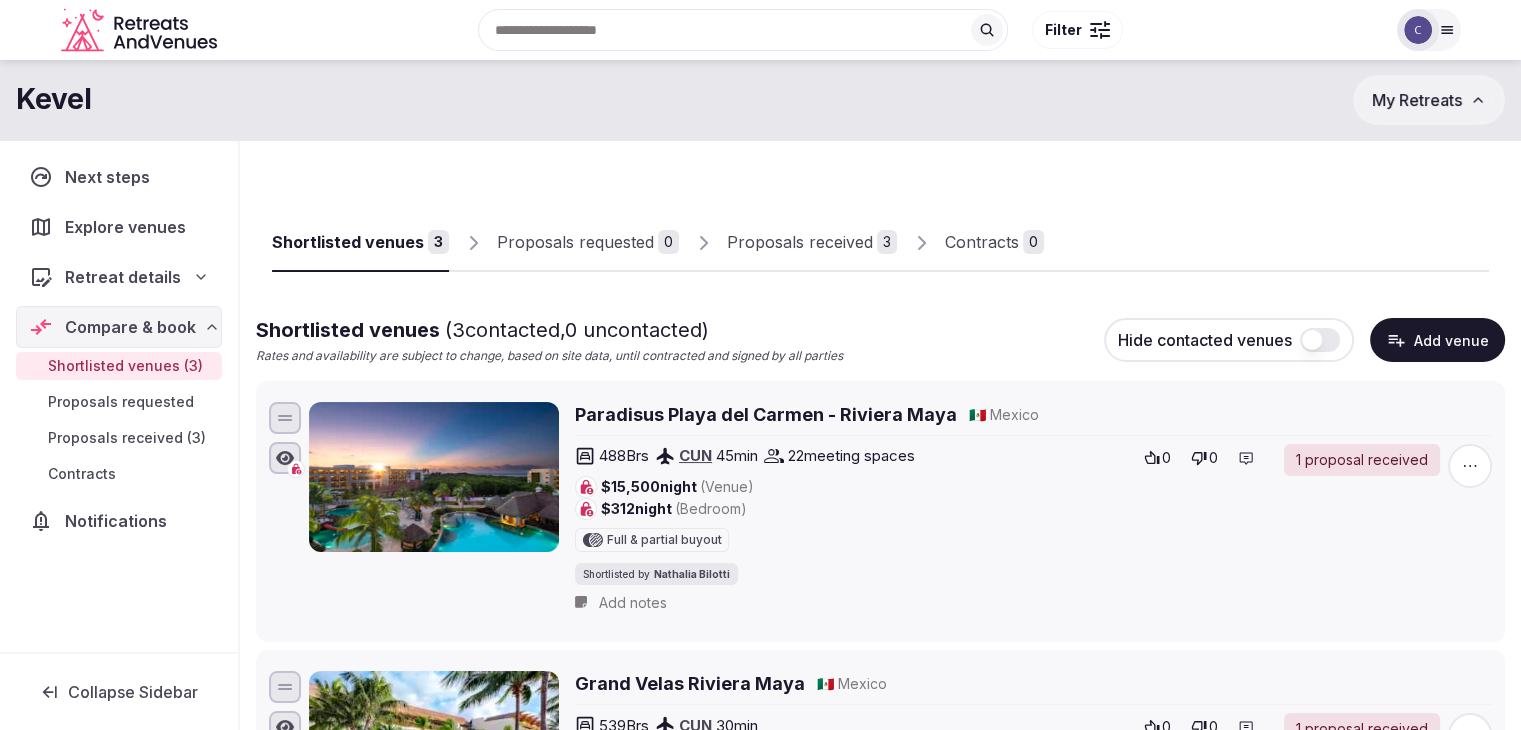 scroll, scrollTop: 638, scrollLeft: 0, axis: vertical 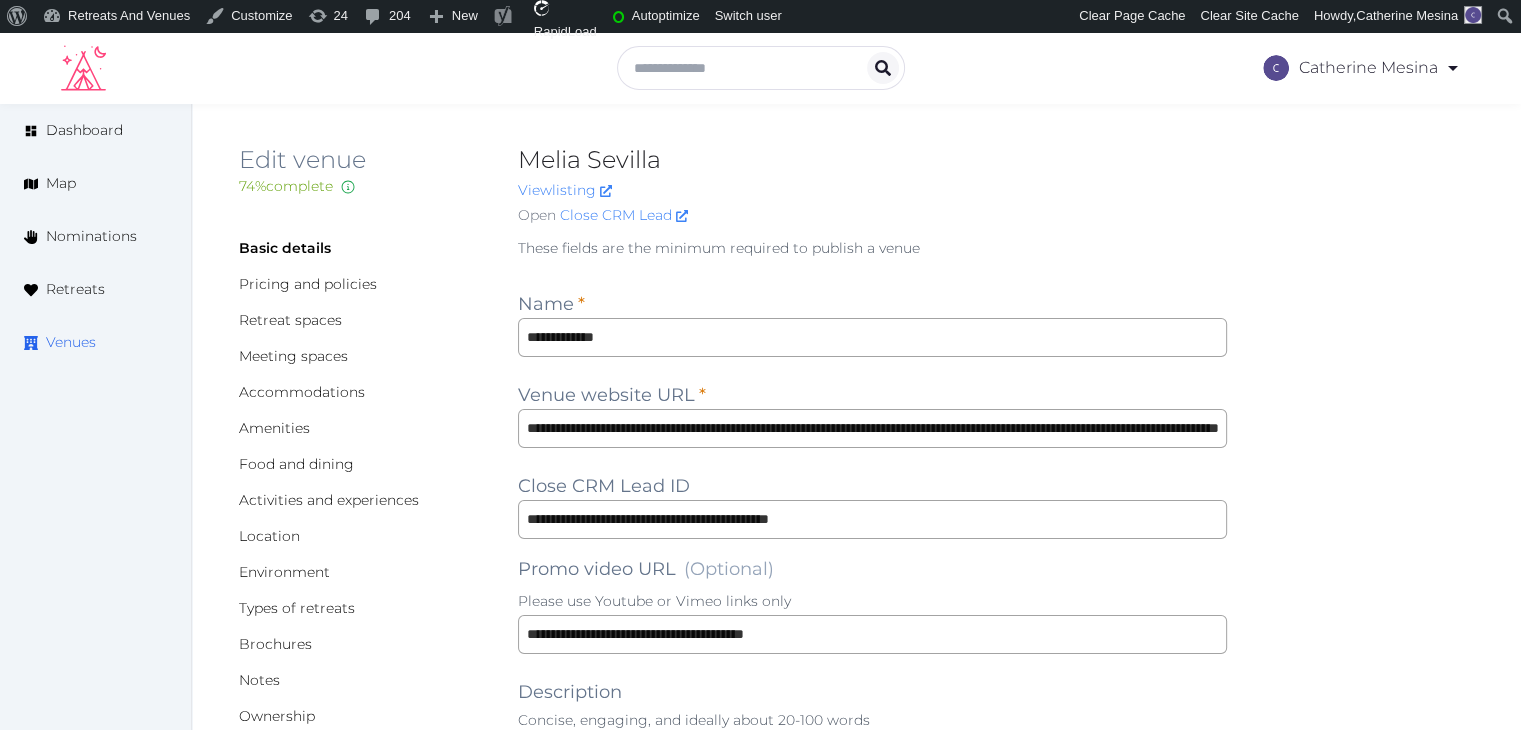click on "Venues" at bounding box center [71, 342] 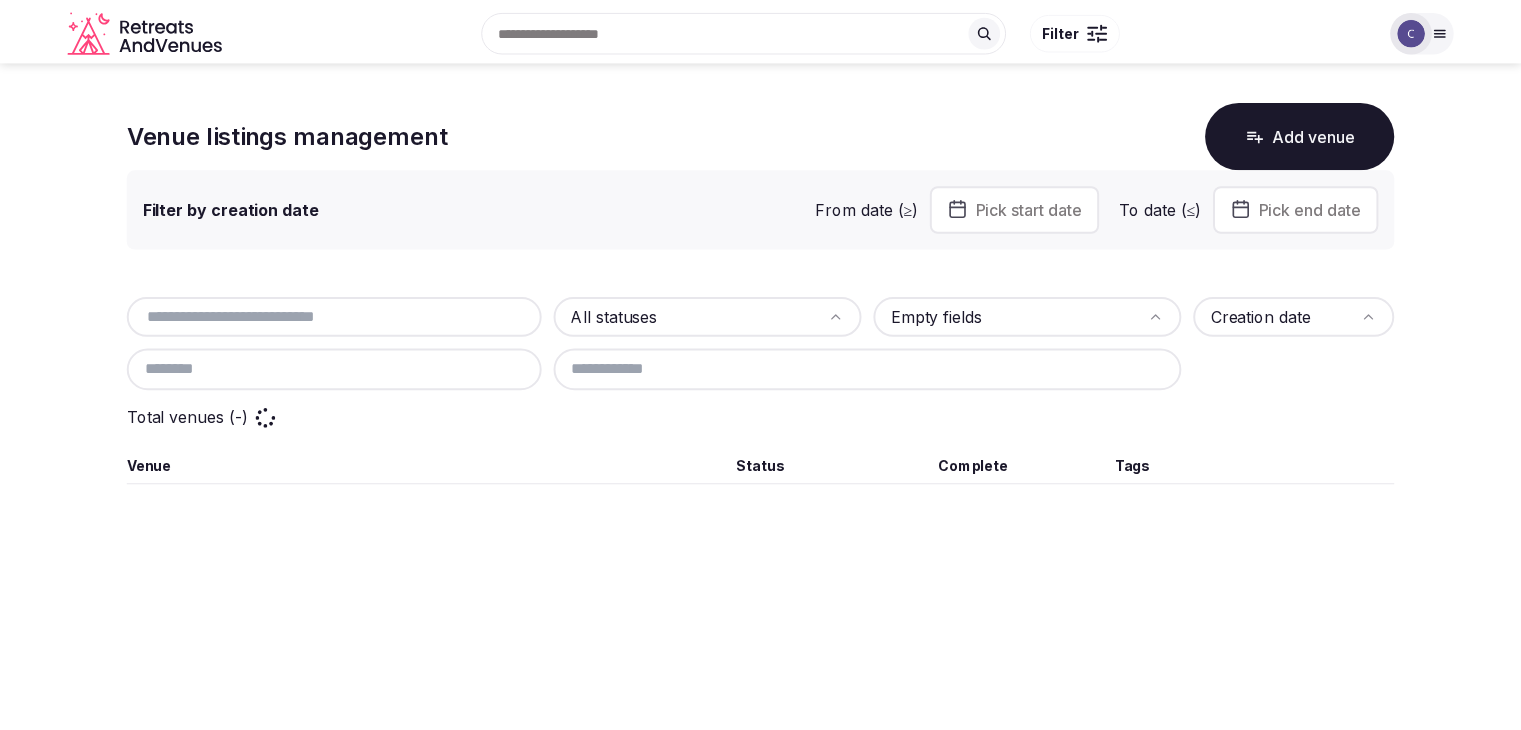 scroll, scrollTop: 0, scrollLeft: 0, axis: both 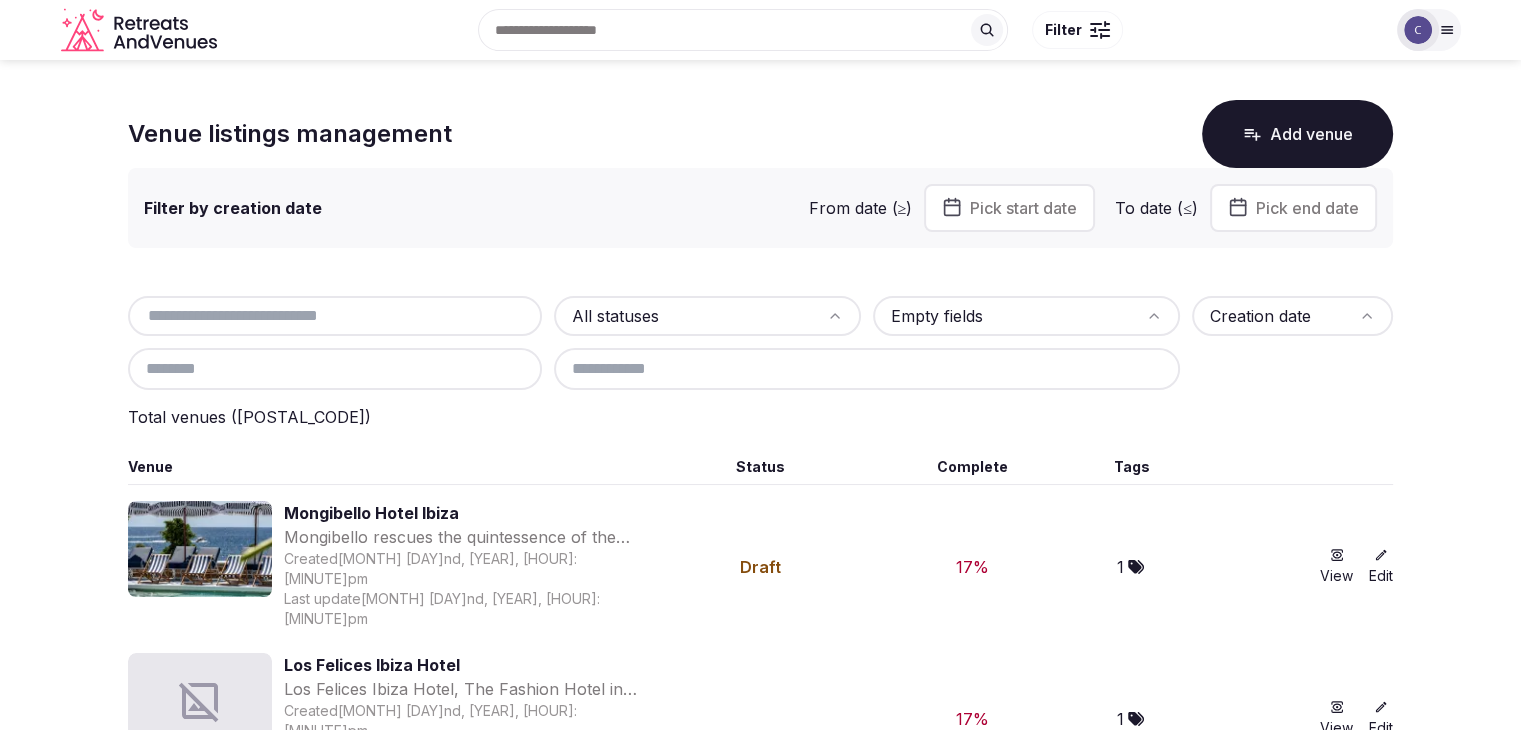 click on "Search Popular Destinations Toscana, Italy Riviera Maya, Mexico Indonesia, Bali California, USA New York, USA Napa Valley, USA Beja, Portugal Canarias, Spain Filter Explore  destinations Filter Logged in as  [NAME] Account Staff admin Group flight planner Client view Log out Logged in as  [NAME] Account Staff admin Group flight planner Client view Log out Venue listings management   Add venue Filter by creation date From date (≥) Pick start date To date (≤) Pick end date All statuses Empty fields Creation date Total venues ( 75015 ) Venue Status Complete Tags Mongibello Hotel Ibiza Mongibello rescues the quintessence of the 'Dolce Far Niente' (The Art of Doing Nothing, or, in other words, The Art of Enjoyment) in a Mediterranean enclave in the Balearic Islands' liveliest spot. The peacefulness of Santa Eulalia, and its blue magnetism. Created  Aug 2nd, 2025, 6:33pm Last update  Aug 2nd, 2025, 6:35pm Draft 17 % 1 View Edit Los Felices Ibiza Hotel Created  Aug 2nd, 2025, 6:26pm 17 % 1 17" at bounding box center [760, 365] 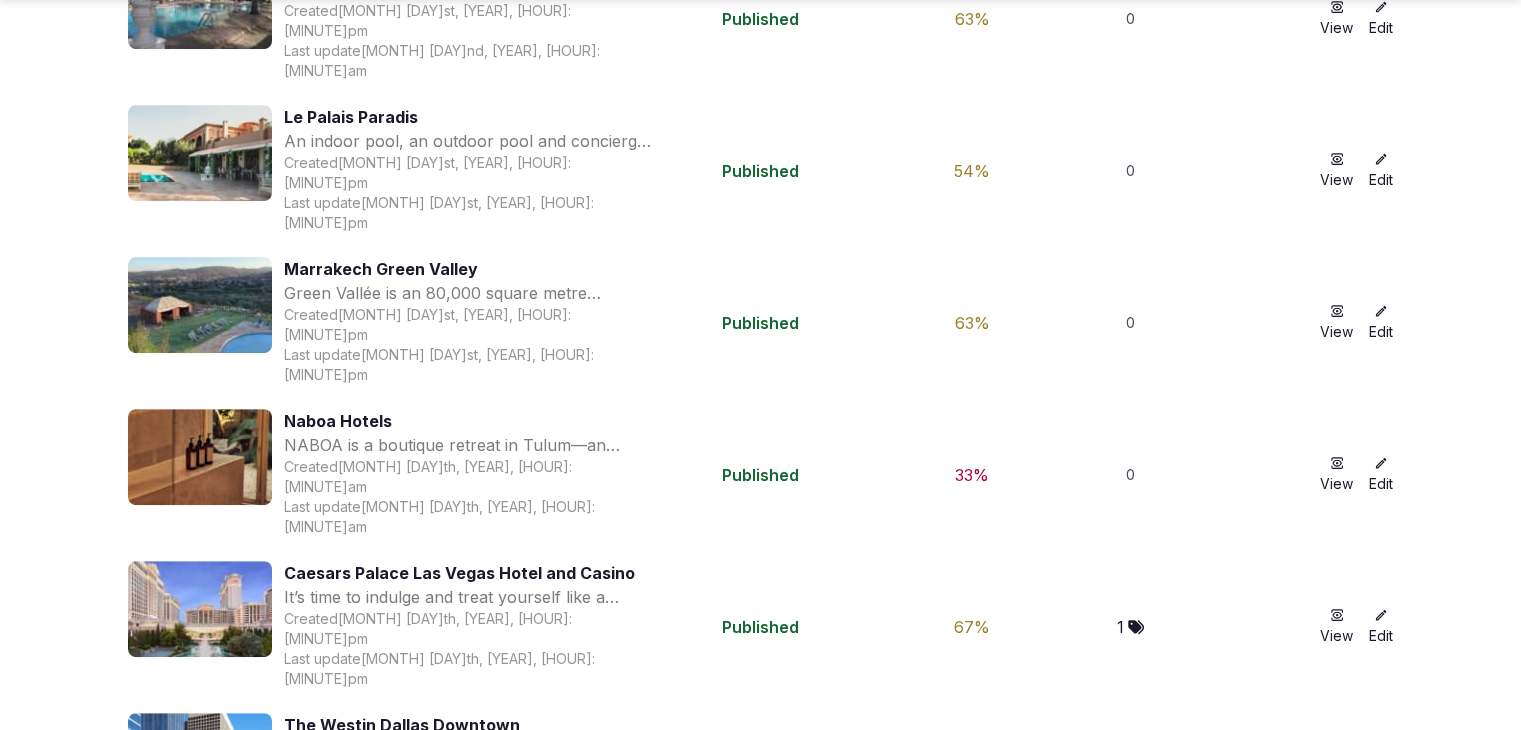 scroll, scrollTop: 8595, scrollLeft: 0, axis: vertical 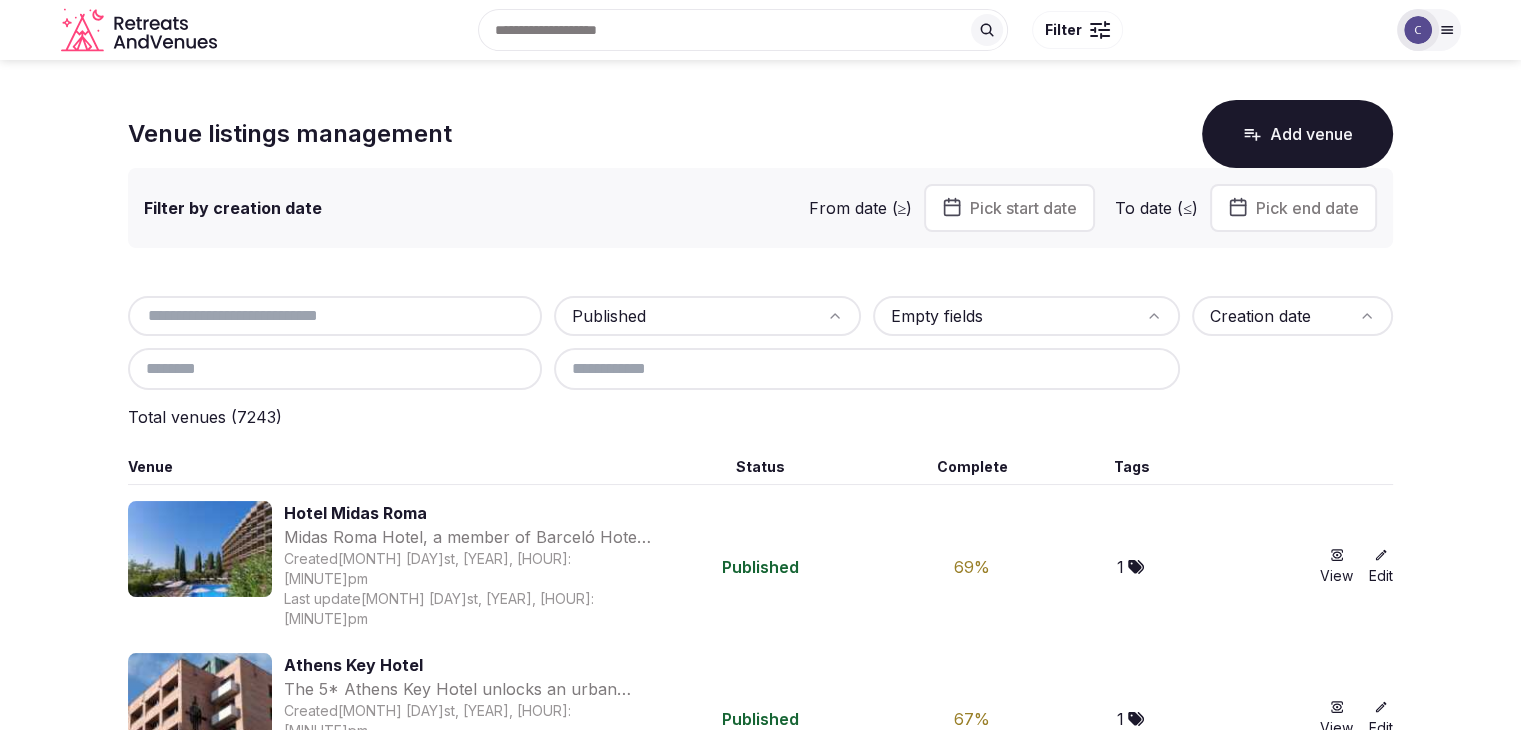click at bounding box center [335, 316] 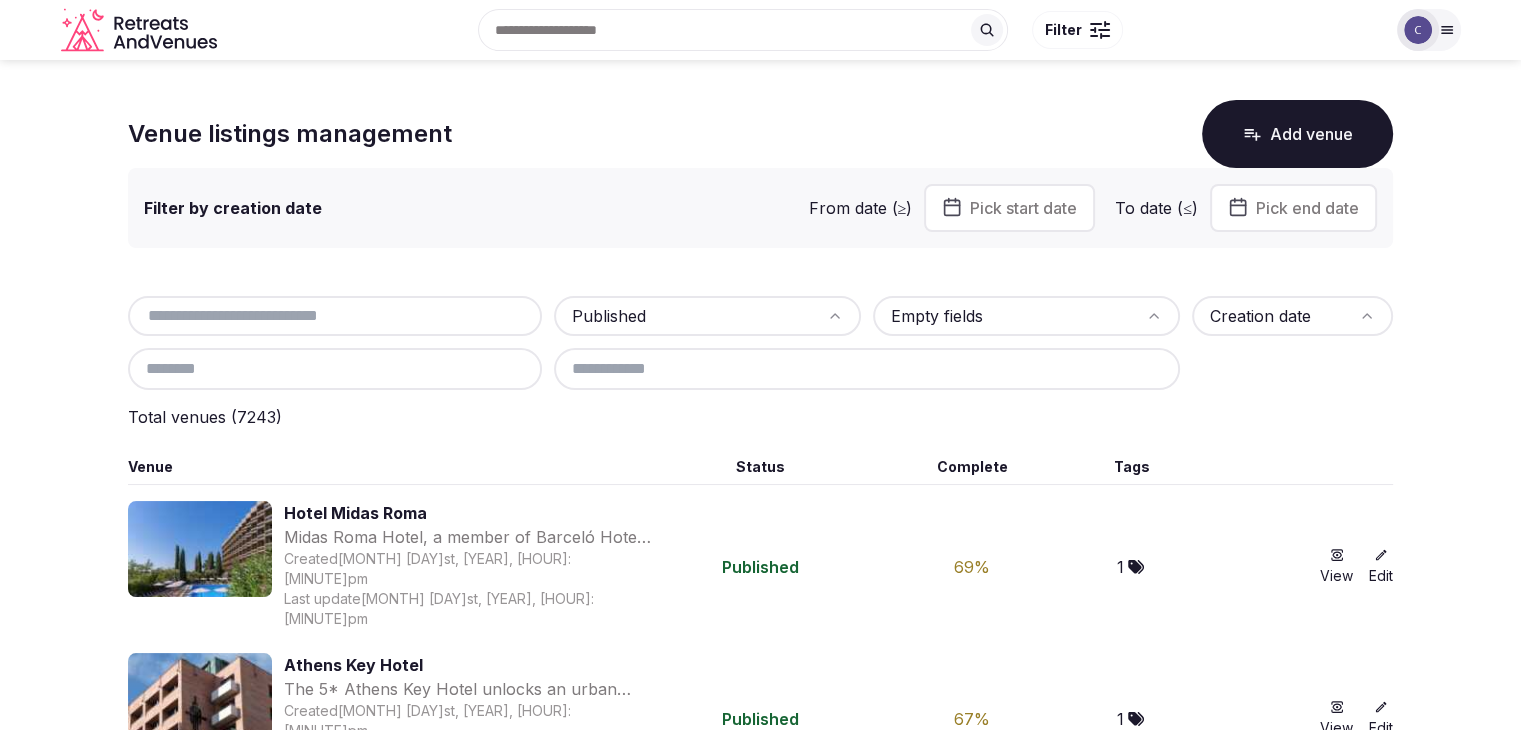 paste on "**********" 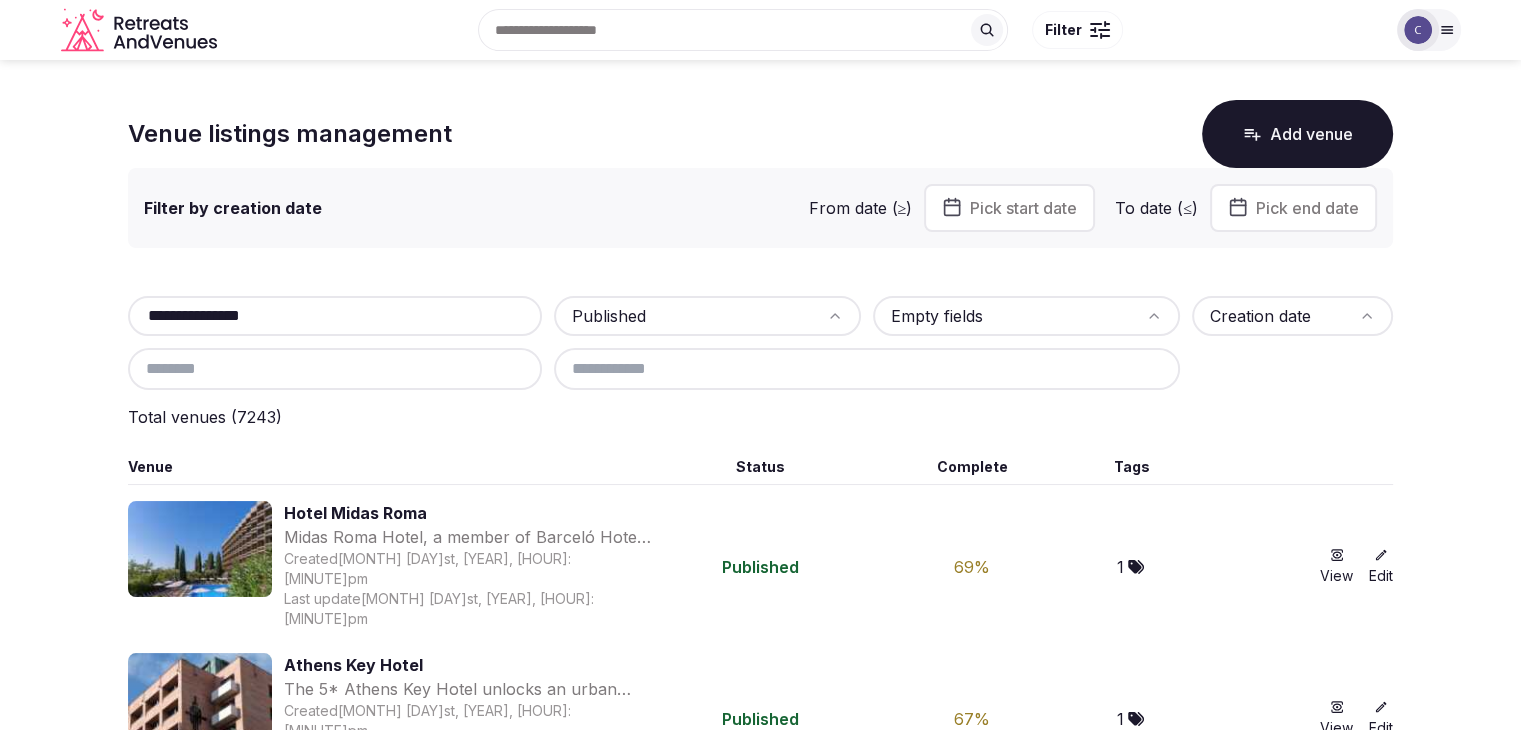 type on "**********" 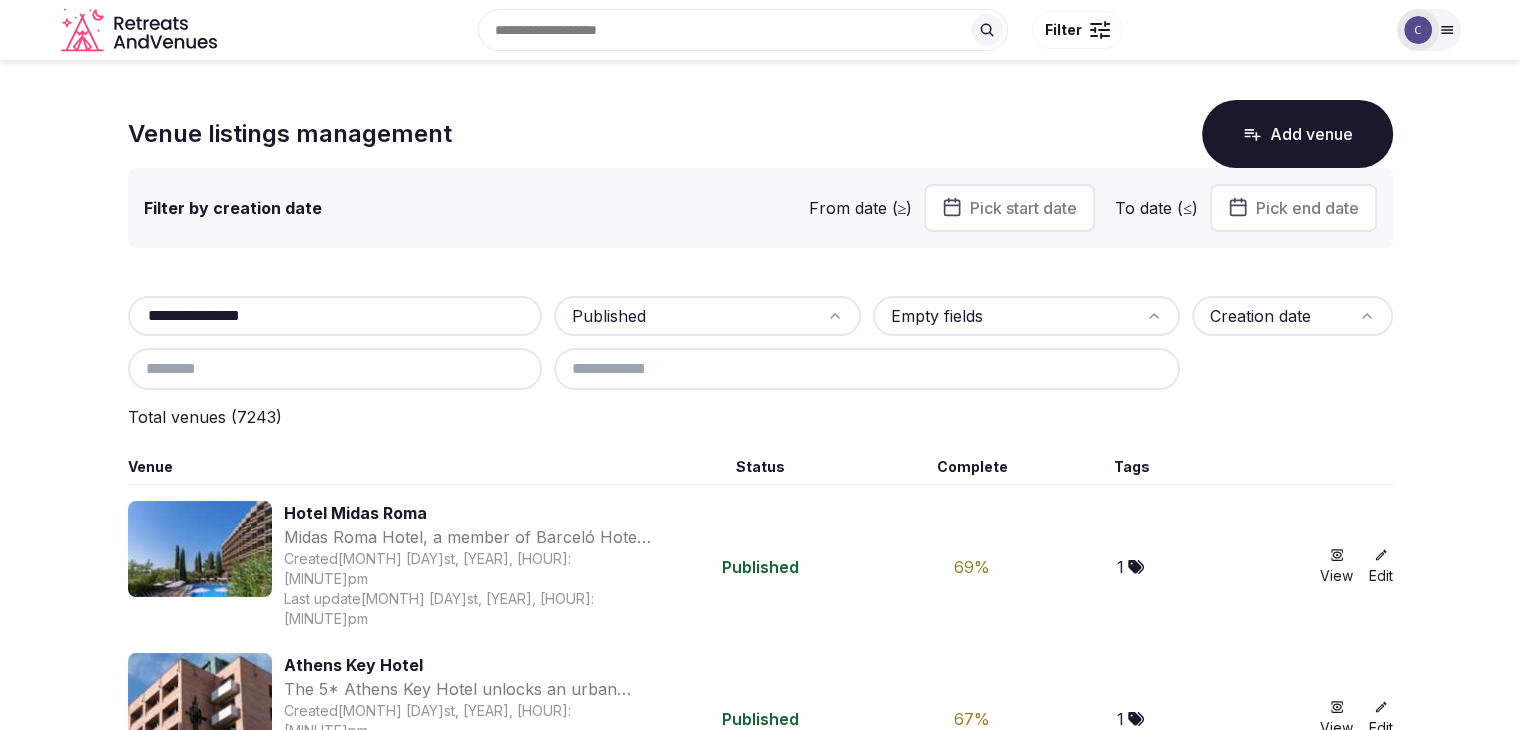 click on "**********" at bounding box center (760, 365) 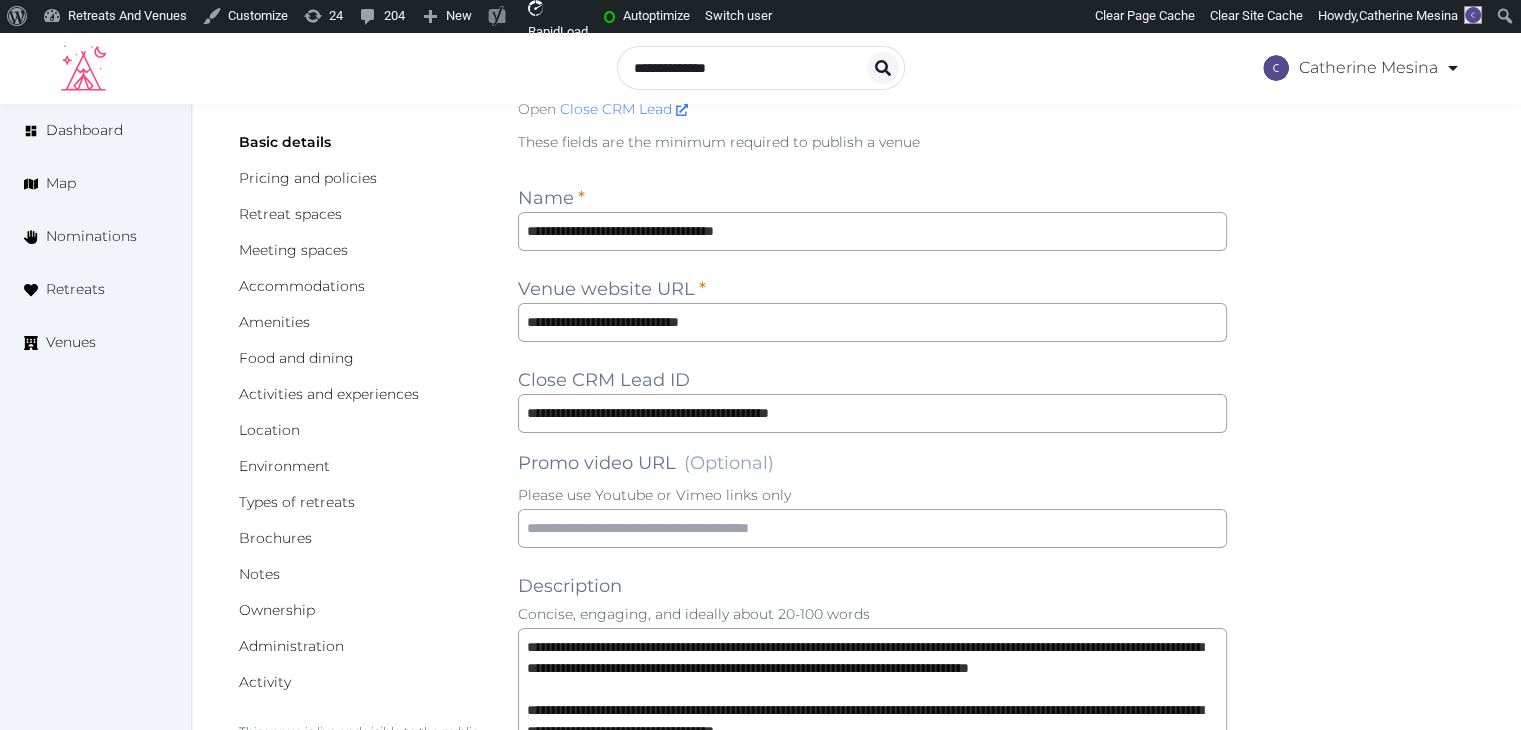 scroll, scrollTop: 100, scrollLeft: 0, axis: vertical 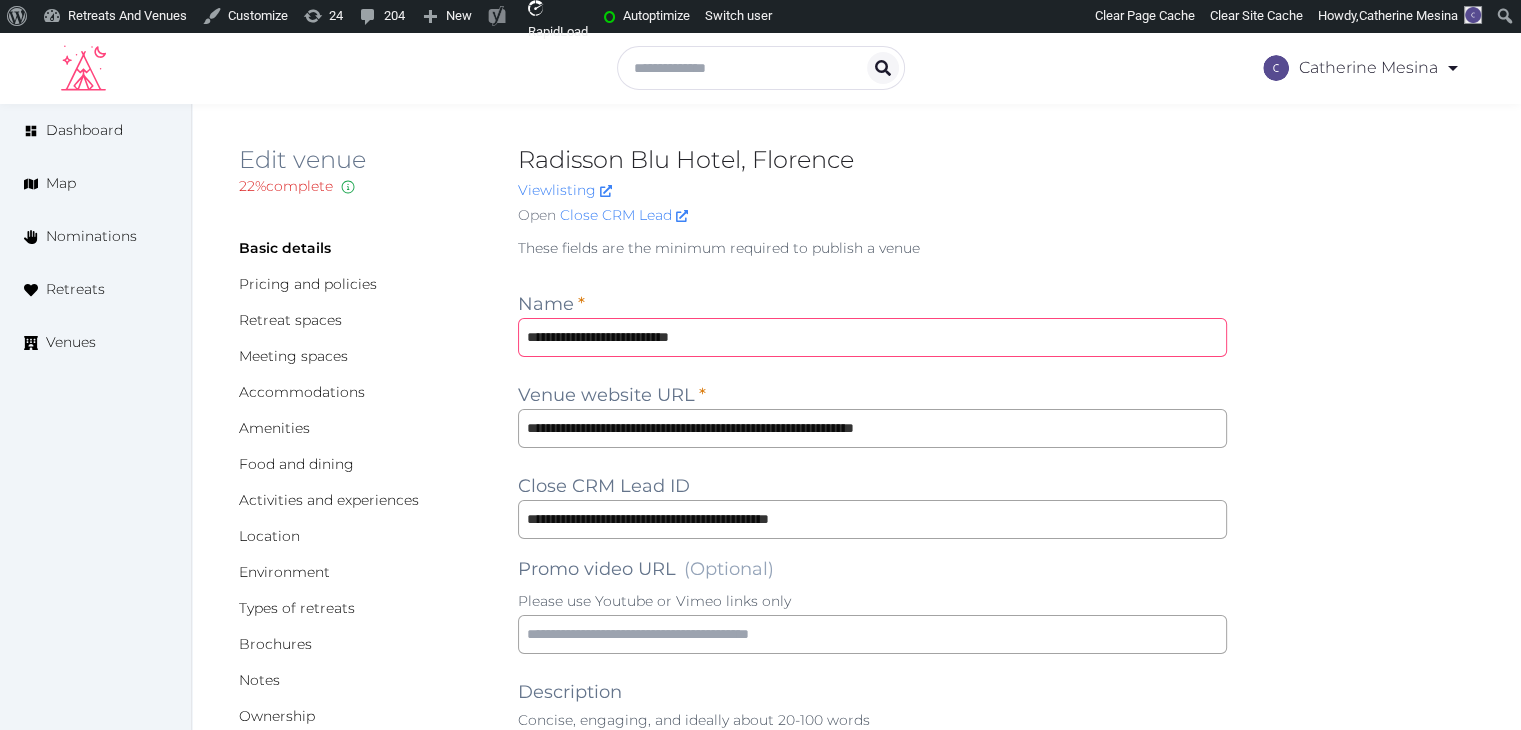 click on "**********" at bounding box center [872, 337] 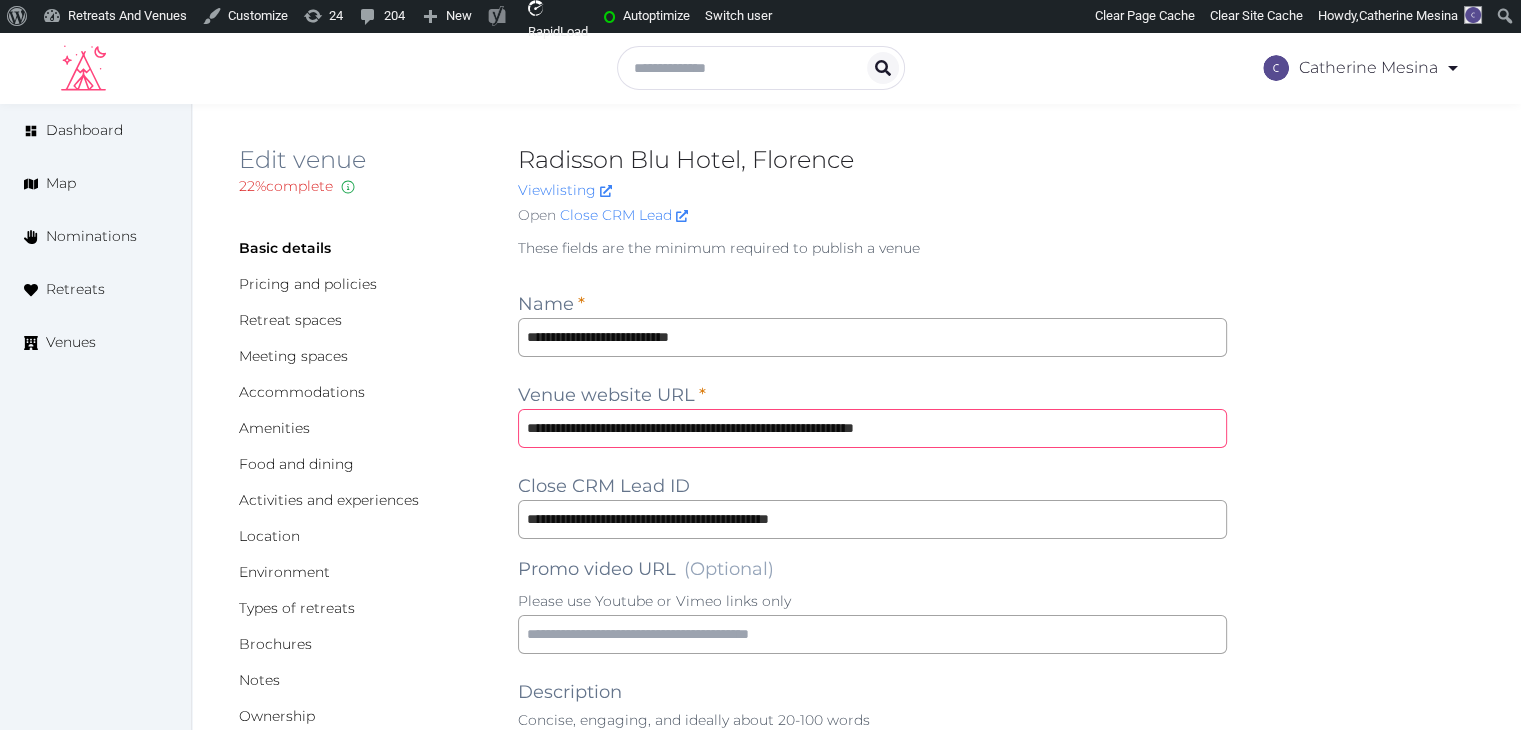click on "**********" at bounding box center (872, 428) 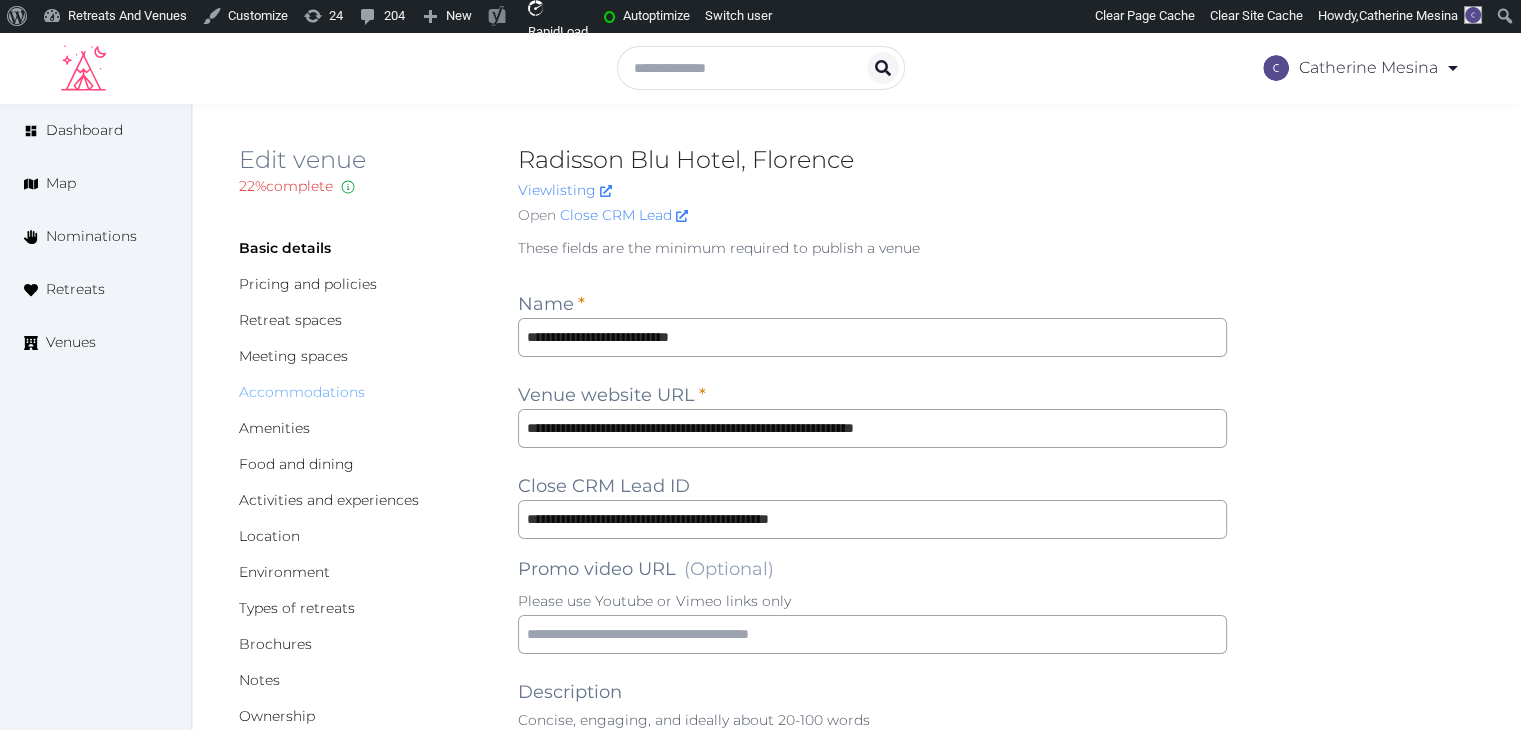 click on "Accommodations" at bounding box center (302, 392) 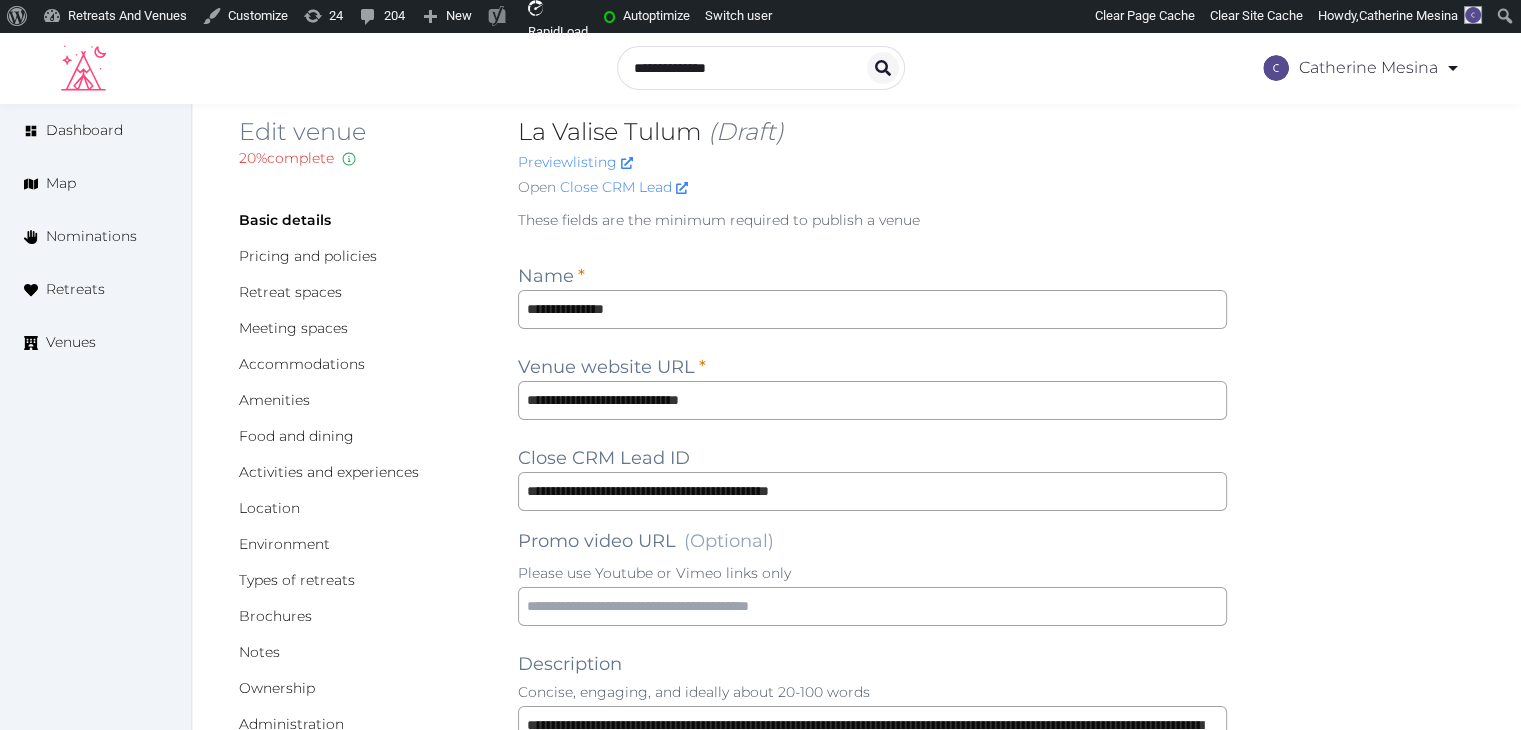 scroll, scrollTop: 0, scrollLeft: 0, axis: both 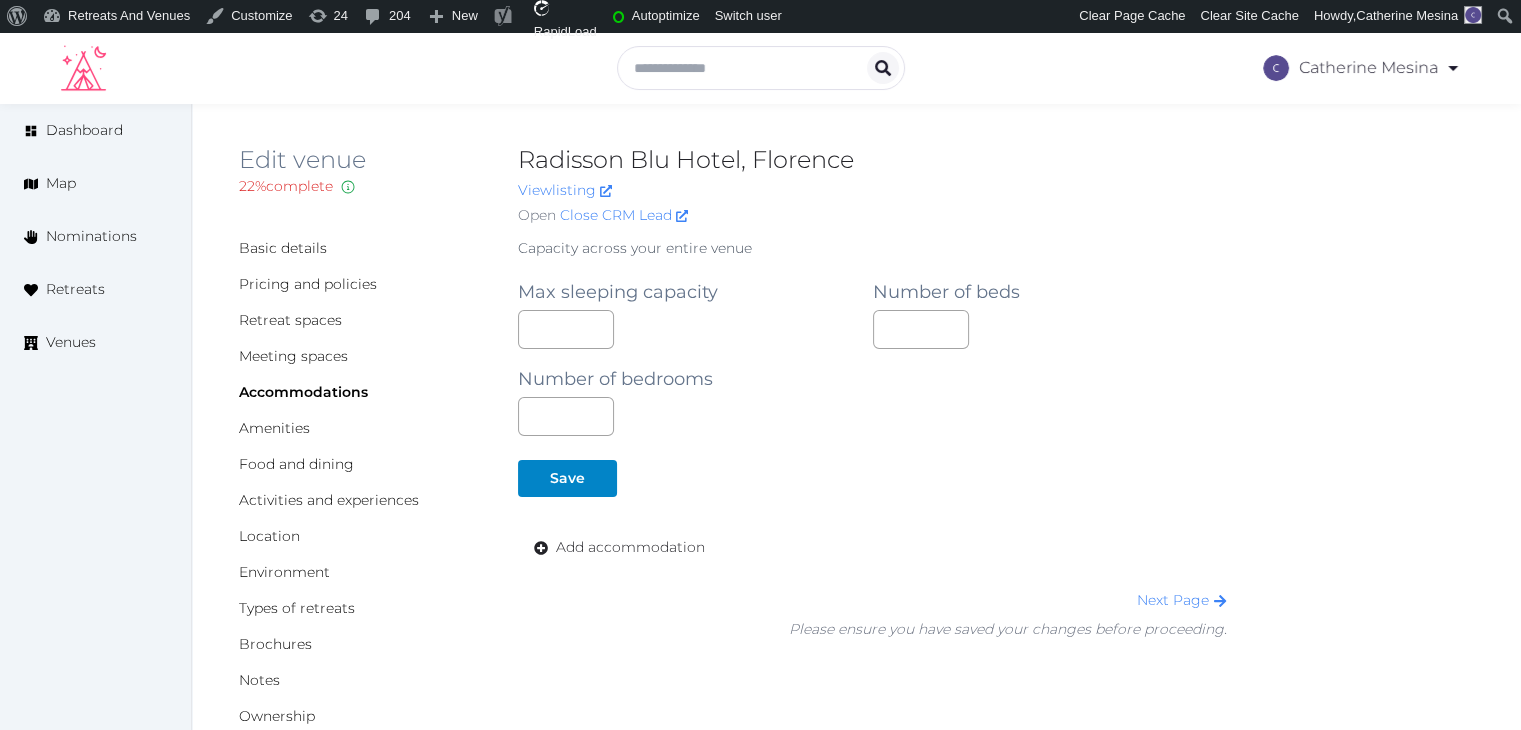 click on "Capacity across your entire venue Max sleeping capacity Number of beds Number of bedrooms *** Save  Add accommodation Next Page  Please ensure you have saved your changes before proceeding." at bounding box center [872, 439] 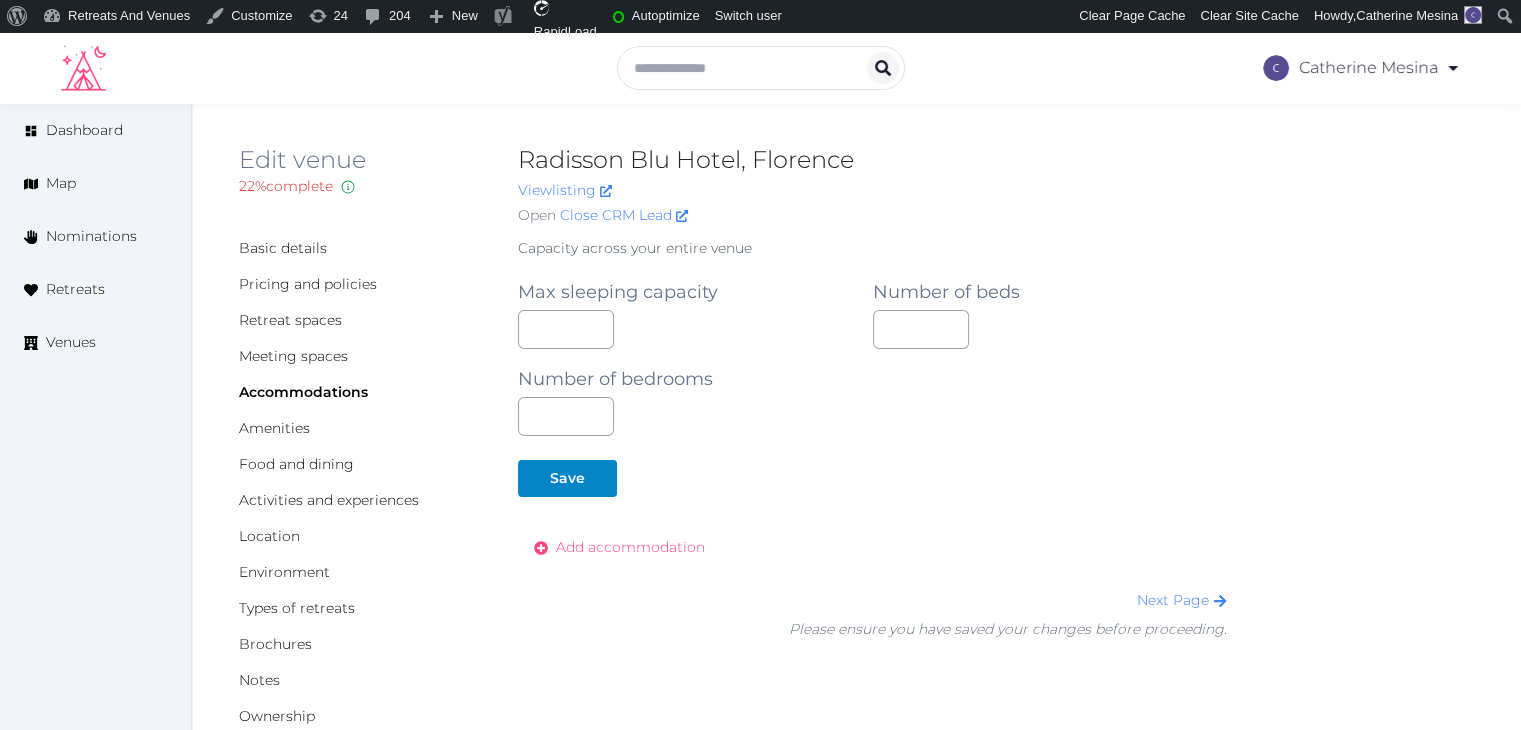 click on "Add accommodation" at bounding box center (630, 547) 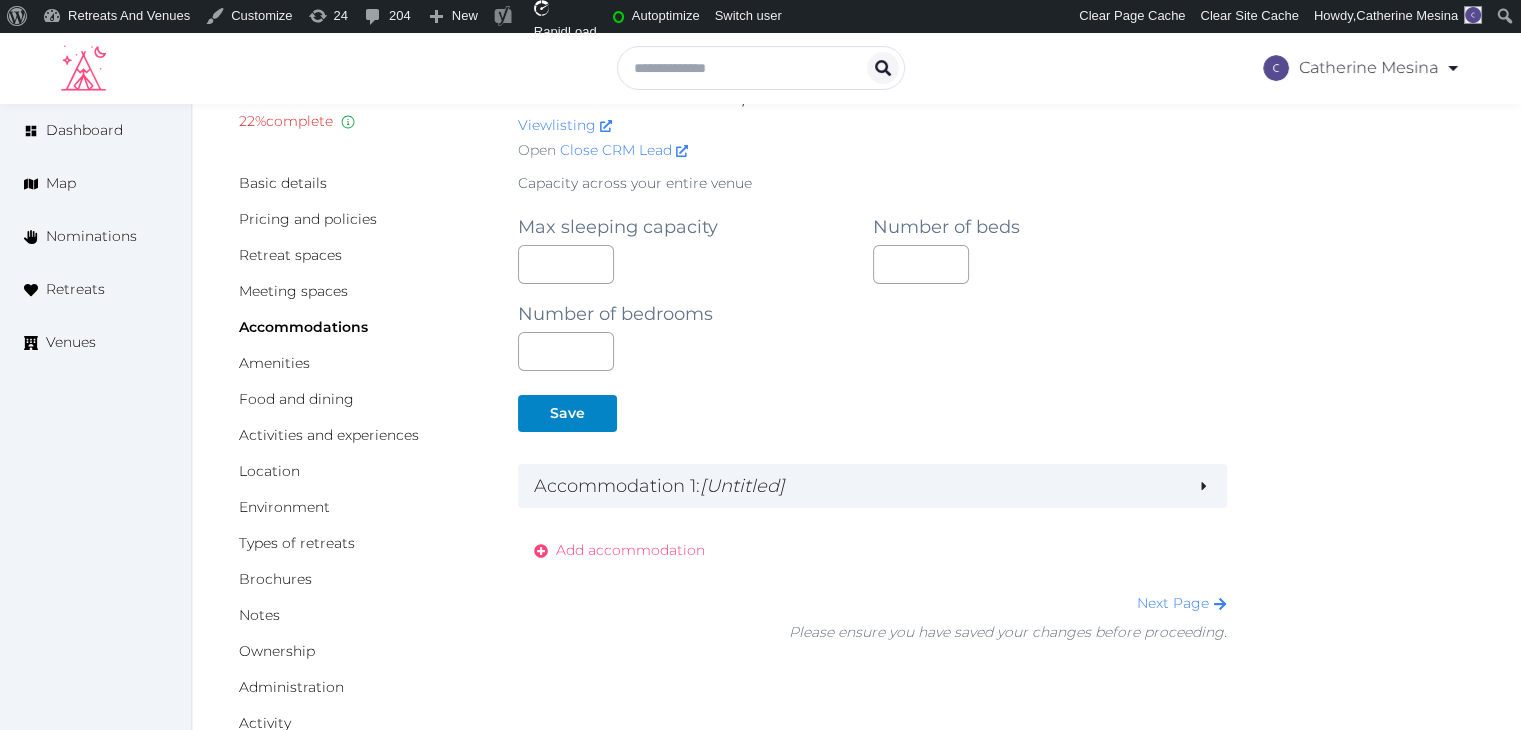 scroll, scrollTop: 100, scrollLeft: 0, axis: vertical 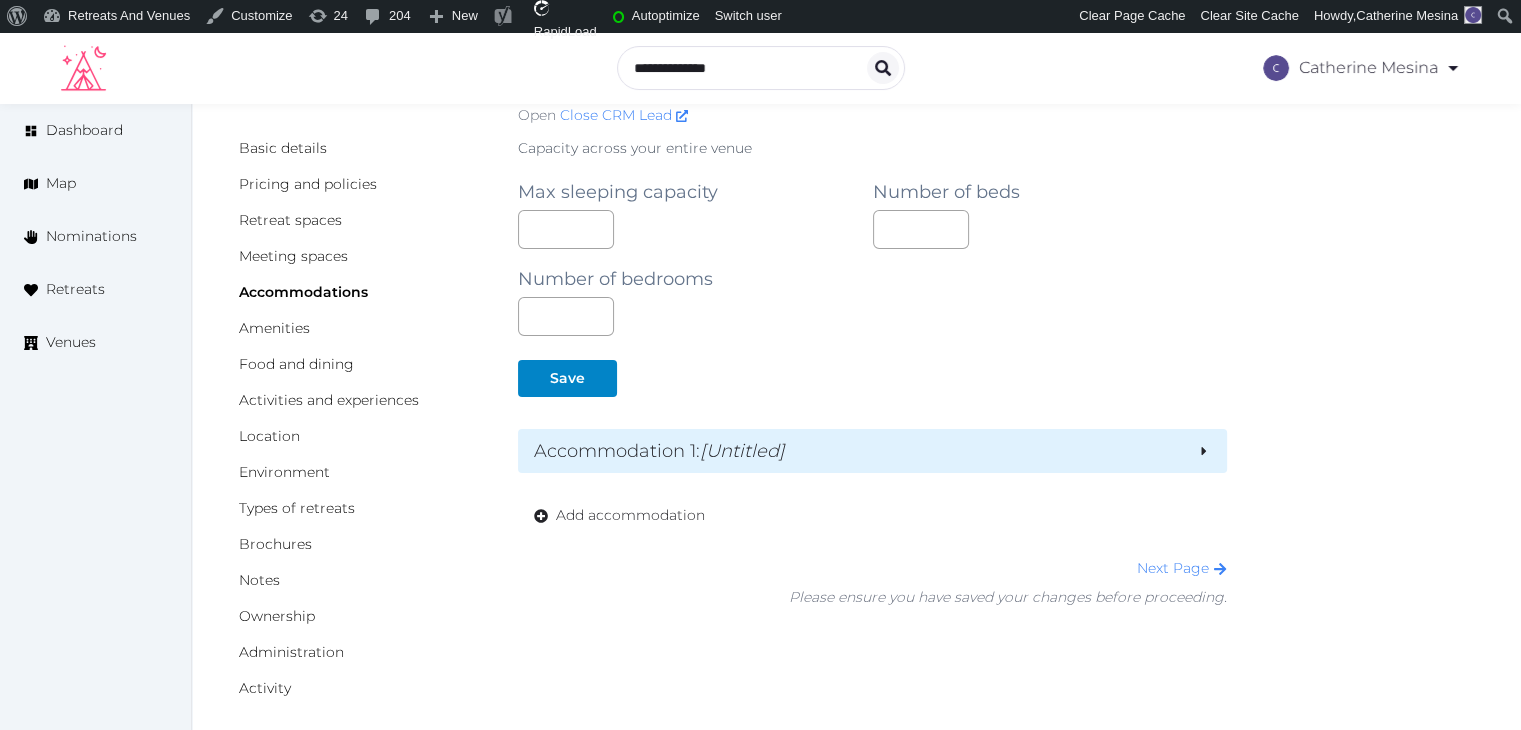 click on "Accommodation 1 :  [Untitled]" at bounding box center [857, 451] 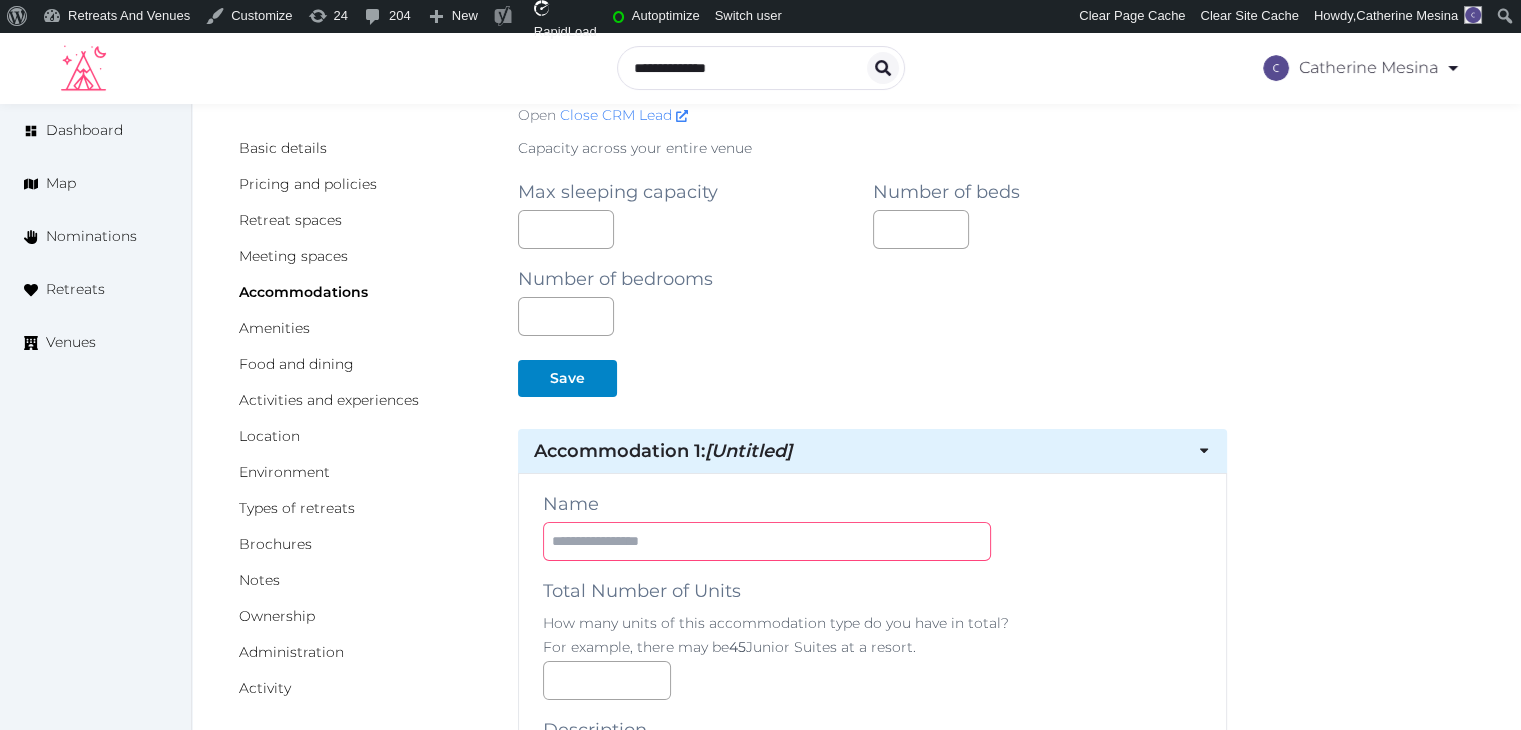 click at bounding box center (767, 541) 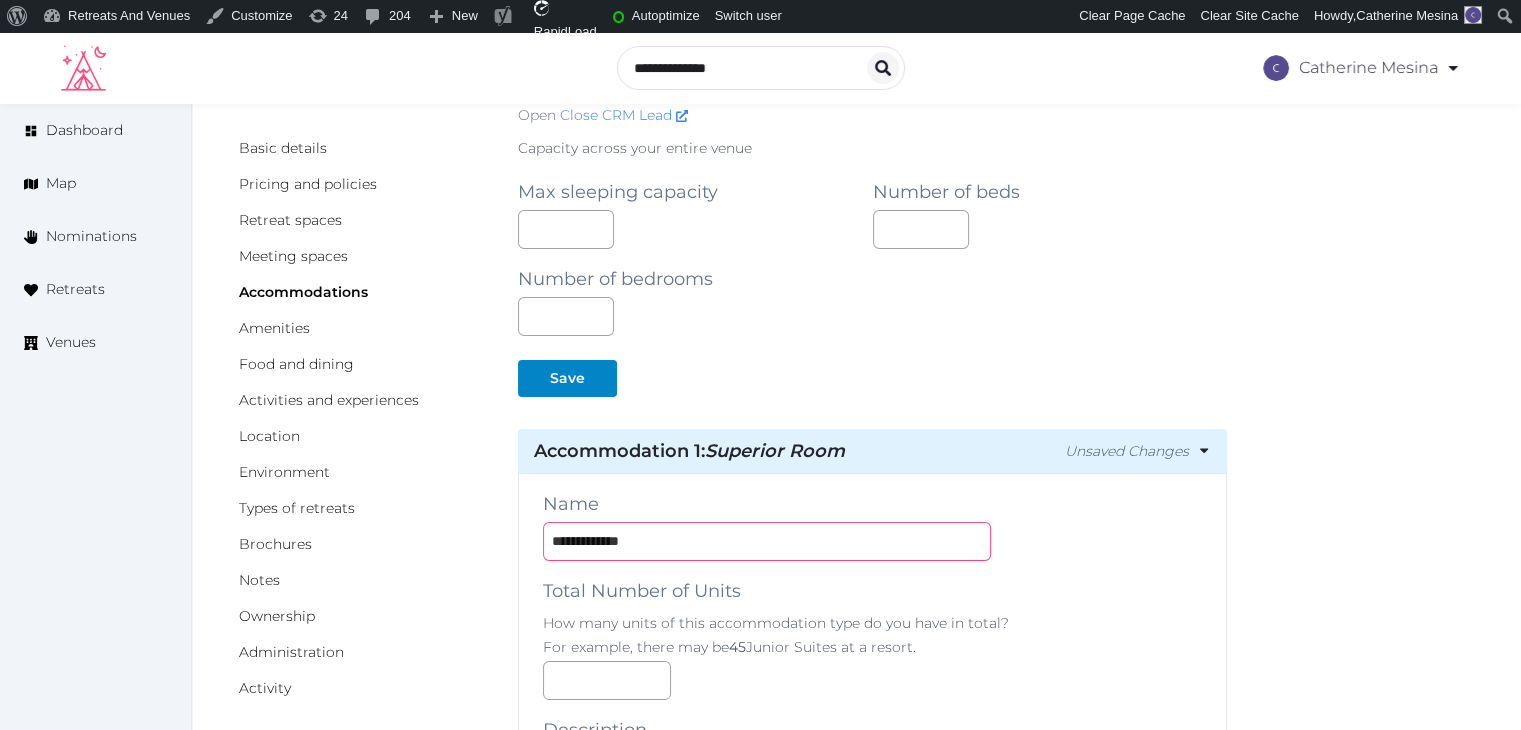 type on "**********" 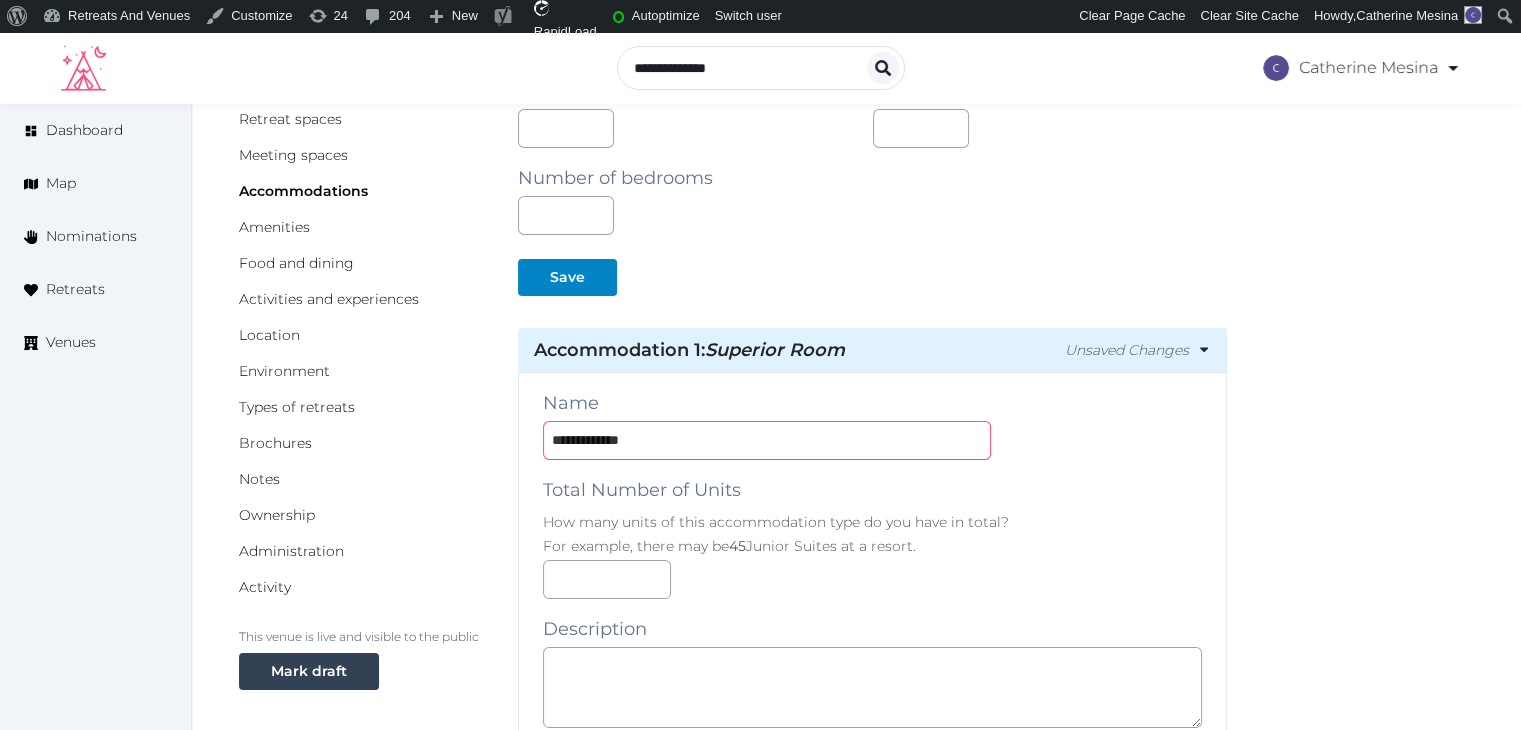 scroll, scrollTop: 200, scrollLeft: 0, axis: vertical 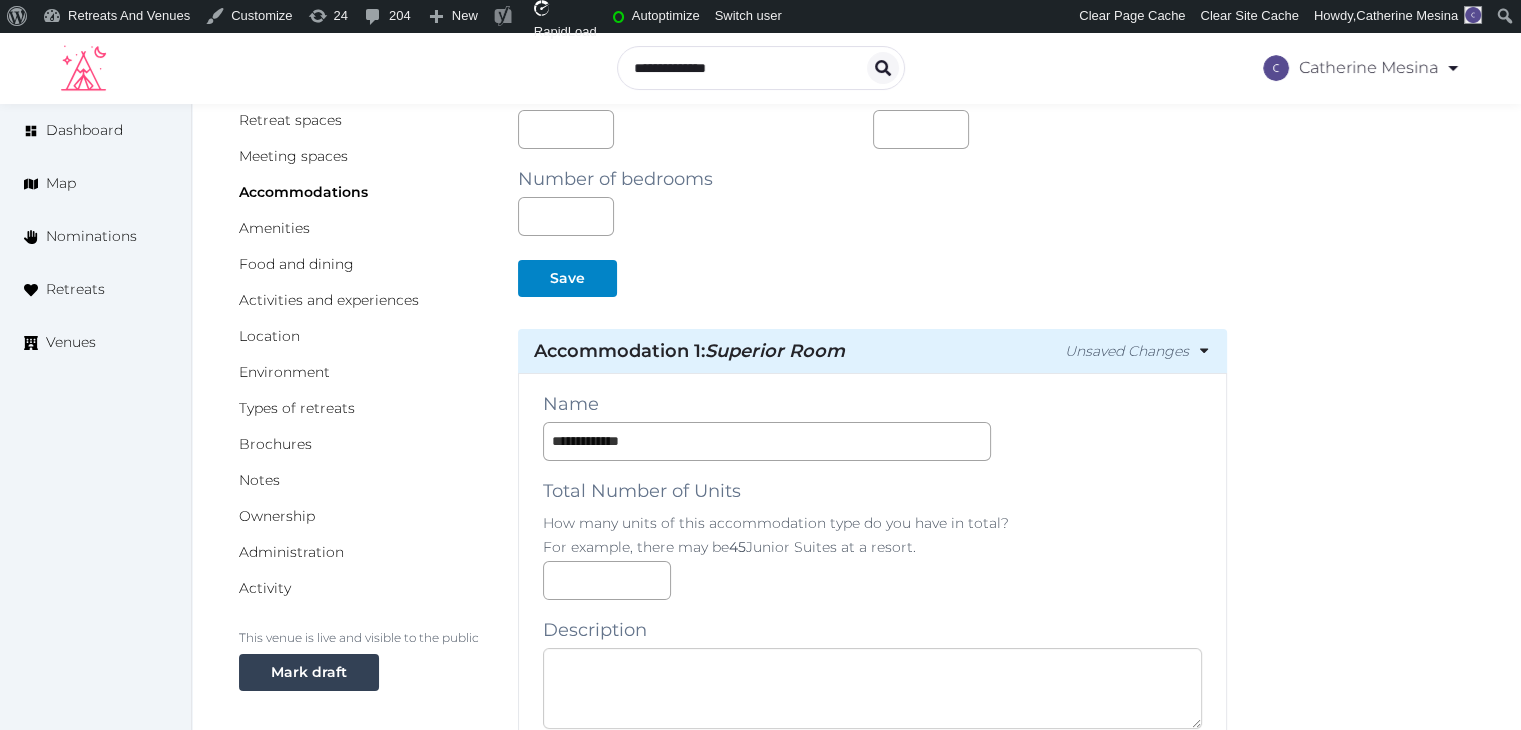 click at bounding box center [872, 688] 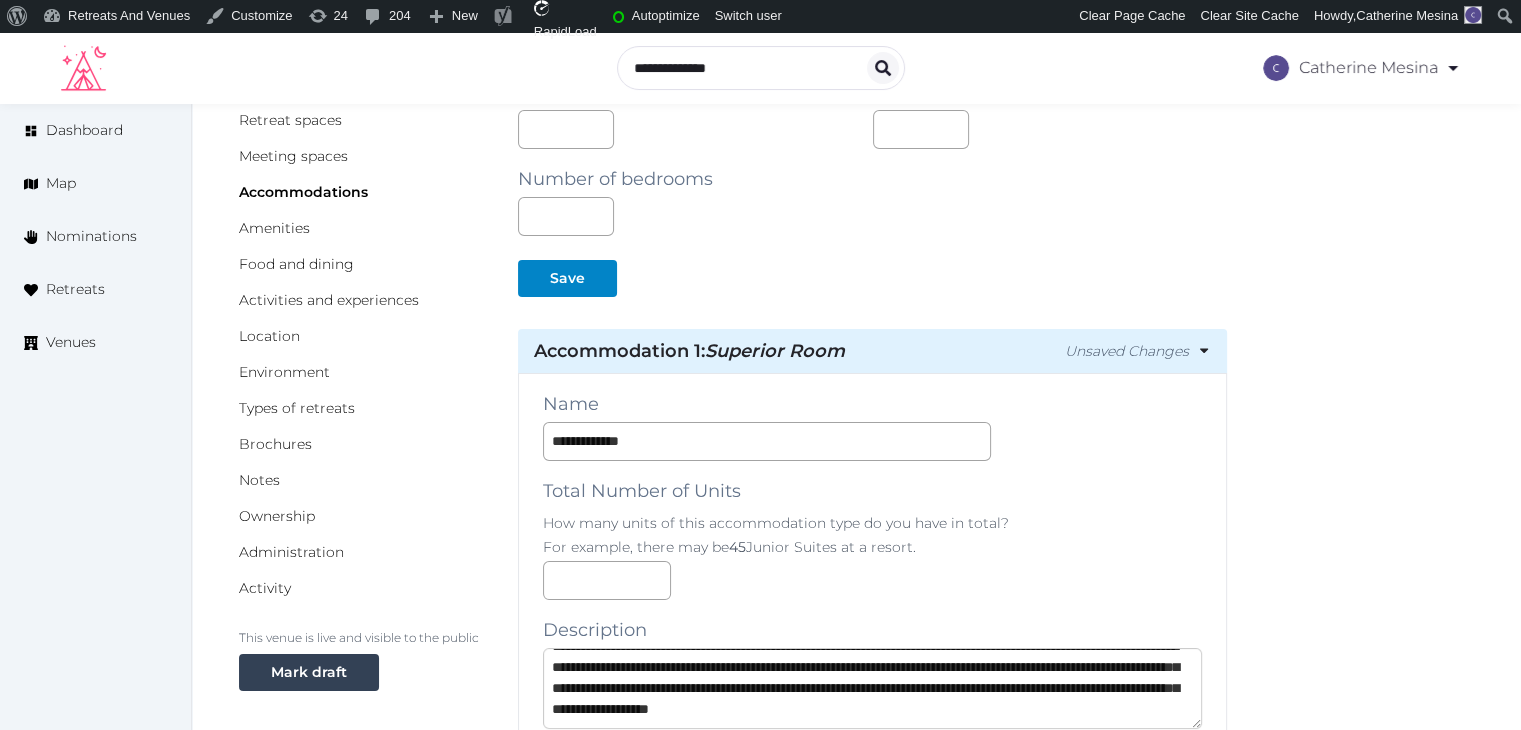 scroll, scrollTop: 41, scrollLeft: 0, axis: vertical 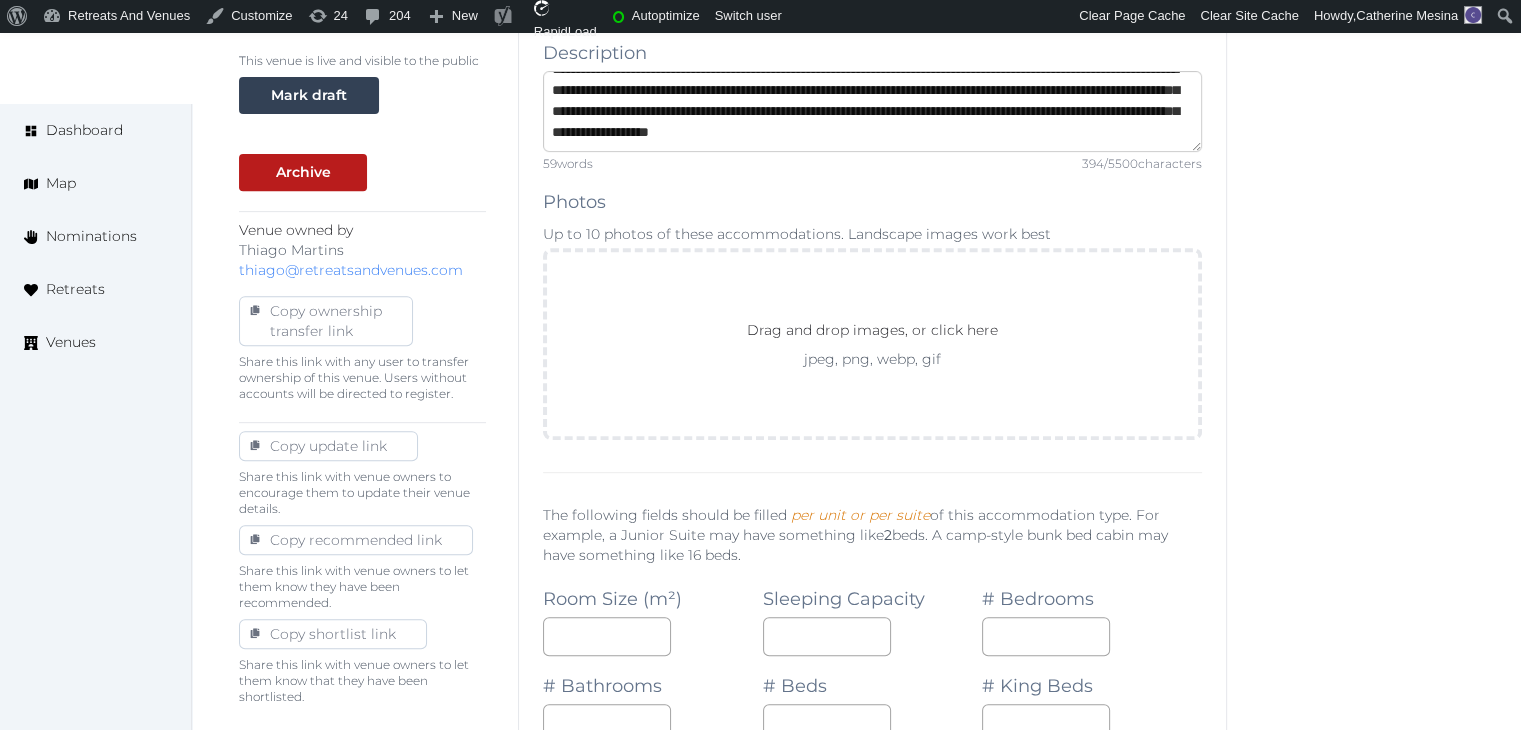 type on "**********" 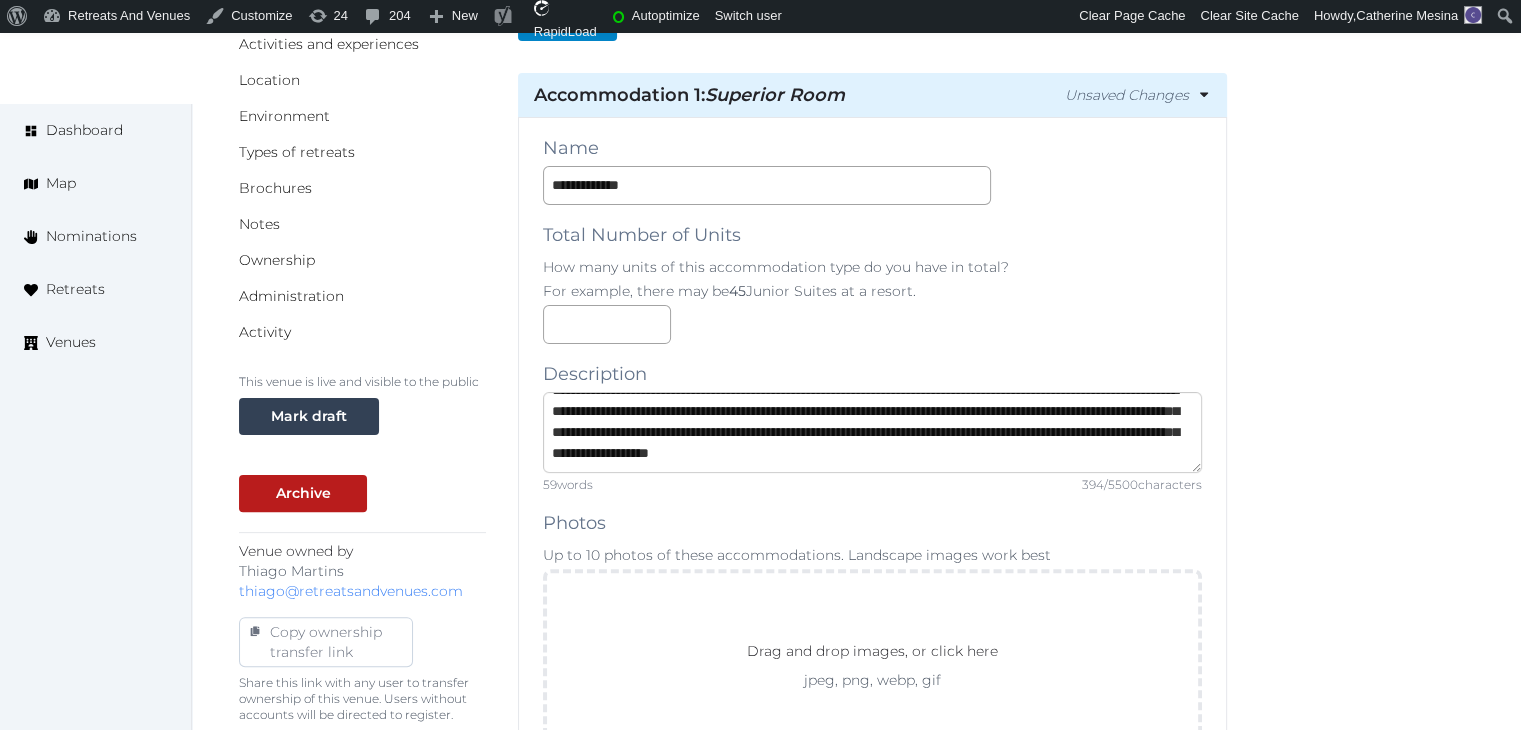 scroll, scrollTop: 0, scrollLeft: 0, axis: both 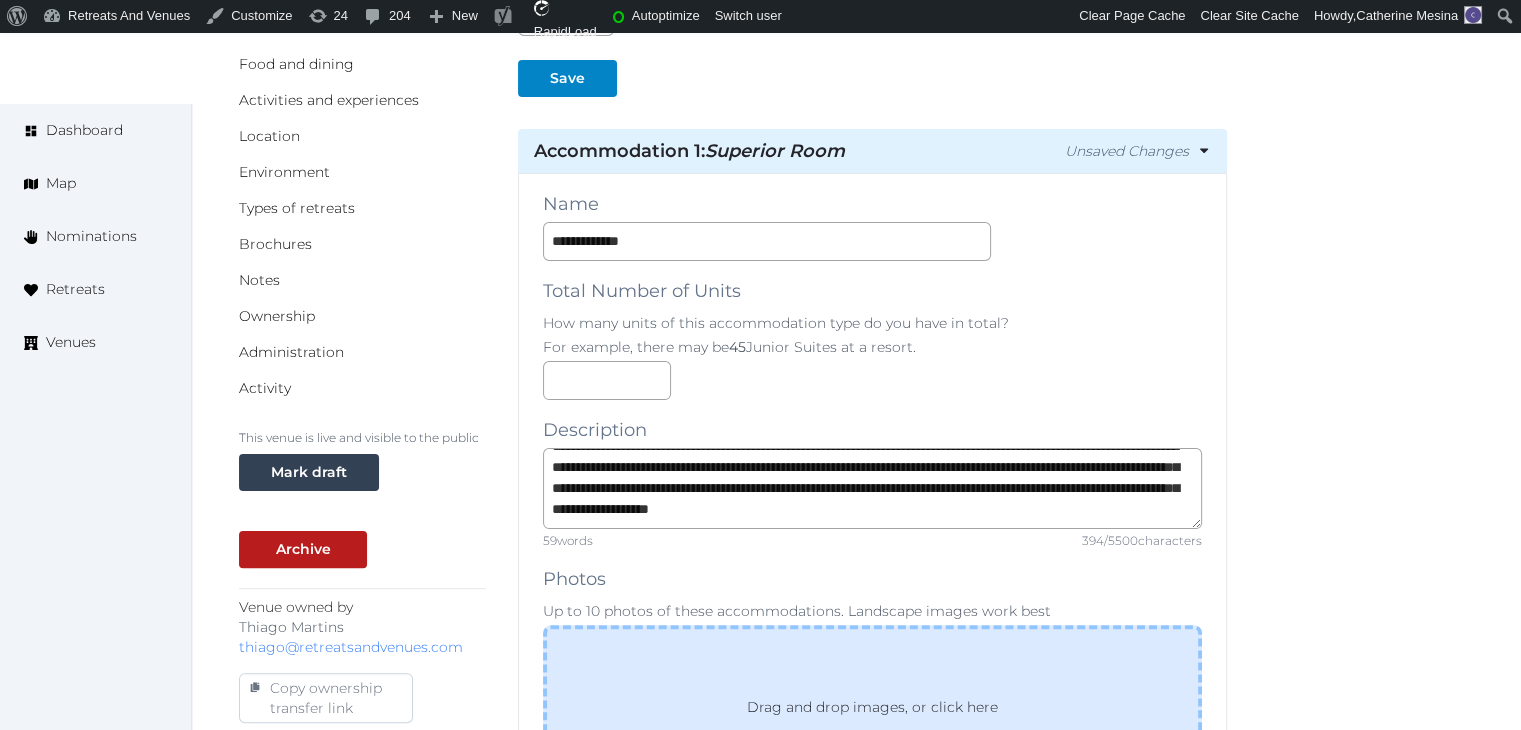 click on "Drag and drop images, or click here jpeg, png, webp, gif" at bounding box center (872, 721) 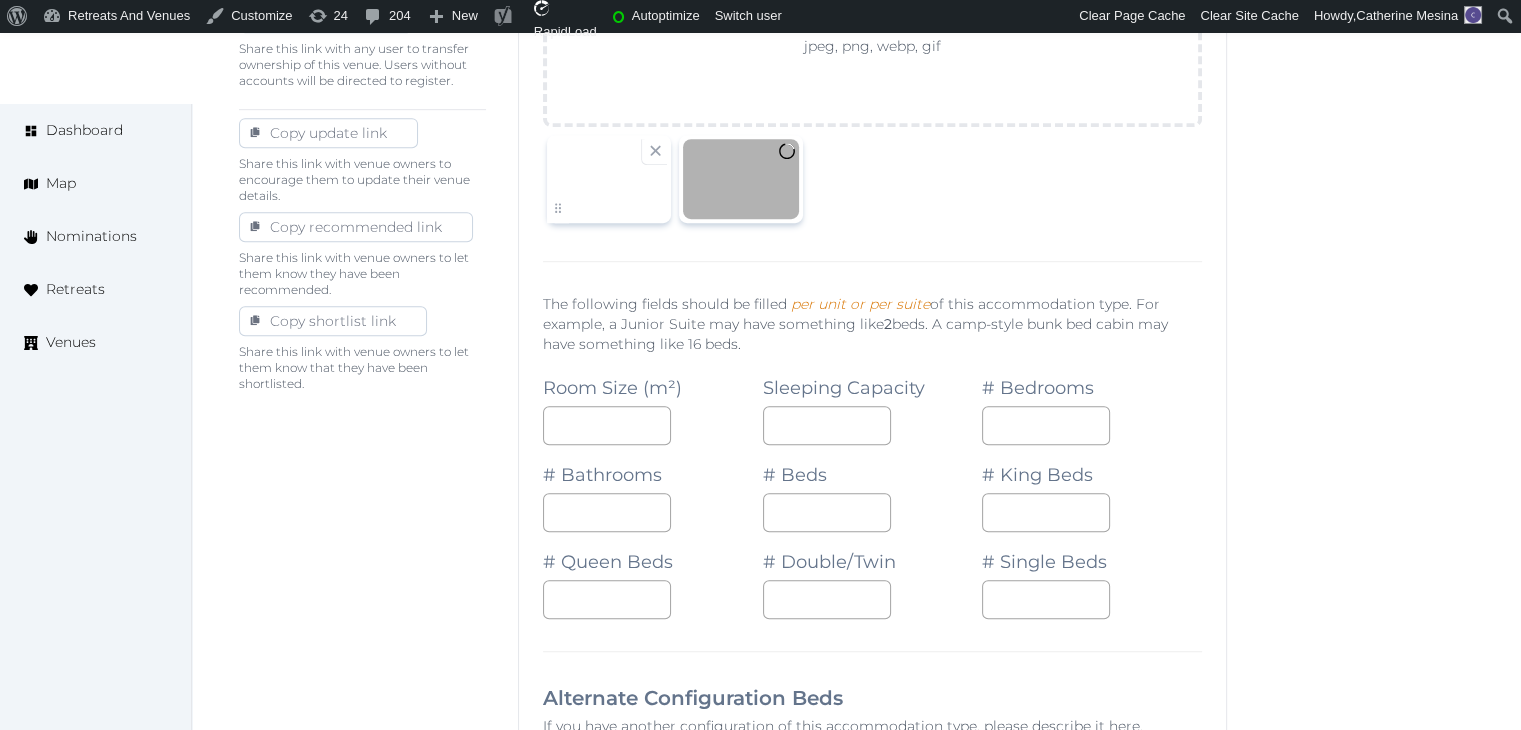 scroll, scrollTop: 1103, scrollLeft: 0, axis: vertical 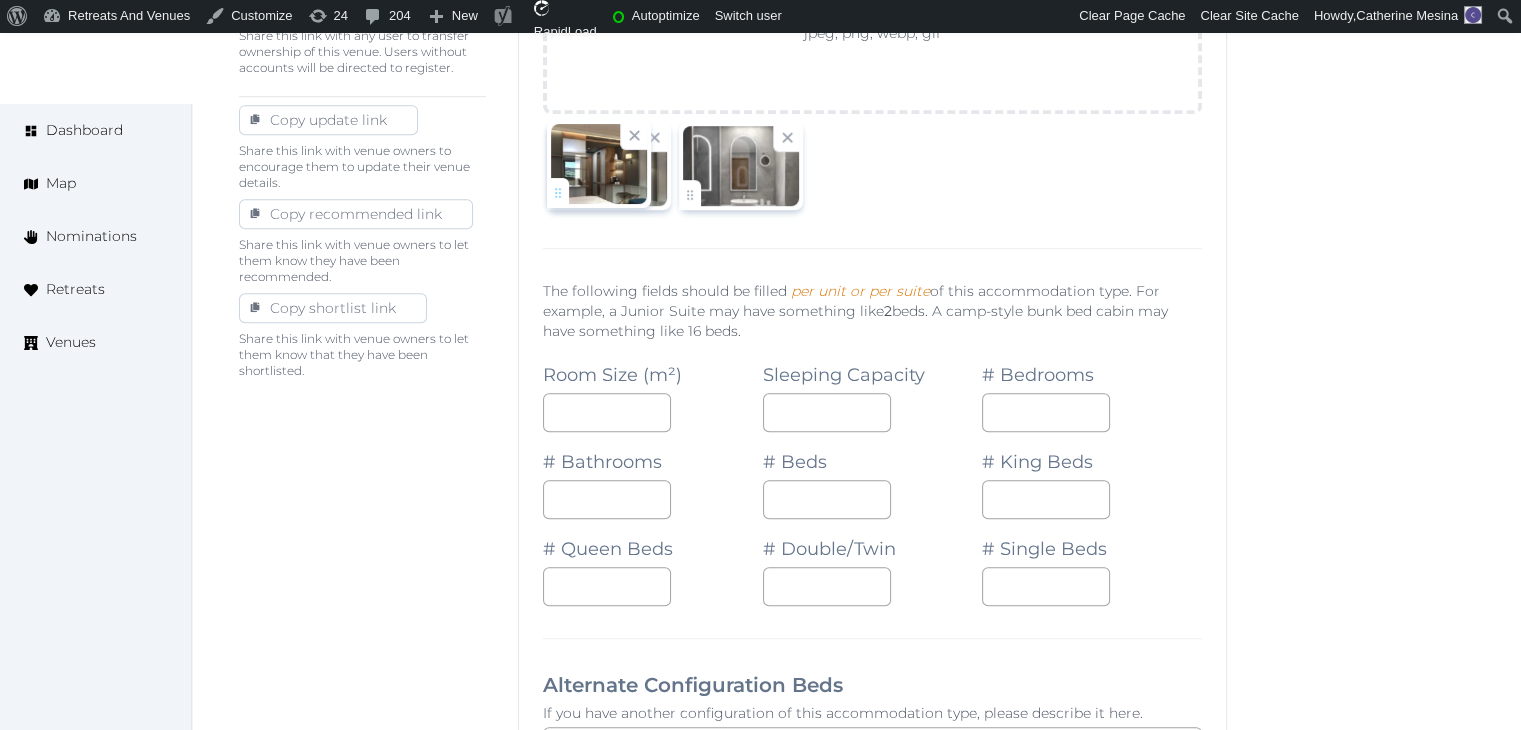 drag, startPoint x: 687, startPoint y: 193, endPoint x: 569, endPoint y: 190, distance: 118.03813 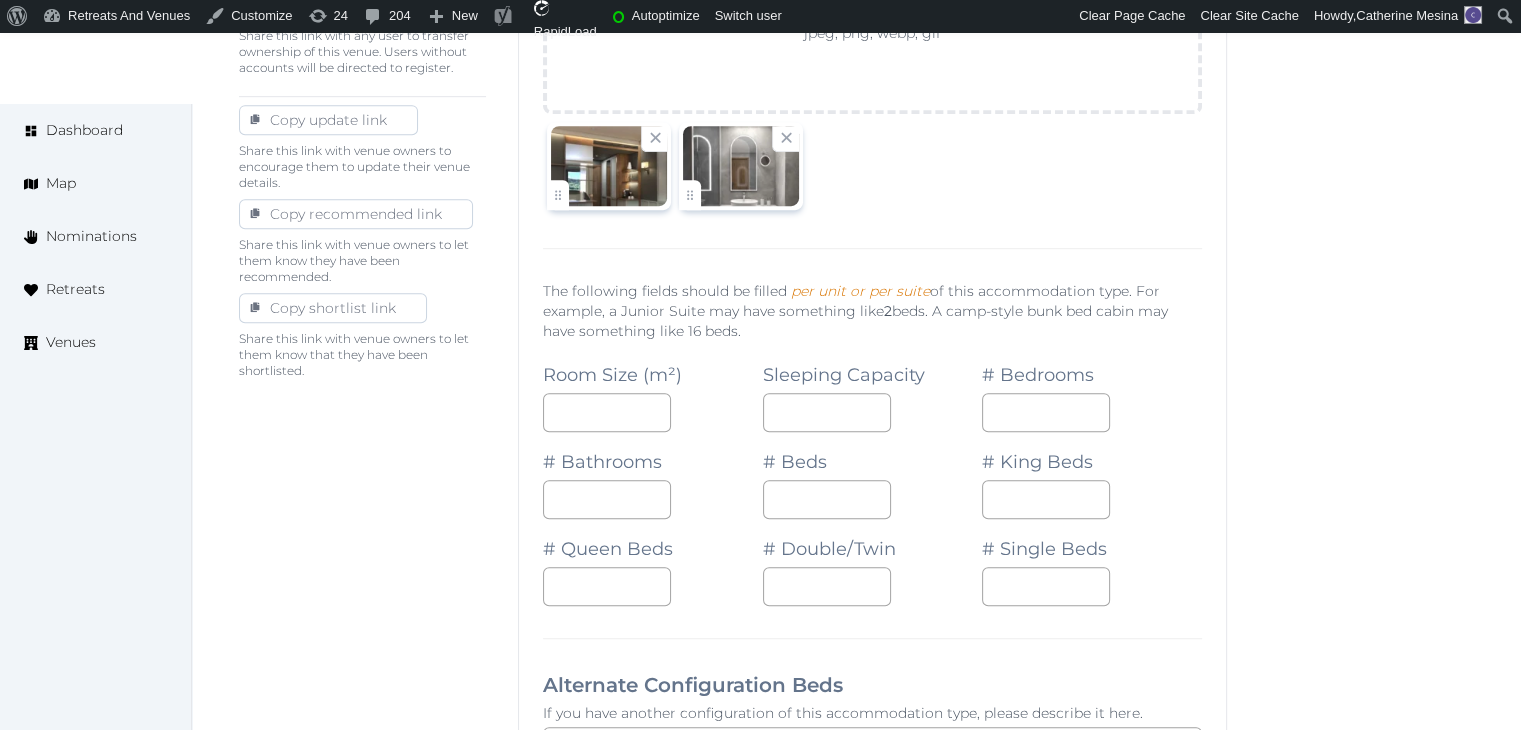 click on "# Bathrooms" at bounding box center [653, 475] 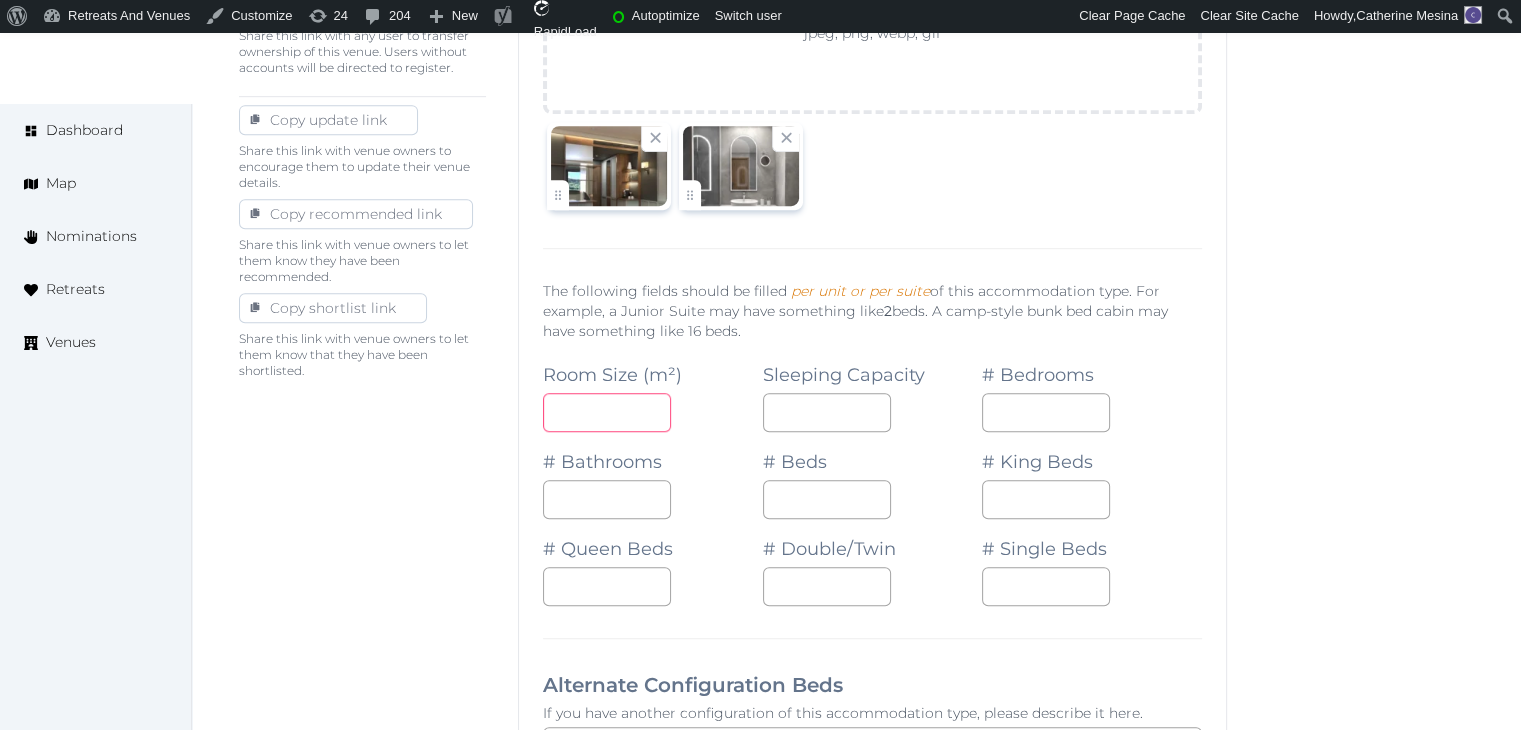 click at bounding box center [607, 412] 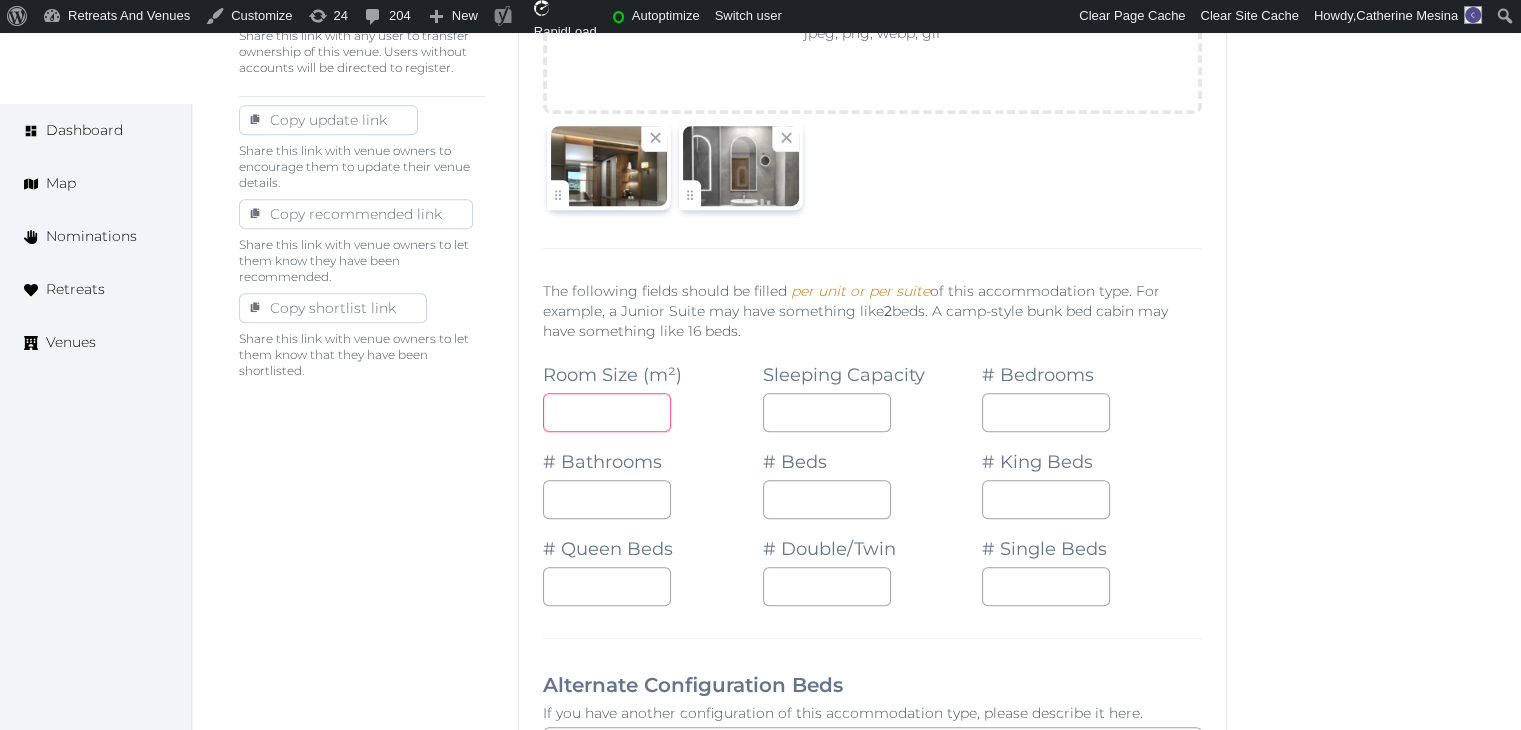 type on "**" 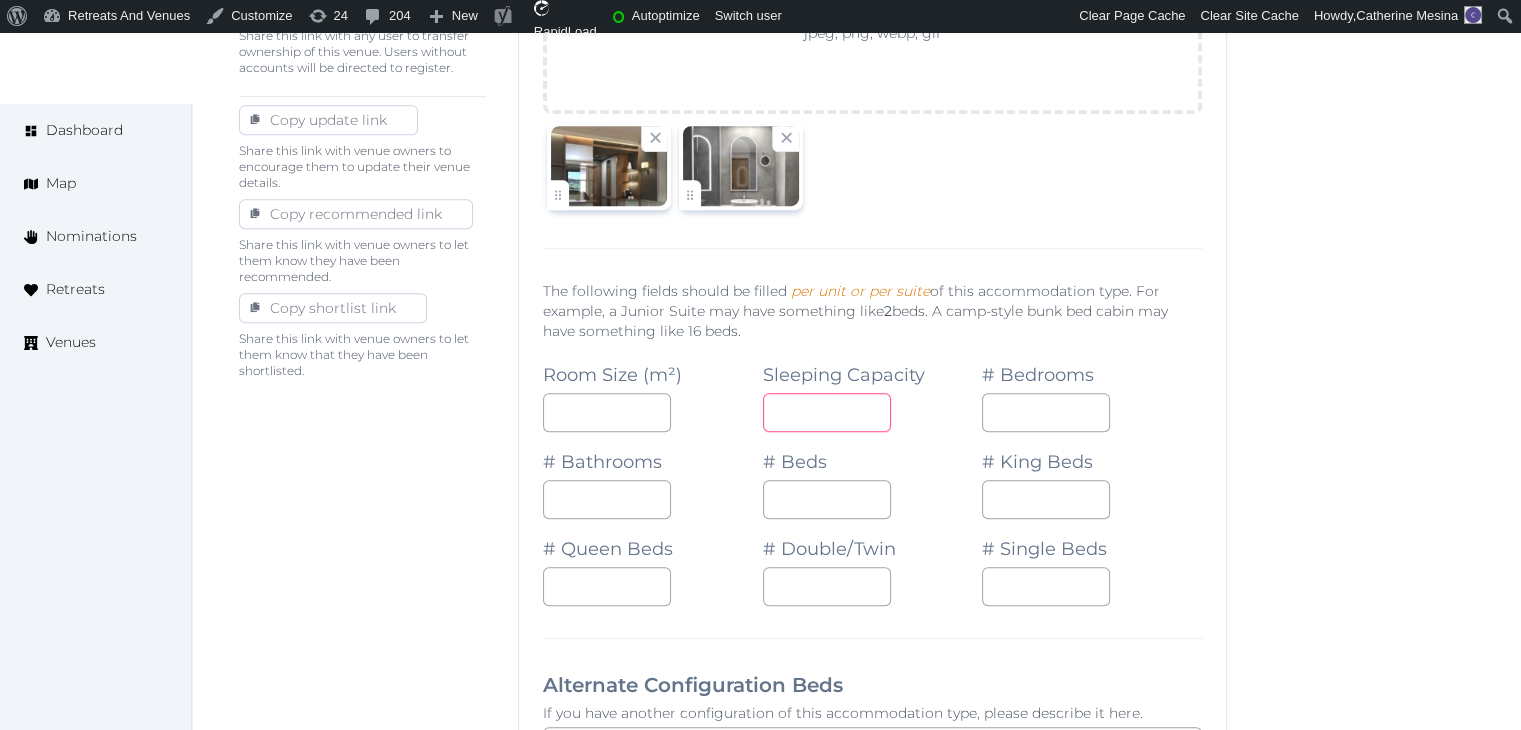 click at bounding box center [827, 412] 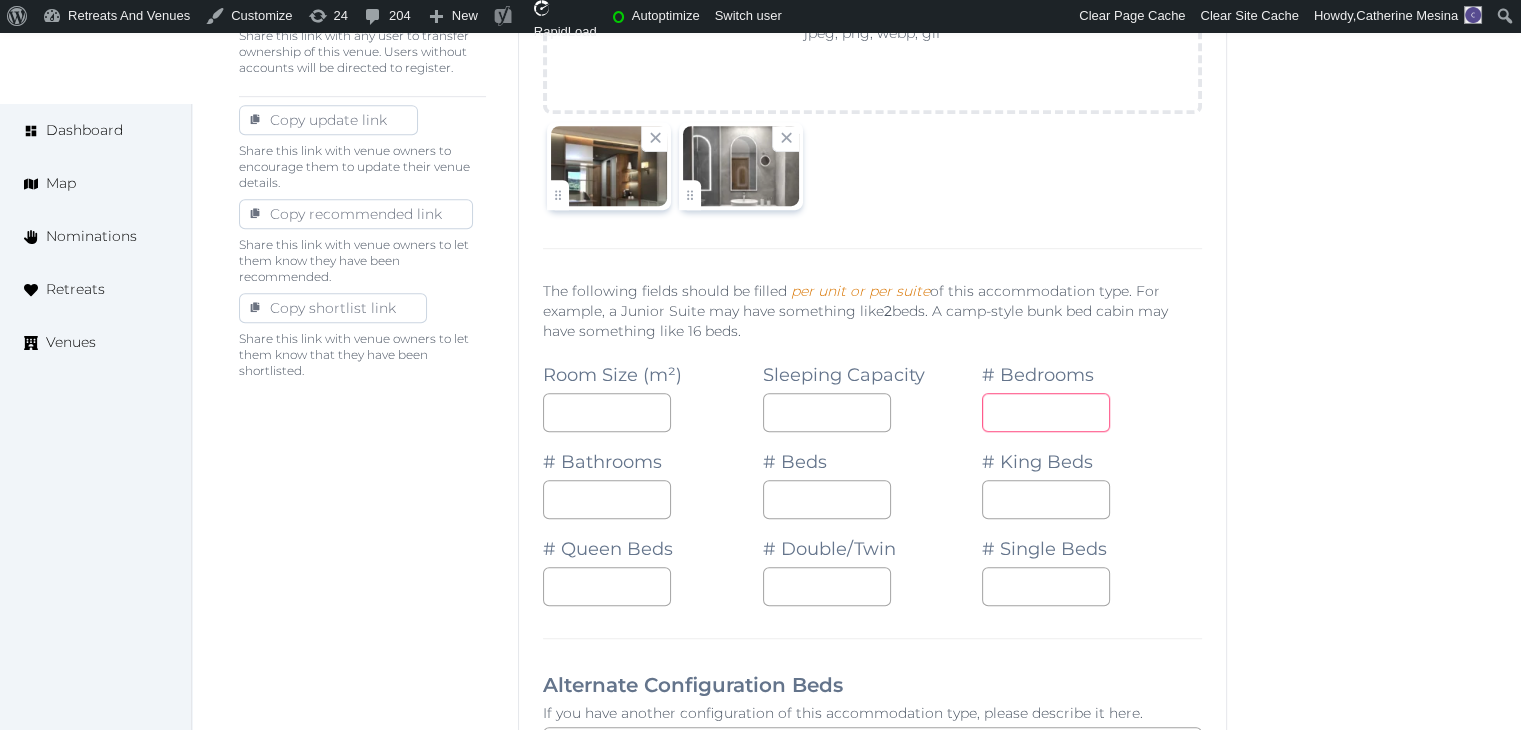 click at bounding box center [1046, 412] 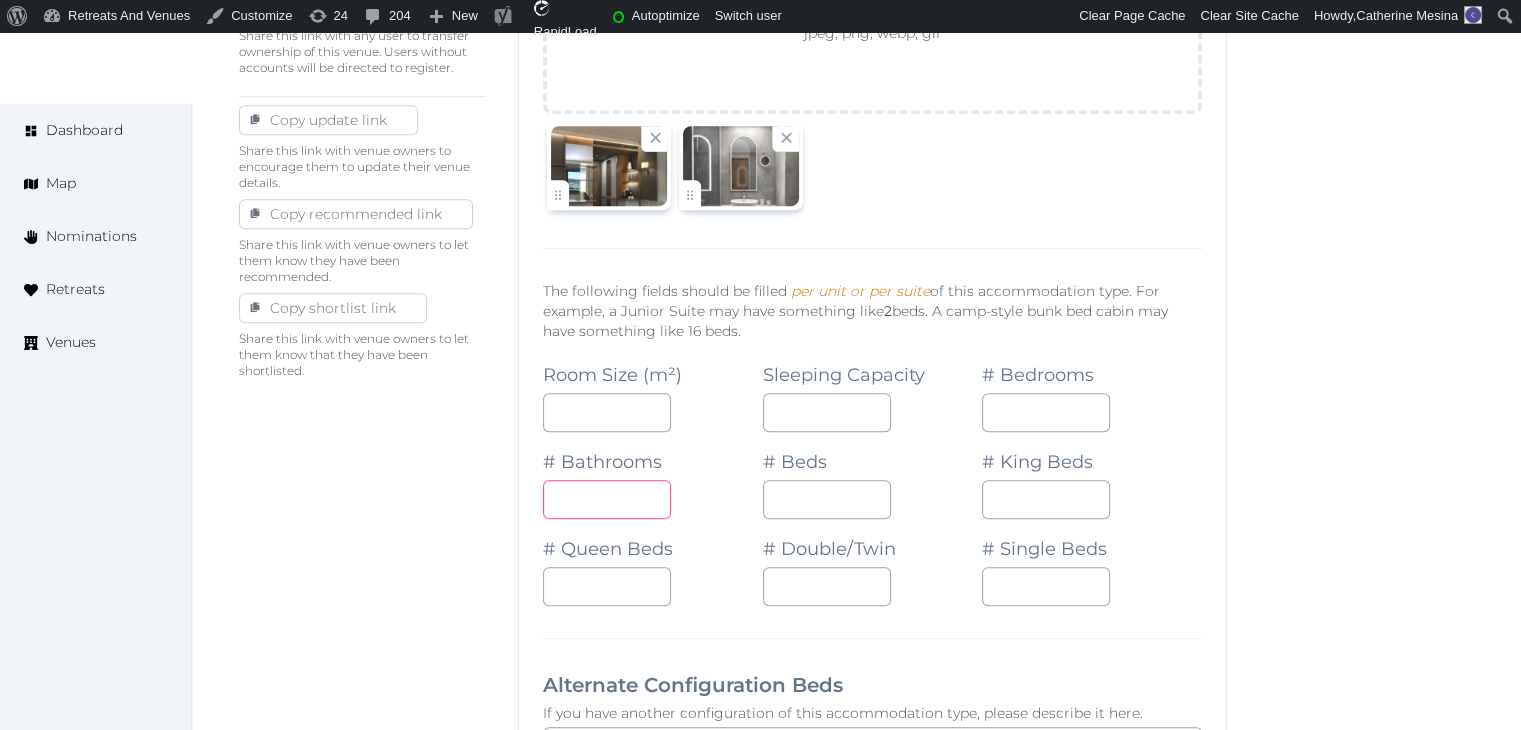 click at bounding box center [607, 499] 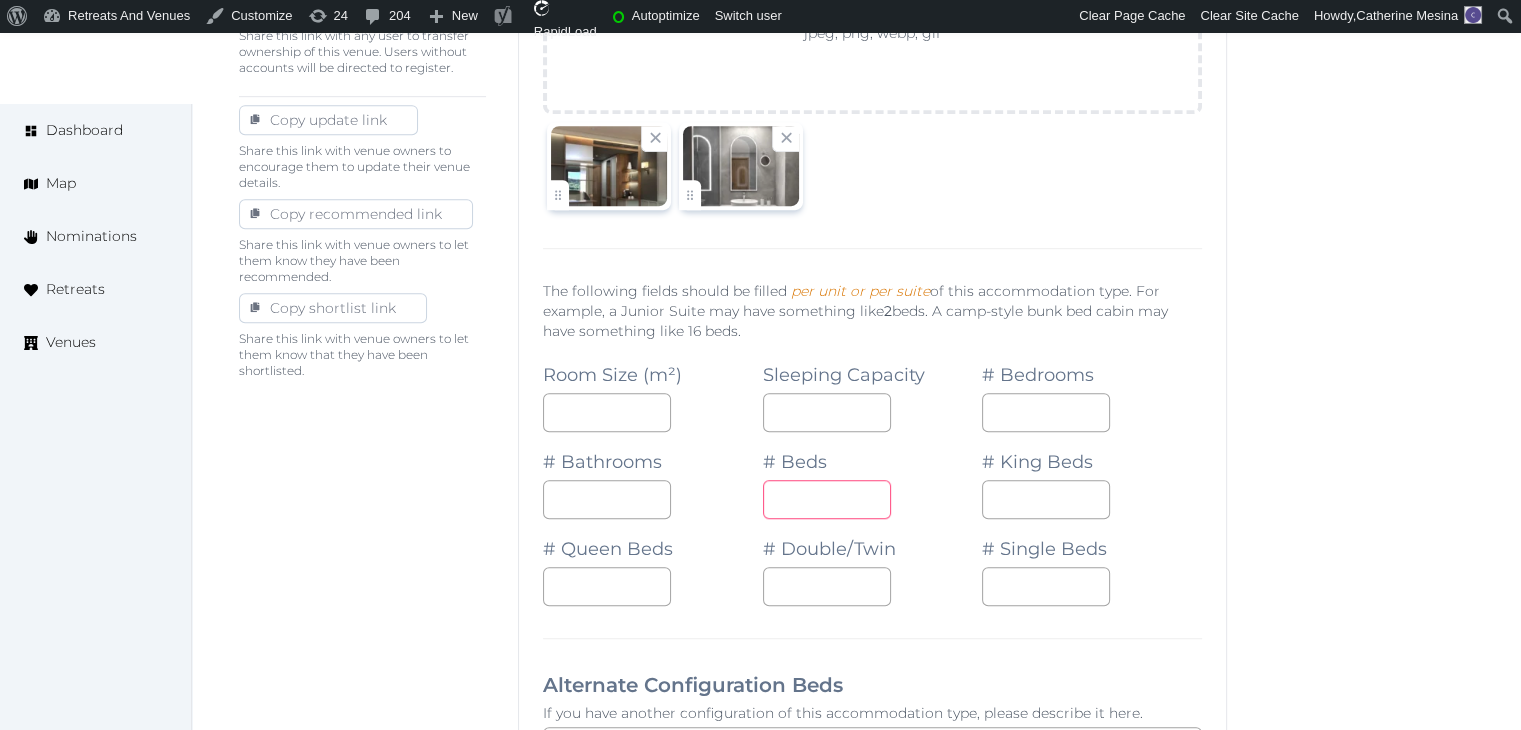 click at bounding box center [827, 499] 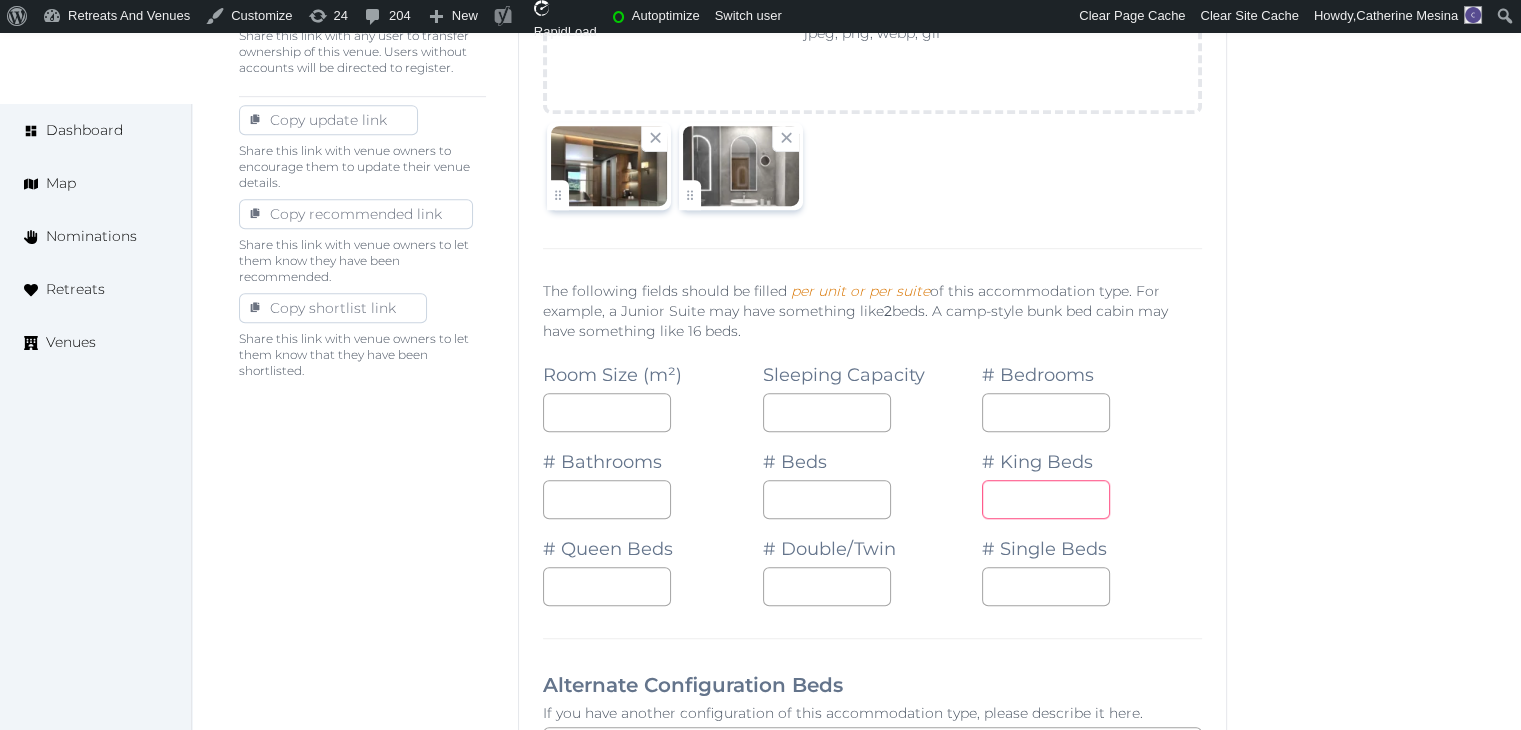 click at bounding box center (1046, 499) 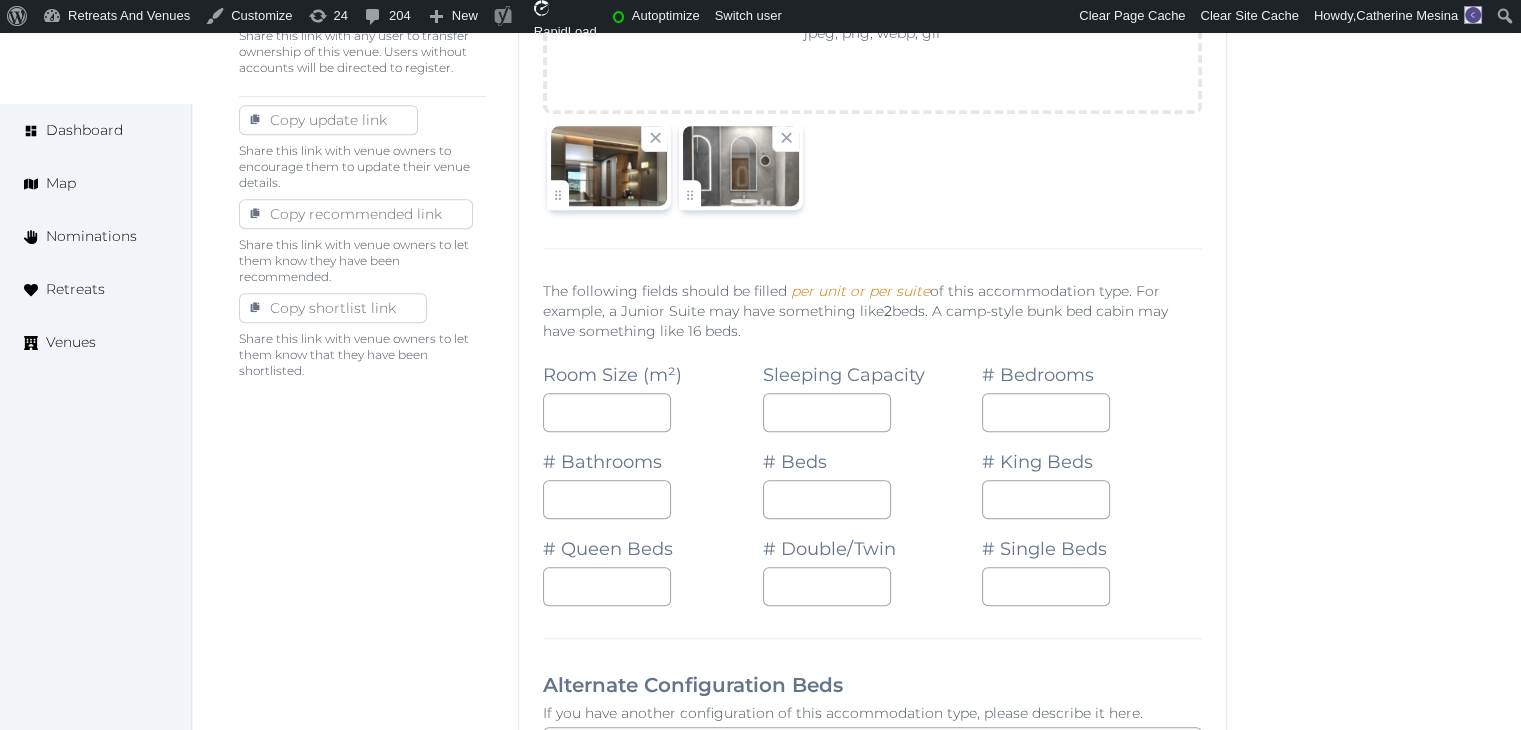click on "**********" at bounding box center [872, 815] 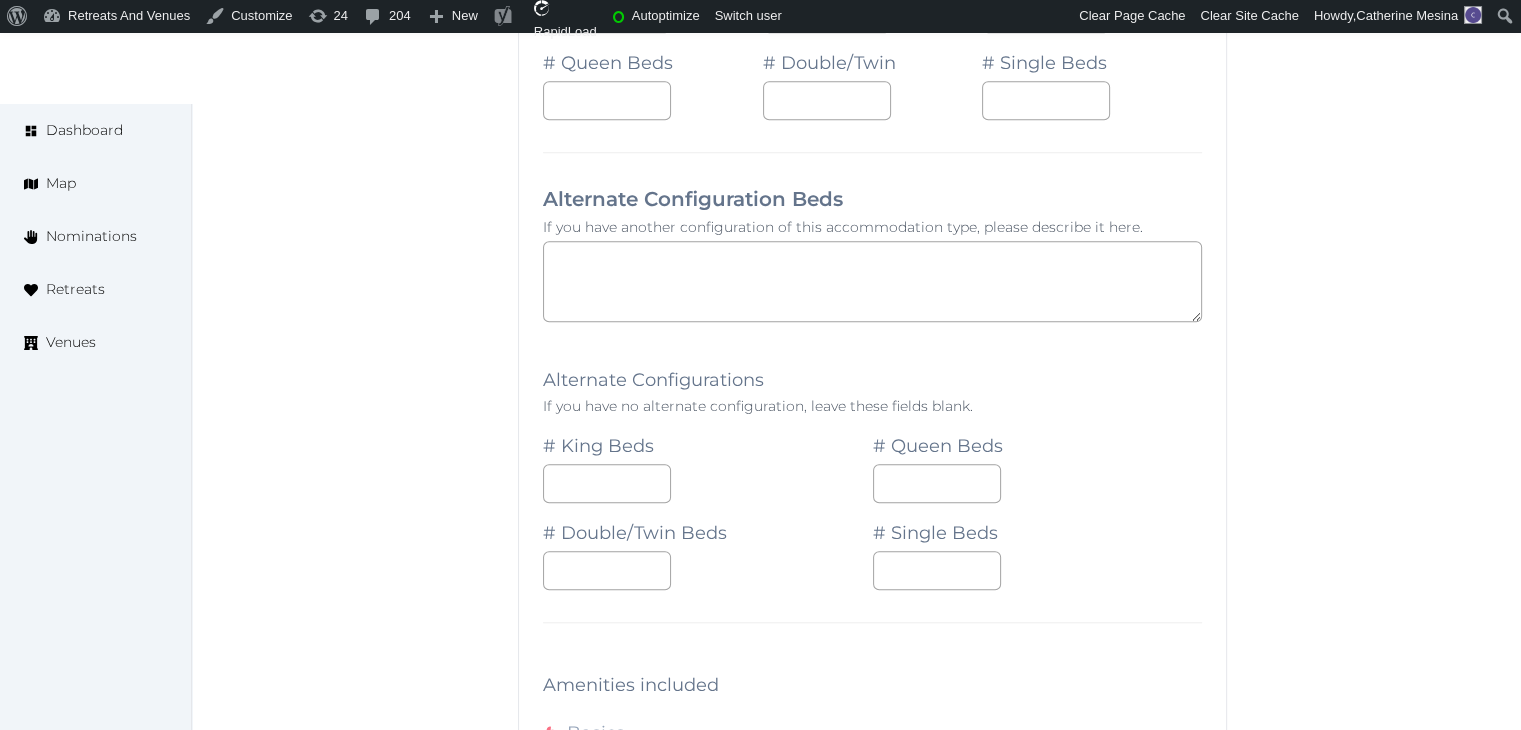scroll, scrollTop: 1706, scrollLeft: 0, axis: vertical 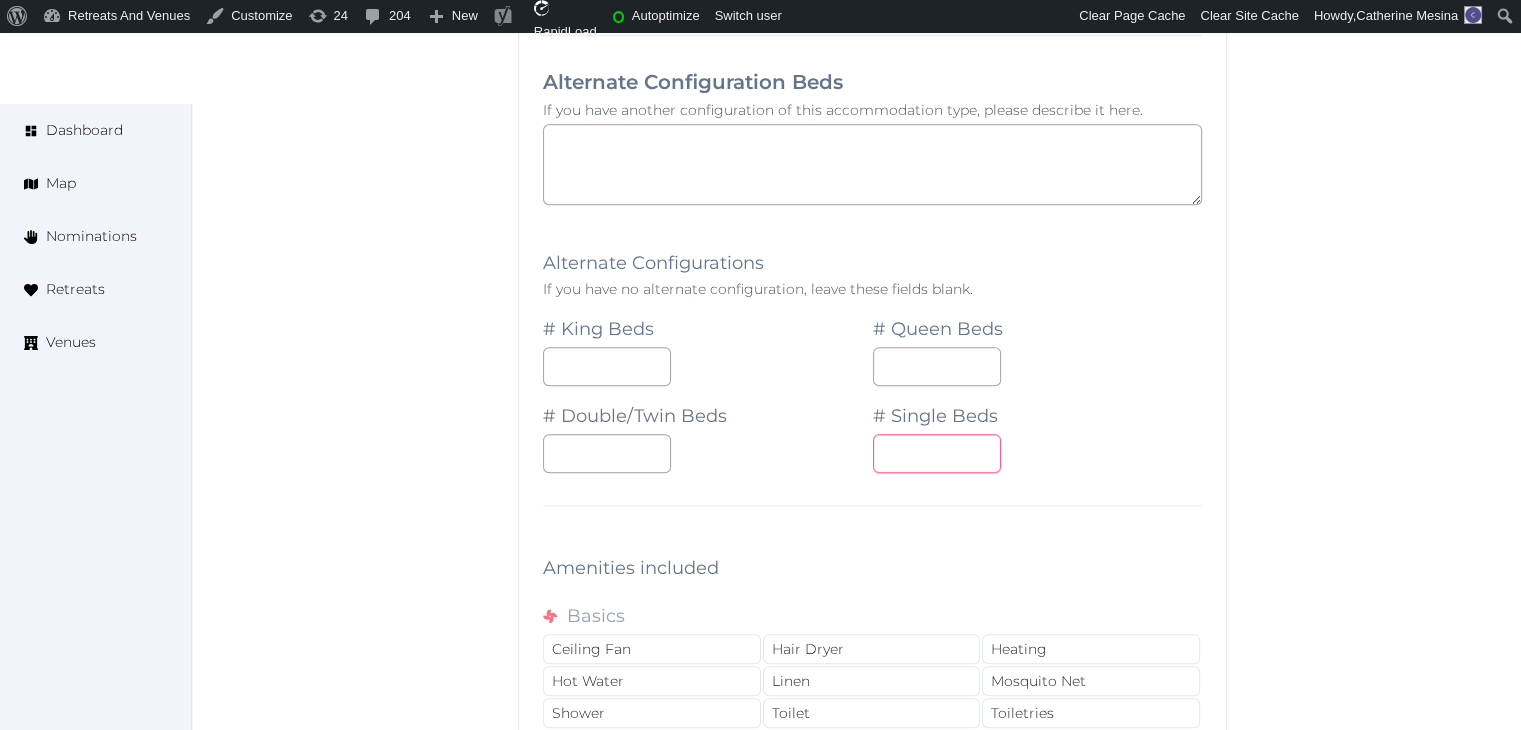 click at bounding box center (937, 453) 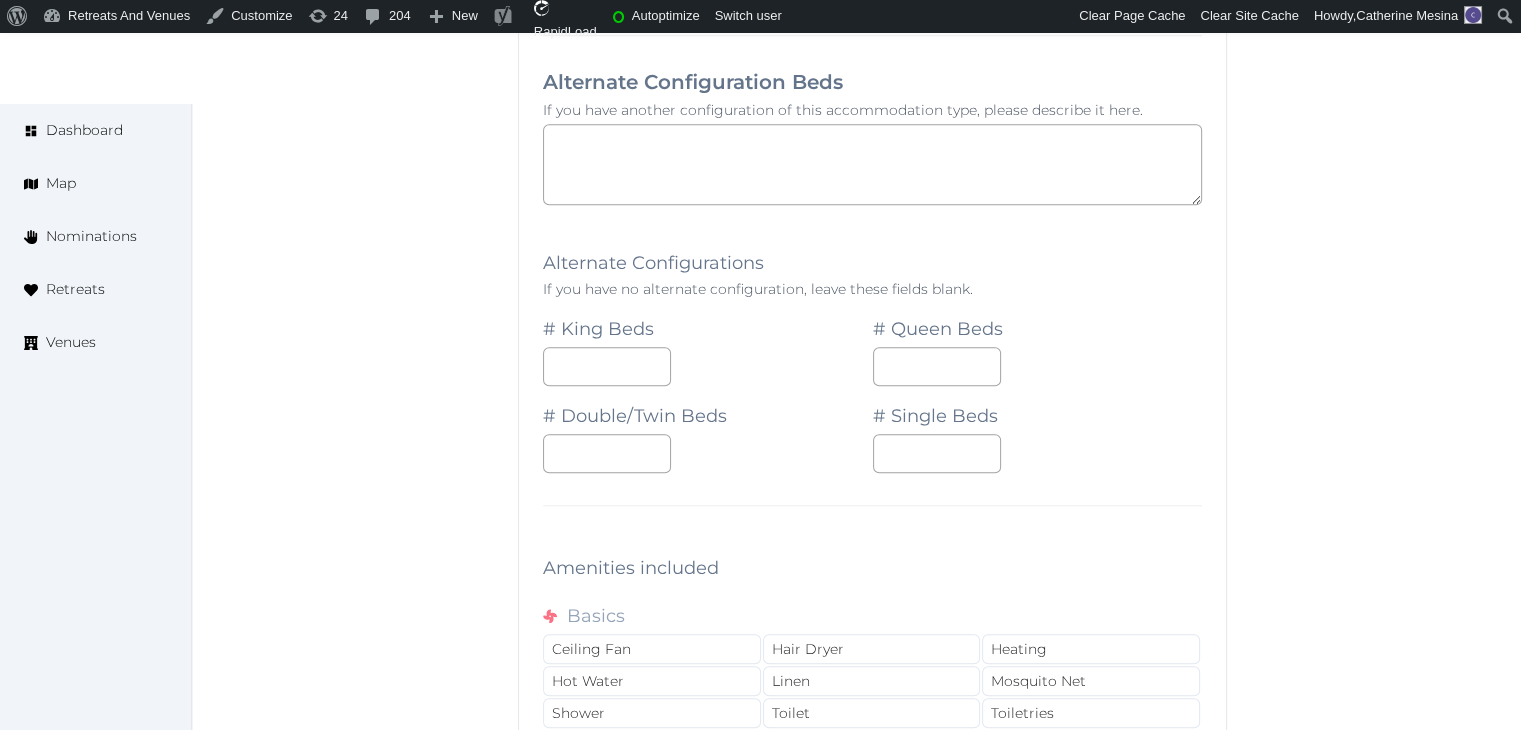 click on "**********" at bounding box center [872, 212] 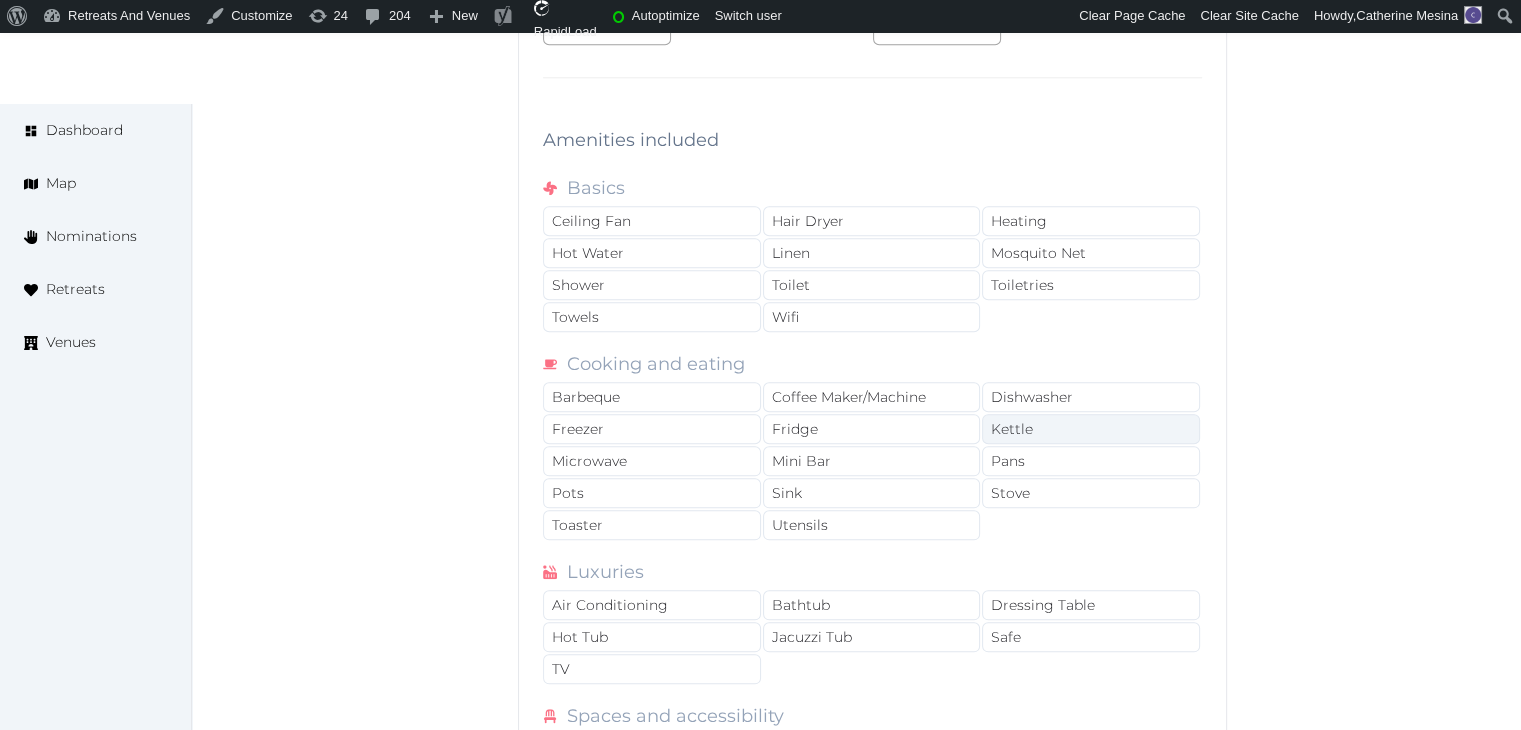 scroll, scrollTop: 2138, scrollLeft: 0, axis: vertical 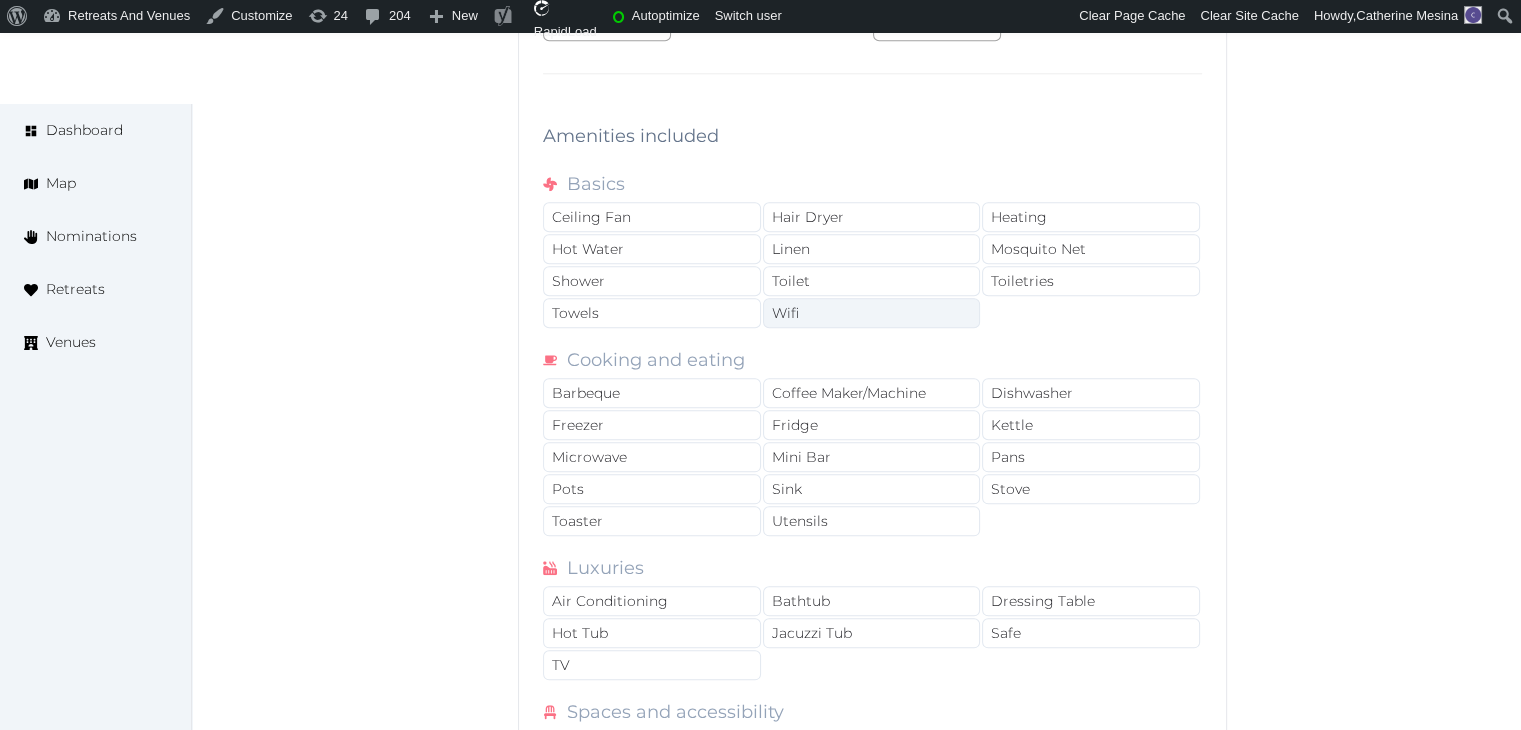 click on "Wifi" at bounding box center [872, 313] 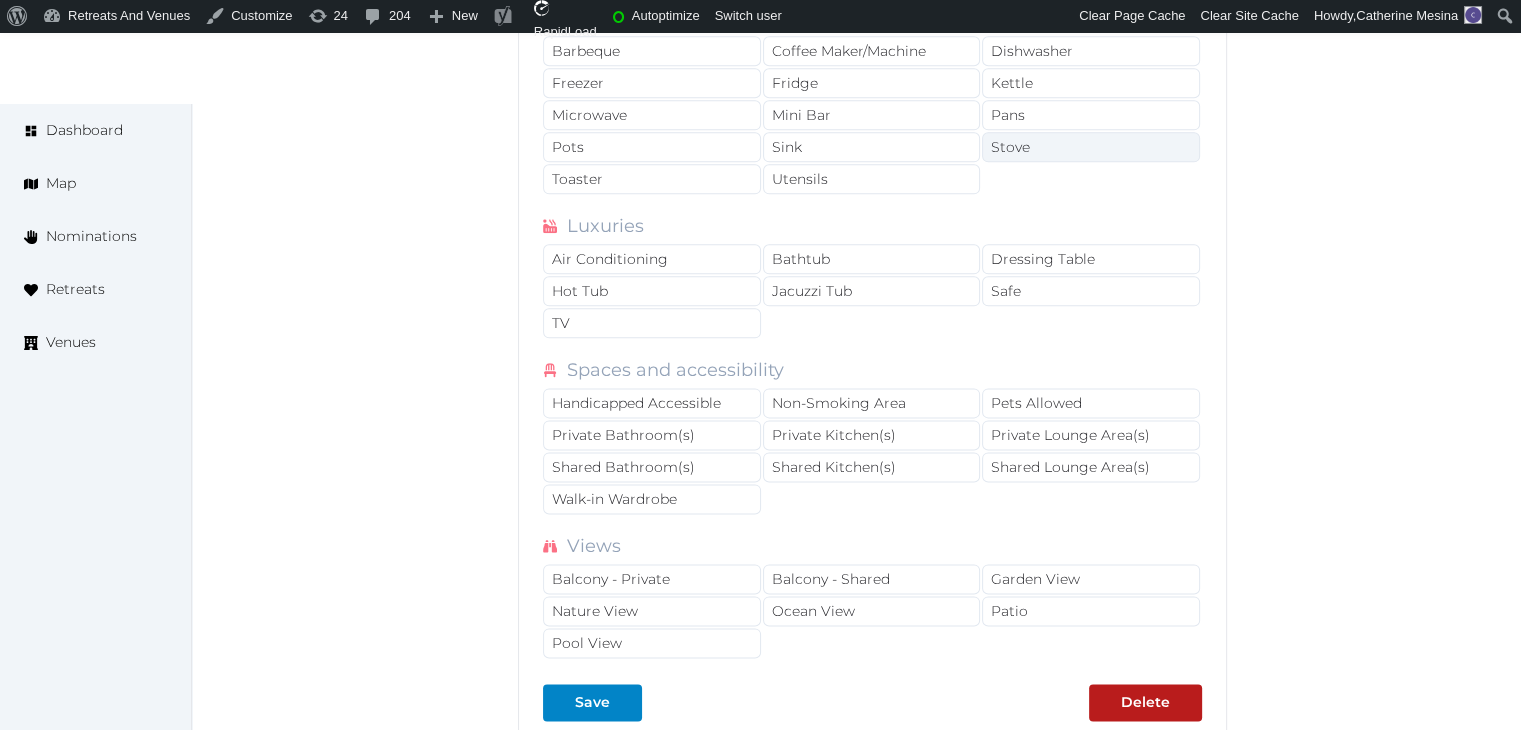 scroll, scrollTop: 2538, scrollLeft: 0, axis: vertical 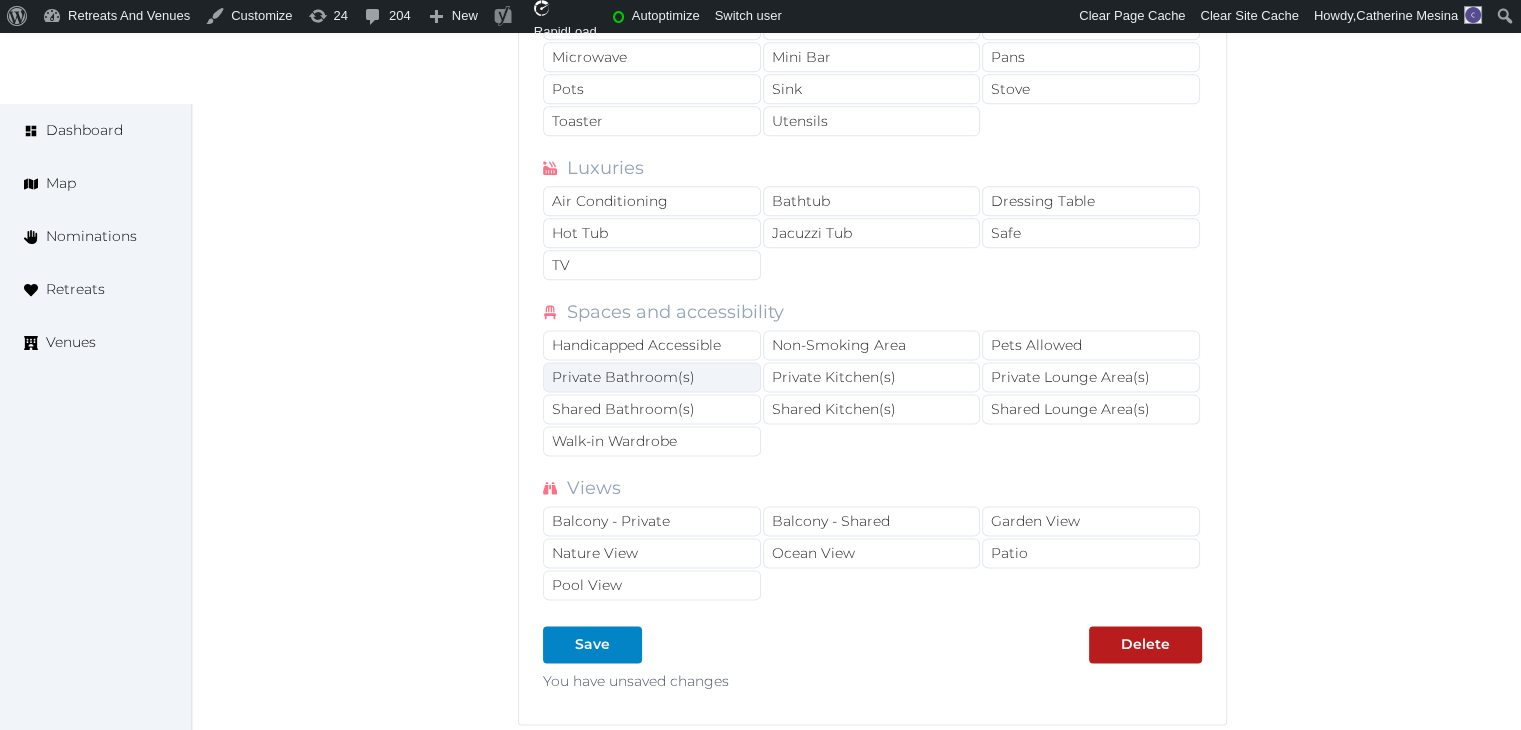click on "Private Bathroom(s)" at bounding box center (652, 377) 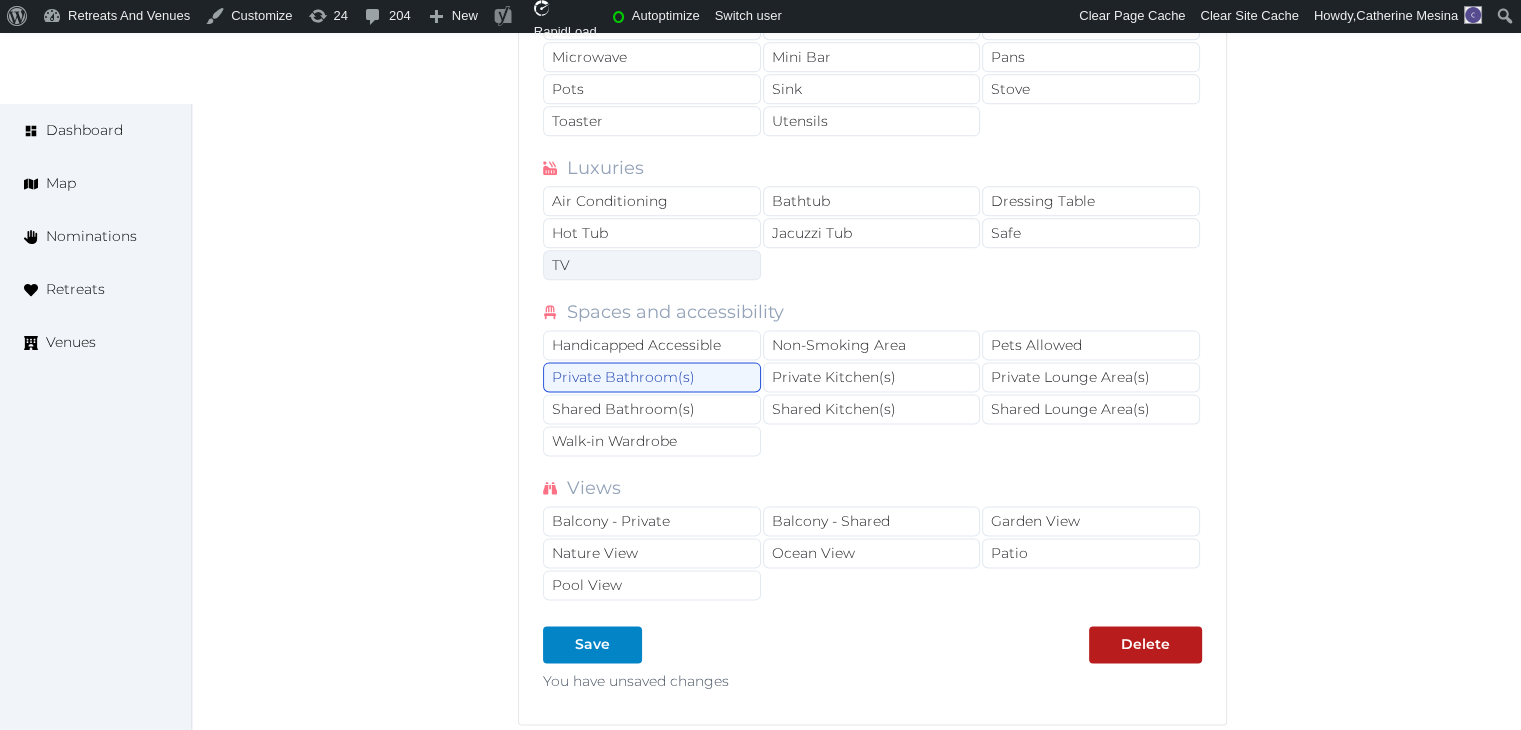 click on "TV" at bounding box center (652, 265) 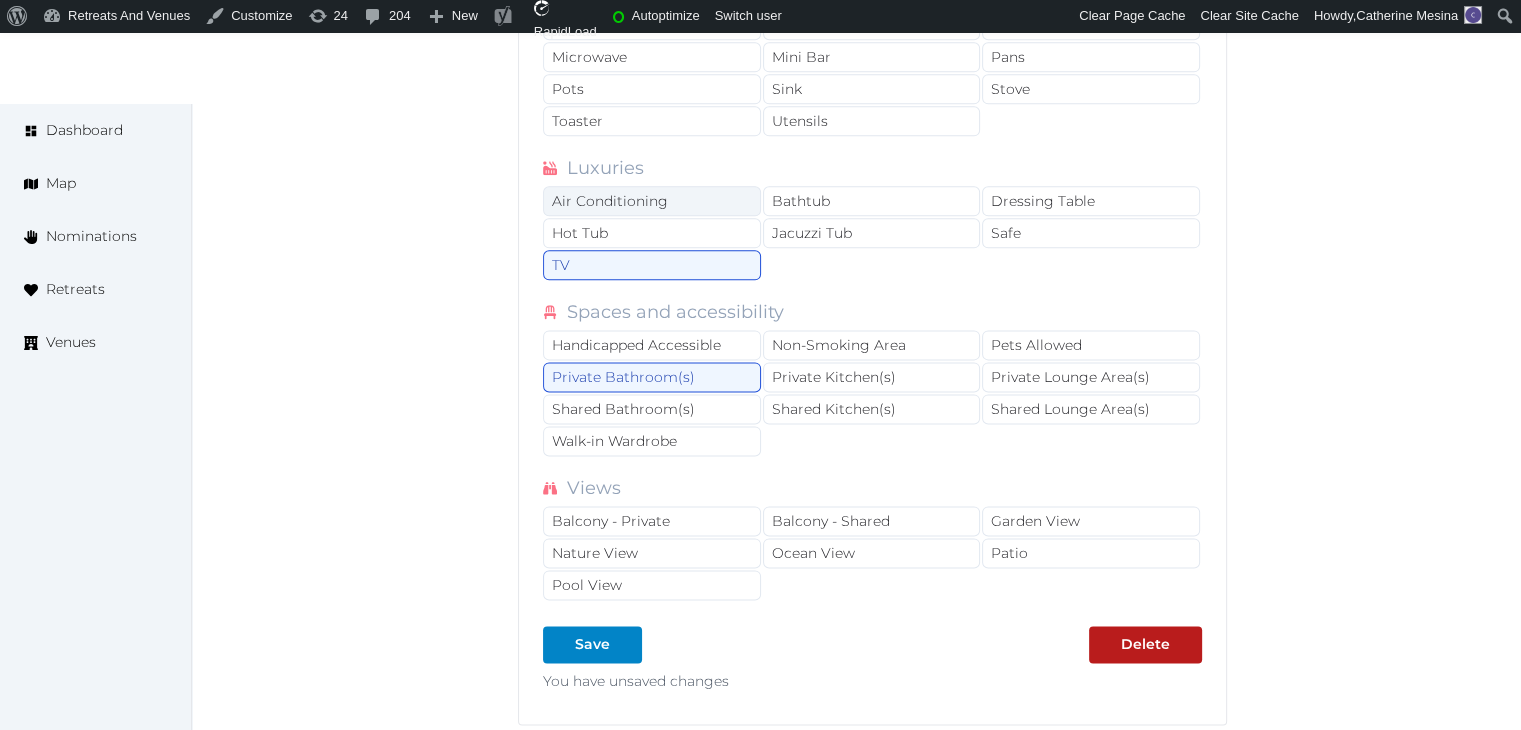 click on "Air Conditioning" at bounding box center [652, 201] 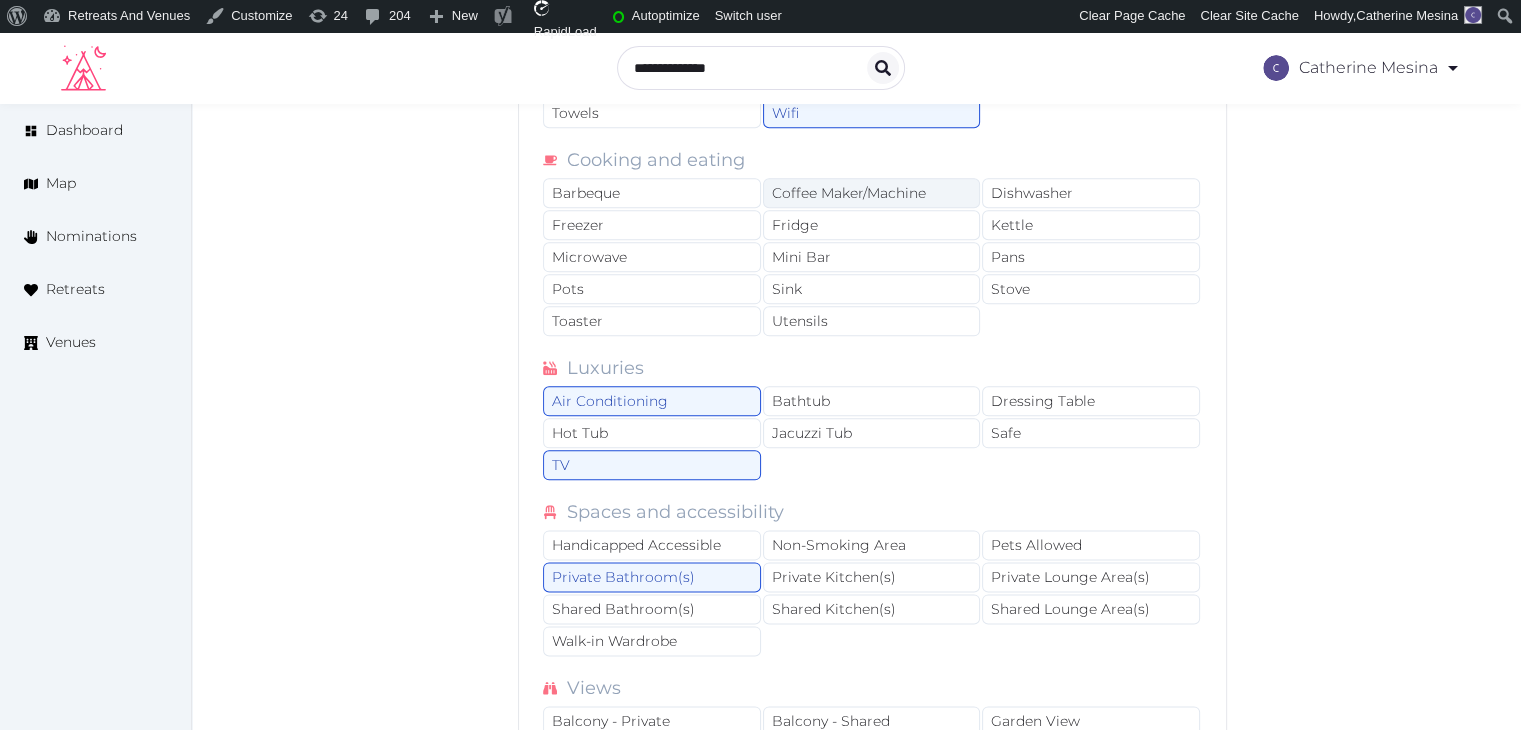 click on "Coffee Maker/Machine" at bounding box center [872, 193] 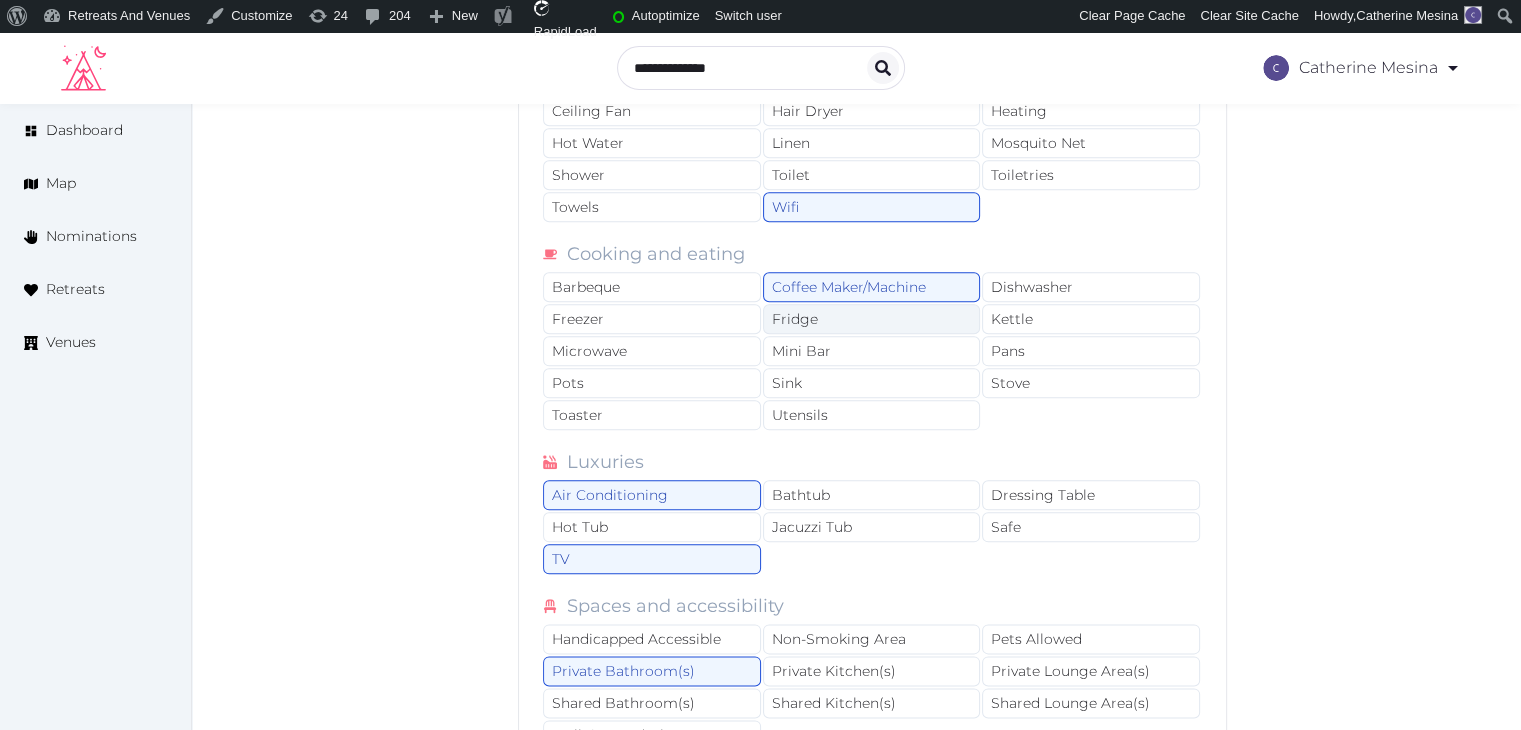 scroll, scrollTop: 2238, scrollLeft: 0, axis: vertical 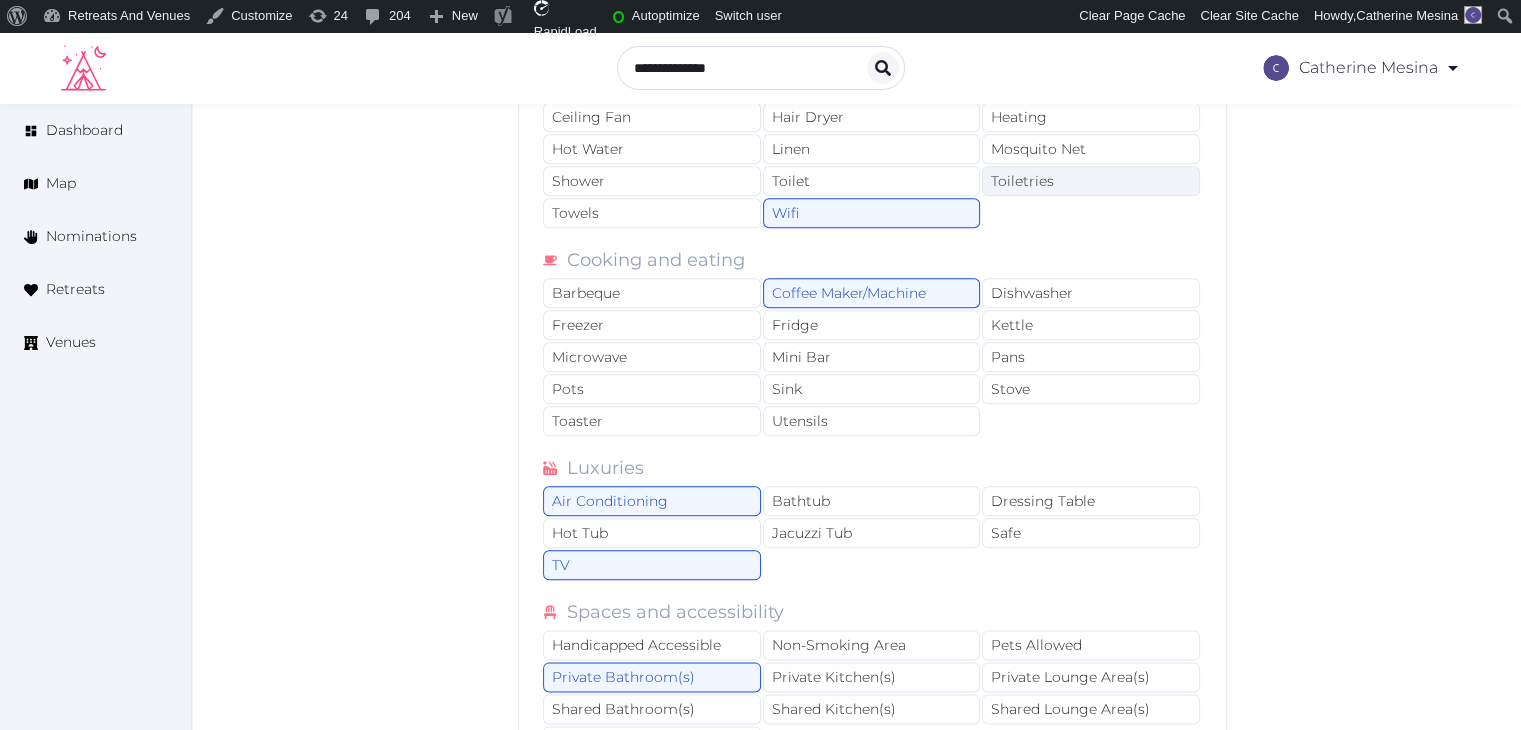 click on "Toiletries" at bounding box center (1091, 181) 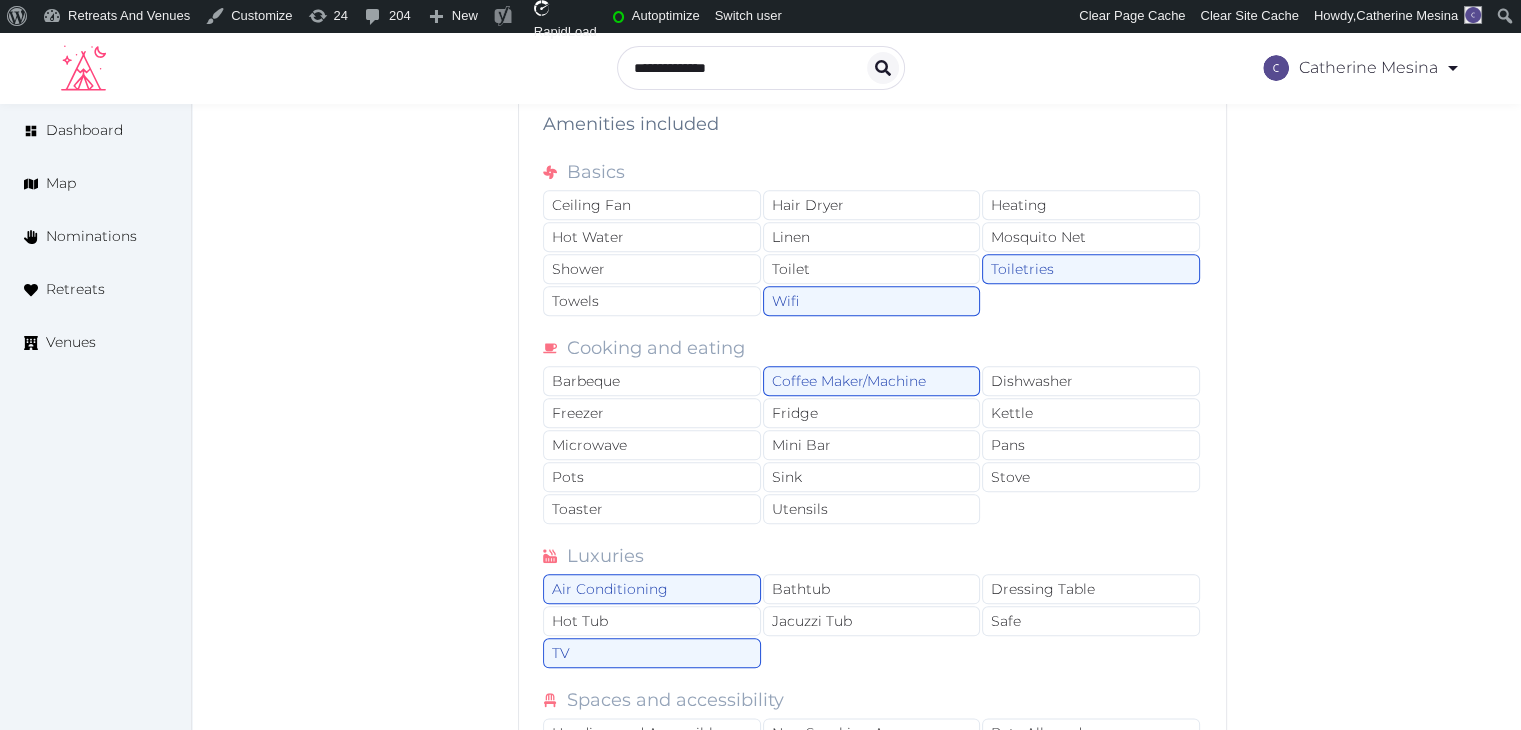 scroll, scrollTop: 2138, scrollLeft: 0, axis: vertical 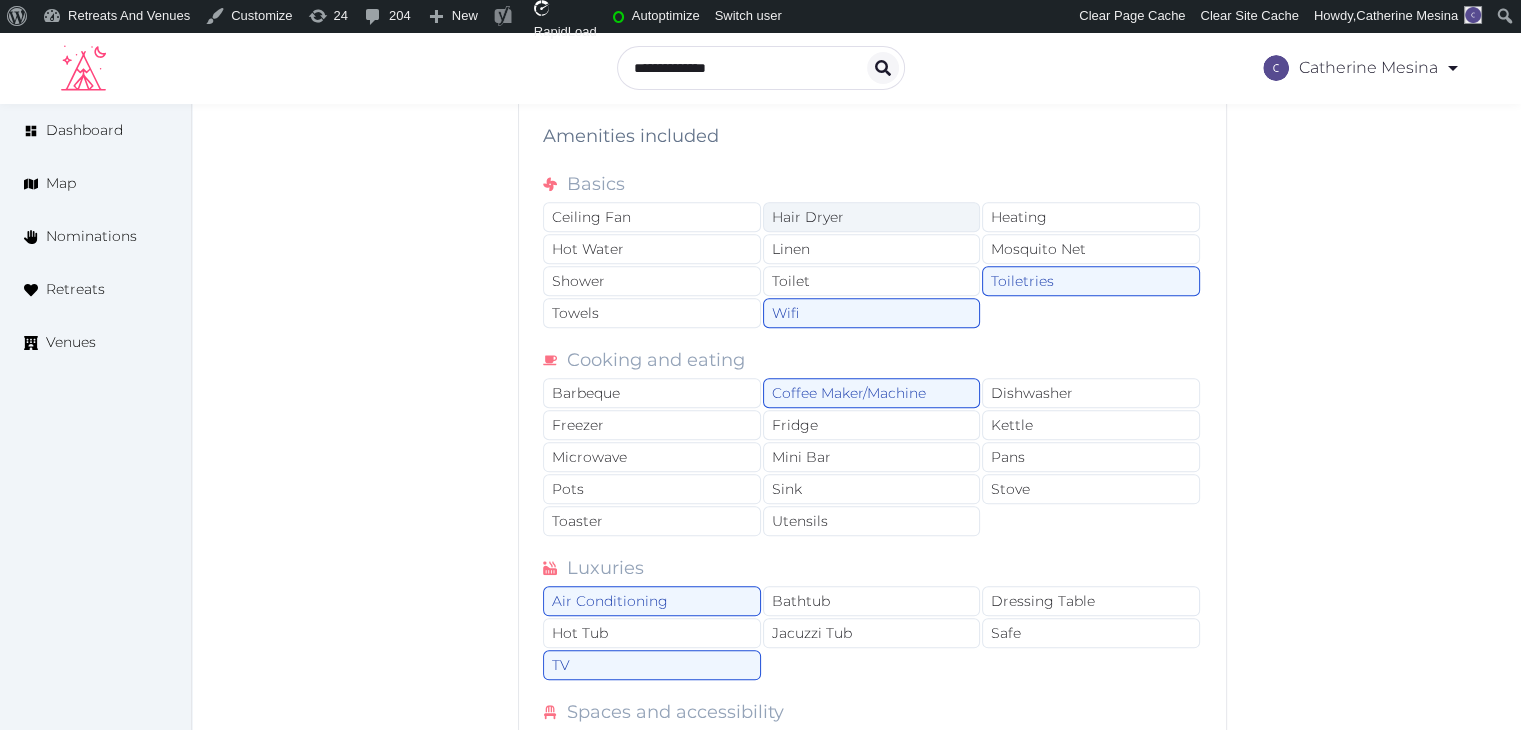 click on "Hair Dryer" at bounding box center [872, 217] 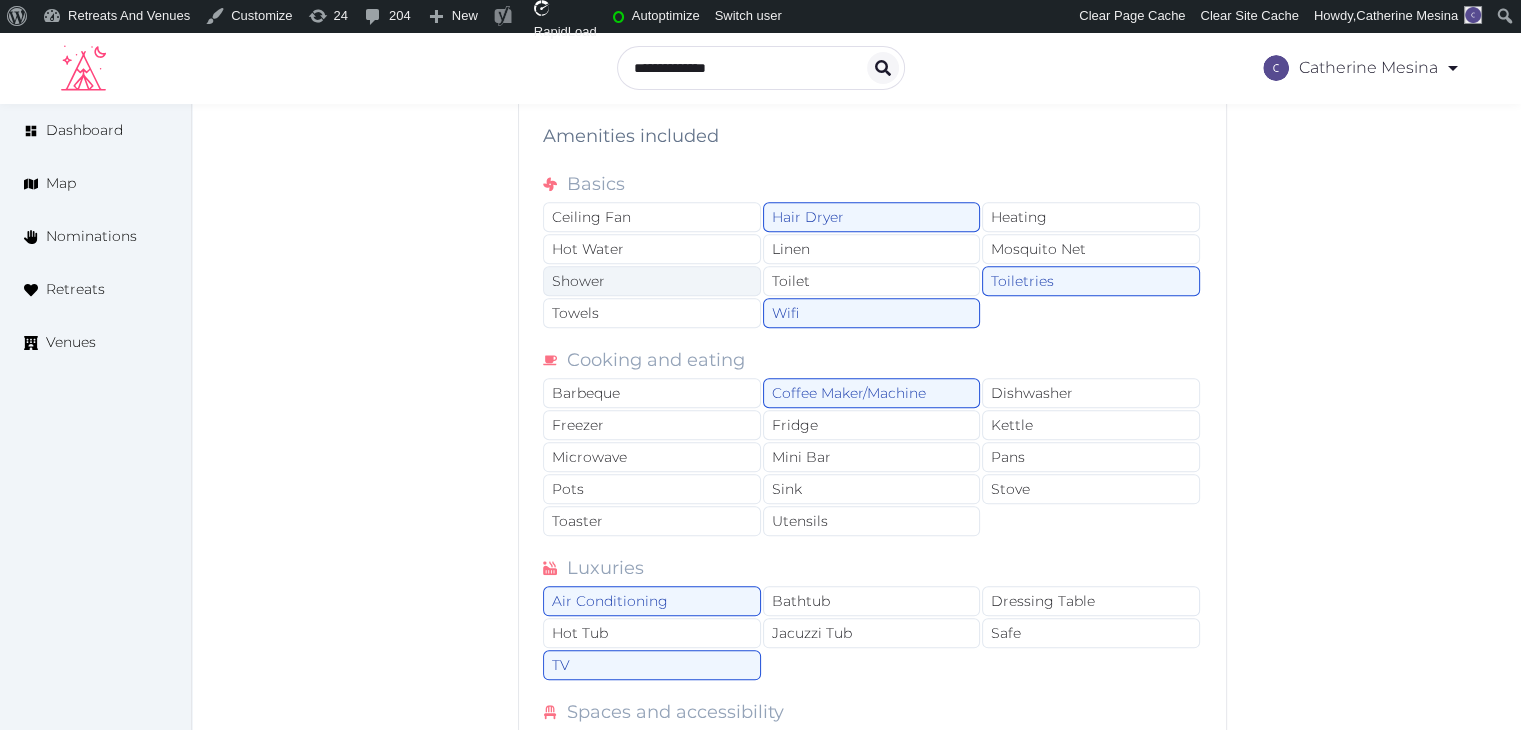 click on "Shower" at bounding box center [652, 281] 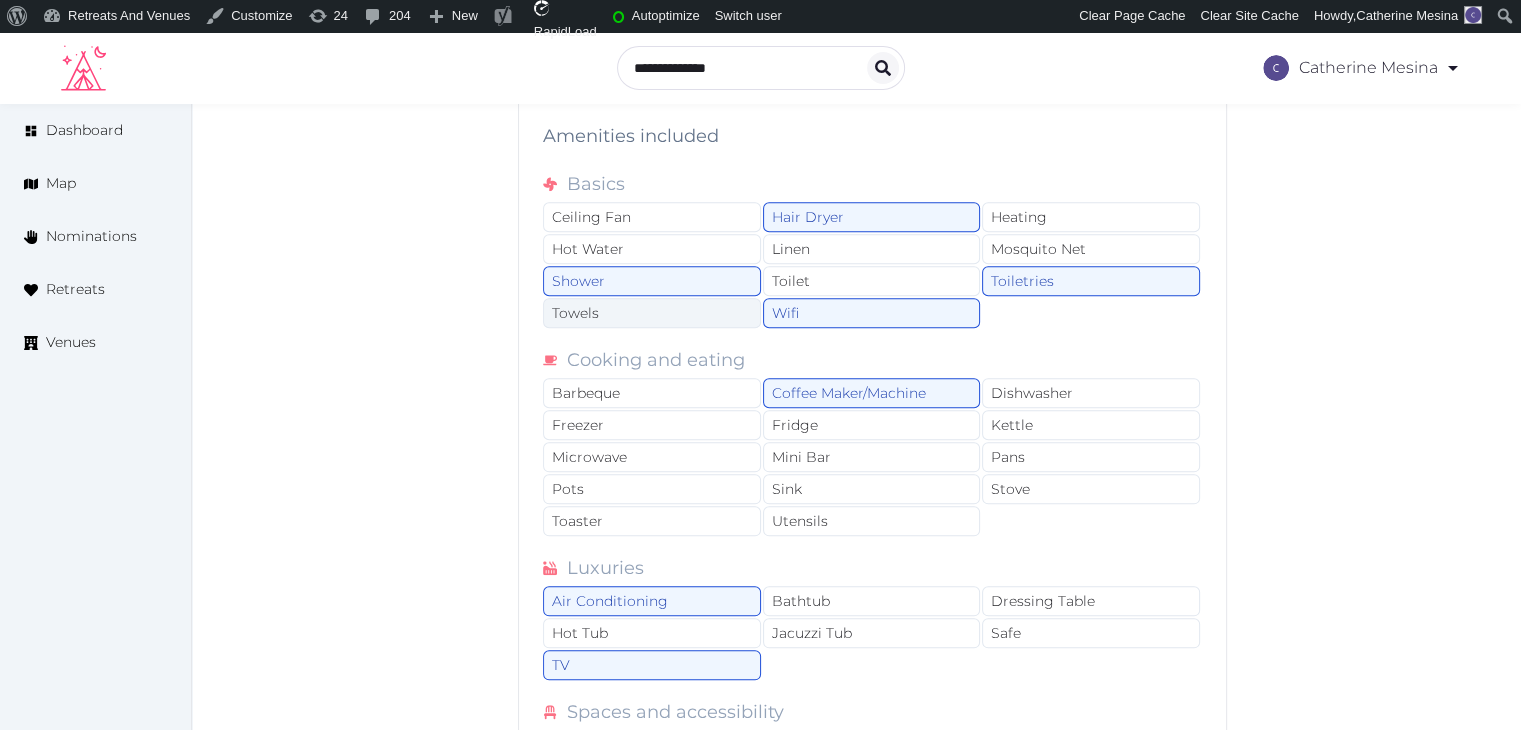 click on "Towels" at bounding box center (652, 313) 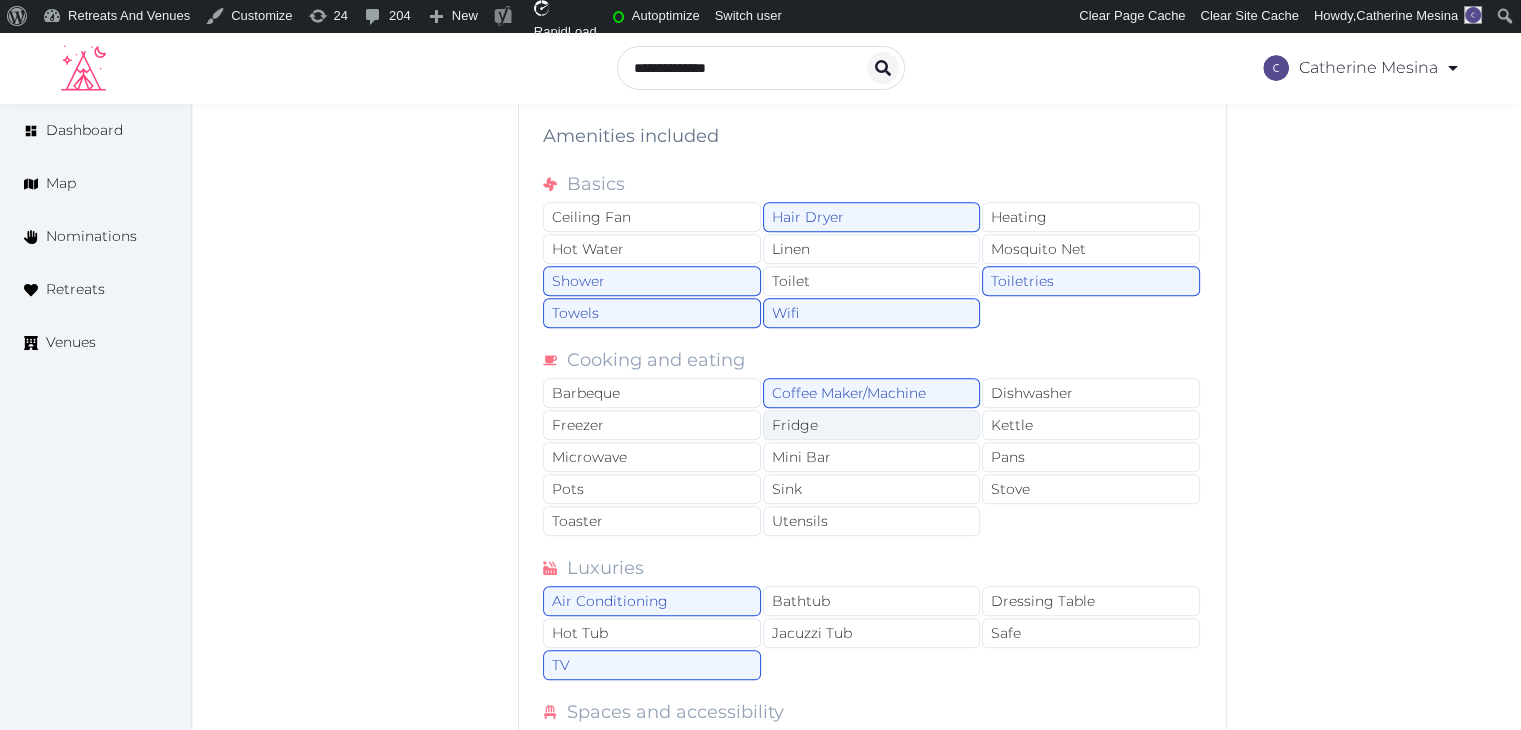 click on "Fridge" at bounding box center (872, 425) 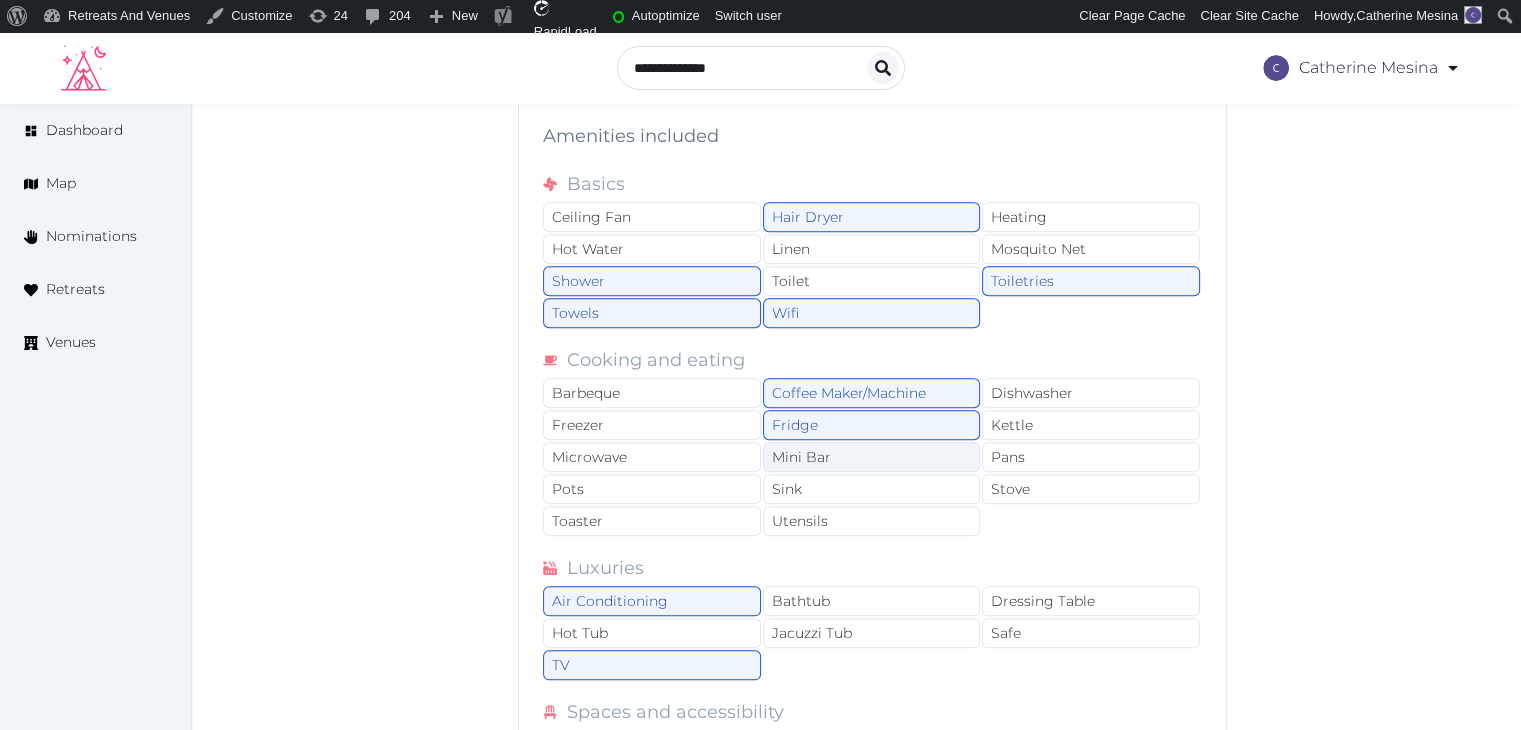 click on "Mini Bar" at bounding box center (872, 457) 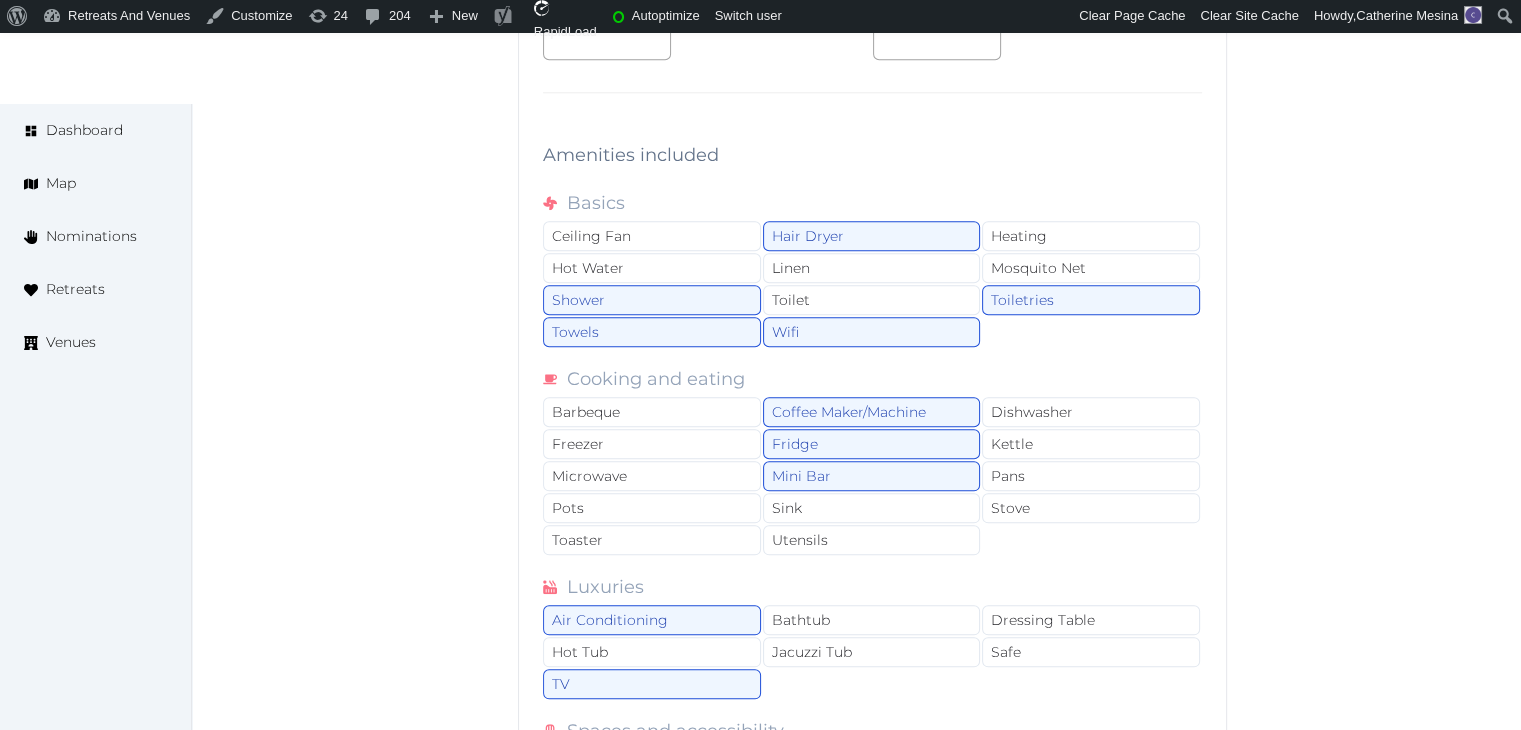 scroll, scrollTop: 2138, scrollLeft: 0, axis: vertical 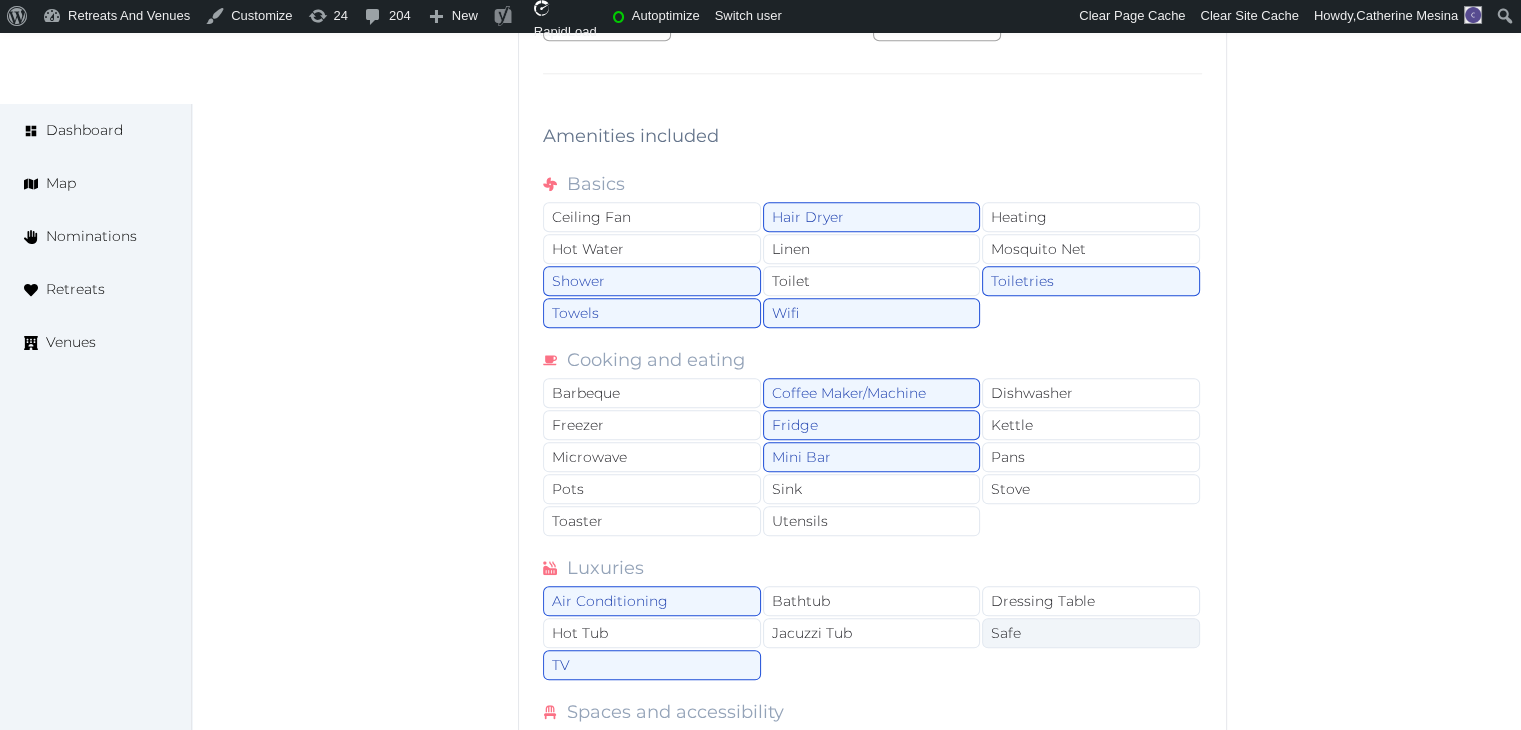 click on "Safe" at bounding box center [1091, 633] 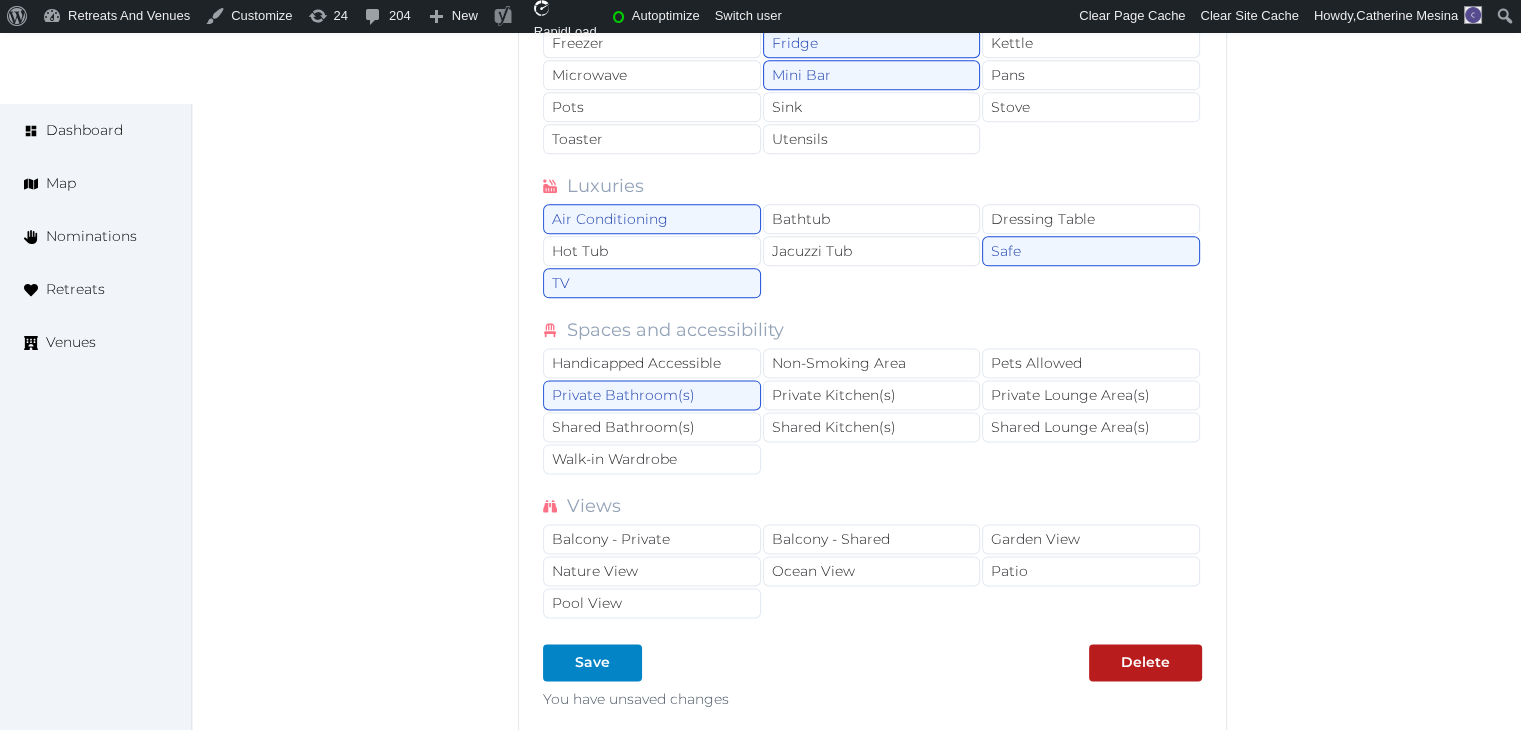 scroll, scrollTop: 2571, scrollLeft: 0, axis: vertical 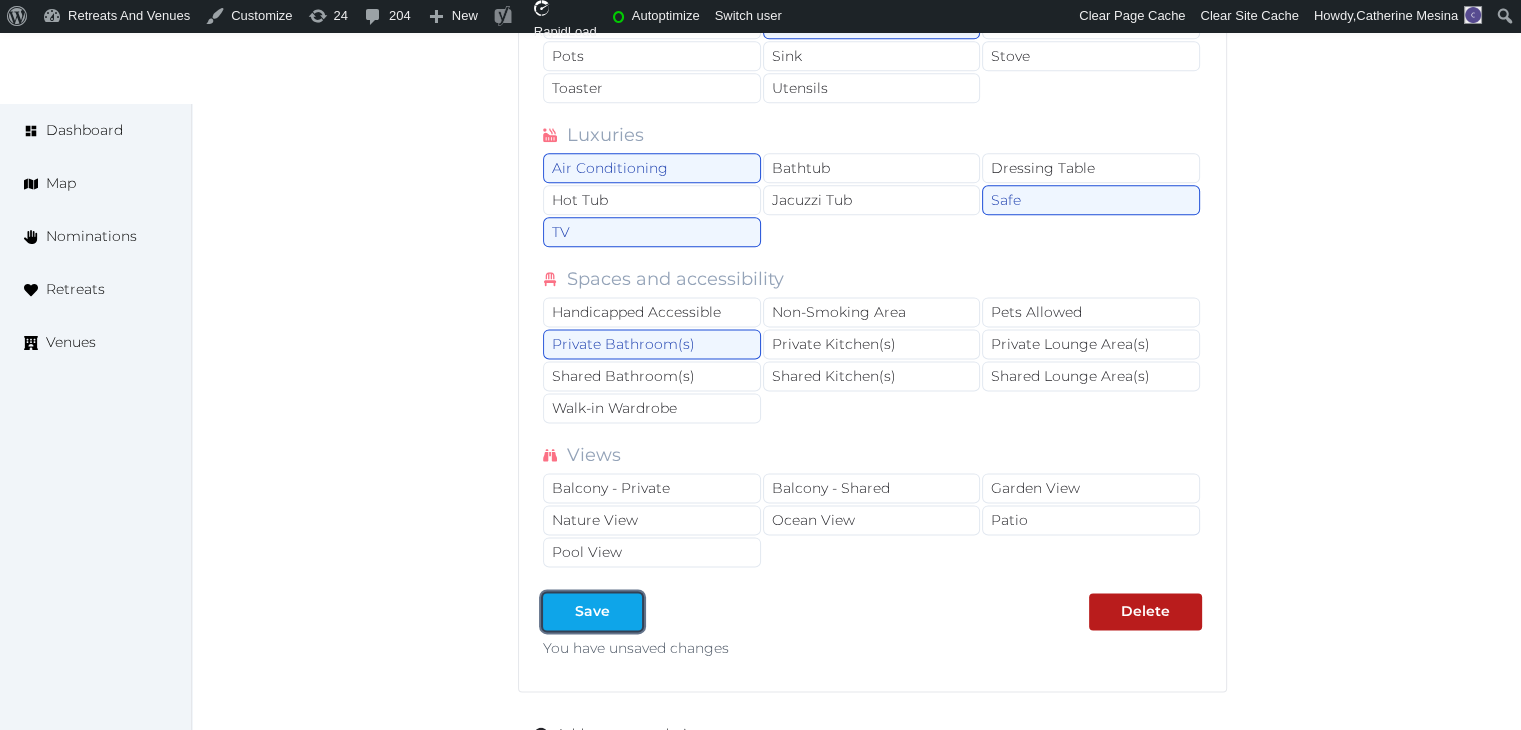 click on "Save" at bounding box center (592, 611) 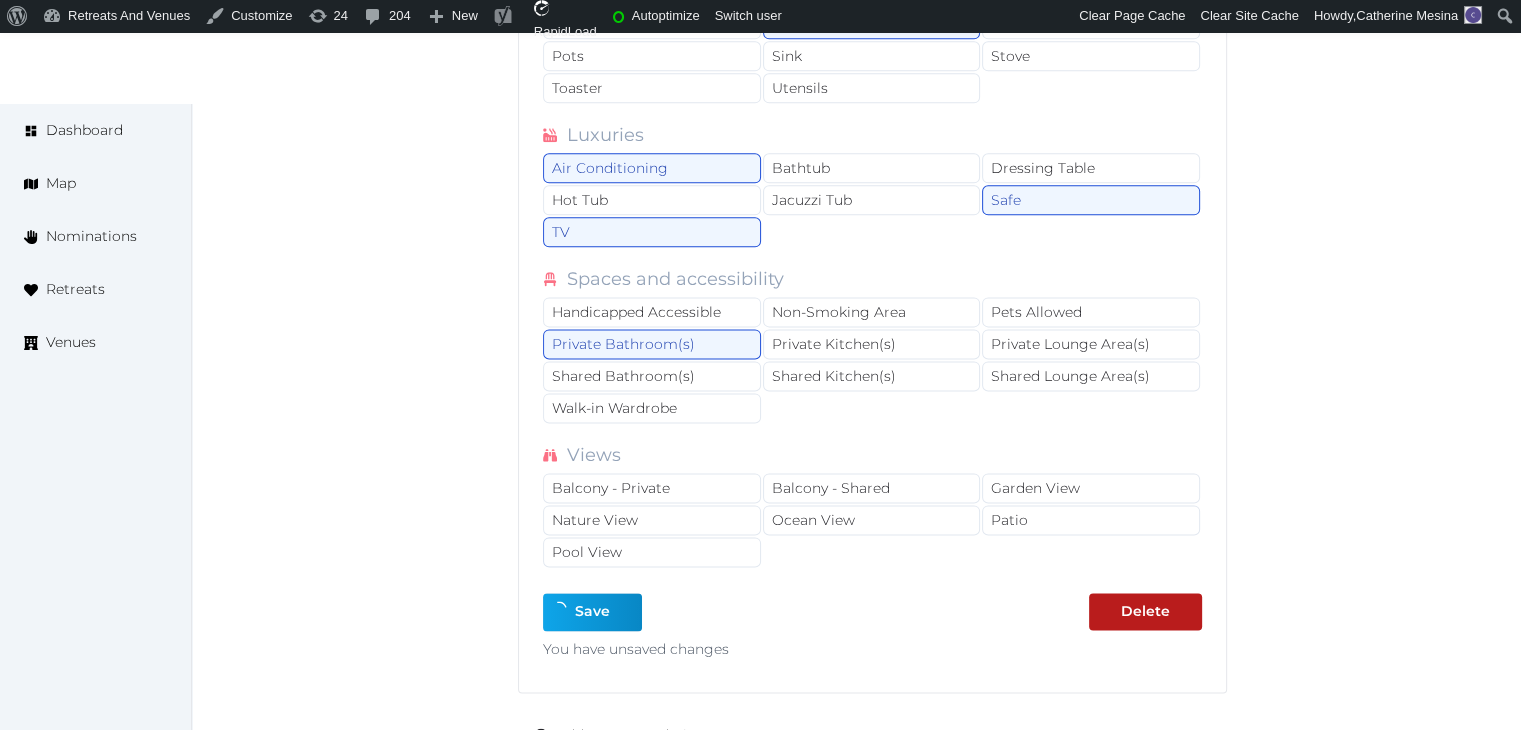 type on "*" 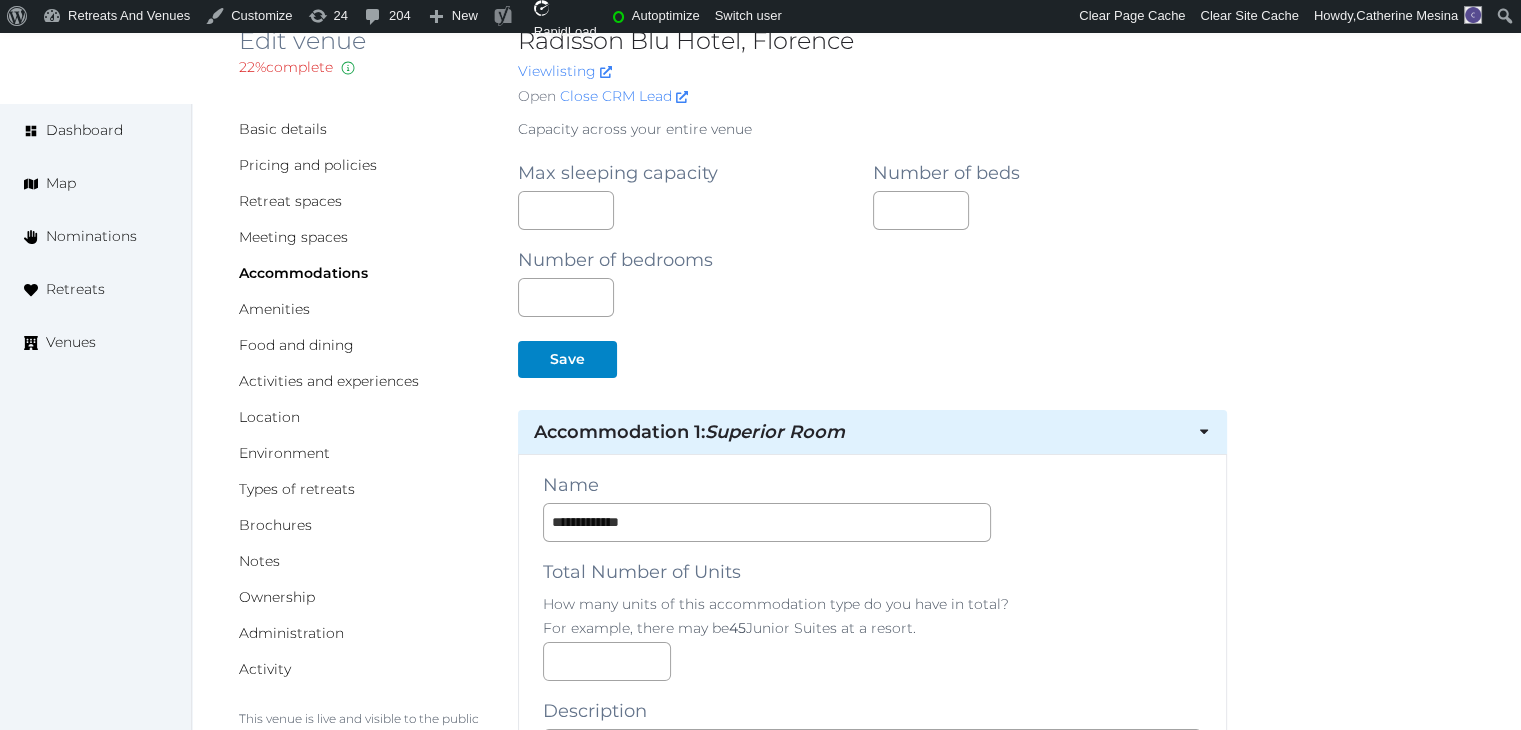 scroll, scrollTop: 53, scrollLeft: 0, axis: vertical 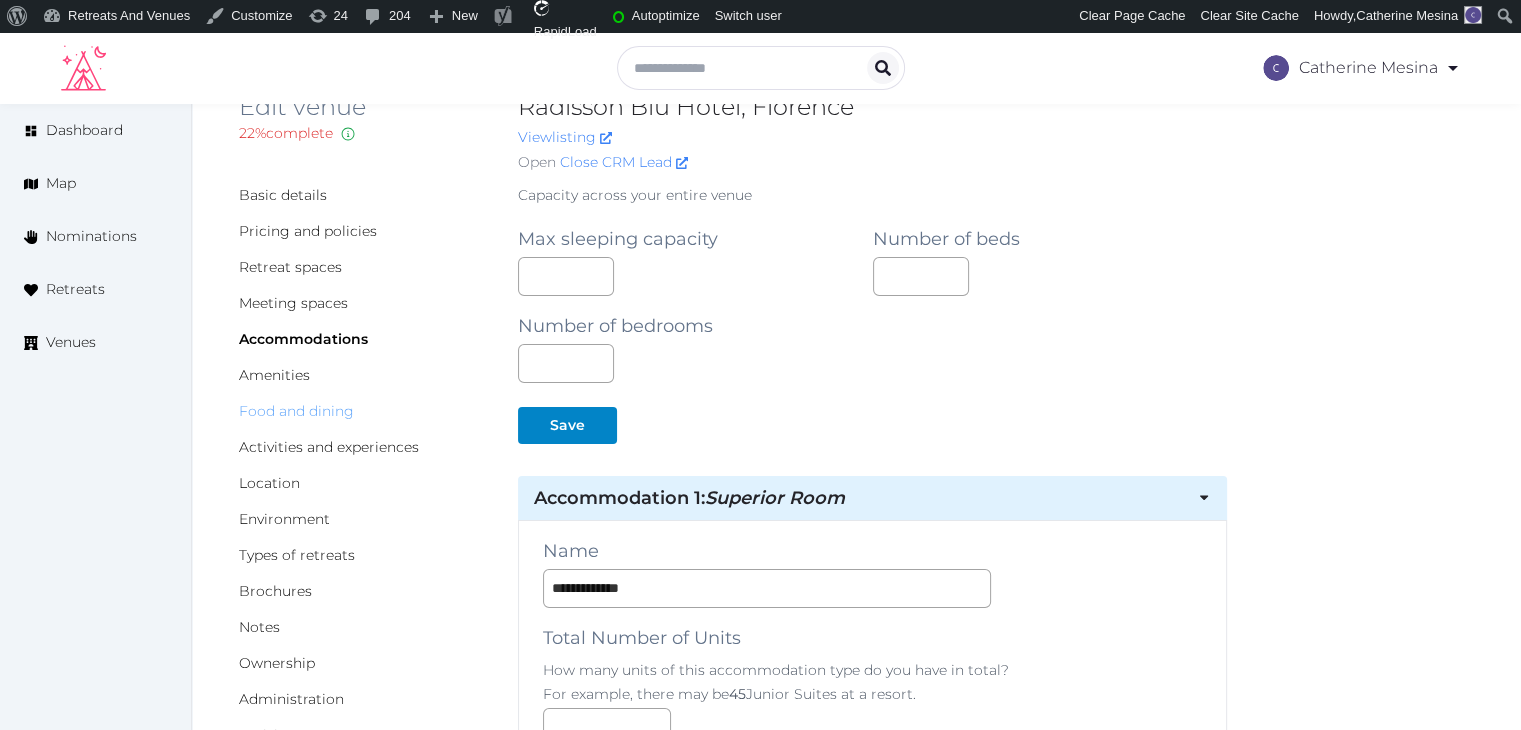 click on "Food and dining" at bounding box center [296, 411] 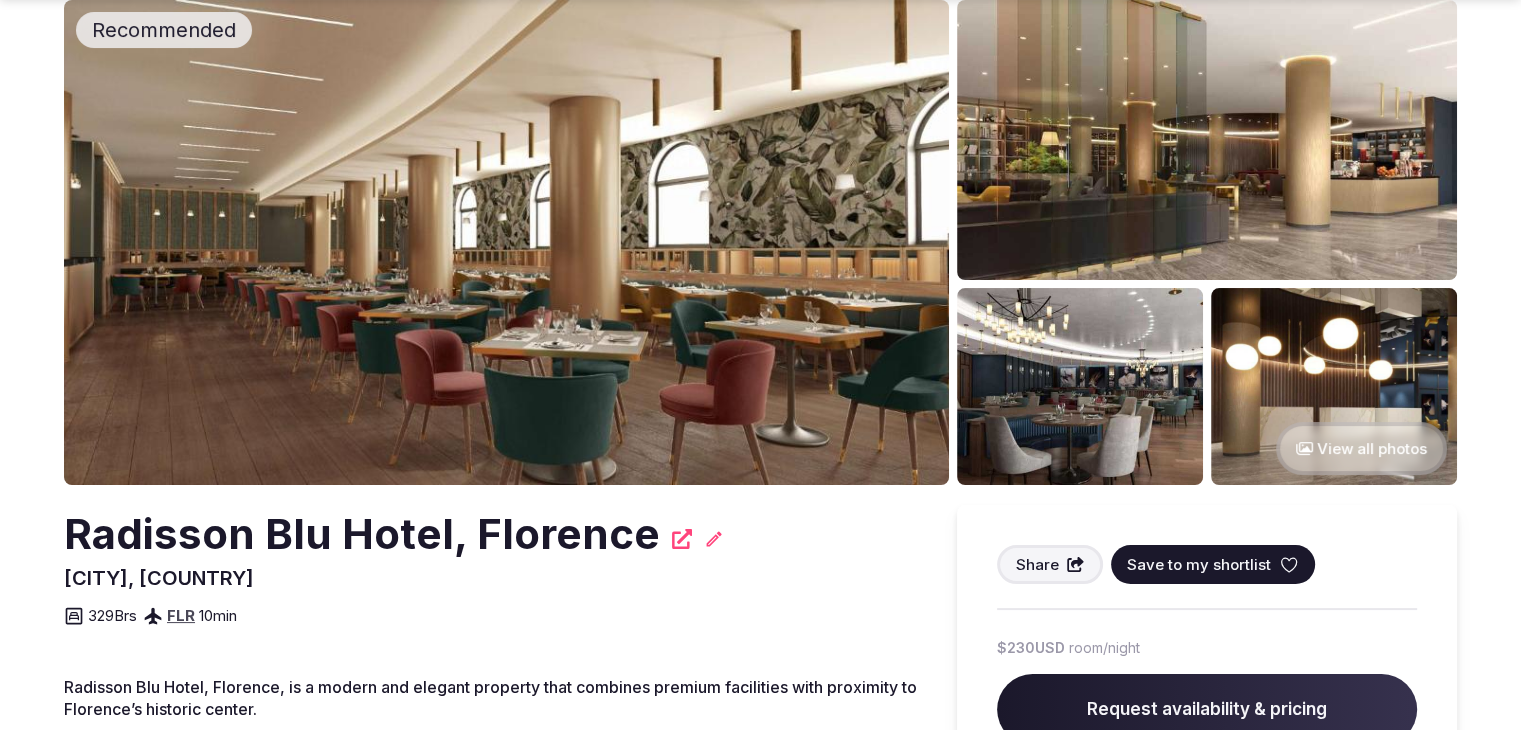 scroll, scrollTop: 100, scrollLeft: 0, axis: vertical 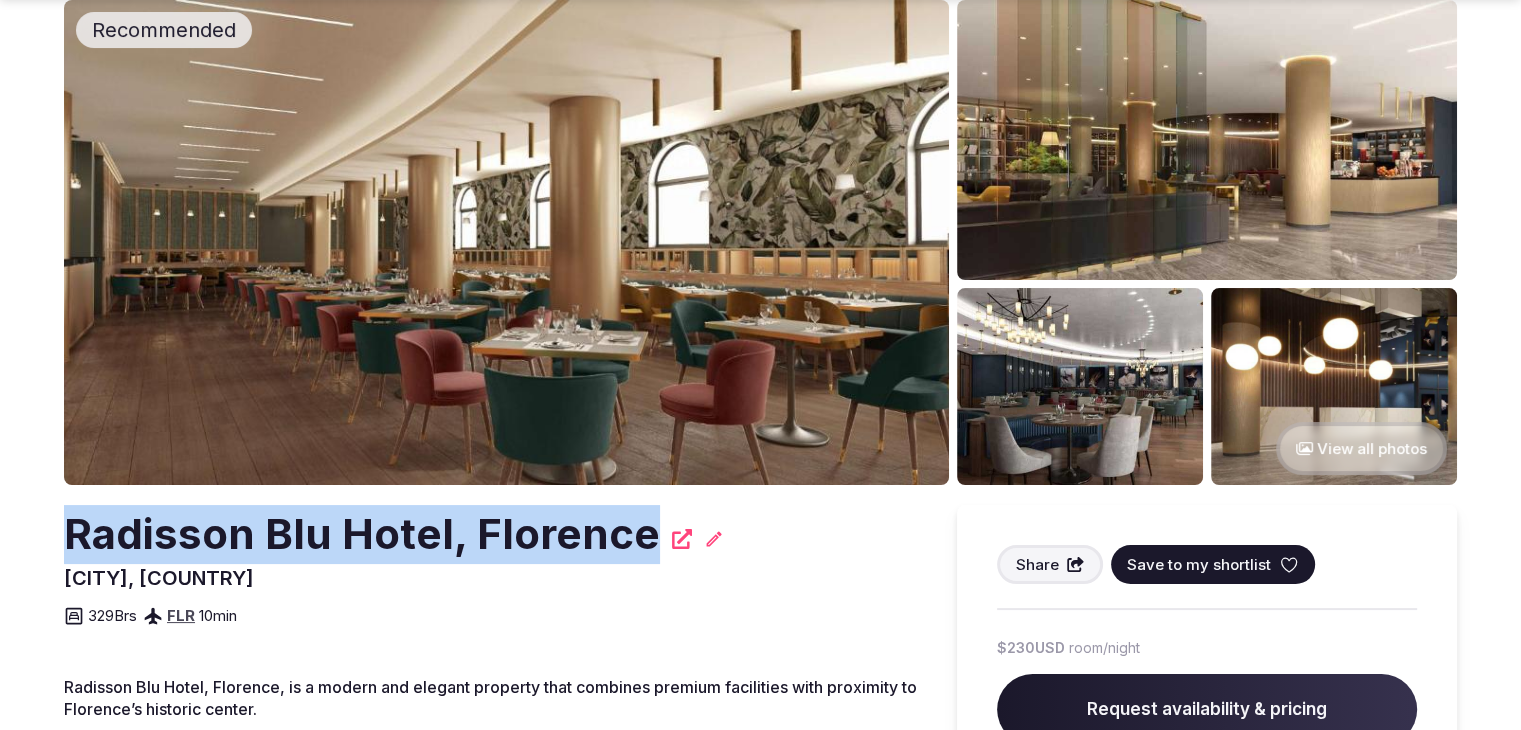 drag, startPoint x: 128, startPoint y: 528, endPoint x: 648, endPoint y: 528, distance: 520 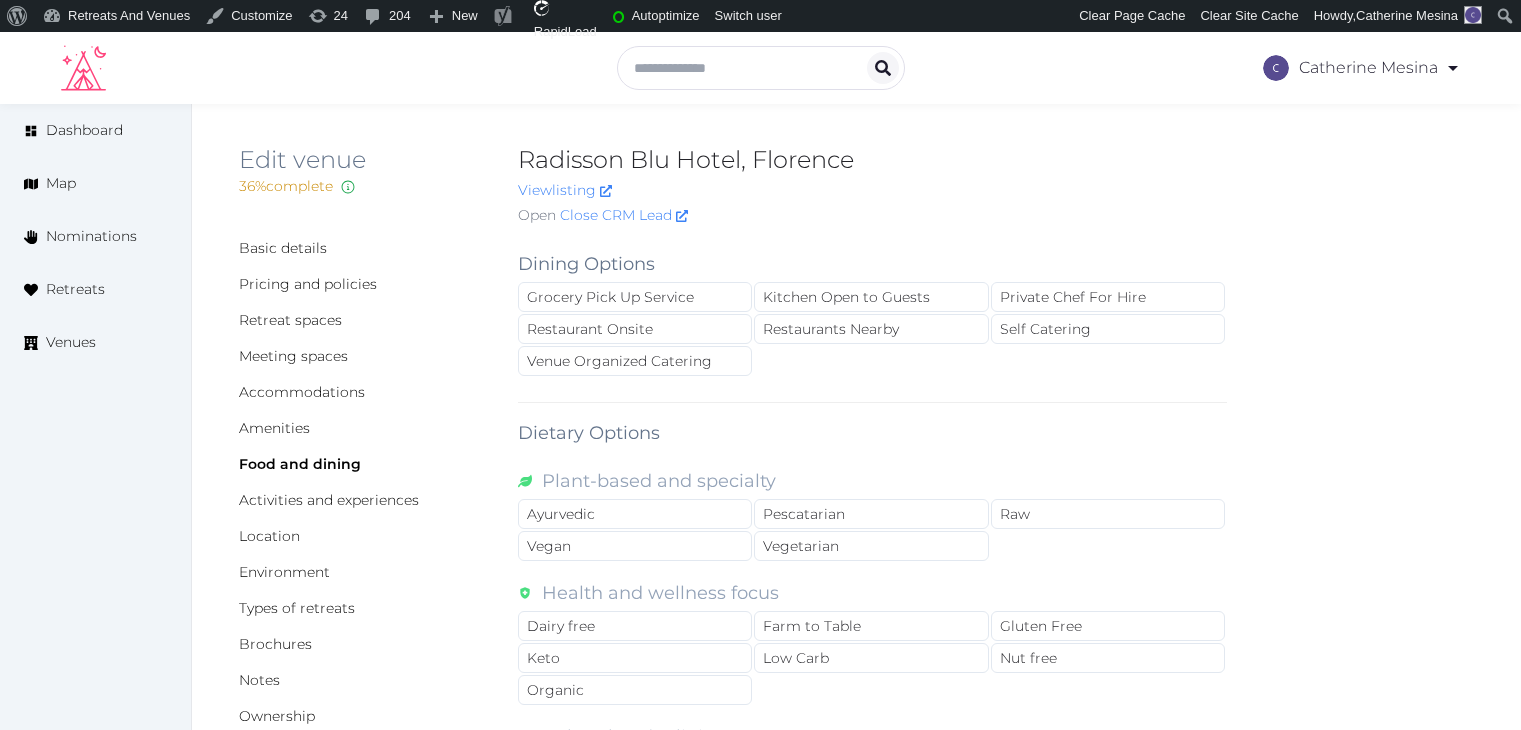 scroll, scrollTop: 0, scrollLeft: 0, axis: both 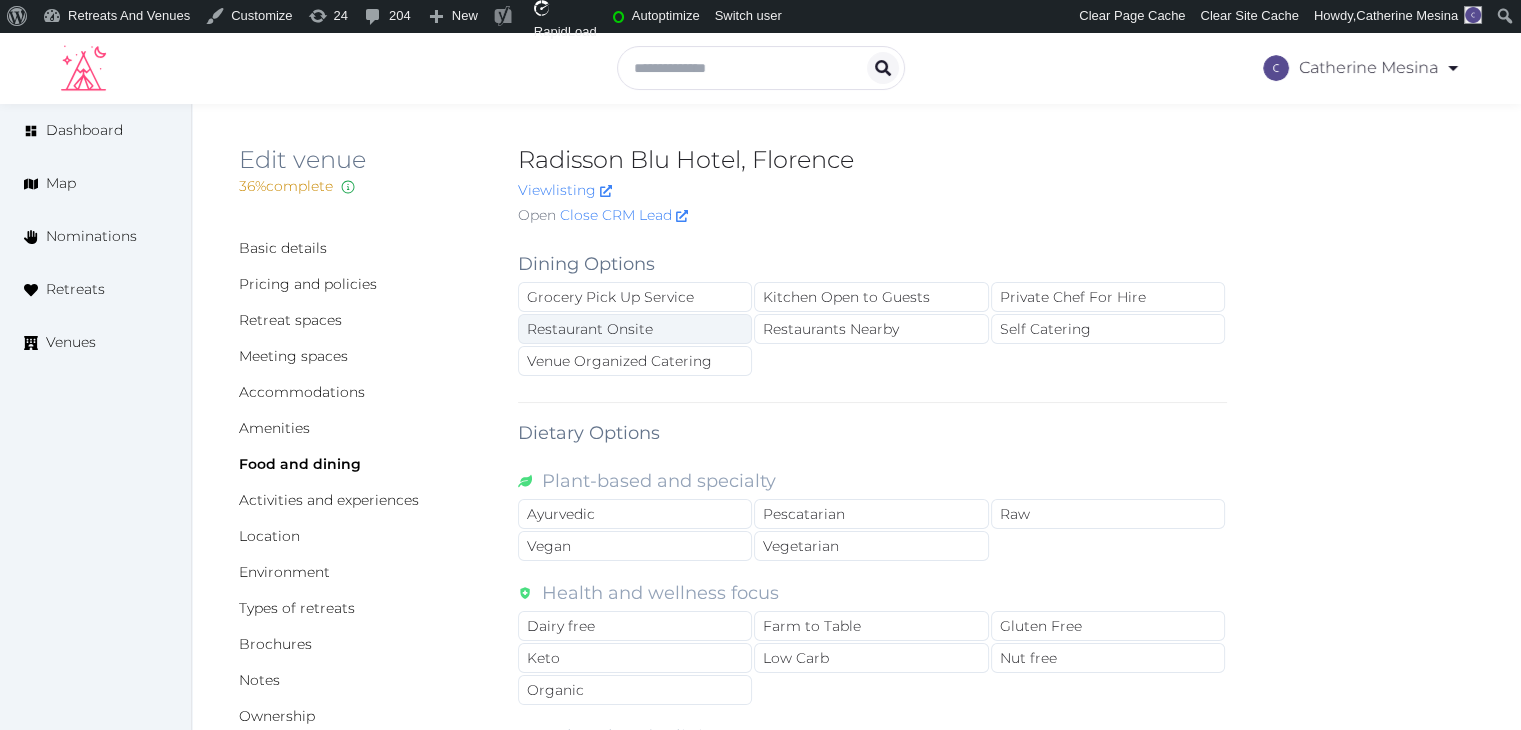 click on "Restaurant Onsite" at bounding box center [635, 329] 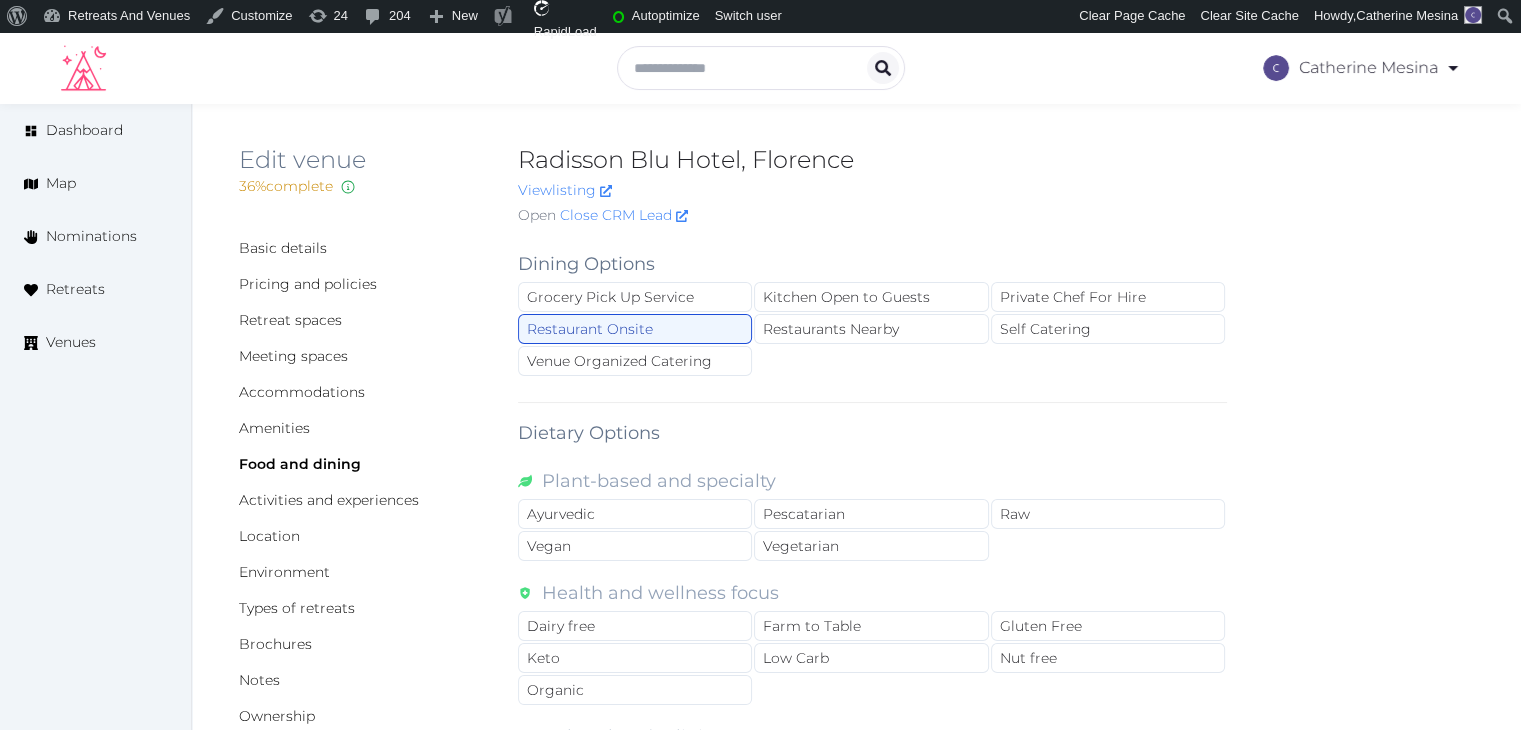 scroll, scrollTop: 700, scrollLeft: 0, axis: vertical 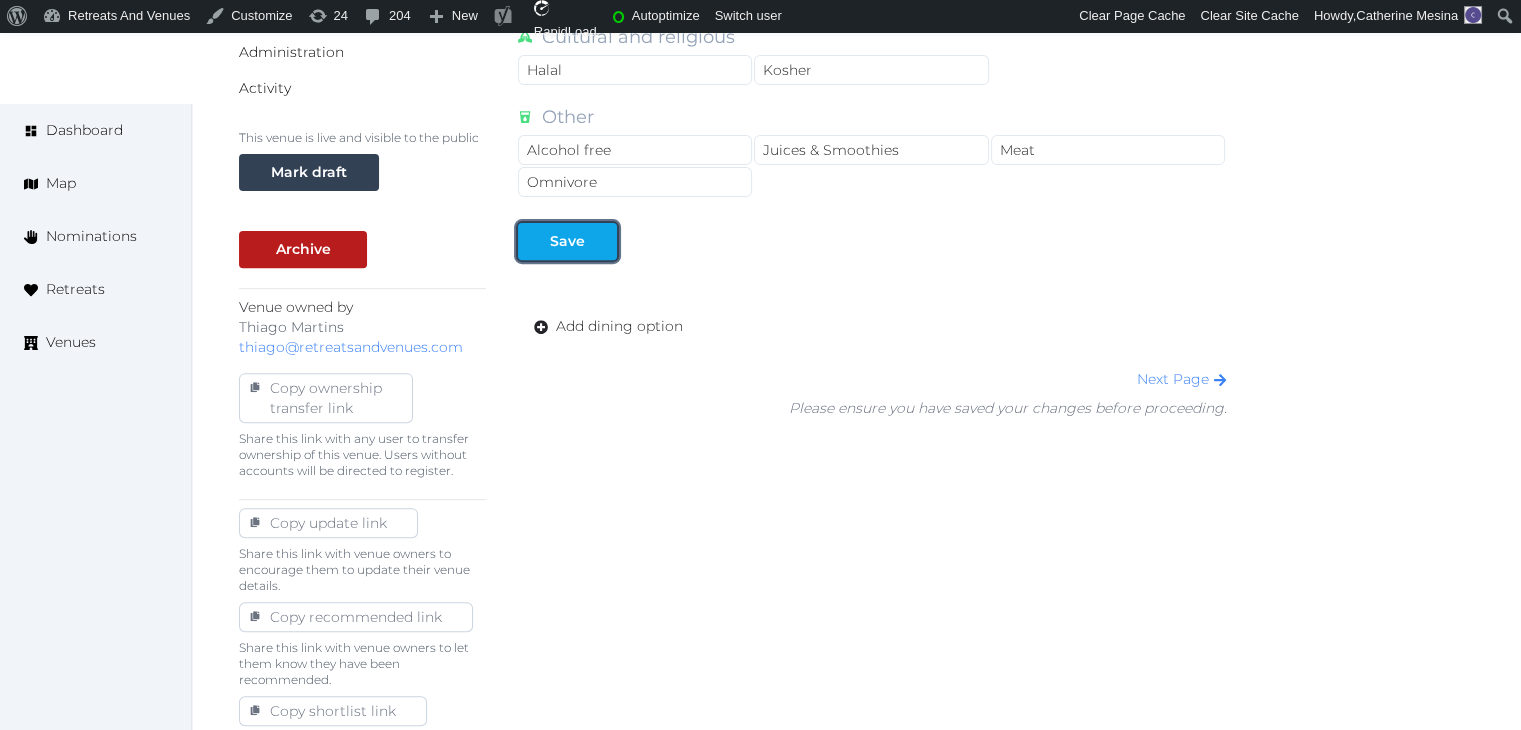 click at bounding box center [601, 241] 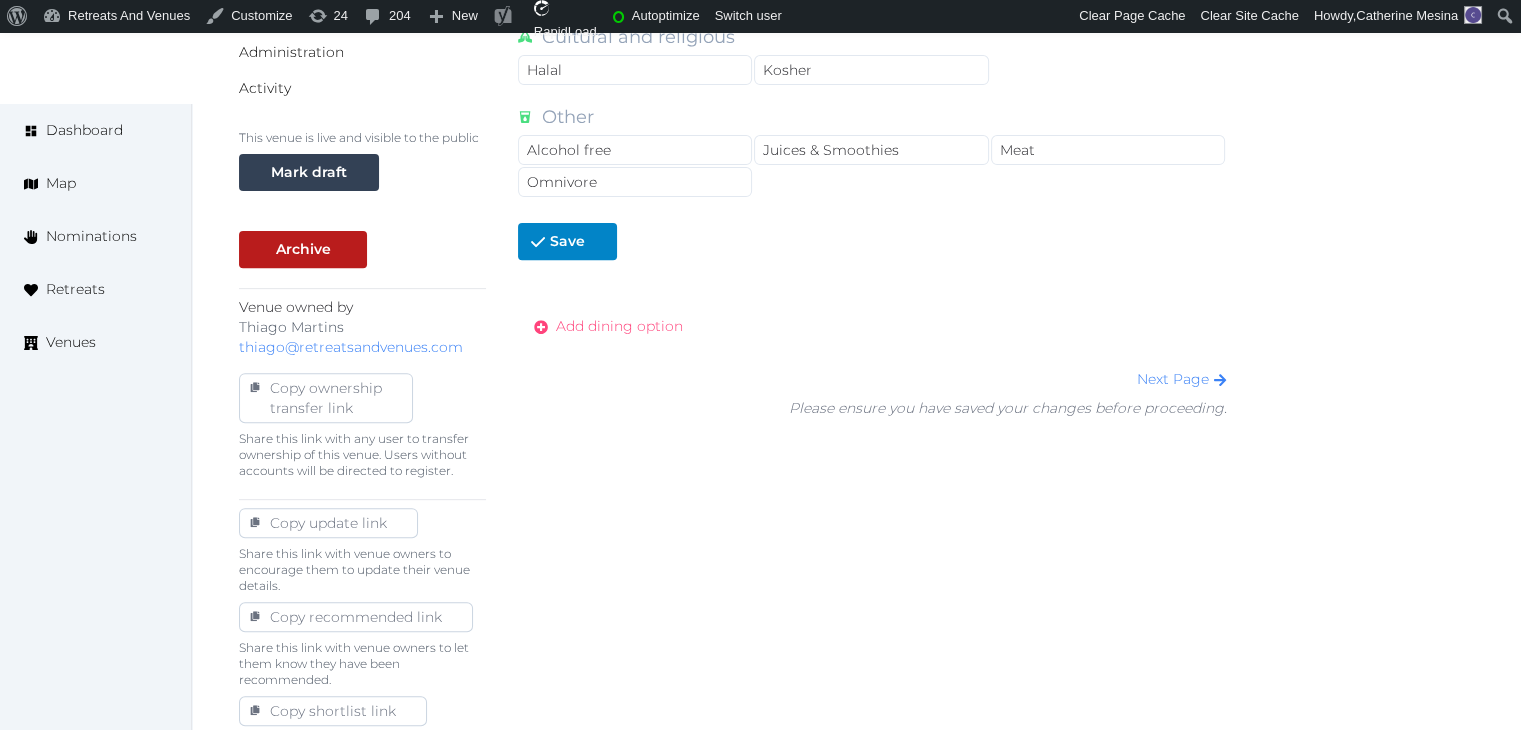 click on "Add dining option" at bounding box center [619, 326] 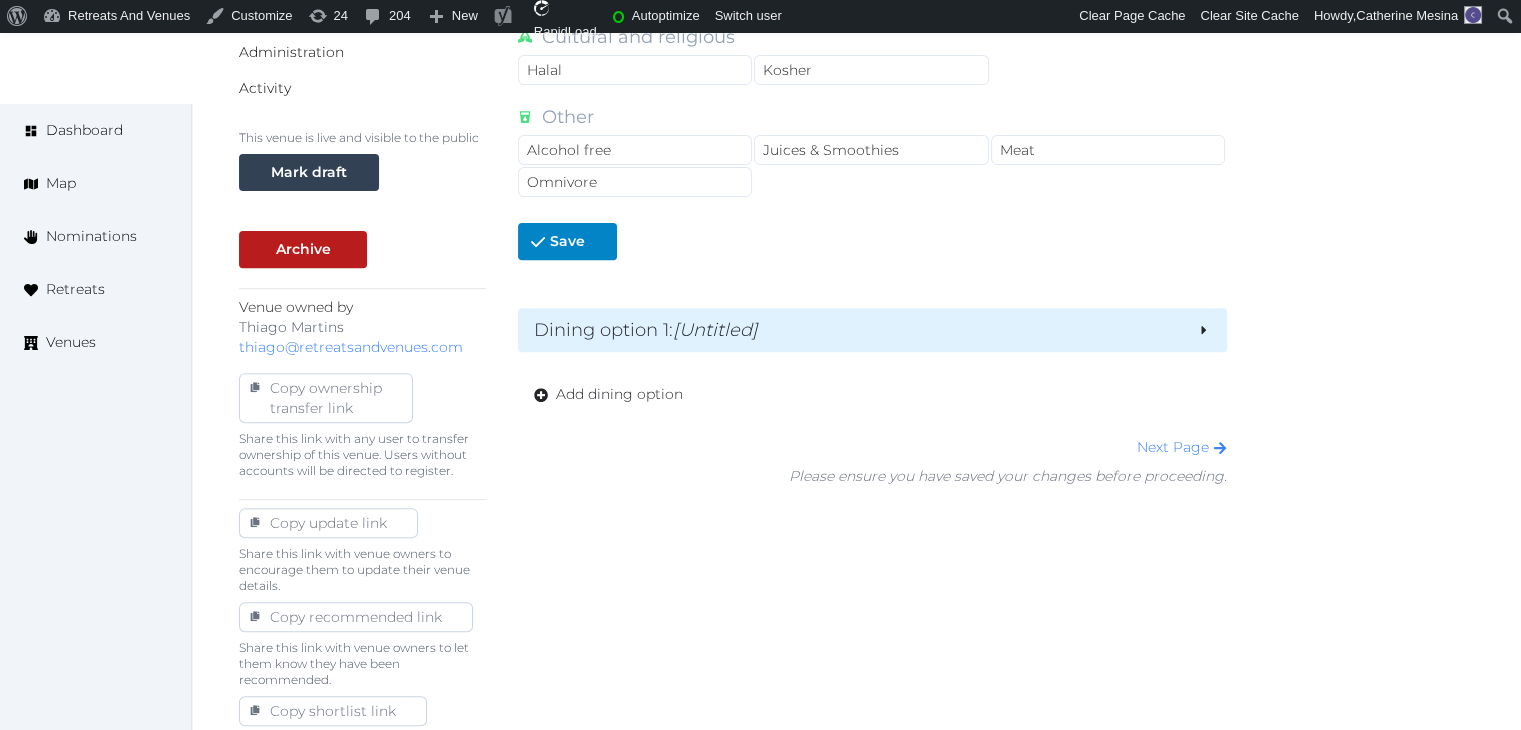 click on "Dining option 1 :  [Untitled]" at bounding box center (857, 330) 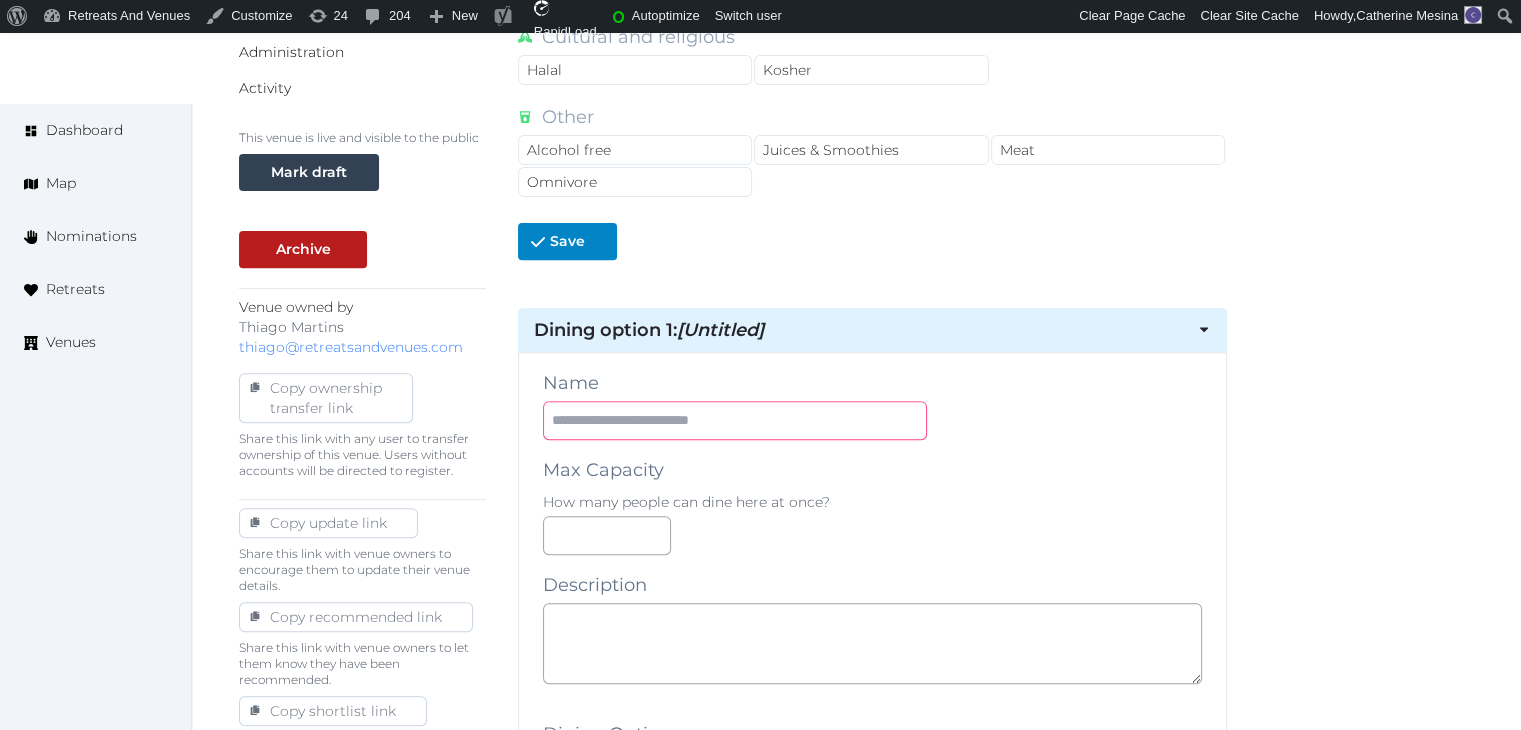 click at bounding box center [735, 420] 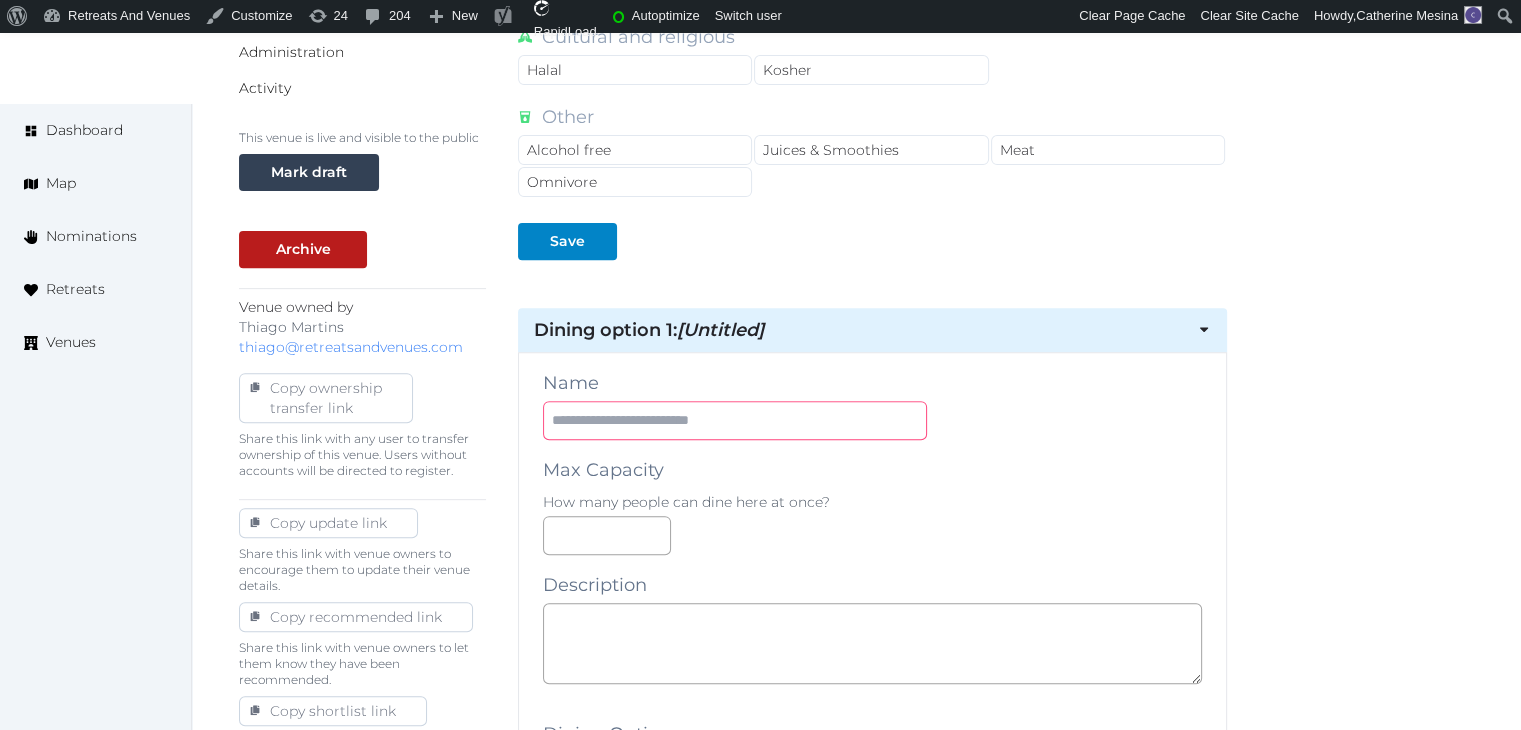paste on "**********" 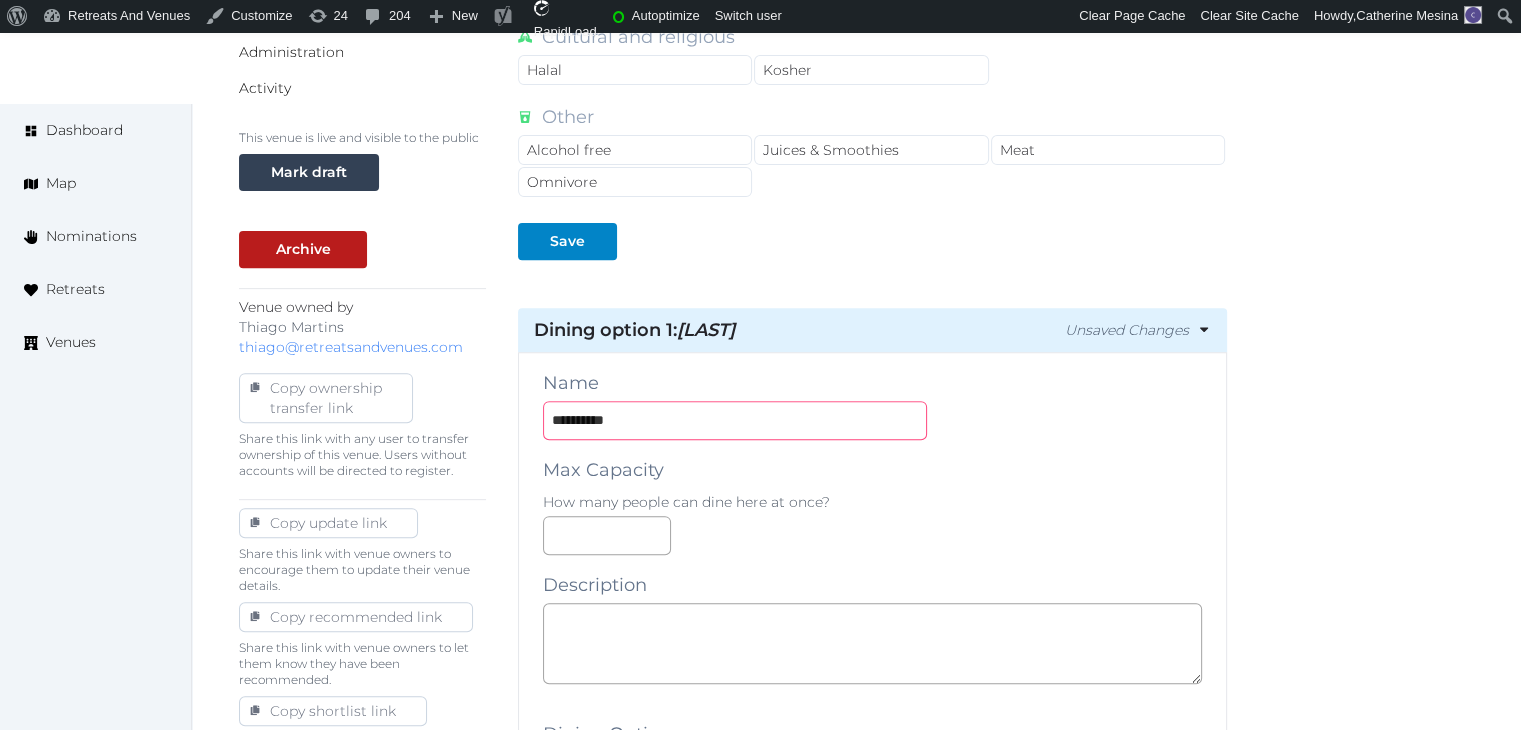 type on "**********" 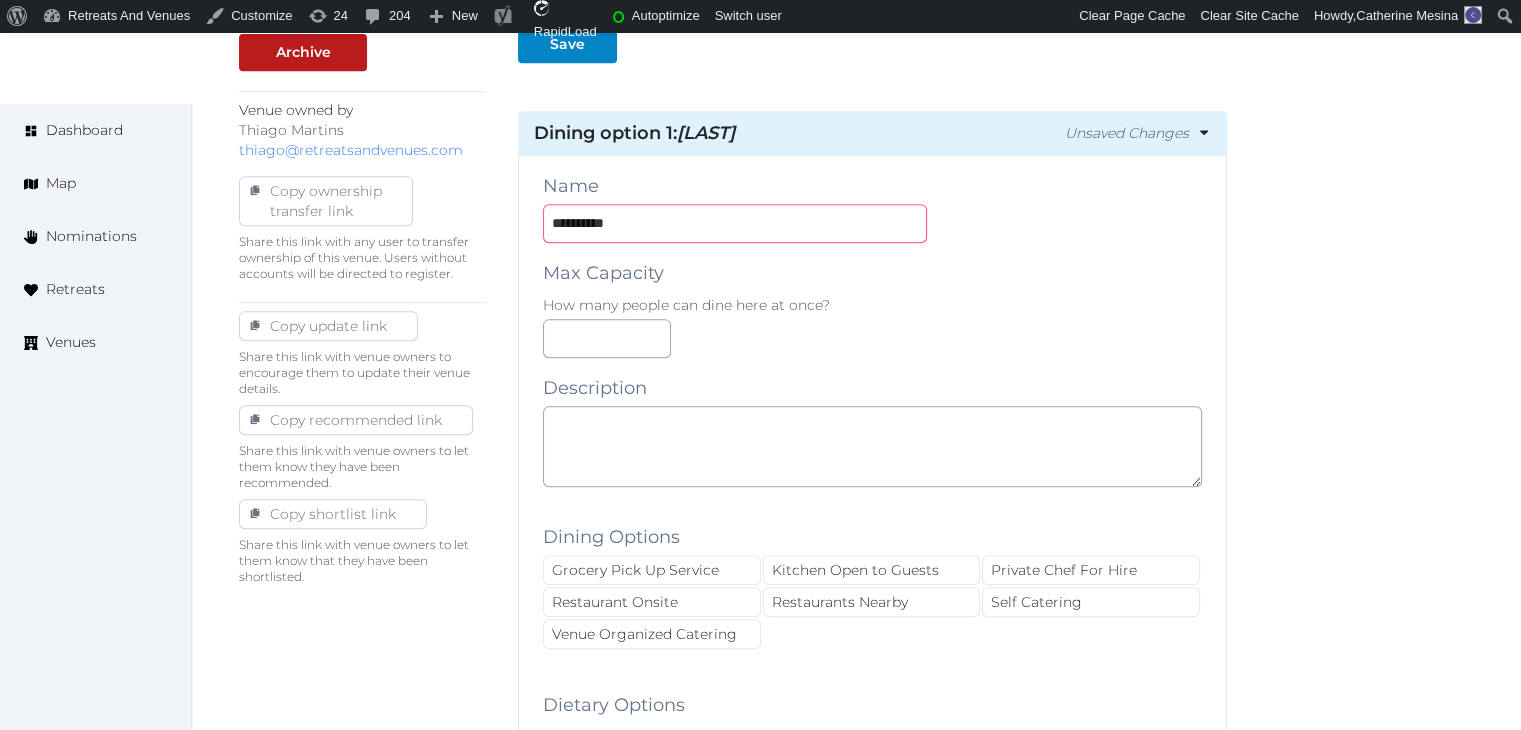 scroll, scrollTop: 900, scrollLeft: 0, axis: vertical 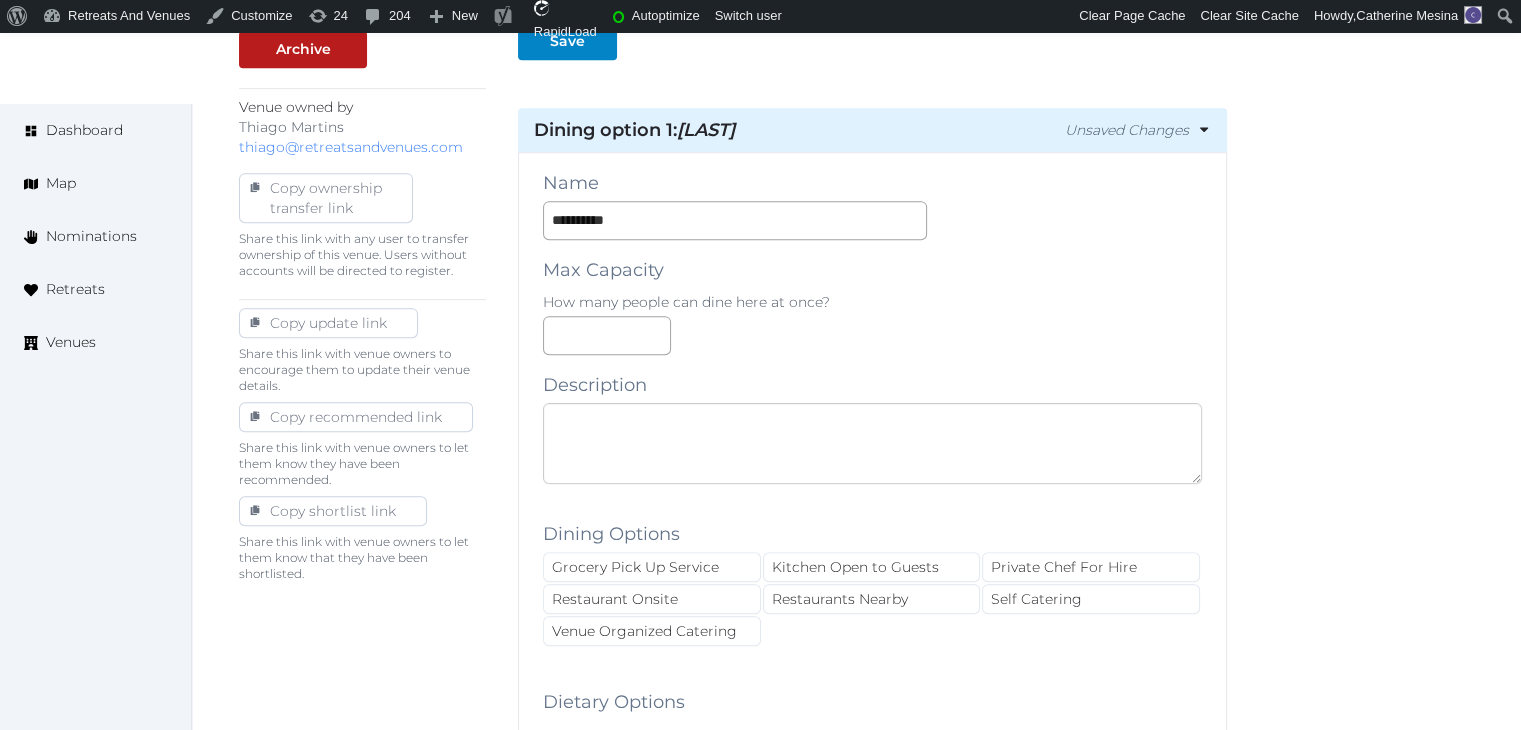 click at bounding box center [872, 443] 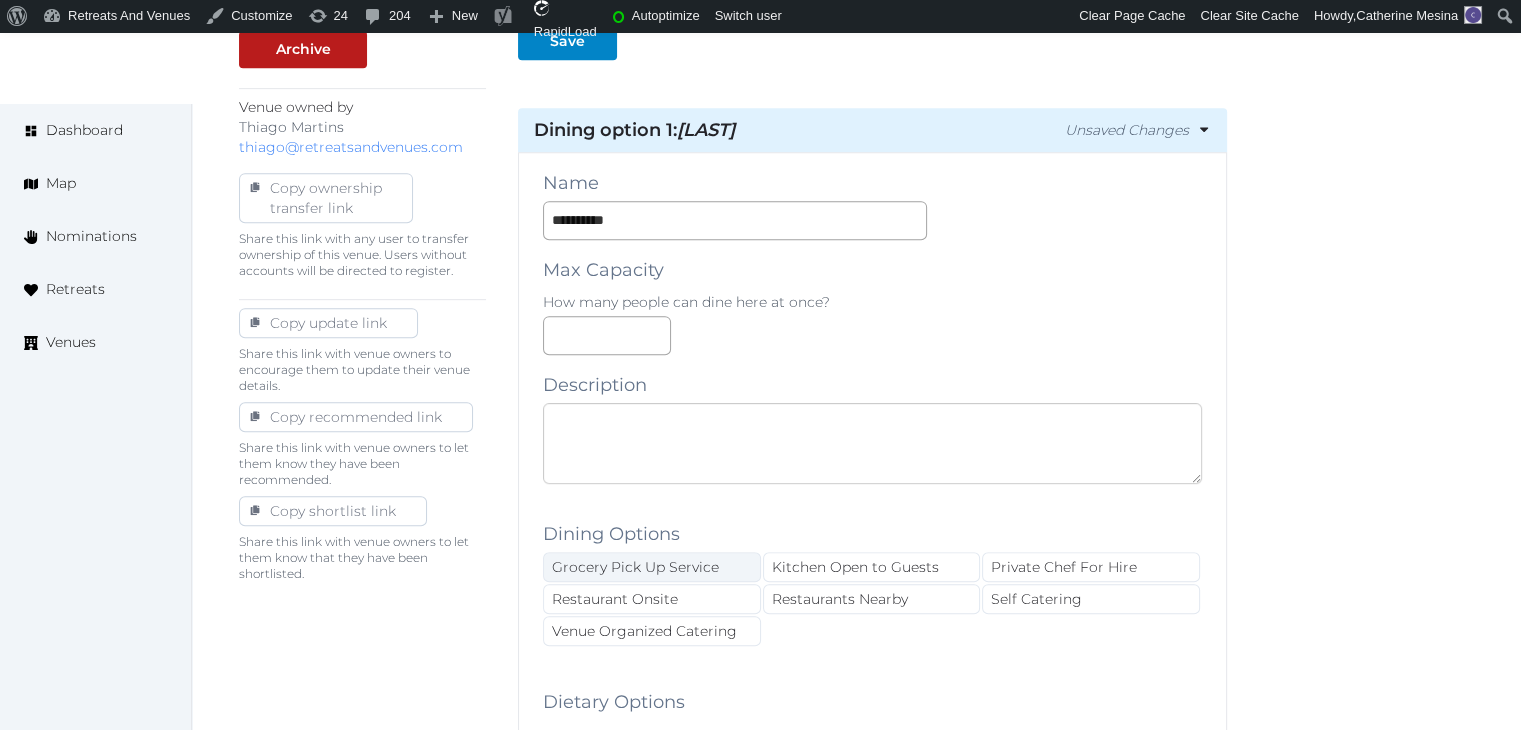 paste on "**********" 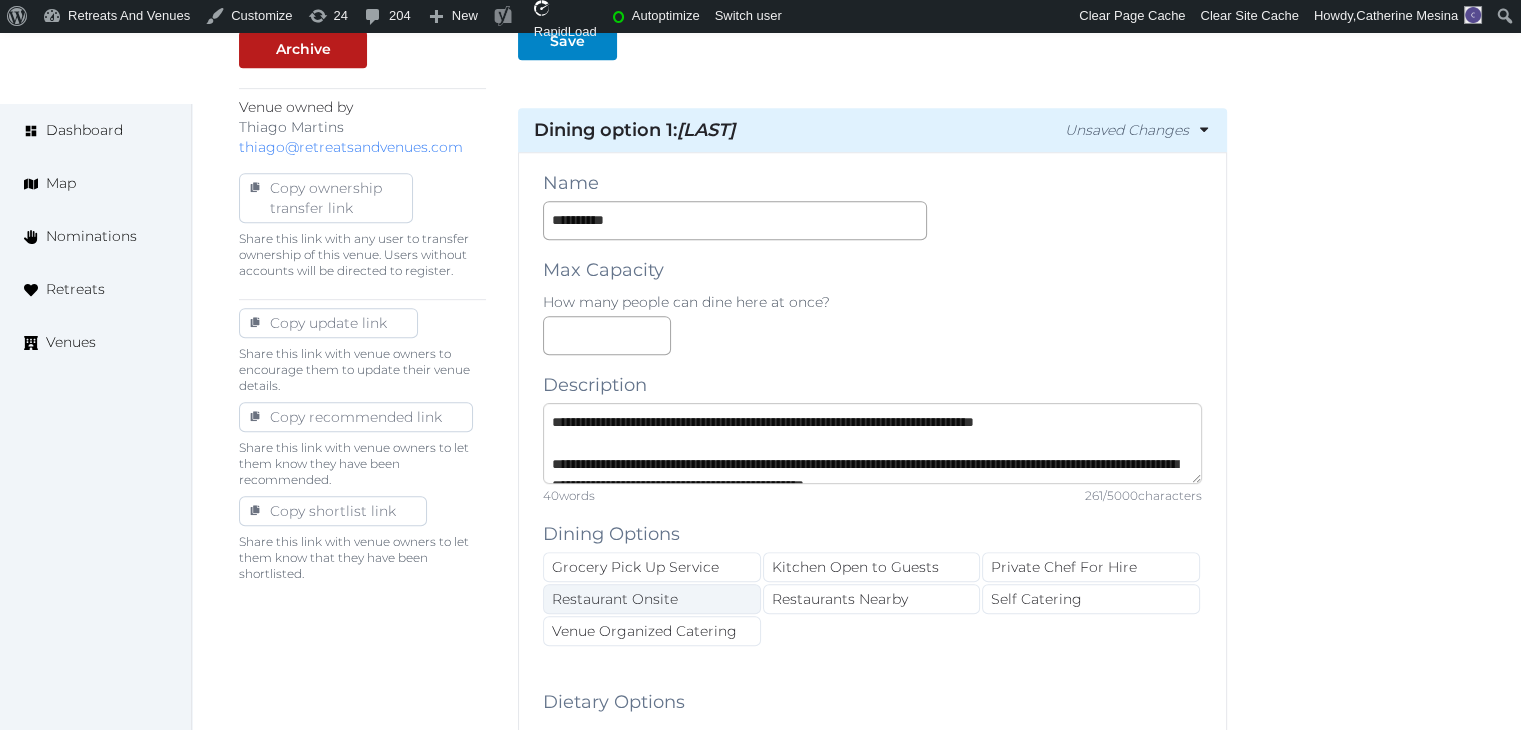 scroll, scrollTop: 11, scrollLeft: 0, axis: vertical 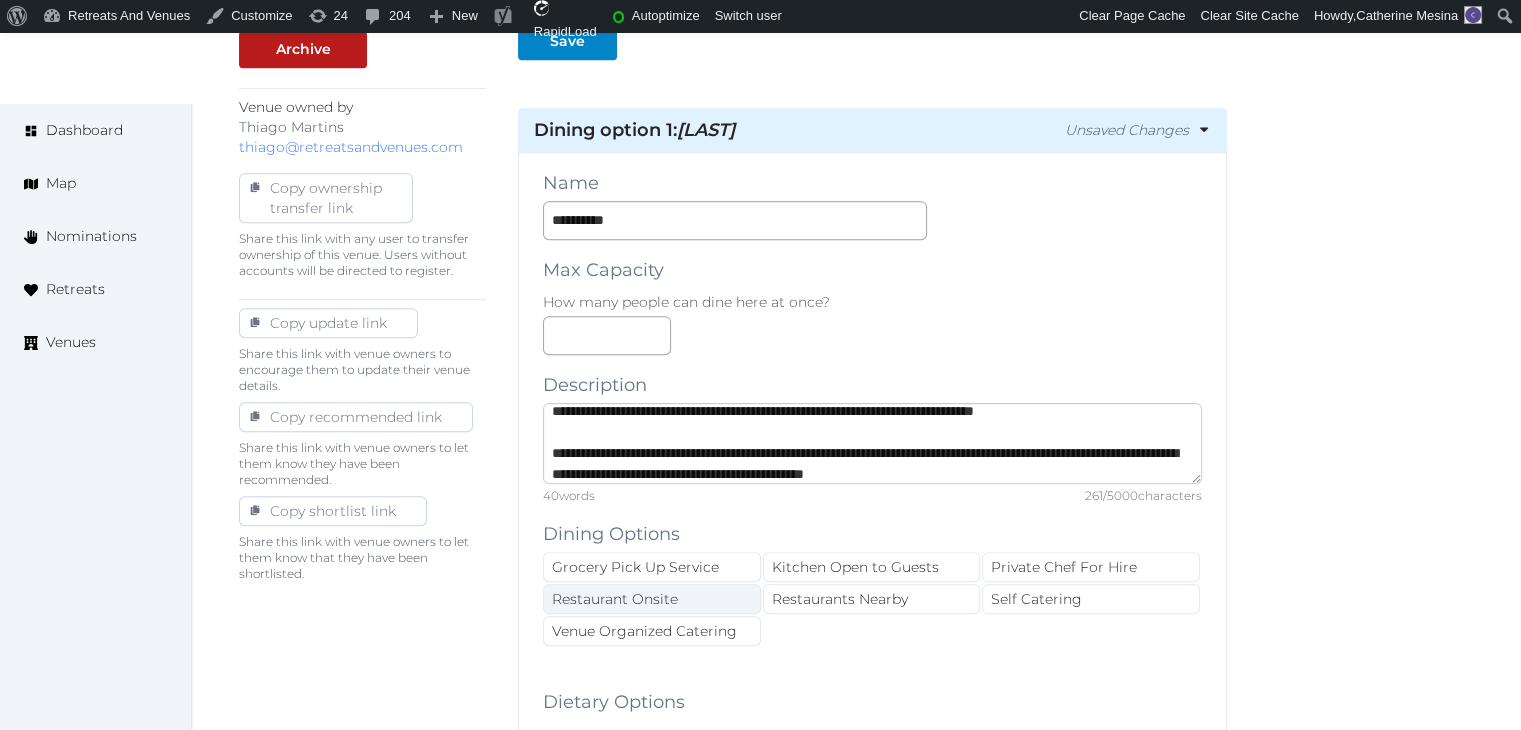 type on "**********" 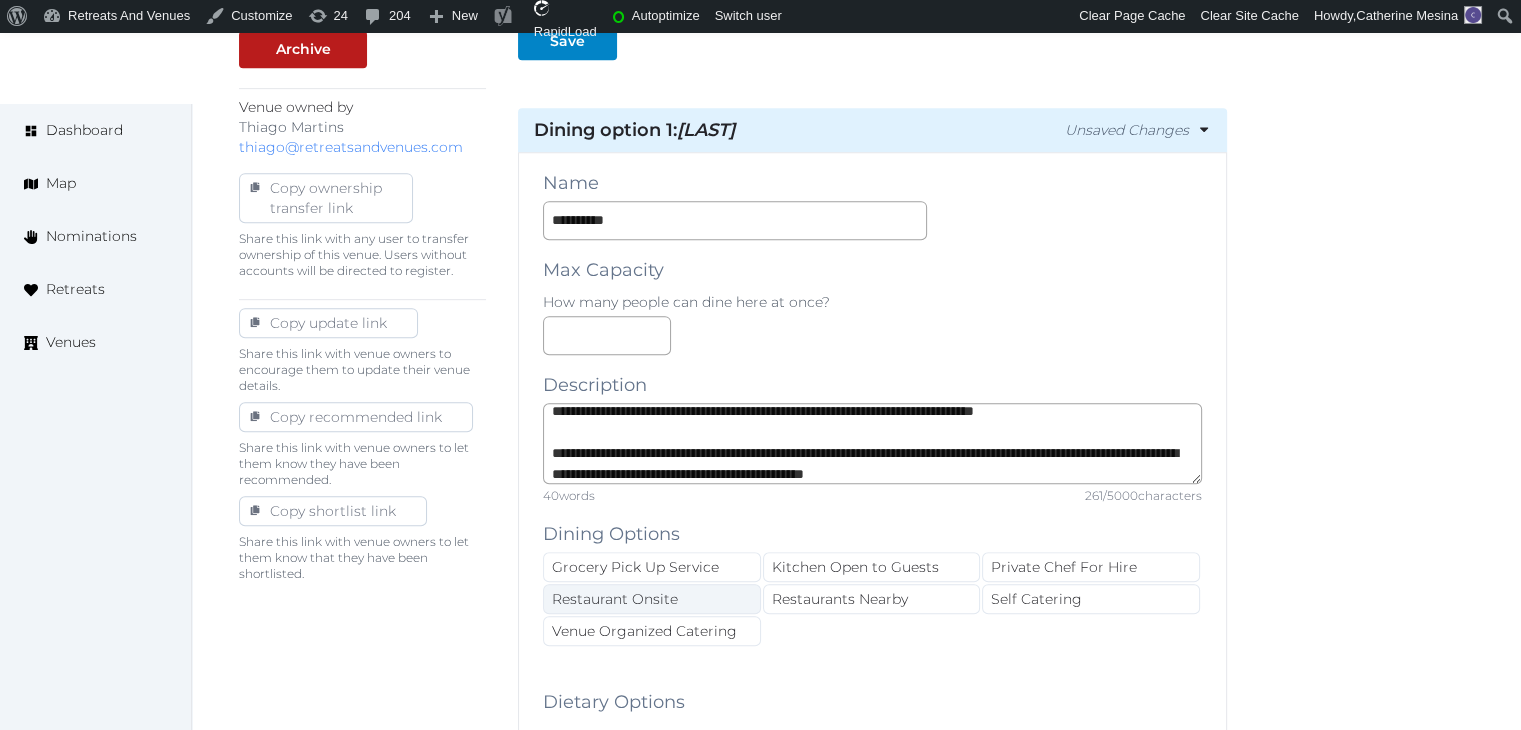 click on "Restaurant Onsite" at bounding box center [652, 599] 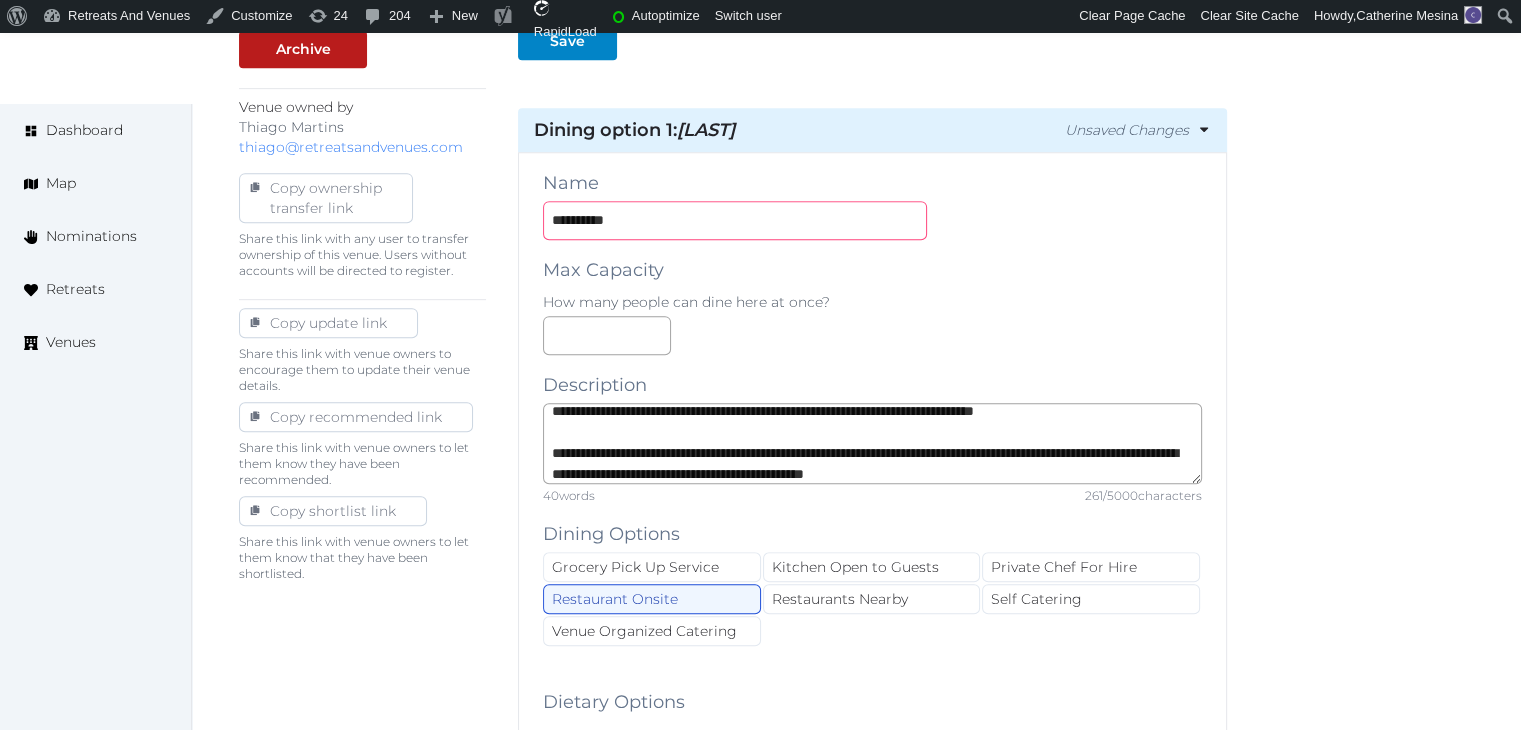 click on "**********" at bounding box center (735, 220) 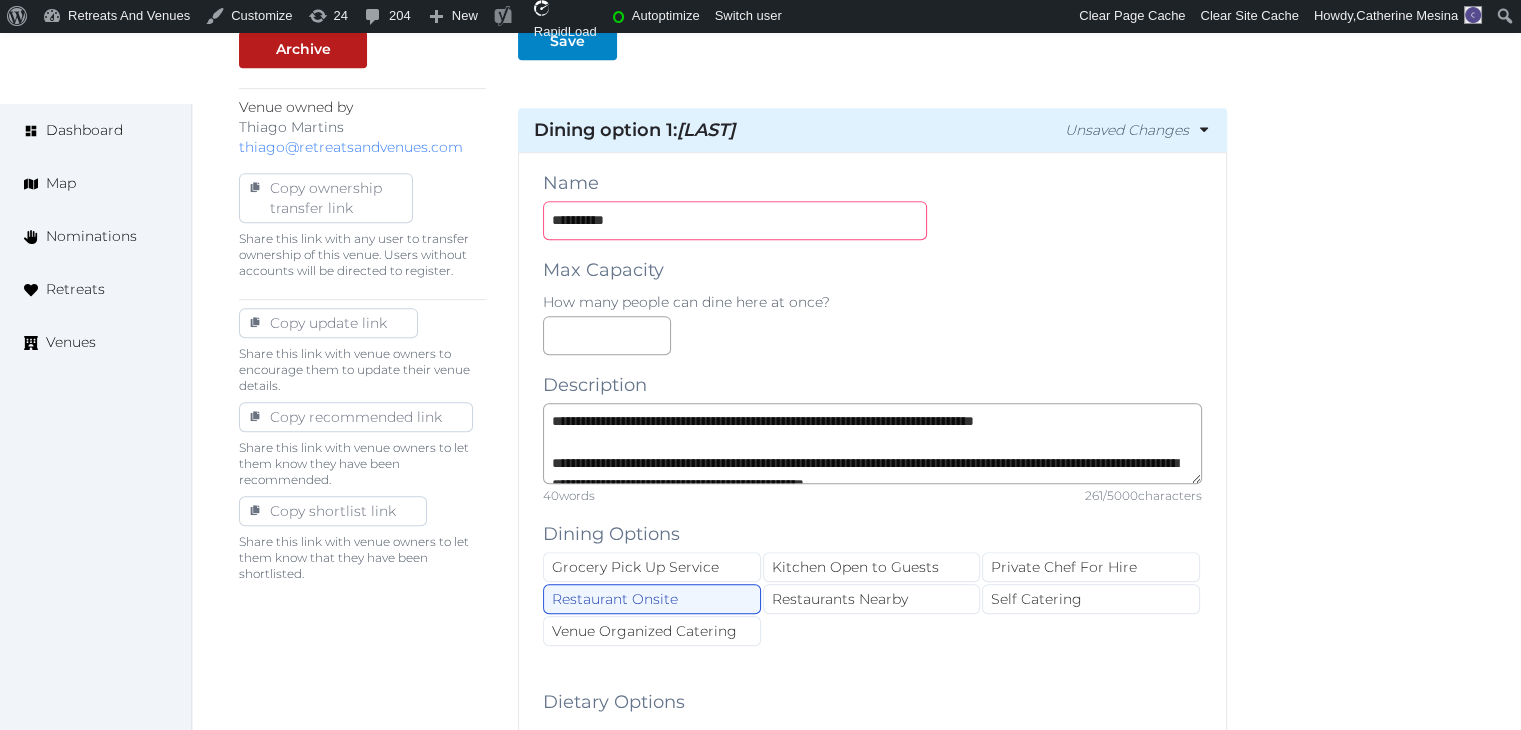 scroll, scrollTop: 0, scrollLeft: 0, axis: both 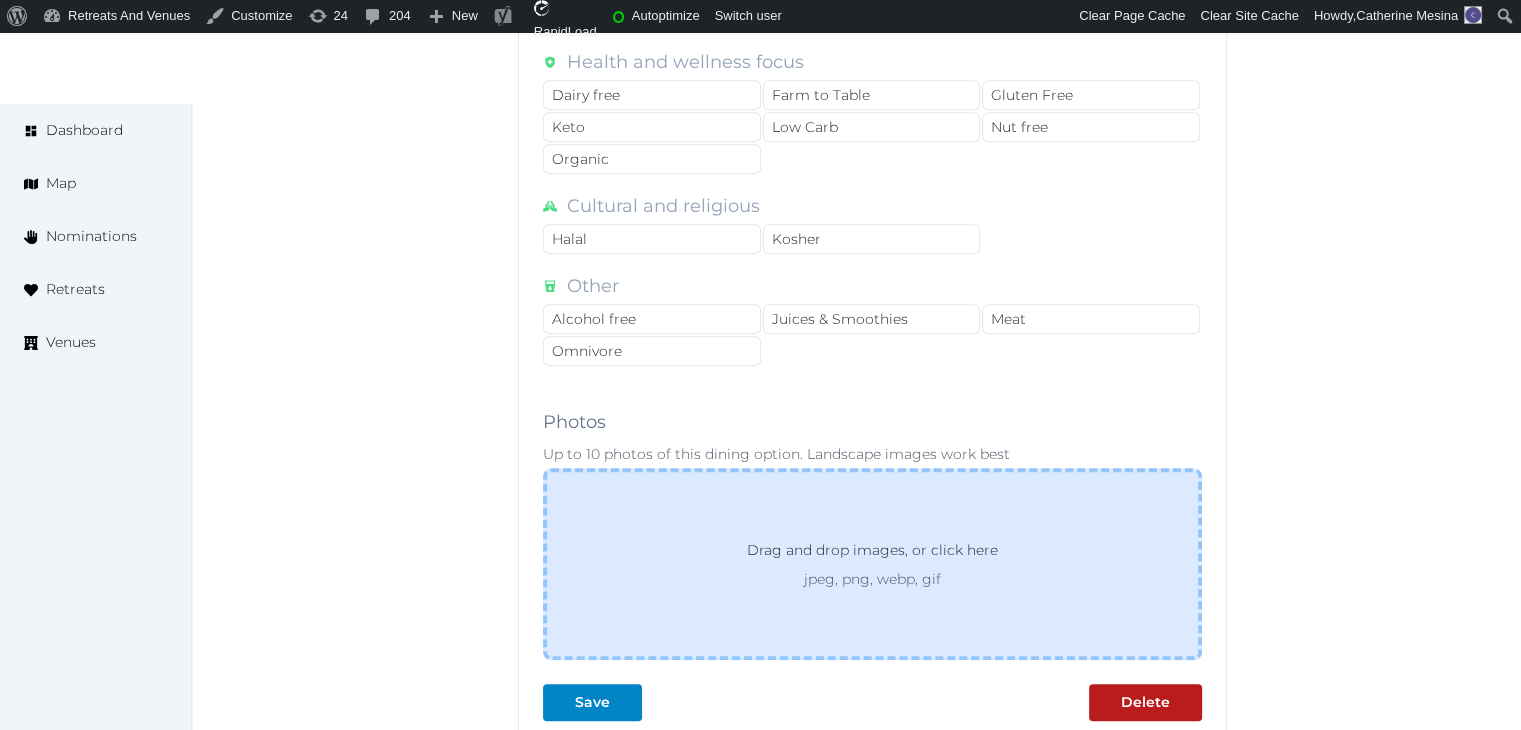 click on "Drag and drop images, or click here" at bounding box center (872, 554) 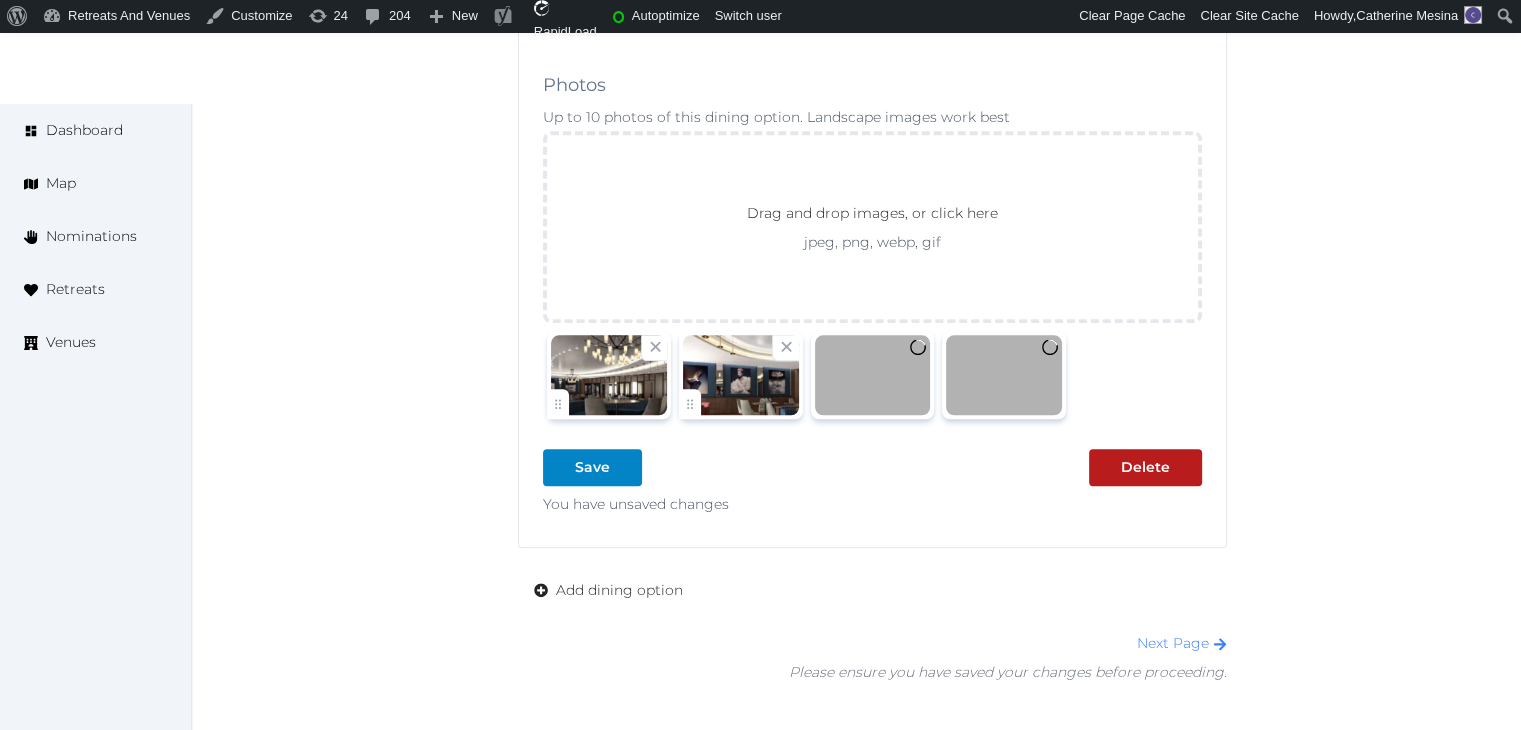 scroll, scrollTop: 2054, scrollLeft: 0, axis: vertical 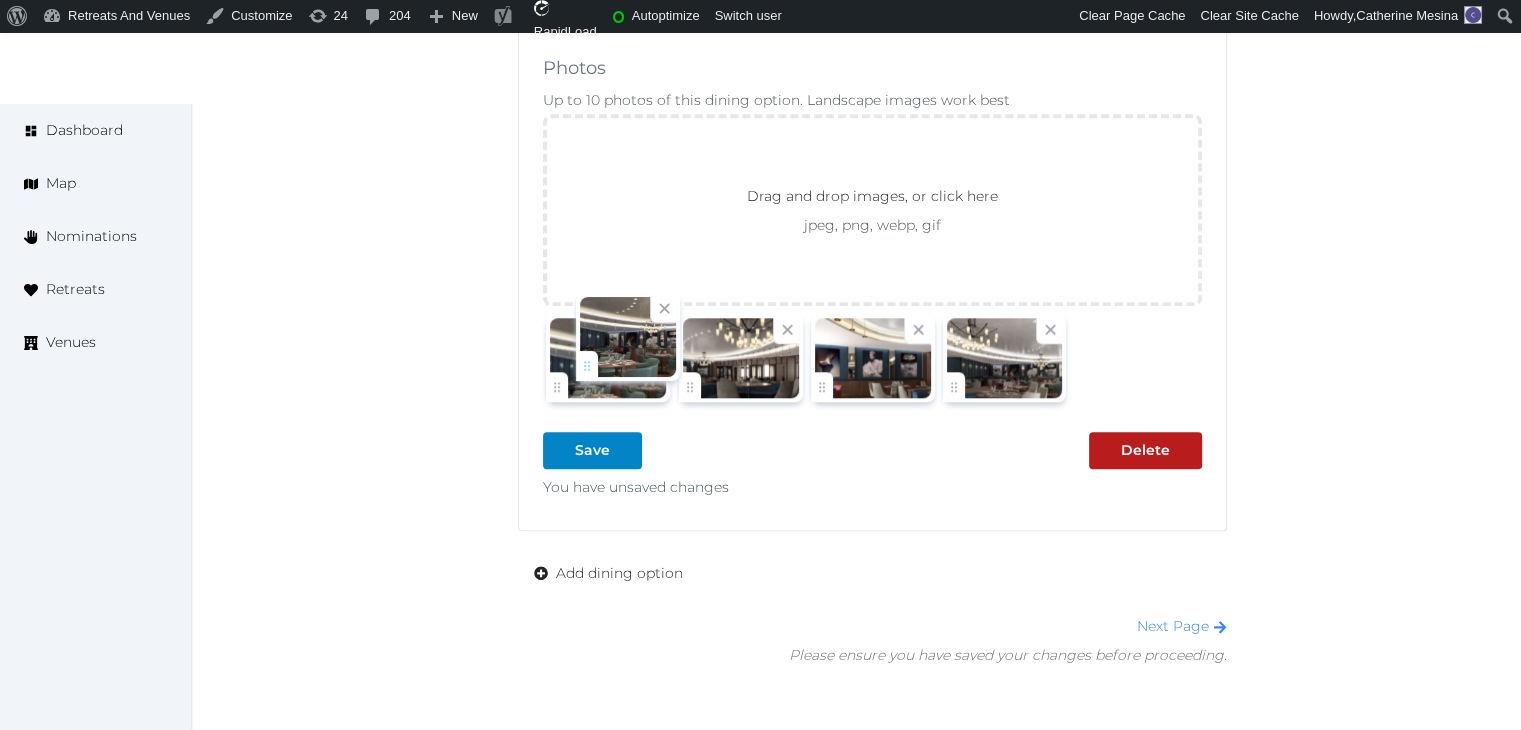 drag, startPoint x: 961, startPoint y: 377, endPoint x: 595, endPoint y: 368, distance: 366.11063 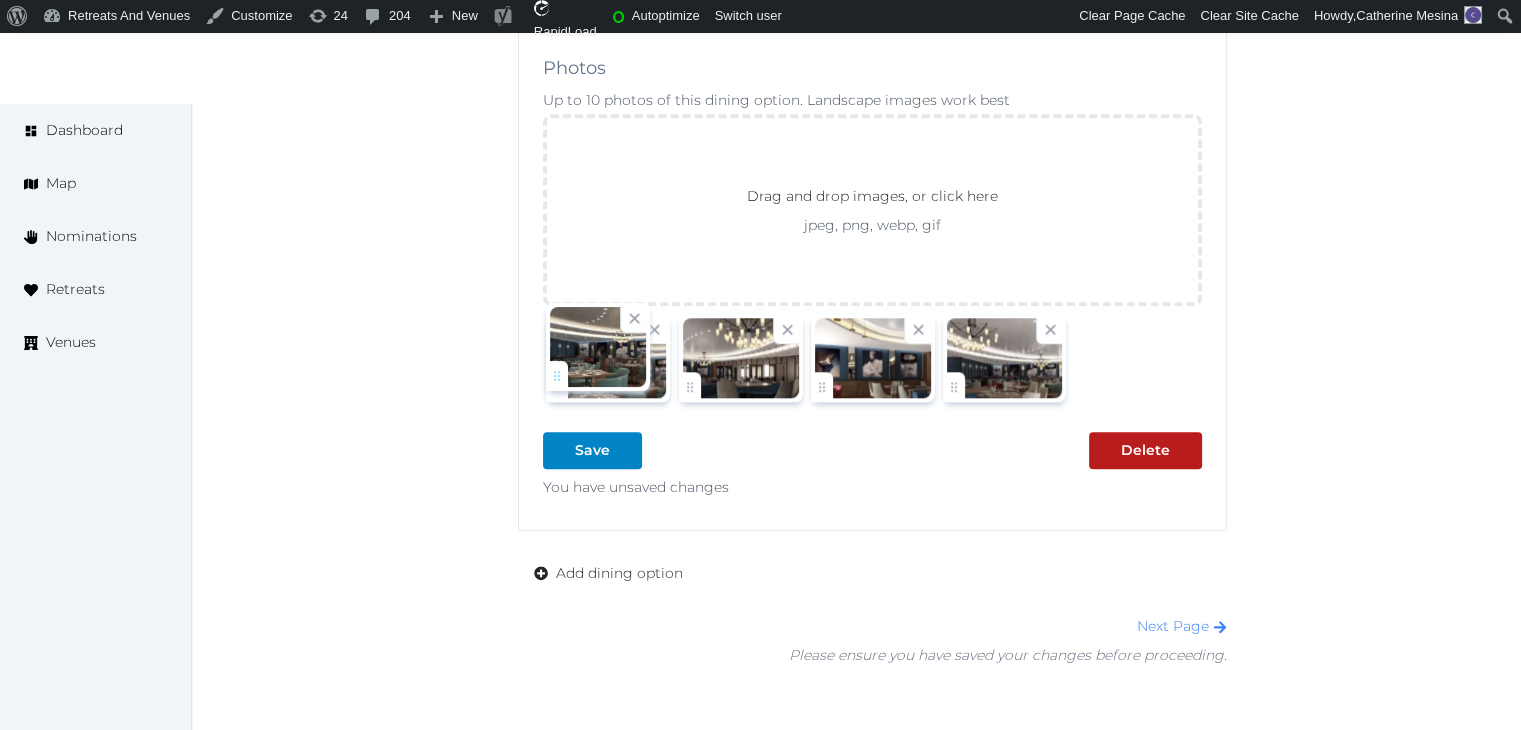 click on "Catherine Mesina   Account My Venue Listings My Retreats Logout      Dashboard Map Nominations Retreats Venues Edit venue 36 %  complete Fill out all the fields in your listing to increase its completion percentage.   A higher completion percentage will make your listing more attractive and result in better matches. Radisson Blu Hotel, Florence   View  listing   Open    Close CRM Lead Basic details Pricing and policies Retreat spaces Meeting spaces Accommodations Amenities Food and dining Activities and experiences Location Environment Types of retreats Brochures Notes Ownership Administration Activity This venue is live and visible to the public Mark draft Archive Venue owned by Thiago Martins thiago@retreatsandvenues.com Copy ownership transfer link Share this link with any user to transfer ownership of this venue. Users without accounts will be directed to register. Copy update link Copy recommended link Copy shortlist link Self Catering" at bounding box center [760, -566] 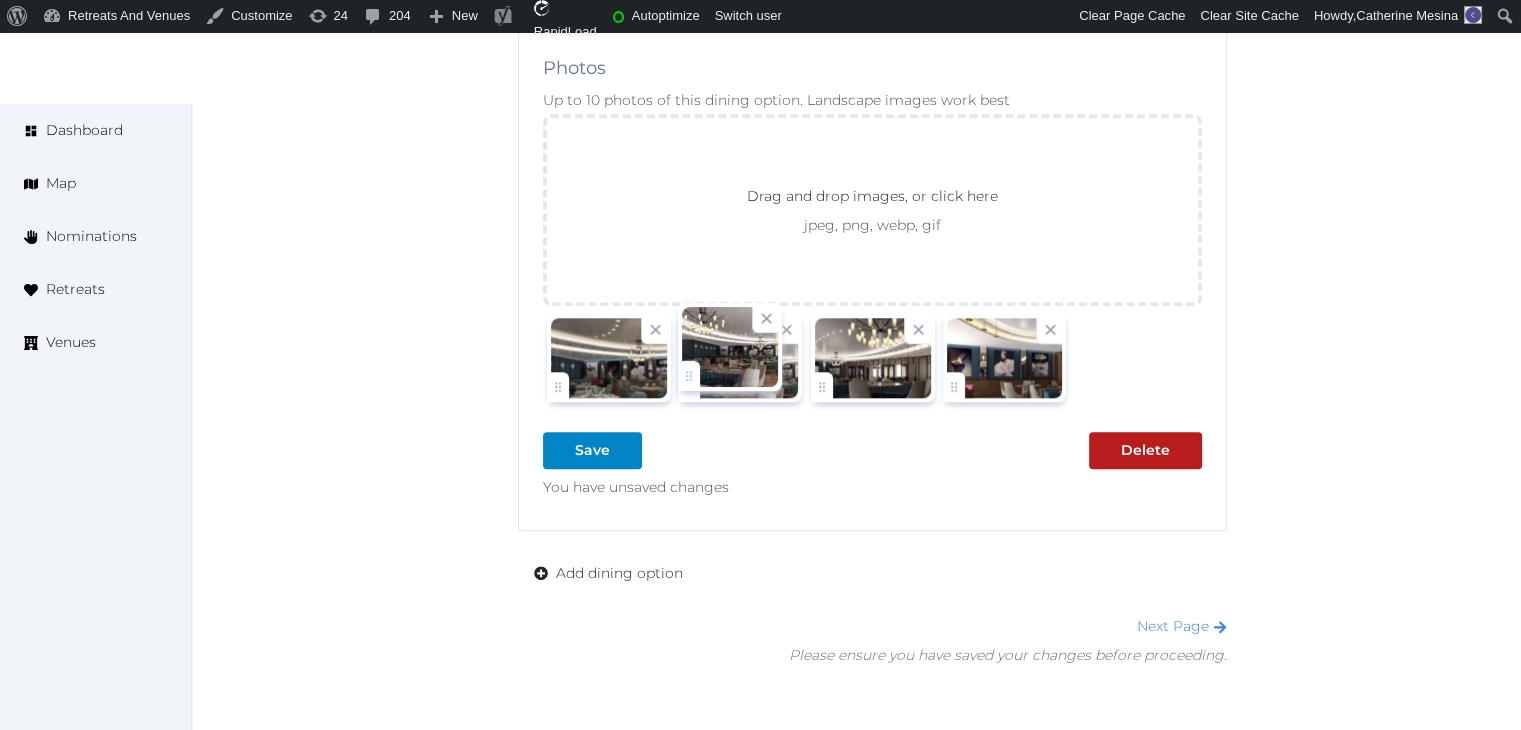 drag, startPoint x: 948, startPoint y: 369, endPoint x: 719, endPoint y: 361, distance: 229.1397 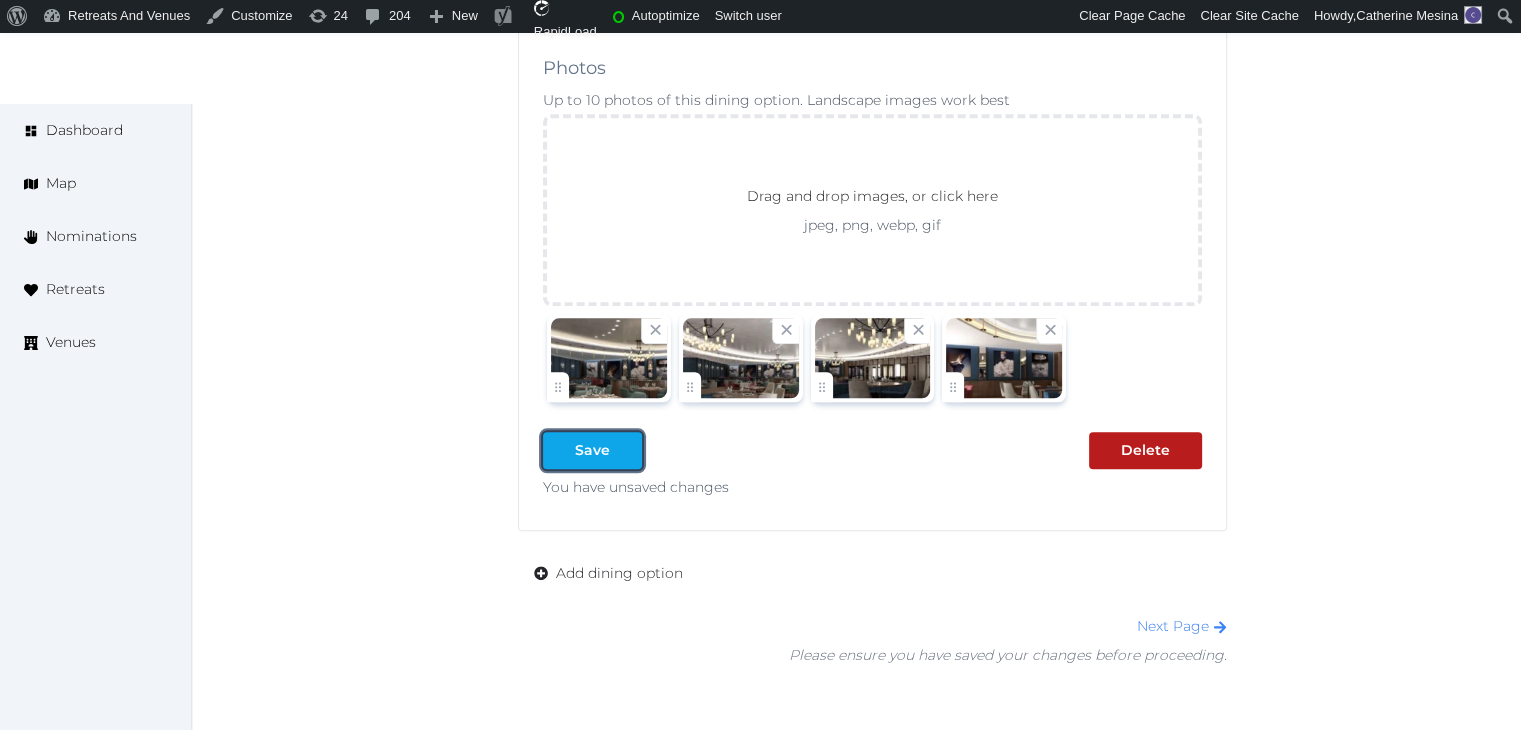 click on "Save" at bounding box center (592, 450) 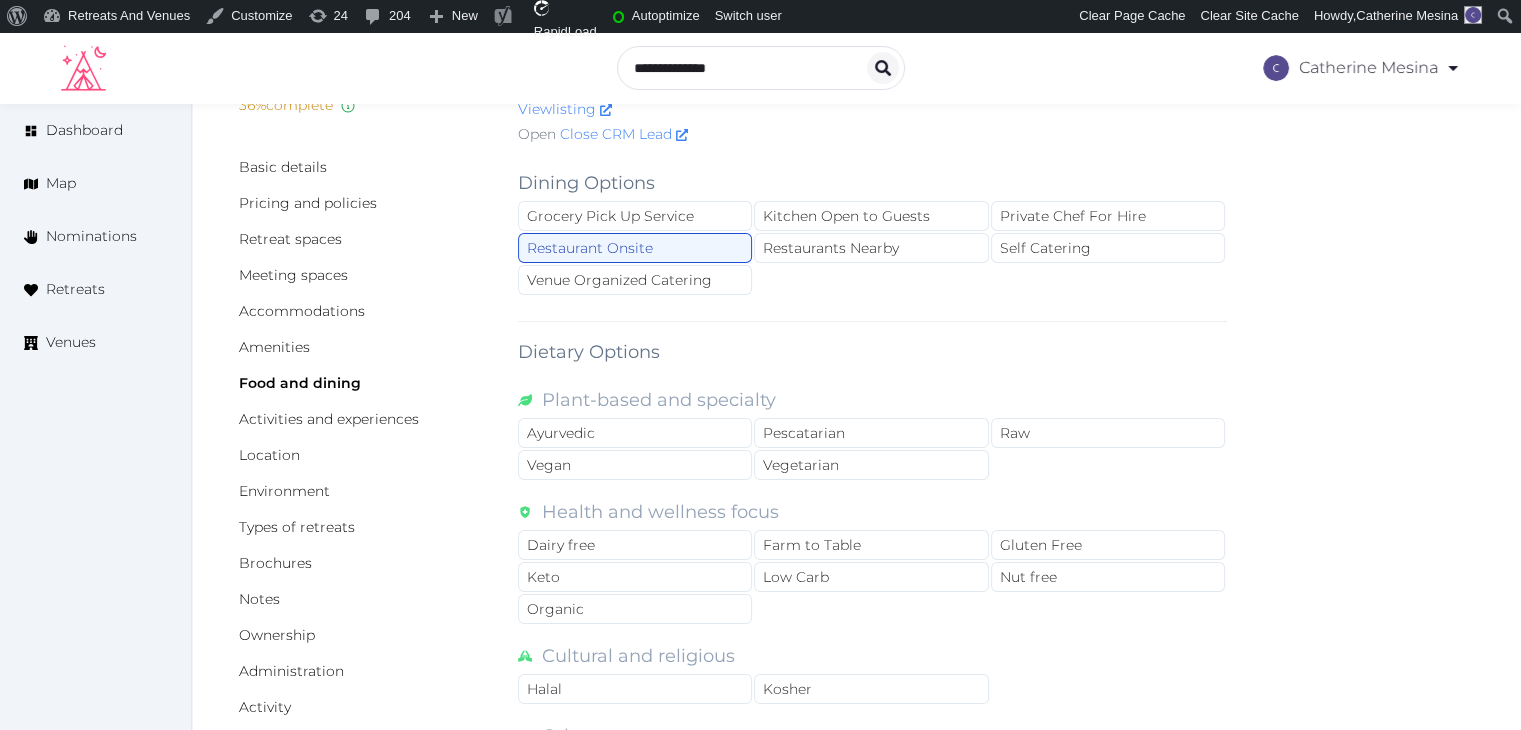 scroll, scrollTop: 0, scrollLeft: 0, axis: both 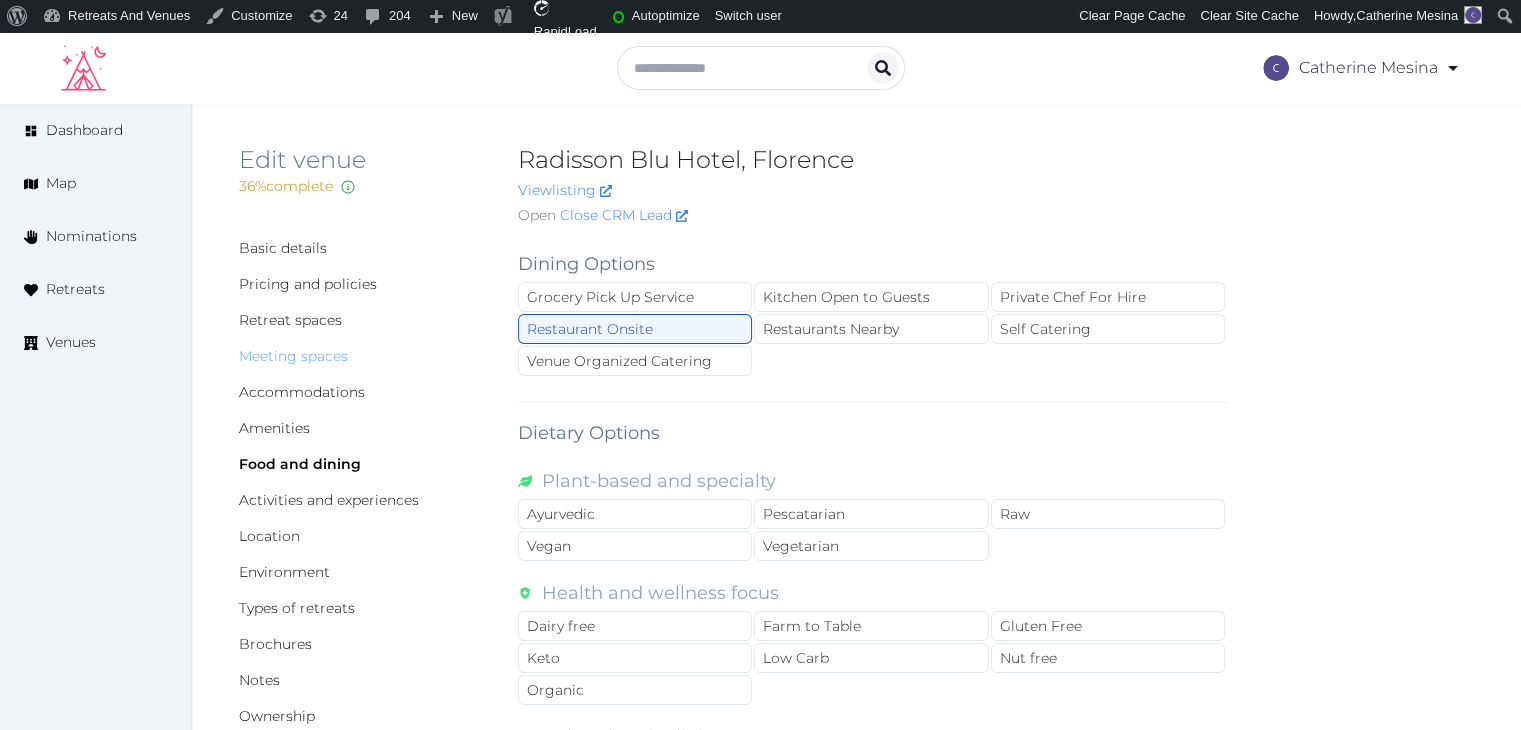 click on "Meeting spaces" at bounding box center [293, 356] 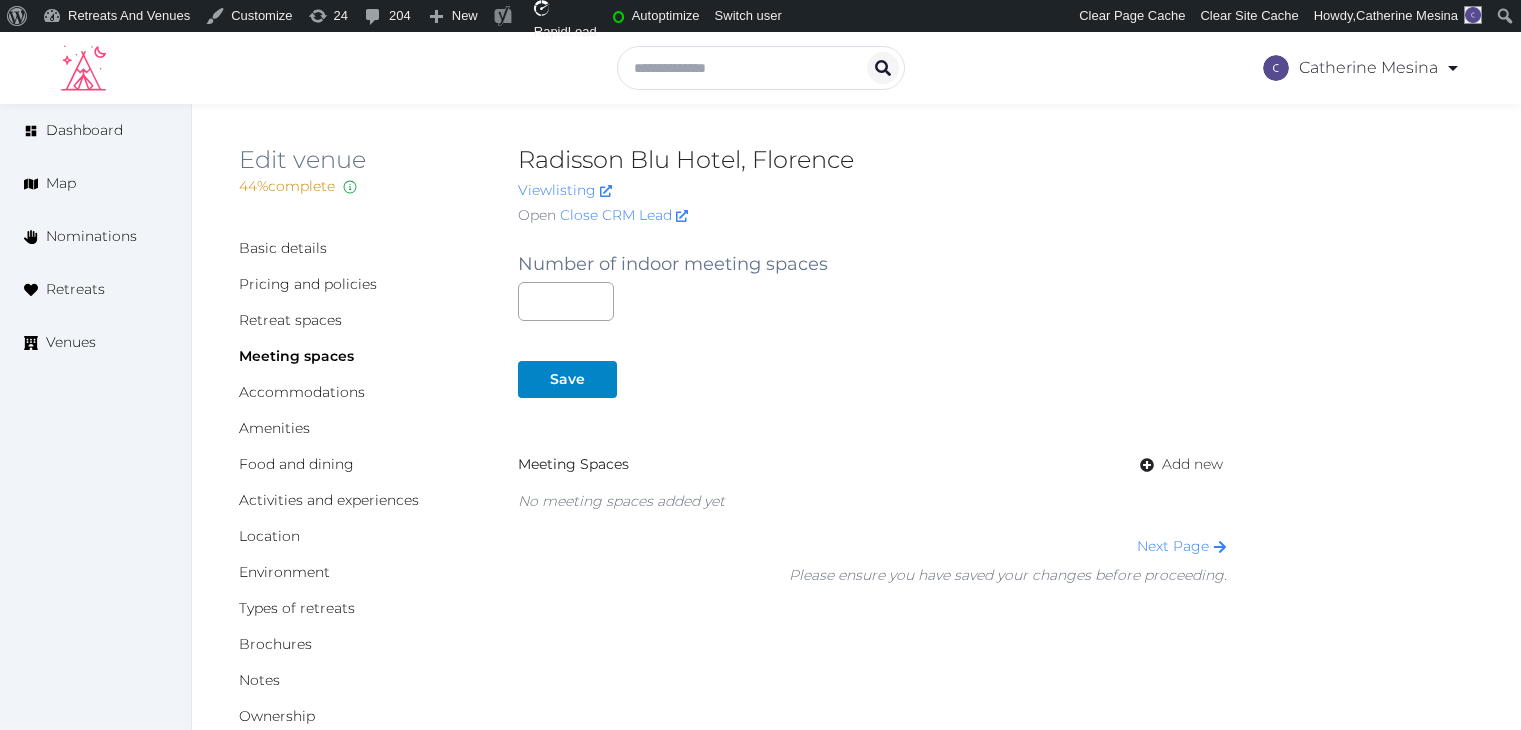 scroll, scrollTop: 0, scrollLeft: 0, axis: both 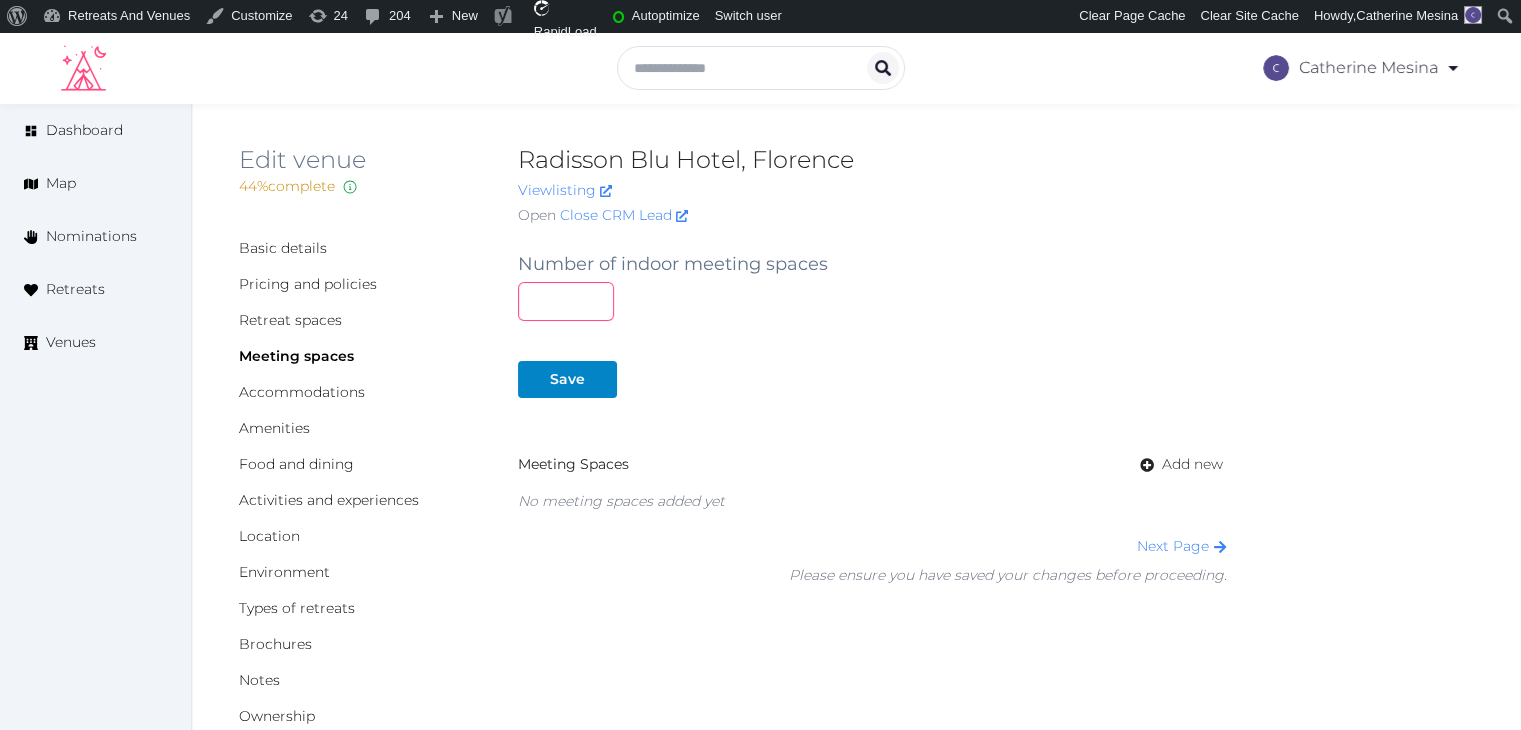 click at bounding box center (566, 301) 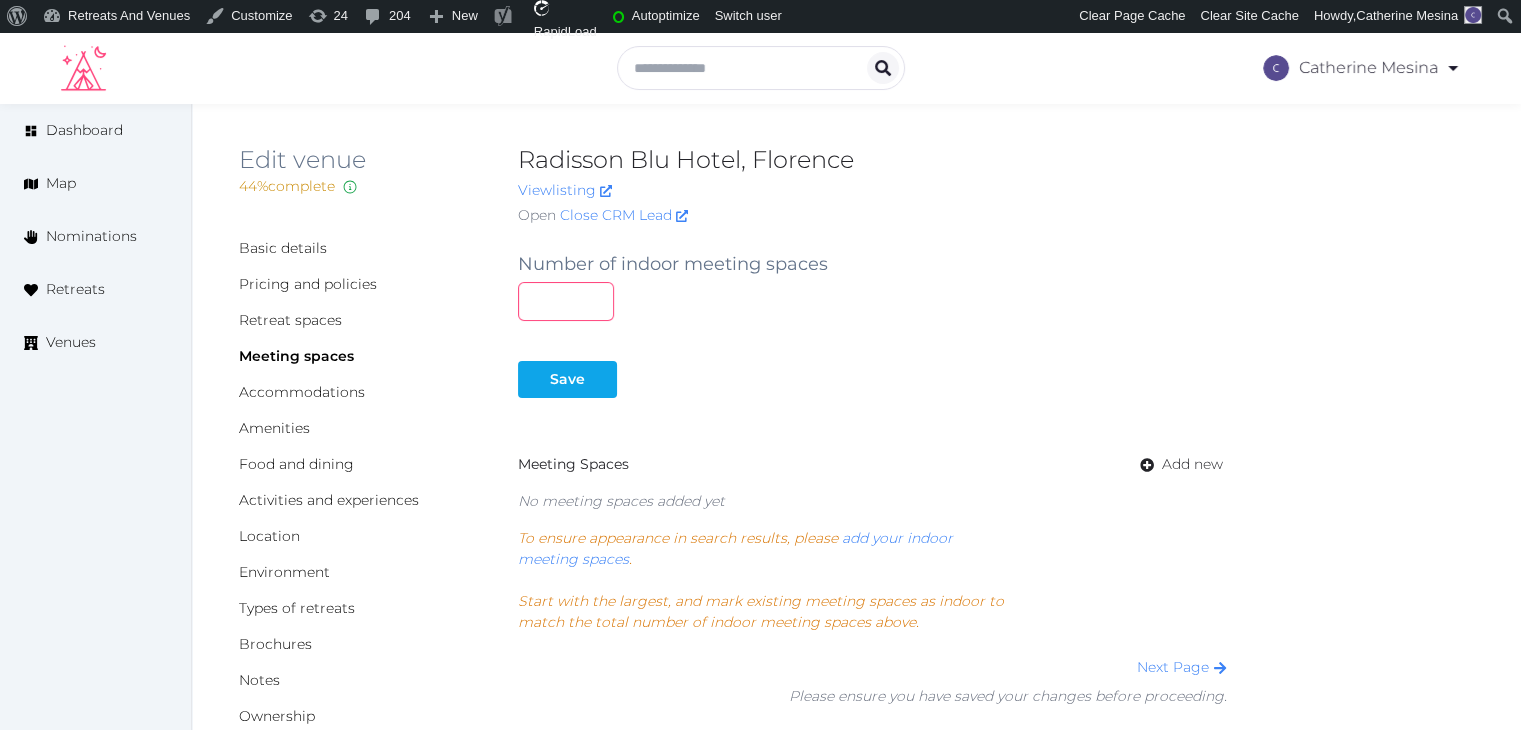 type on "**" 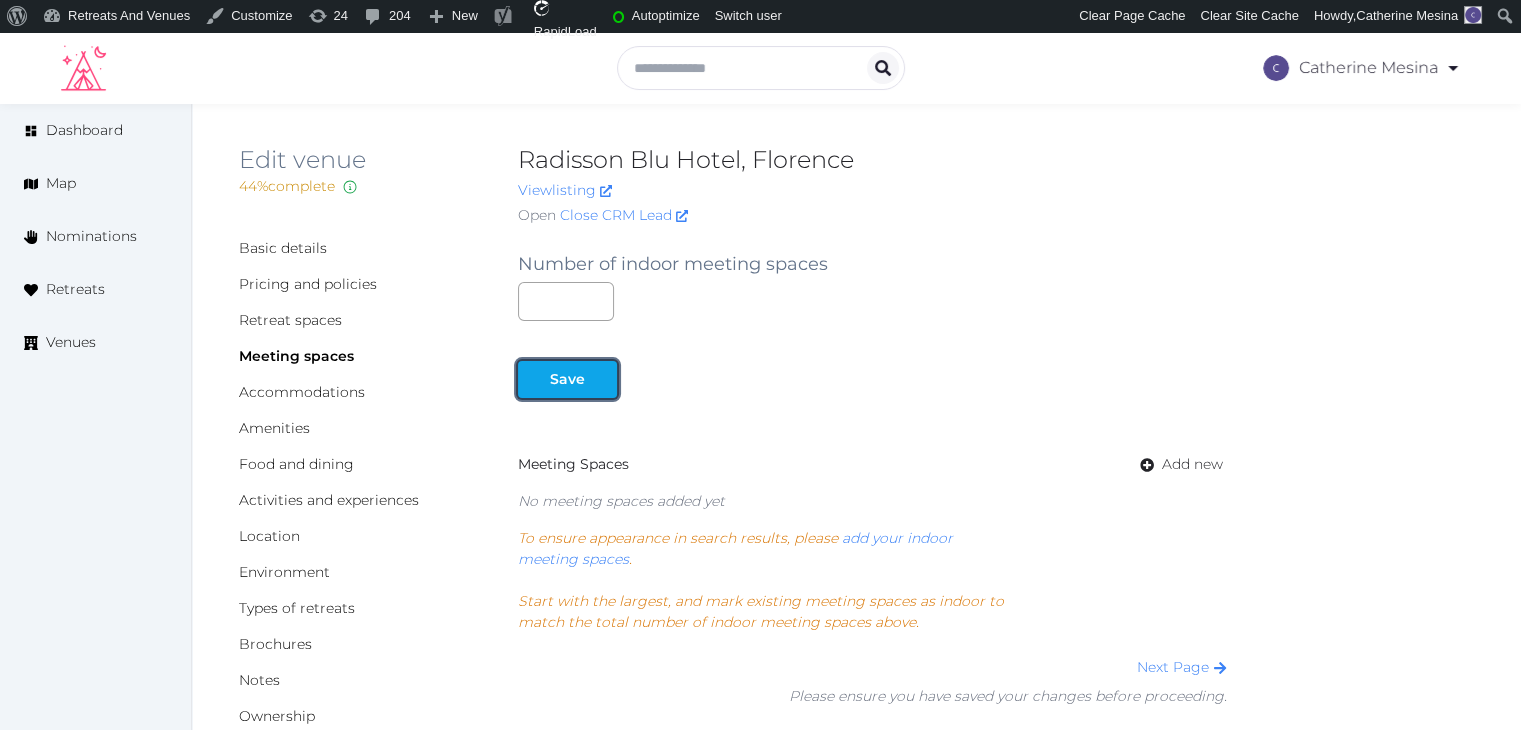 click on "Save" at bounding box center (567, 379) 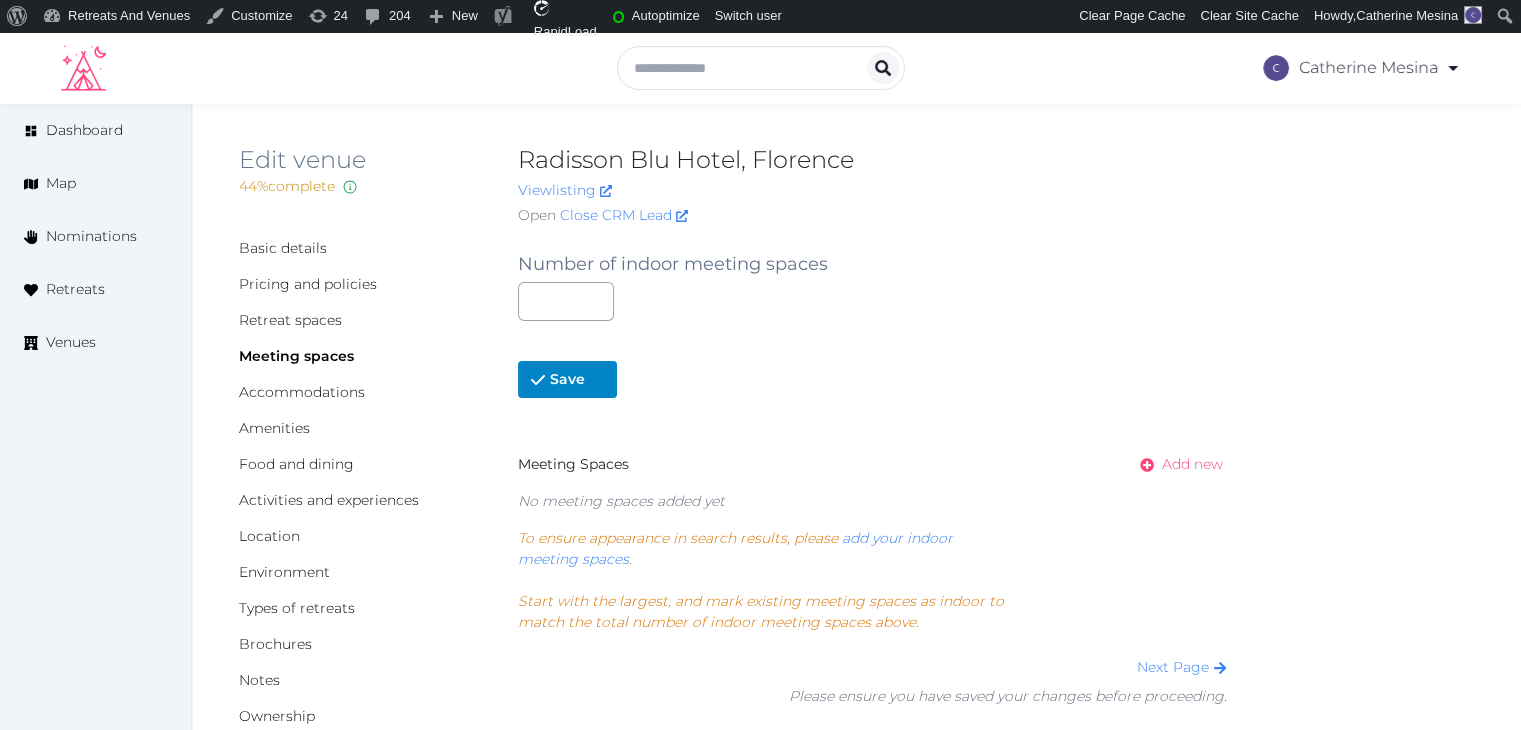 click on "Add new" at bounding box center (1192, 464) 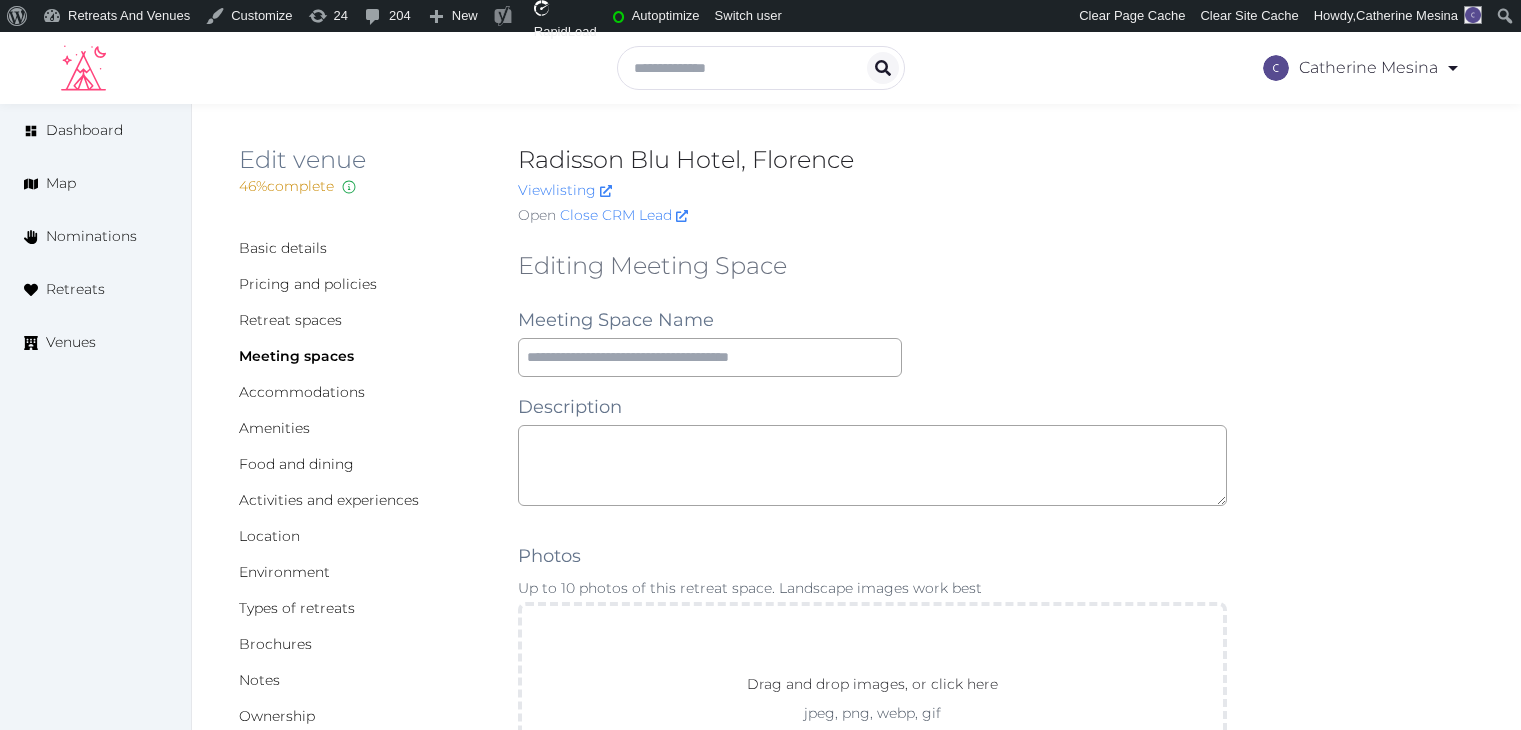 scroll, scrollTop: 0, scrollLeft: 0, axis: both 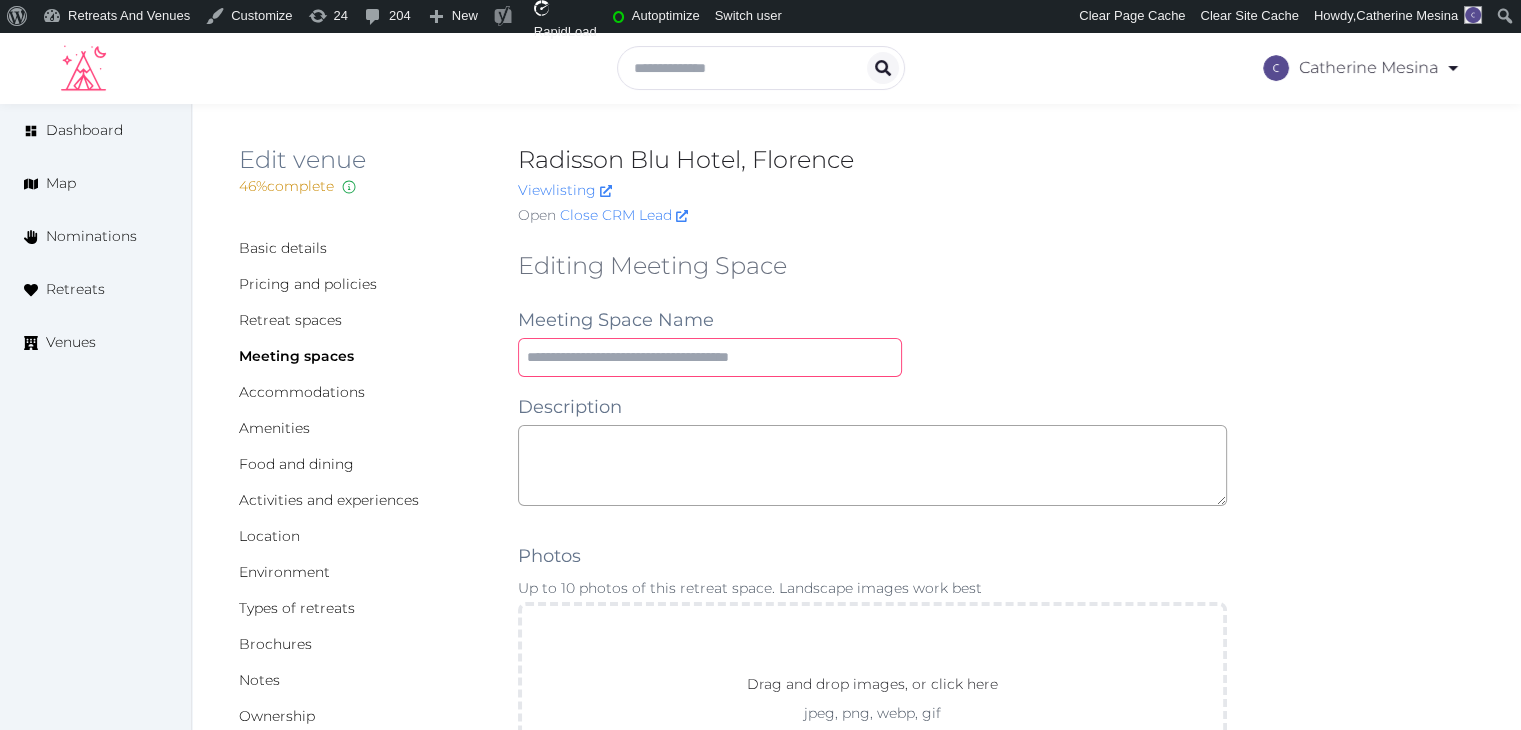 click at bounding box center [710, 357] 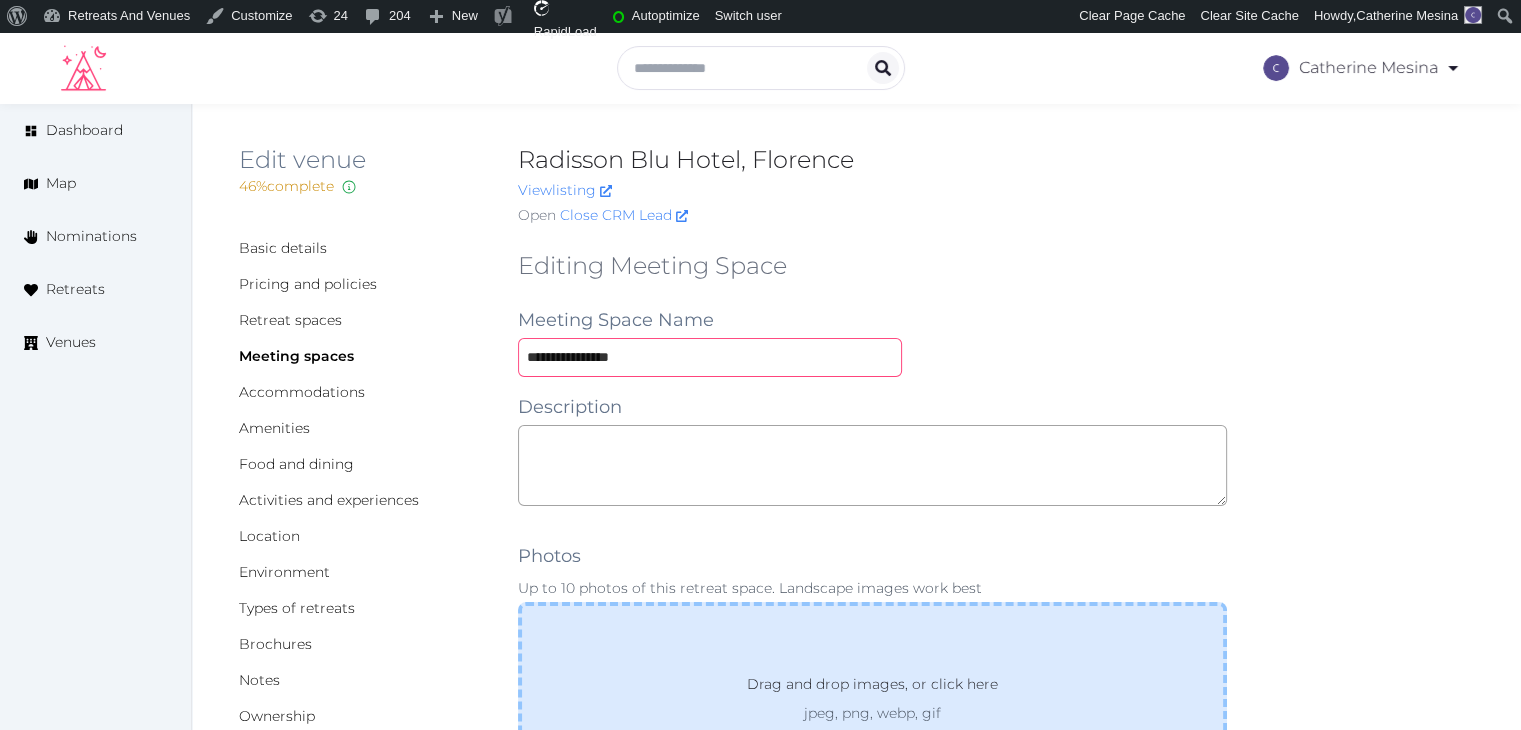 type on "**********" 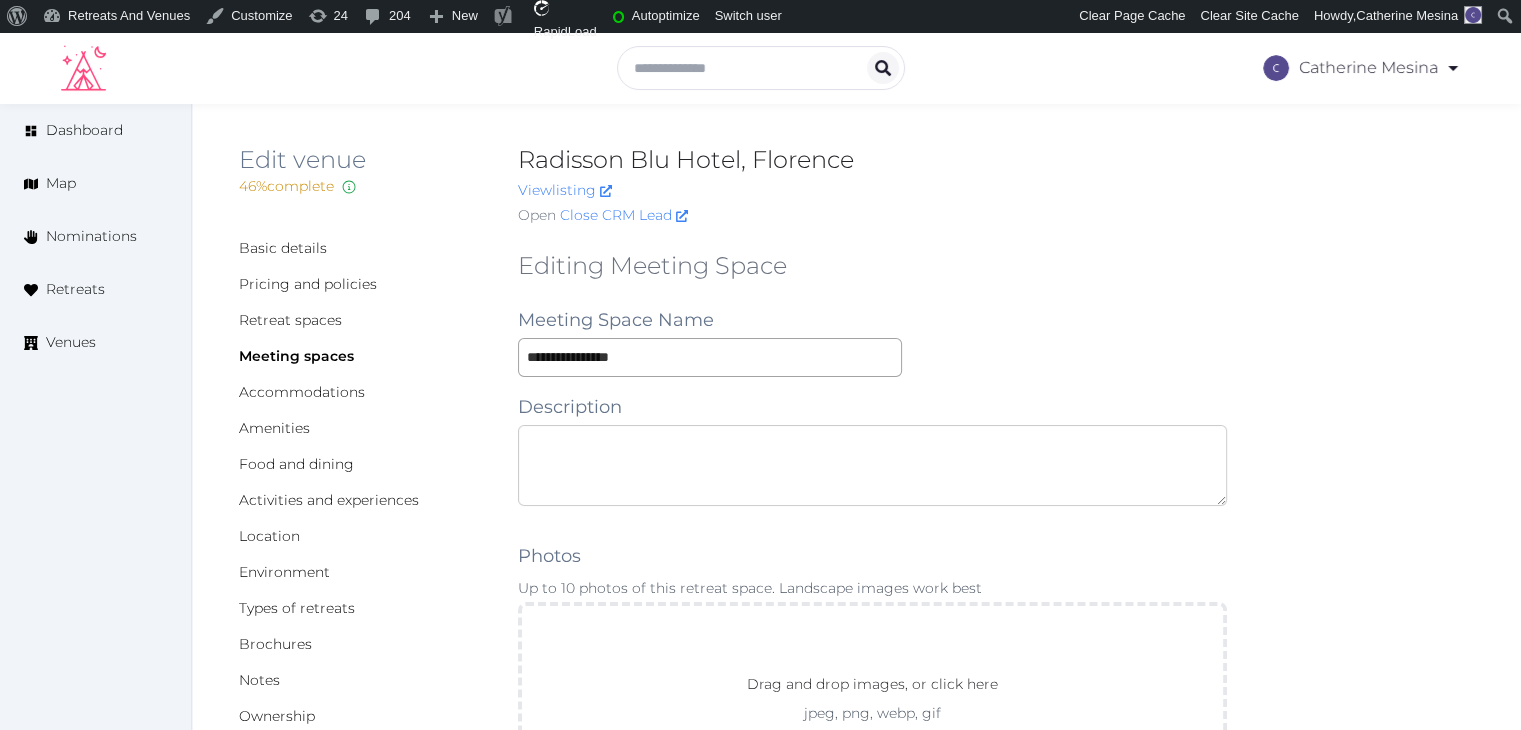 click at bounding box center (872, 465) 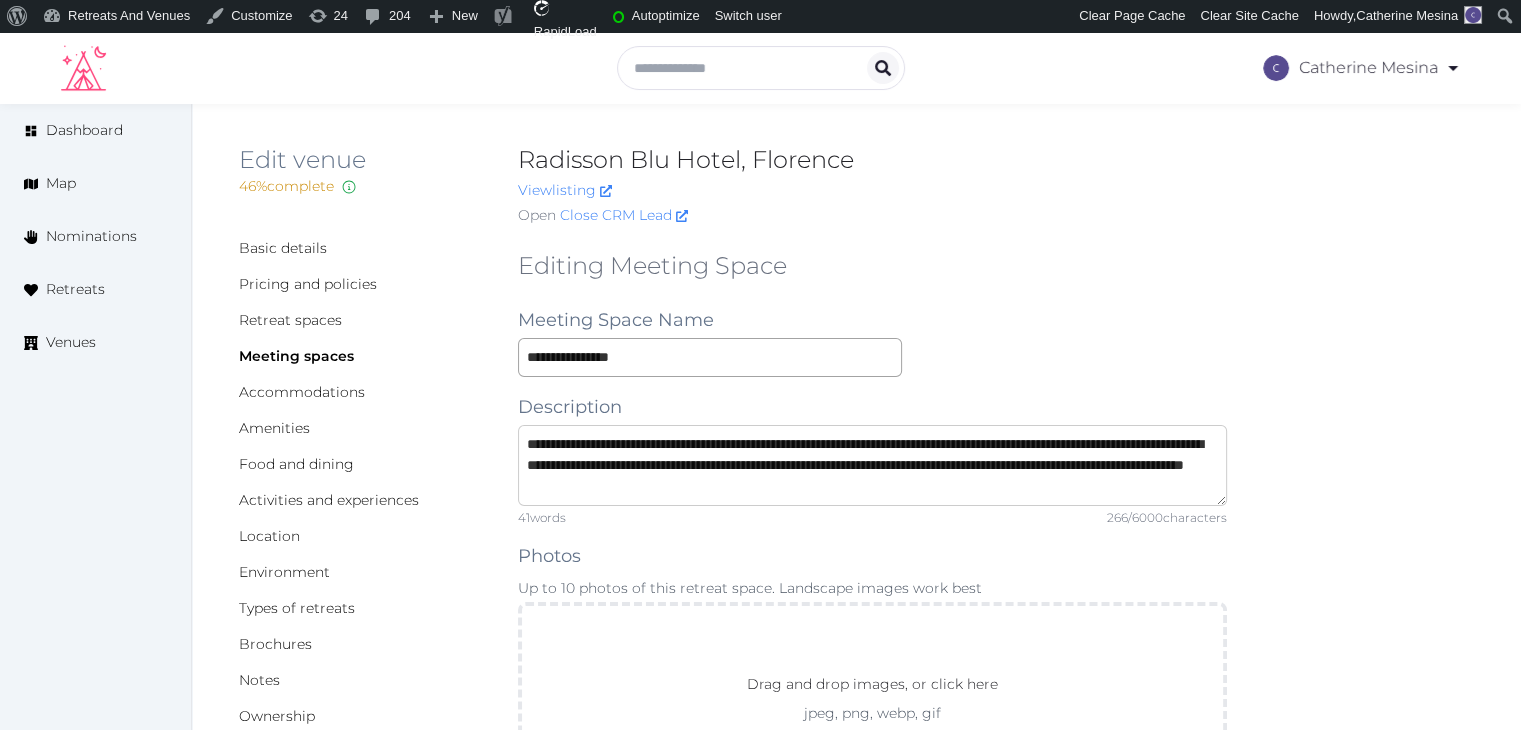 scroll, scrollTop: 32, scrollLeft: 0, axis: vertical 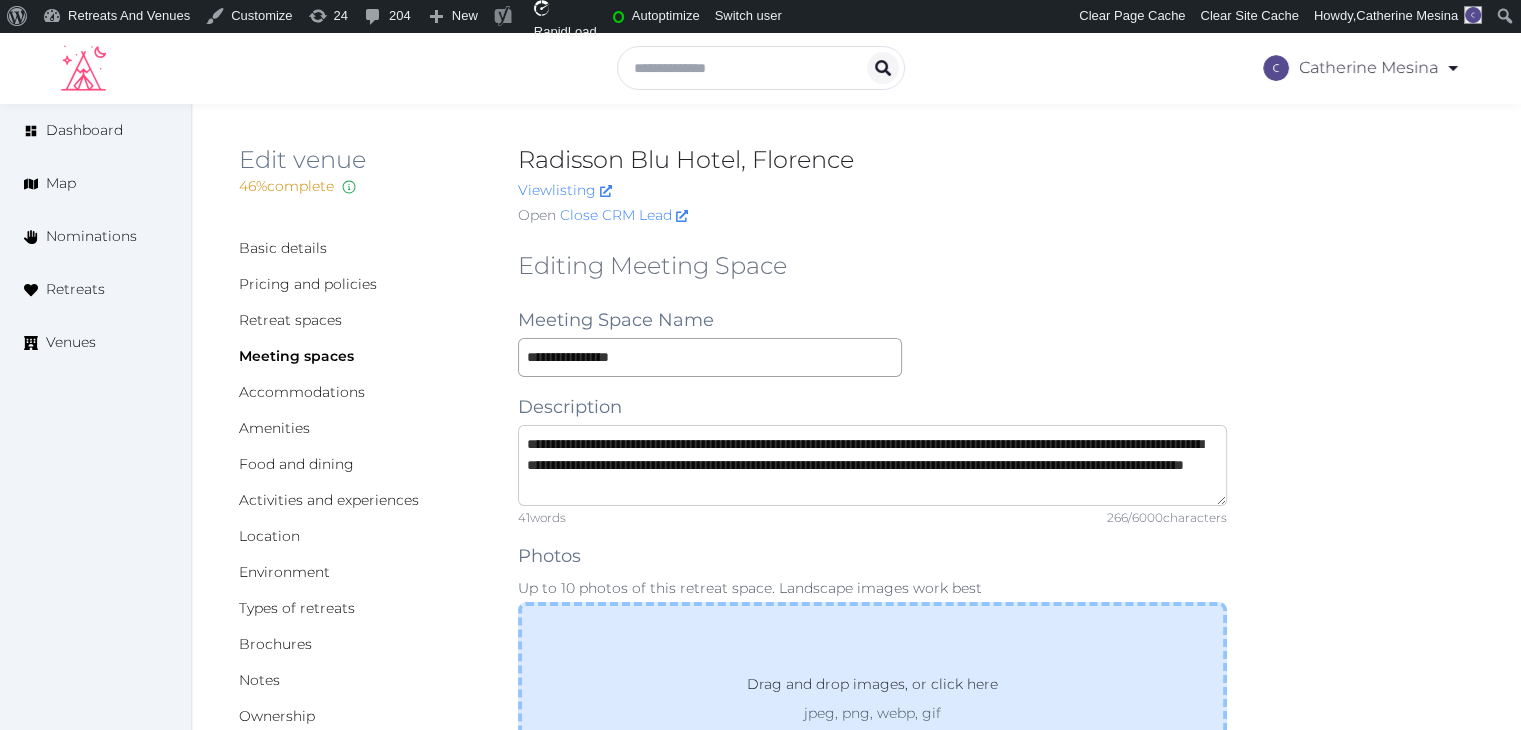 type on "**********" 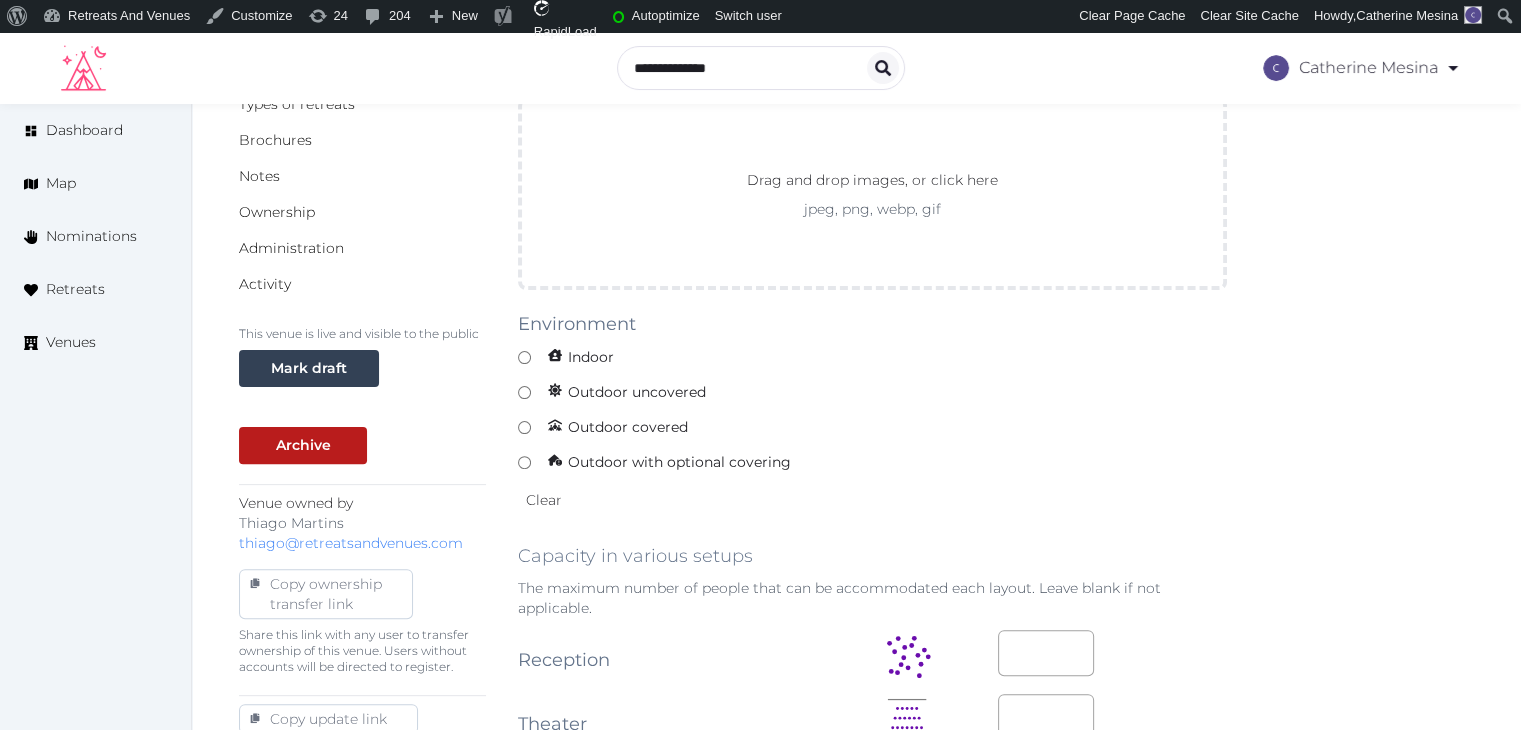 scroll, scrollTop: 500, scrollLeft: 0, axis: vertical 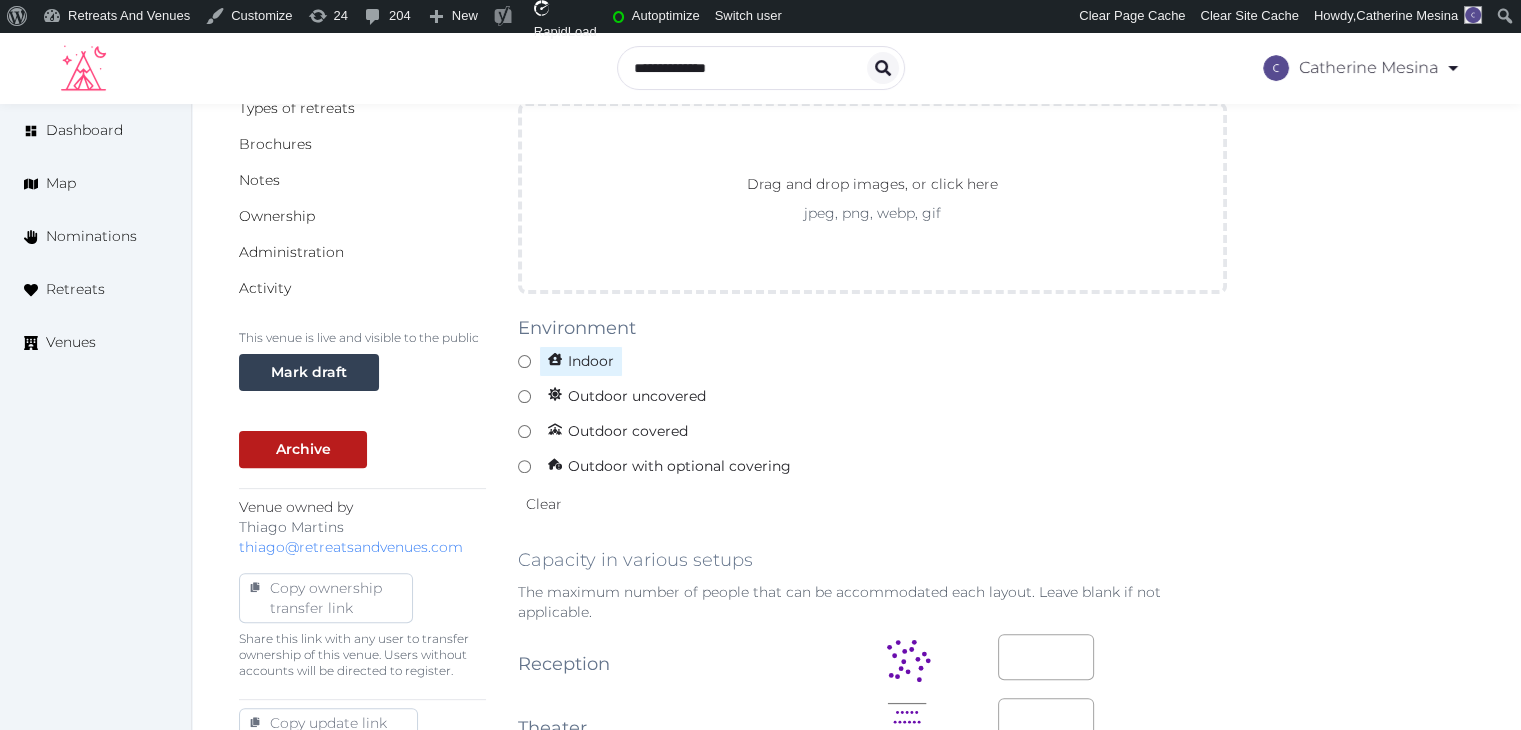 click on "Indoor" at bounding box center (581, 361) 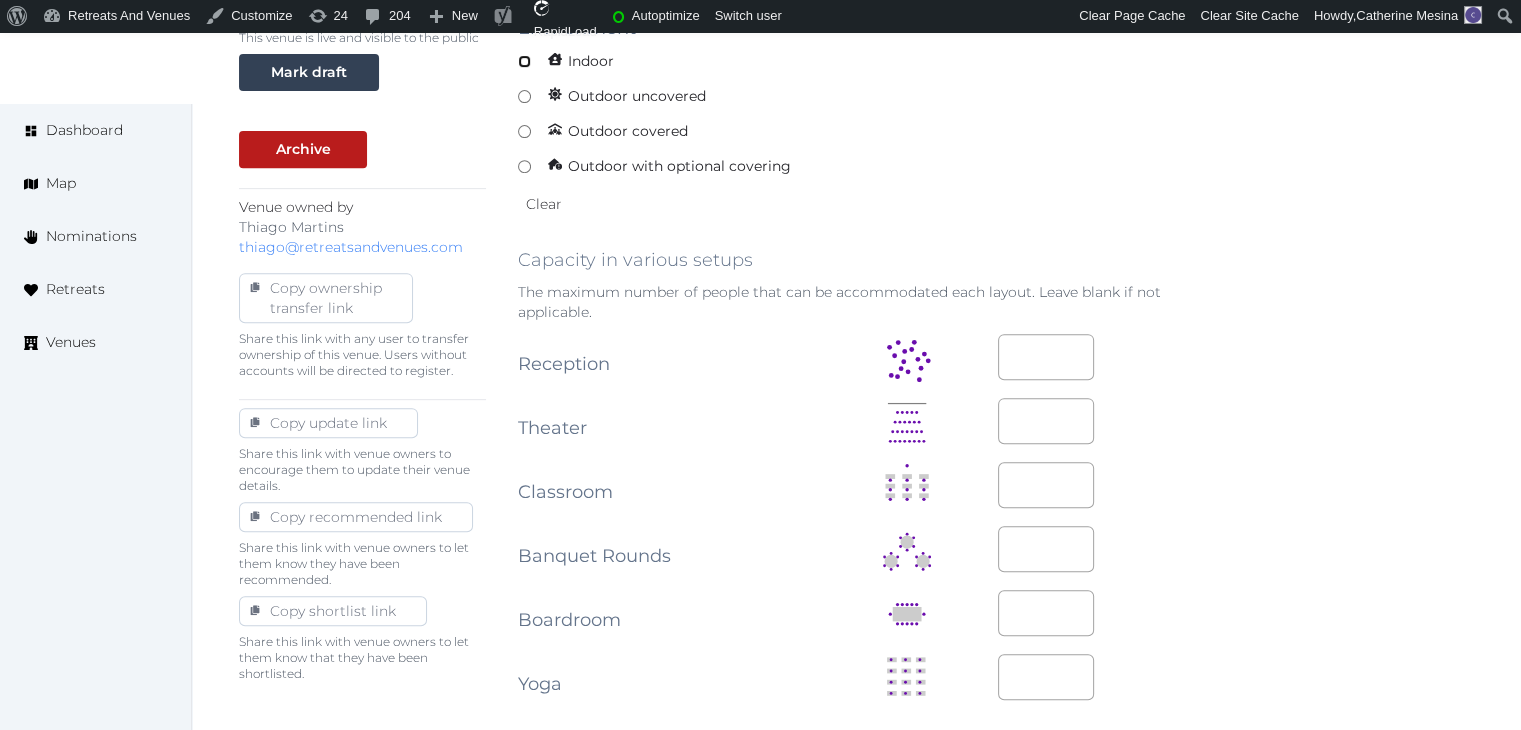 scroll, scrollTop: 1500, scrollLeft: 0, axis: vertical 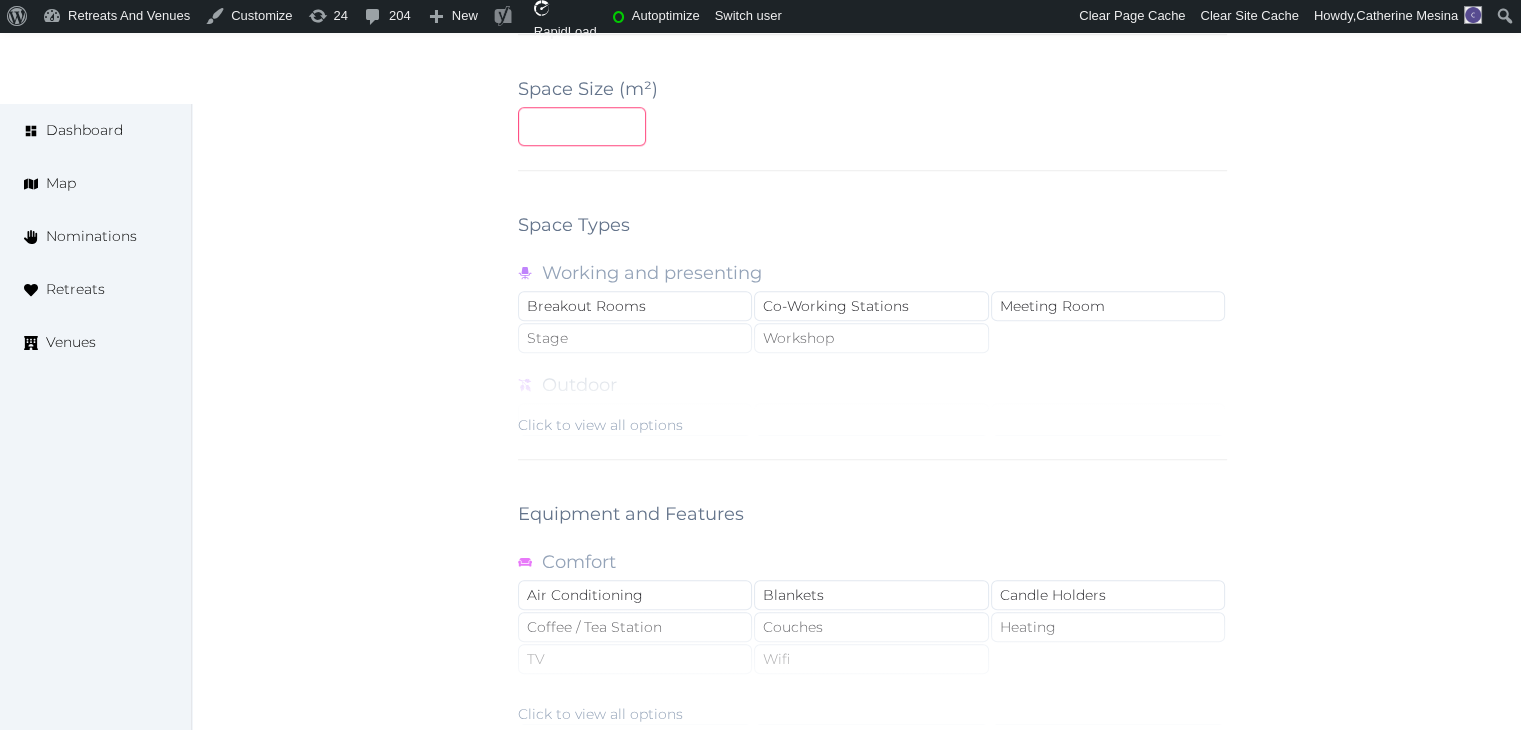 click at bounding box center (582, 126) 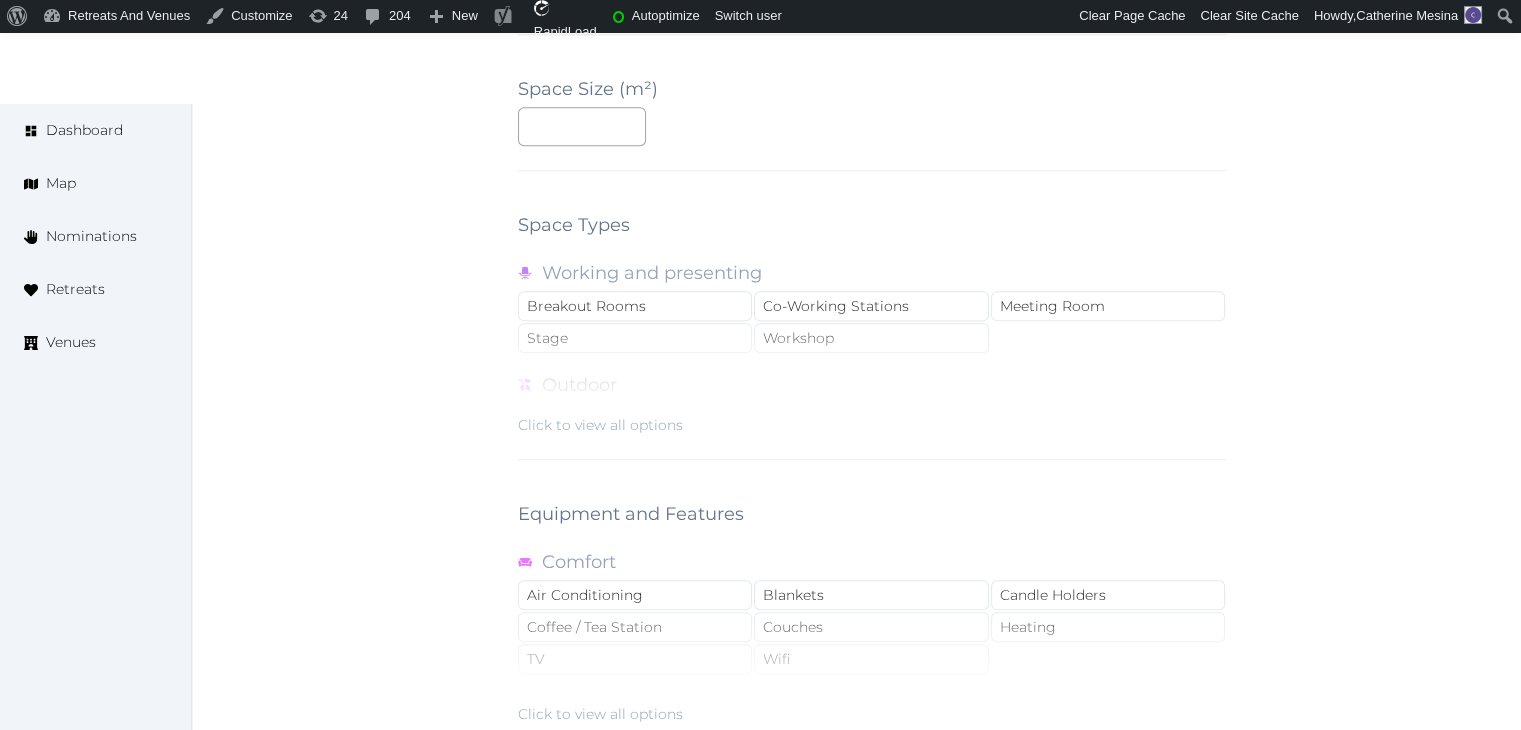 click on "**********" at bounding box center [872, -122] 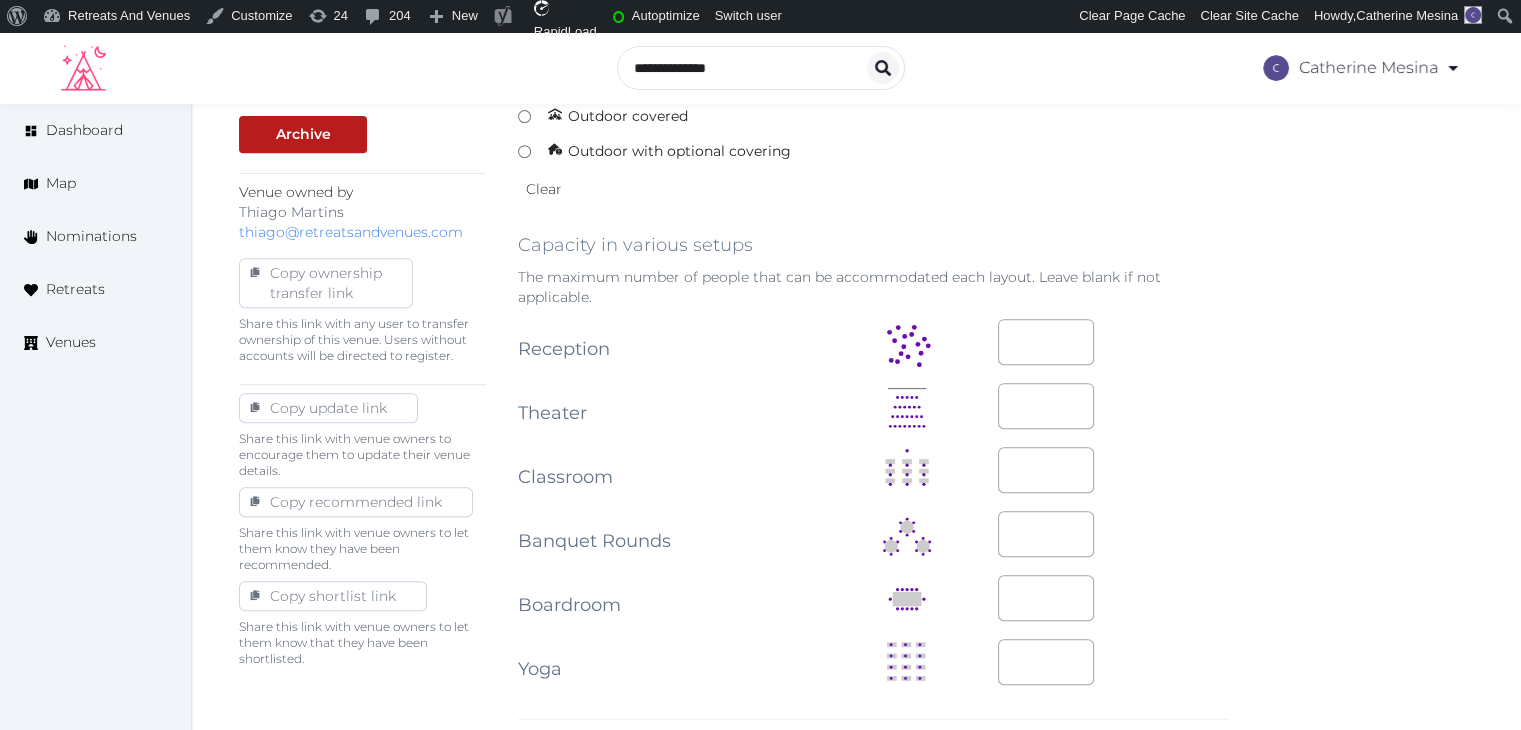 scroll, scrollTop: 800, scrollLeft: 0, axis: vertical 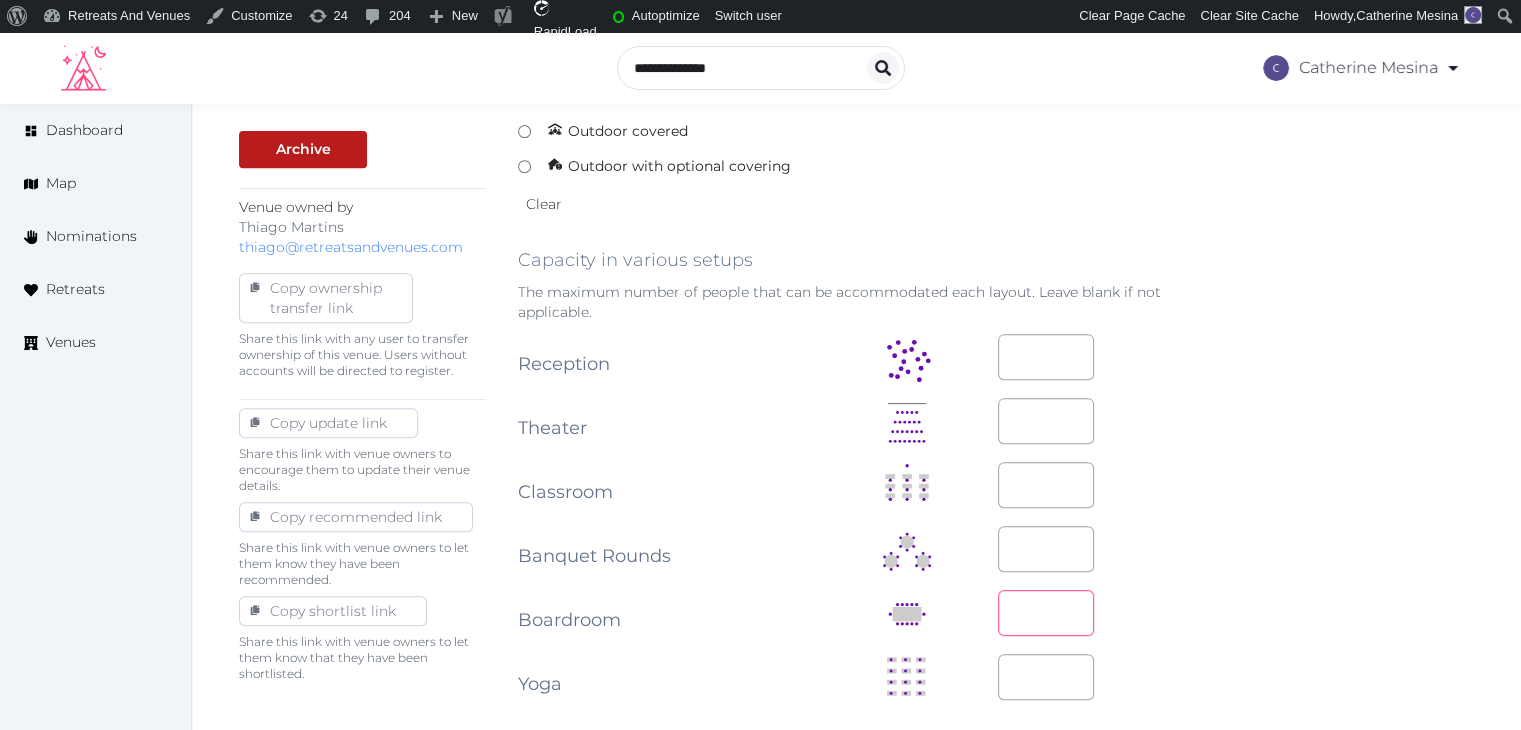 click at bounding box center [1046, 613] 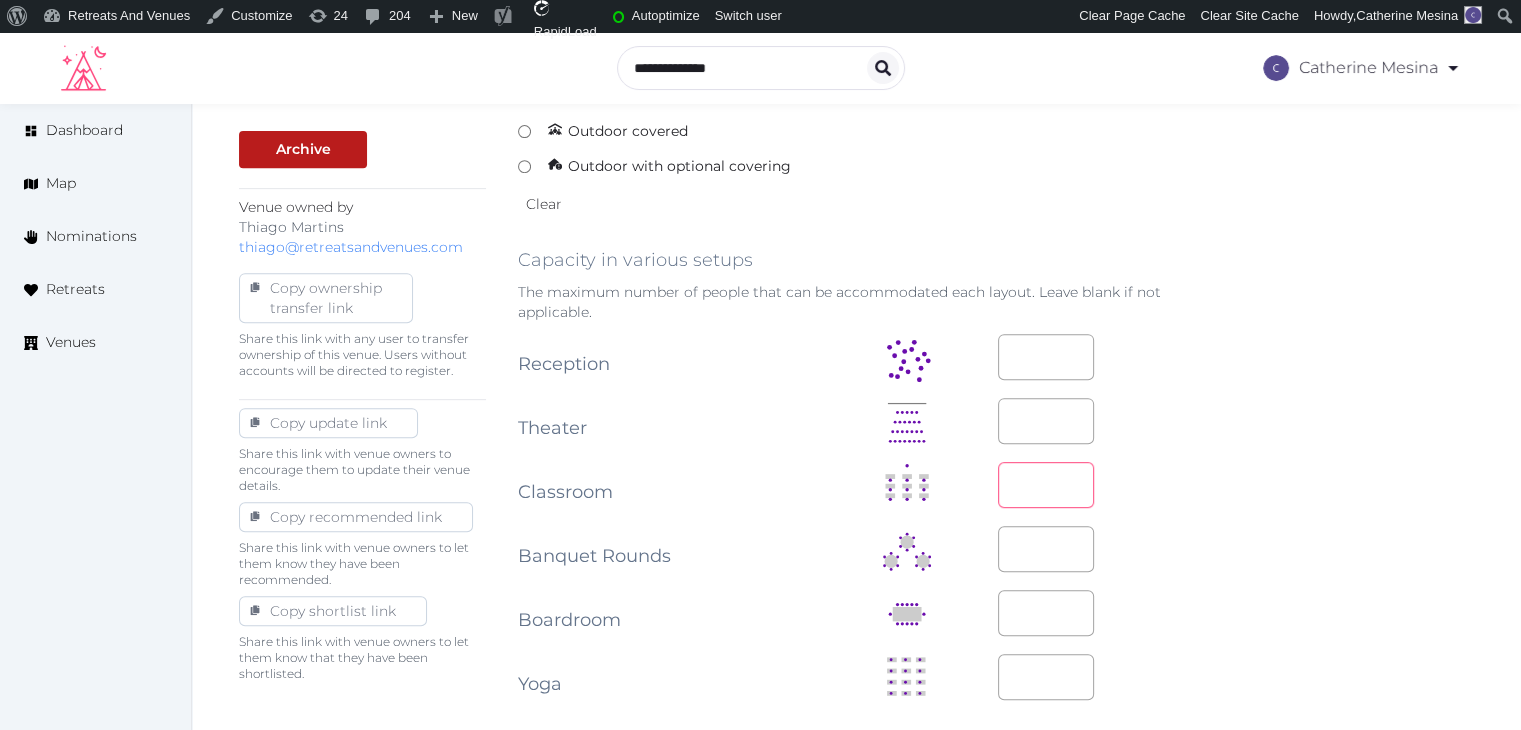click at bounding box center [1046, 485] 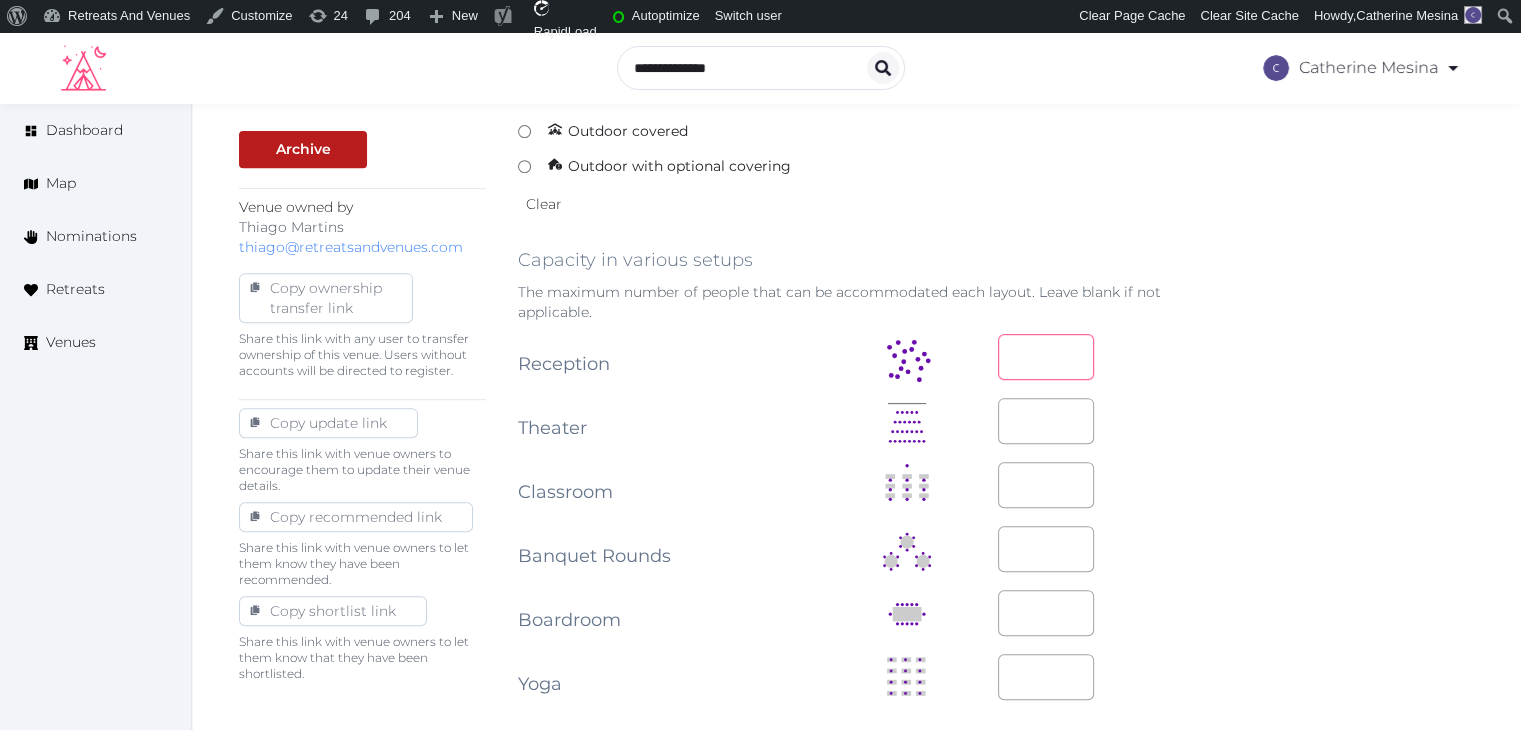 click at bounding box center (1046, 357) 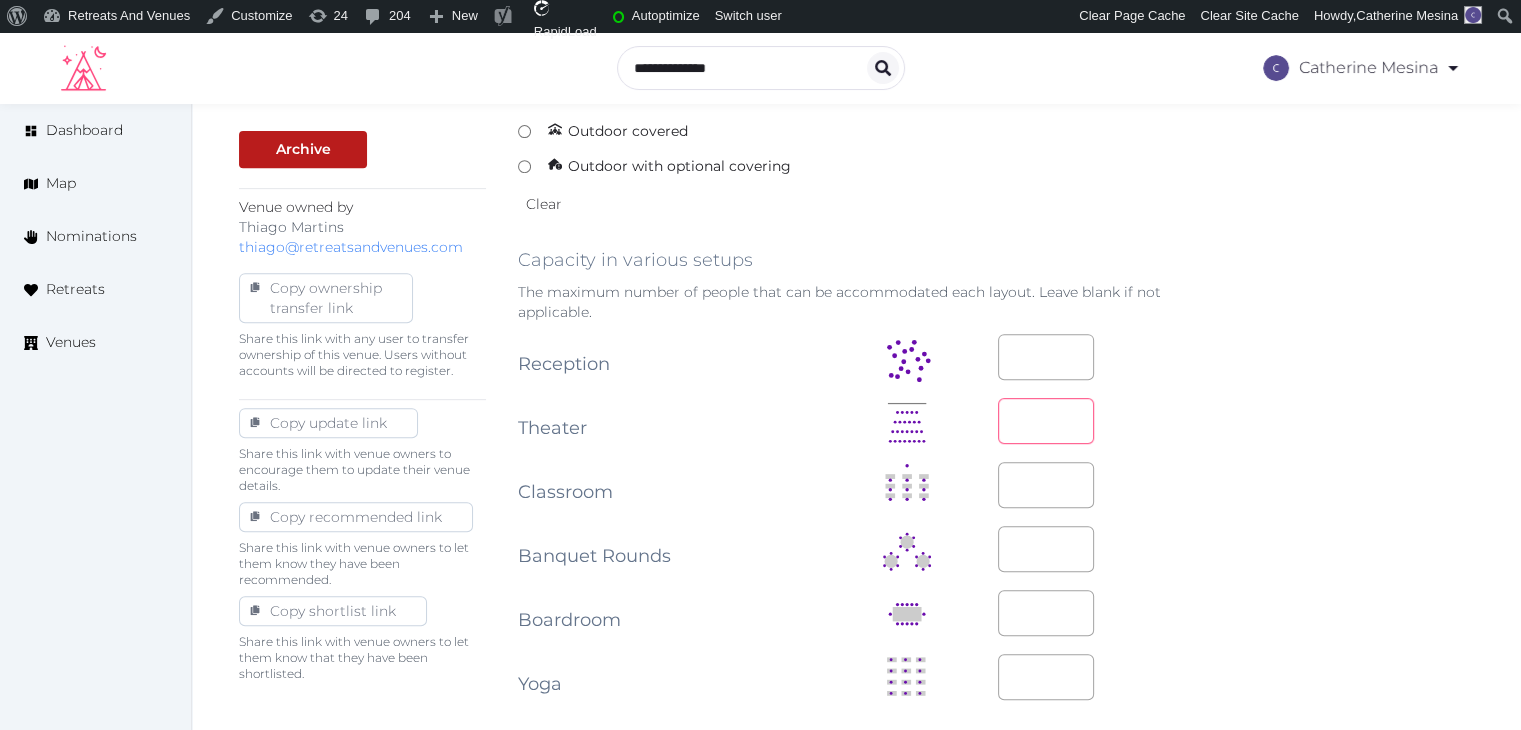 click at bounding box center [1046, 421] 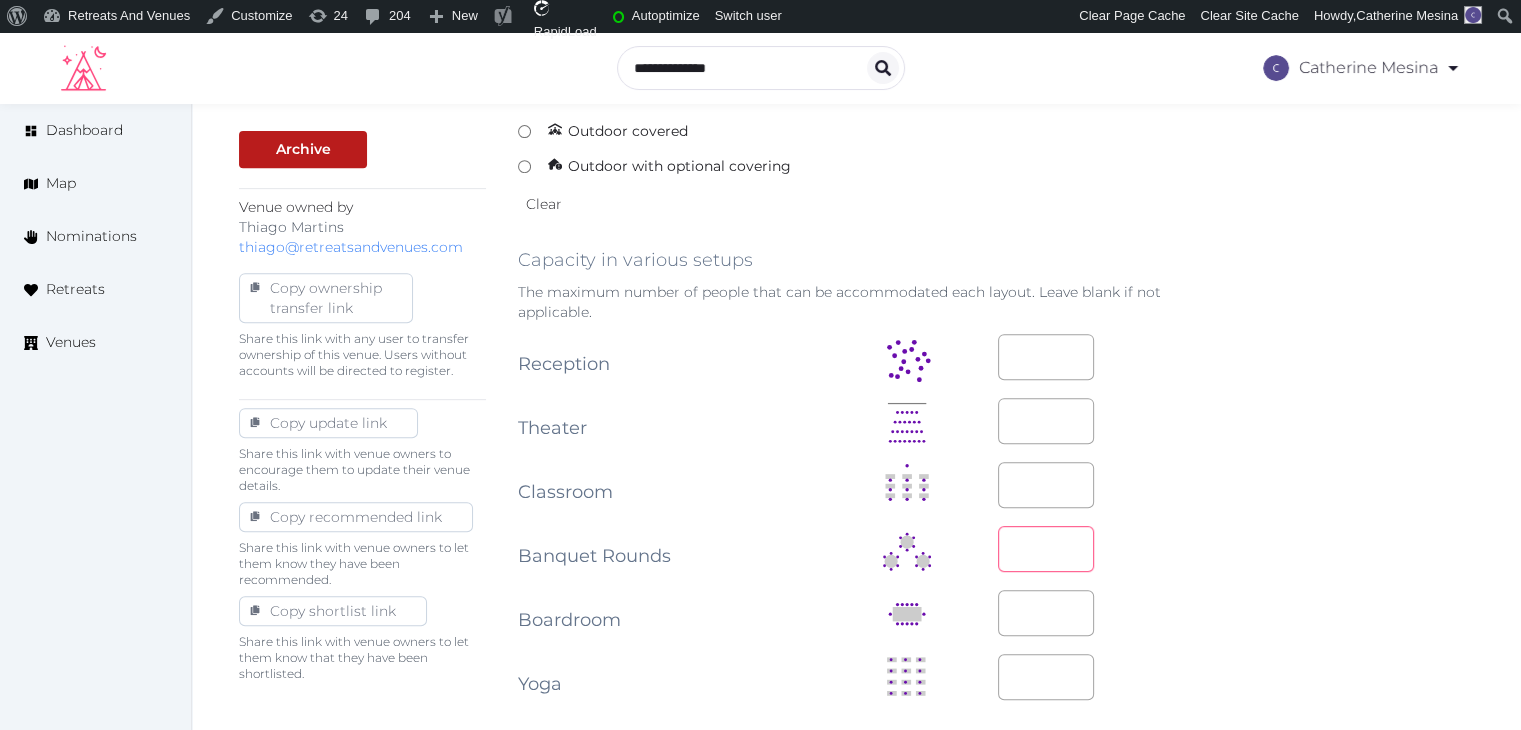 click at bounding box center [1046, 549] 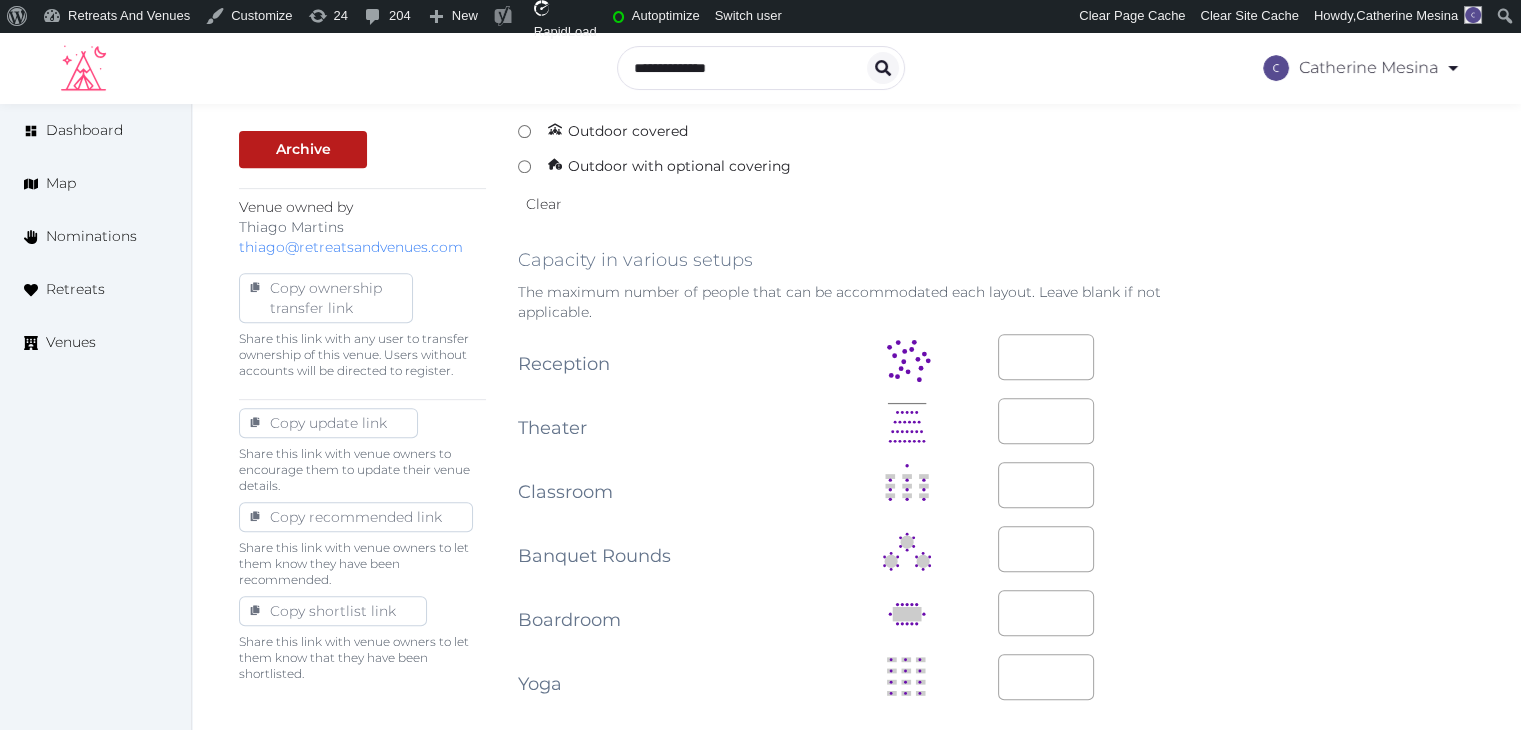 click on "**********" at bounding box center [856, 578] 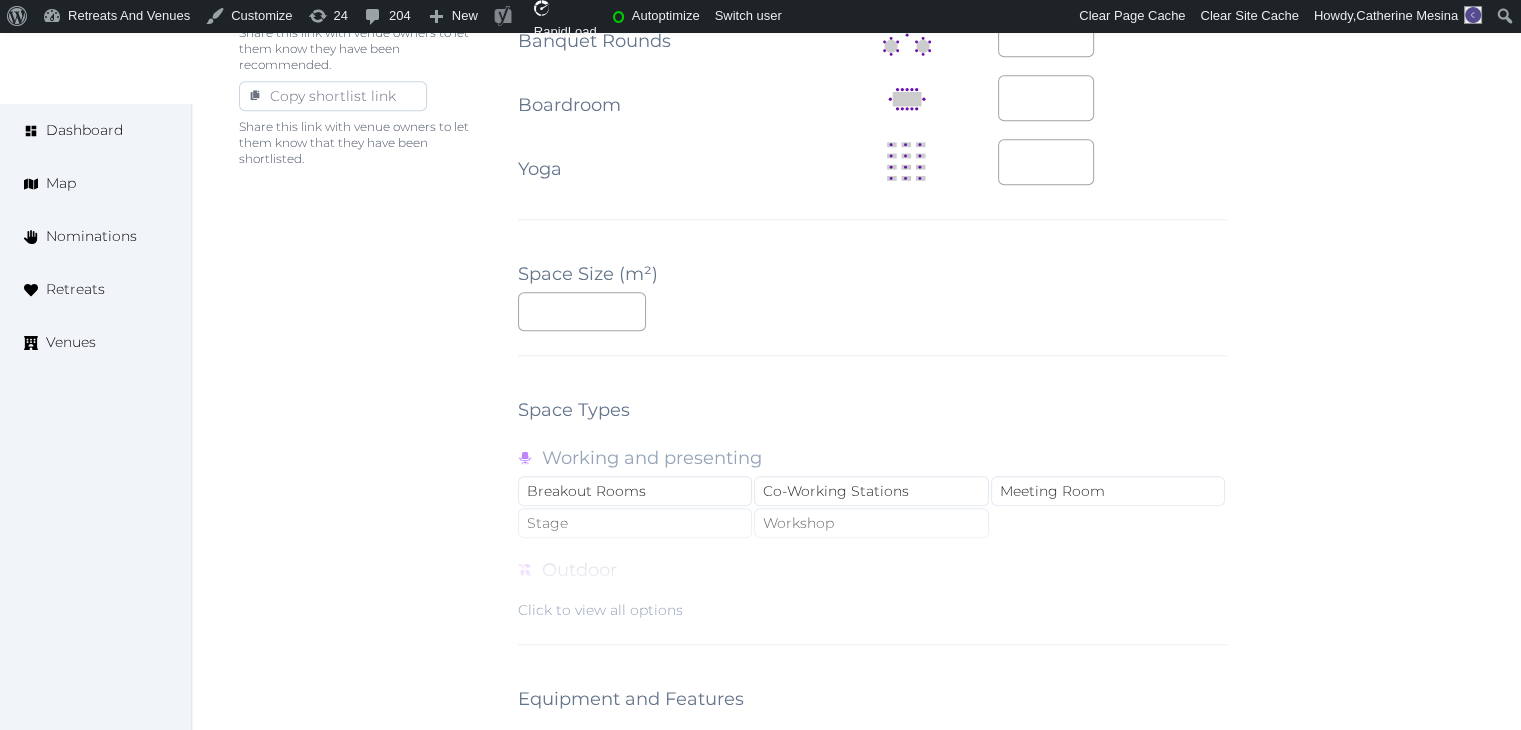 scroll, scrollTop: 1300, scrollLeft: 0, axis: vertical 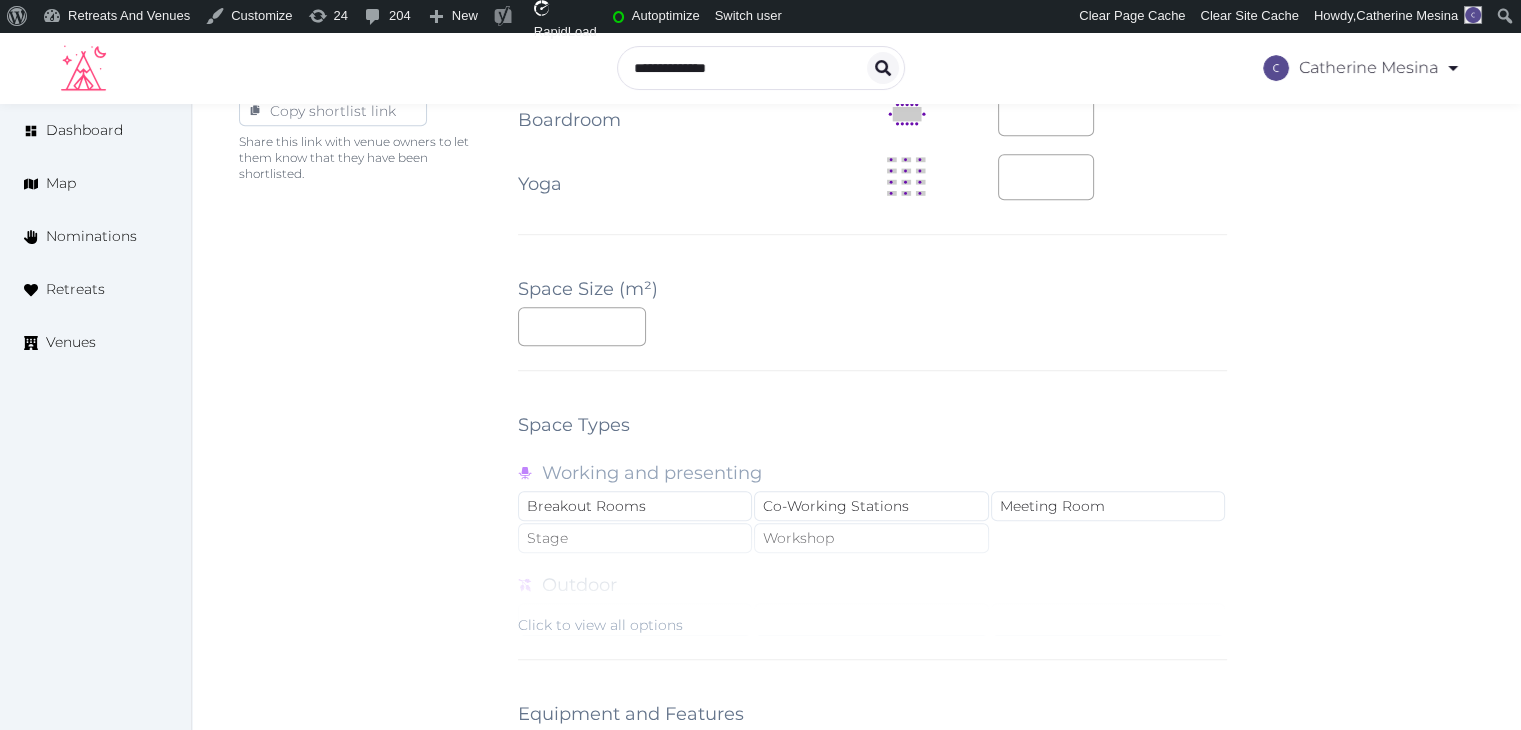 click on "Click to view all options" at bounding box center [600, 625] 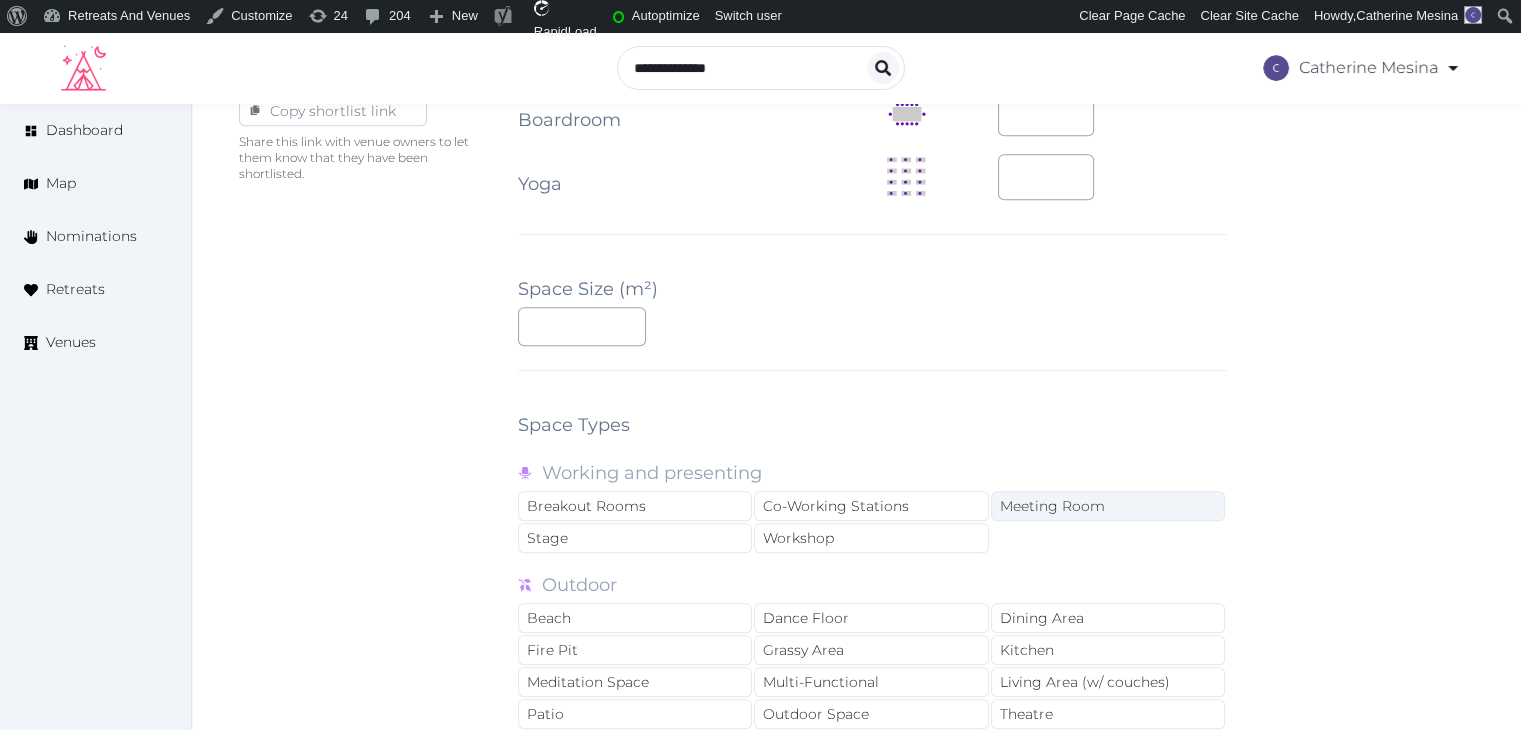 click on "Meeting Room" at bounding box center [1108, 506] 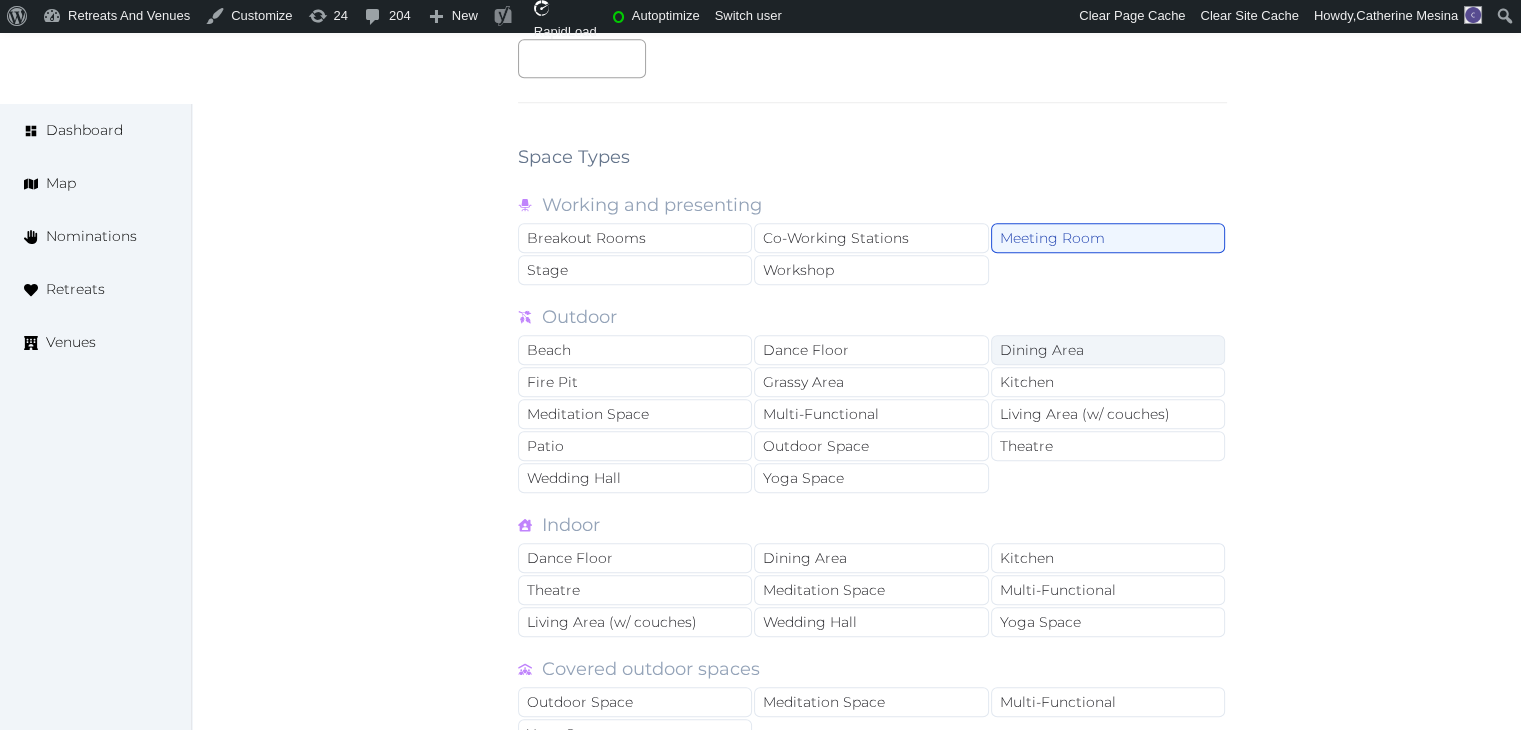 scroll, scrollTop: 1600, scrollLeft: 0, axis: vertical 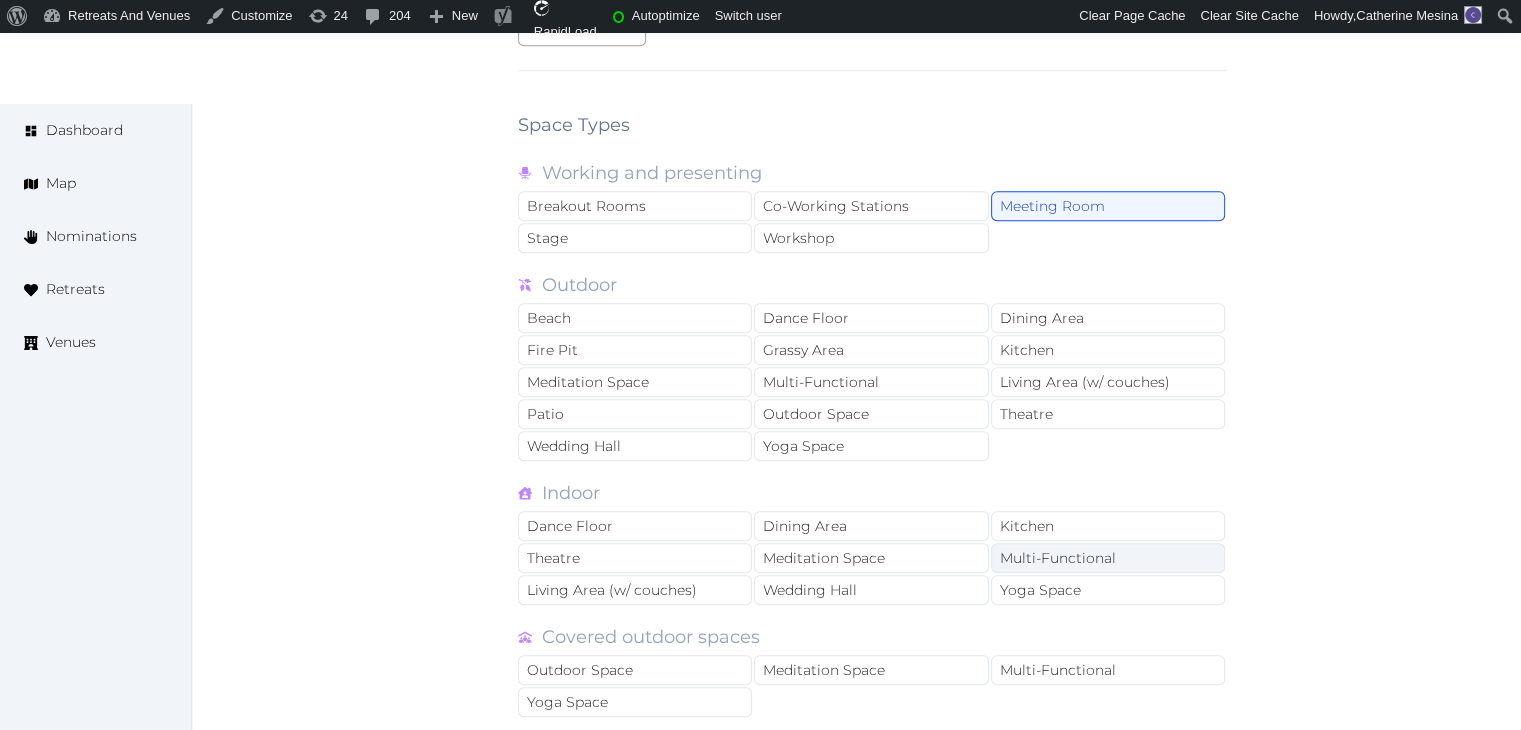 click on "Multi-Functional" at bounding box center [1108, 558] 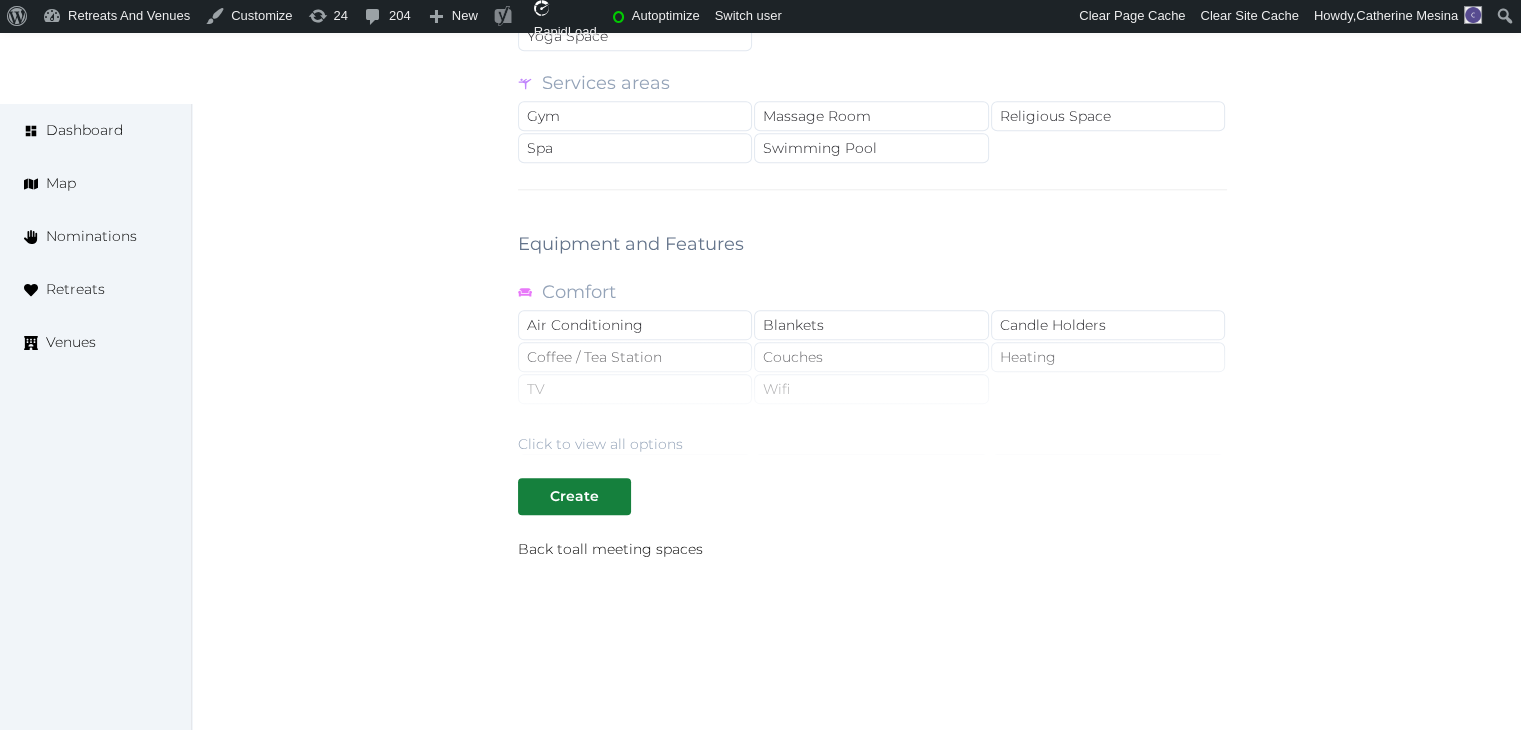 scroll, scrollTop: 2287, scrollLeft: 0, axis: vertical 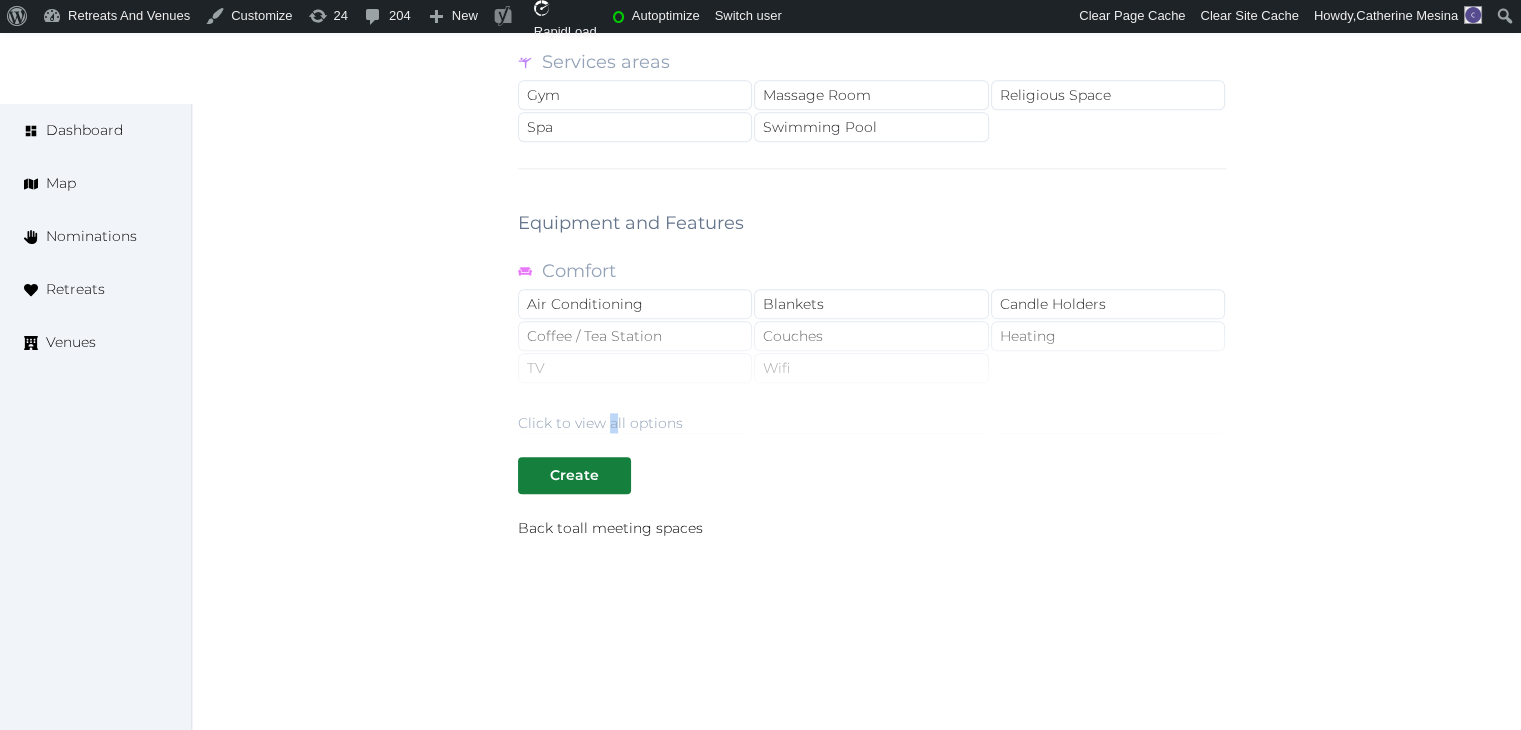 click on "Click to view all options" at bounding box center [600, 423] 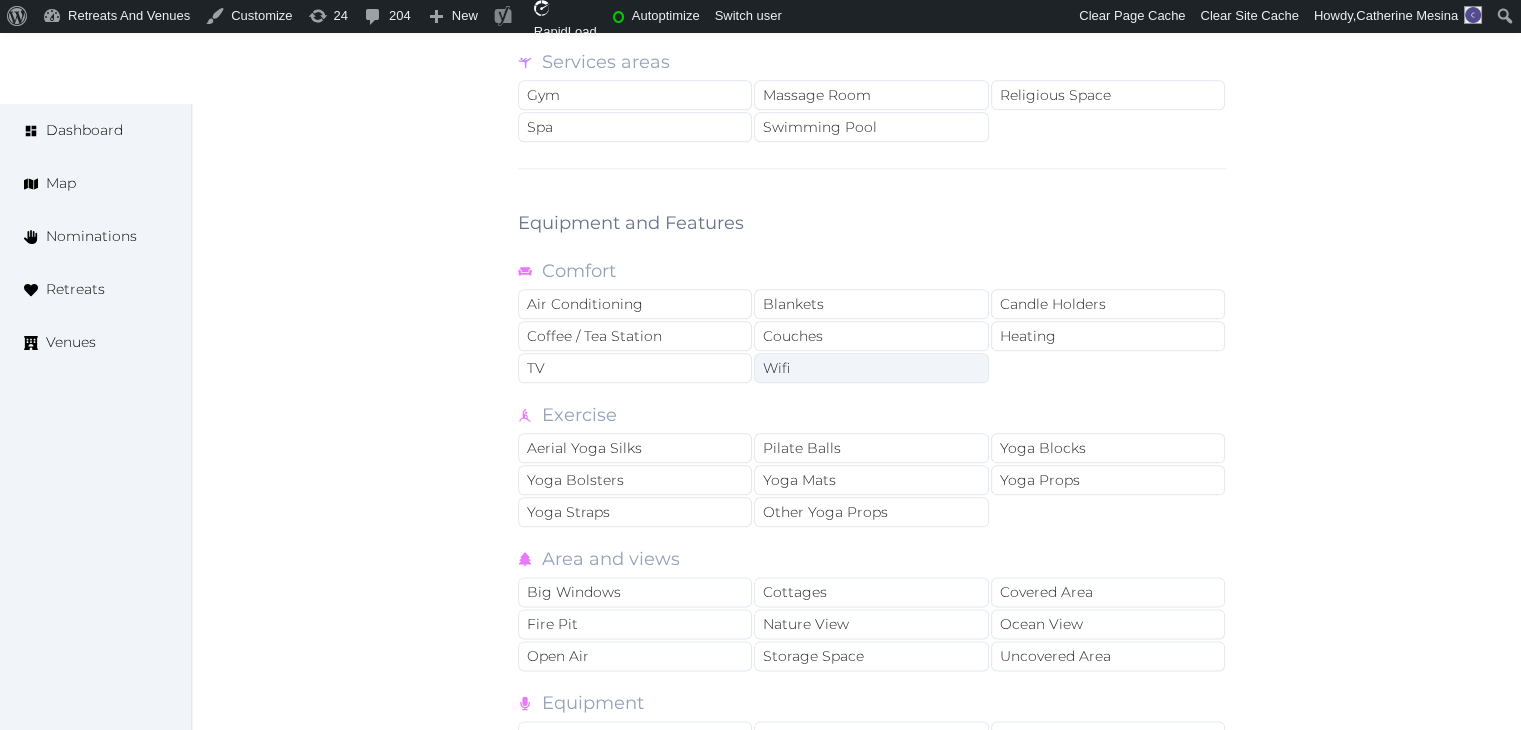click on "Wifi" at bounding box center [871, 368] 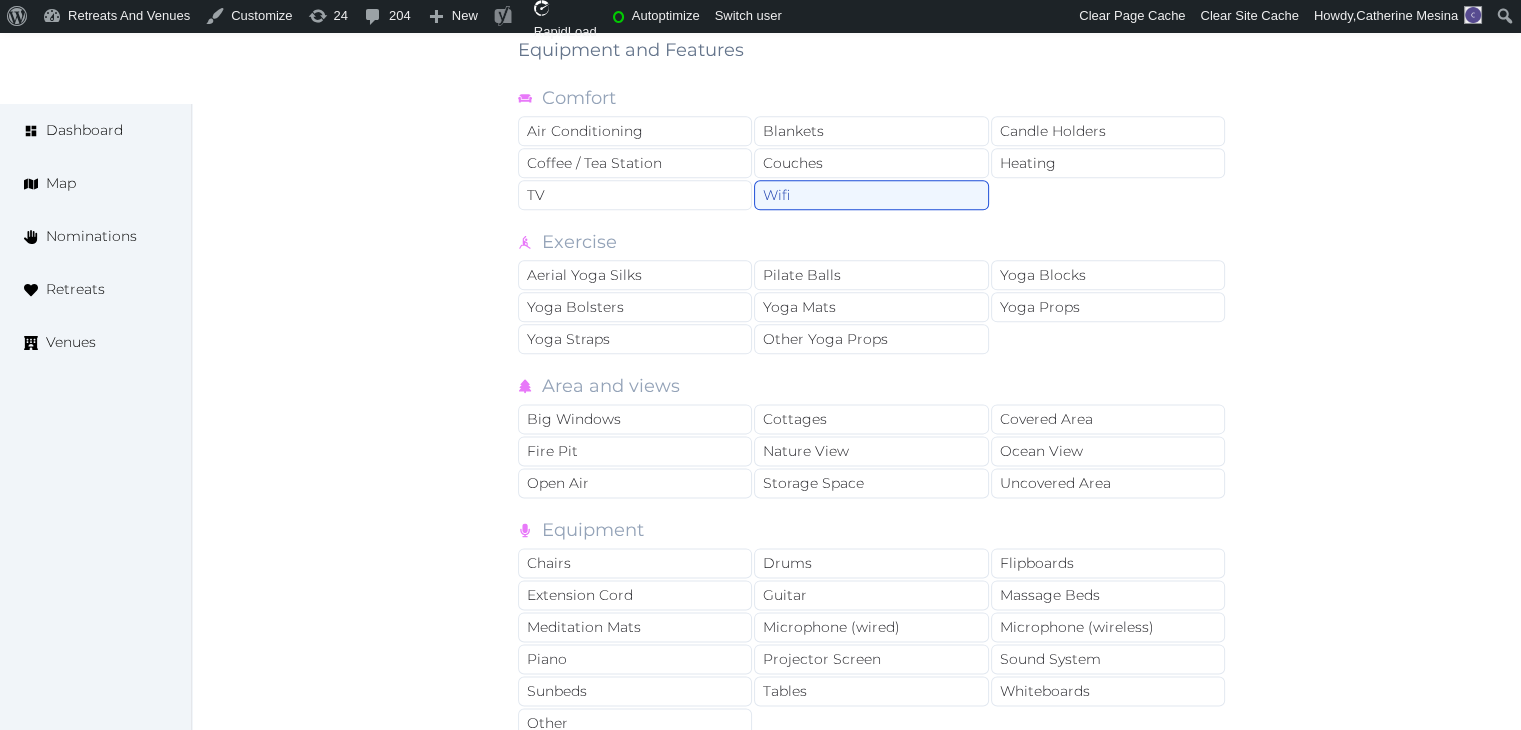 scroll, scrollTop: 2785, scrollLeft: 0, axis: vertical 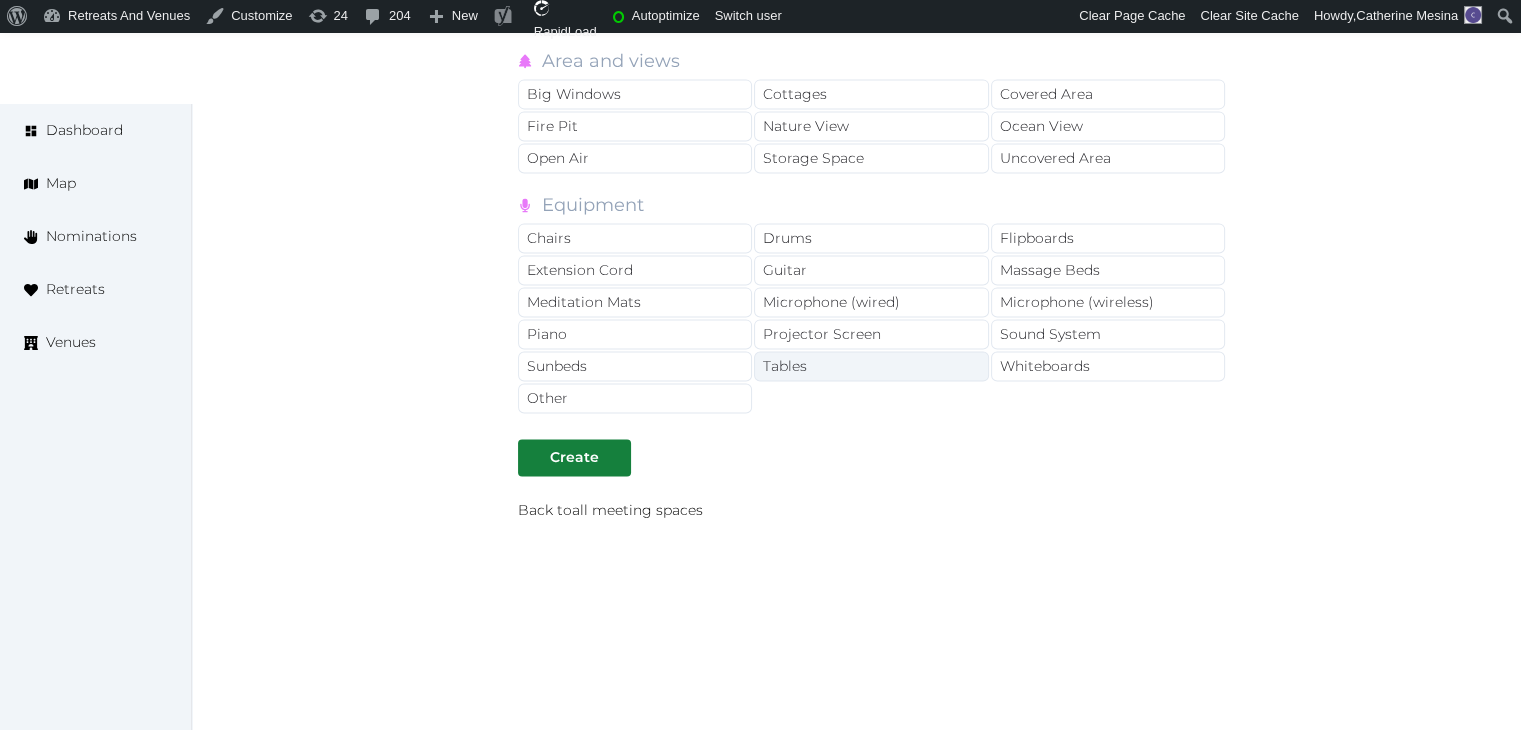 click on "Tables" at bounding box center [871, 366] 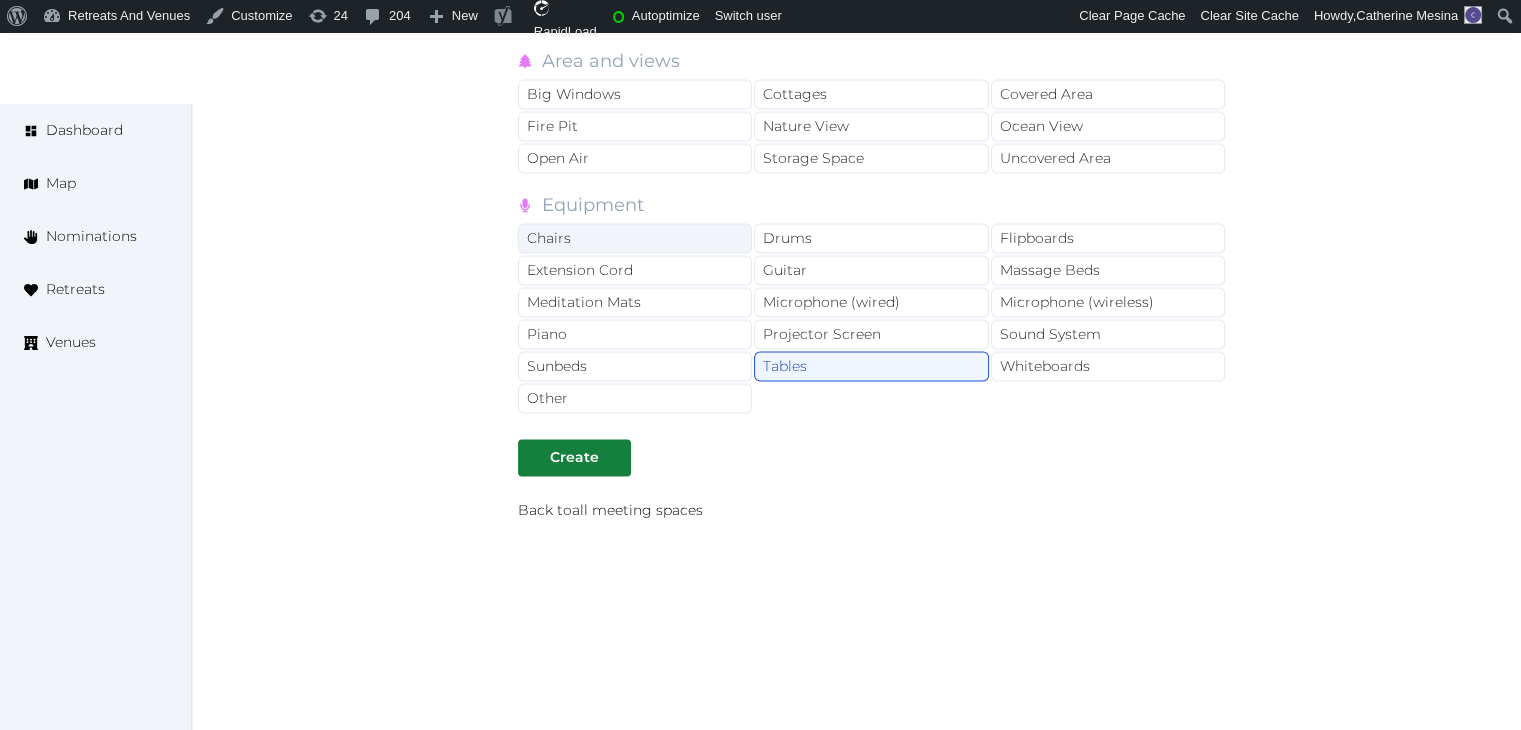 click on "Chairs" at bounding box center [635, 238] 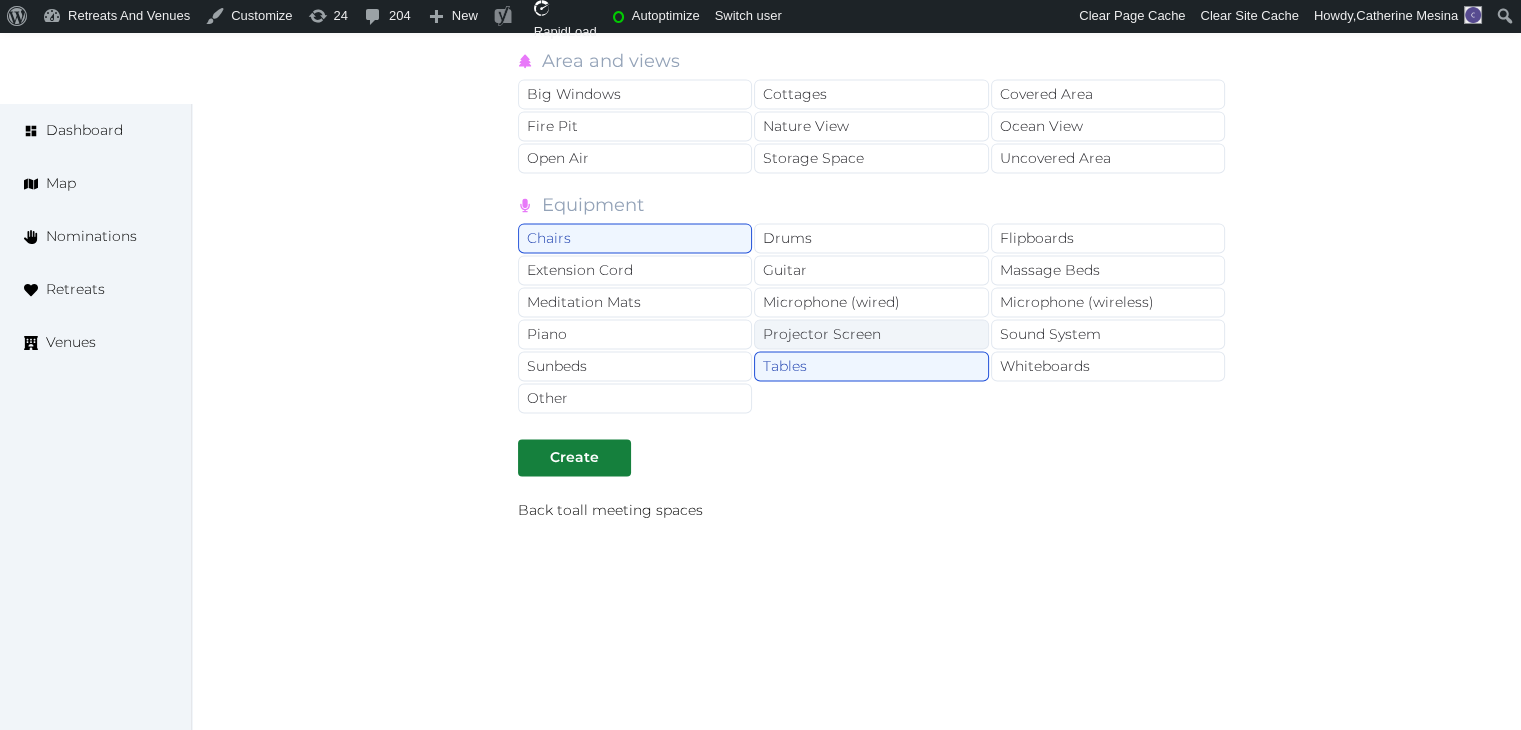 click on "Projector Screen" at bounding box center (871, 334) 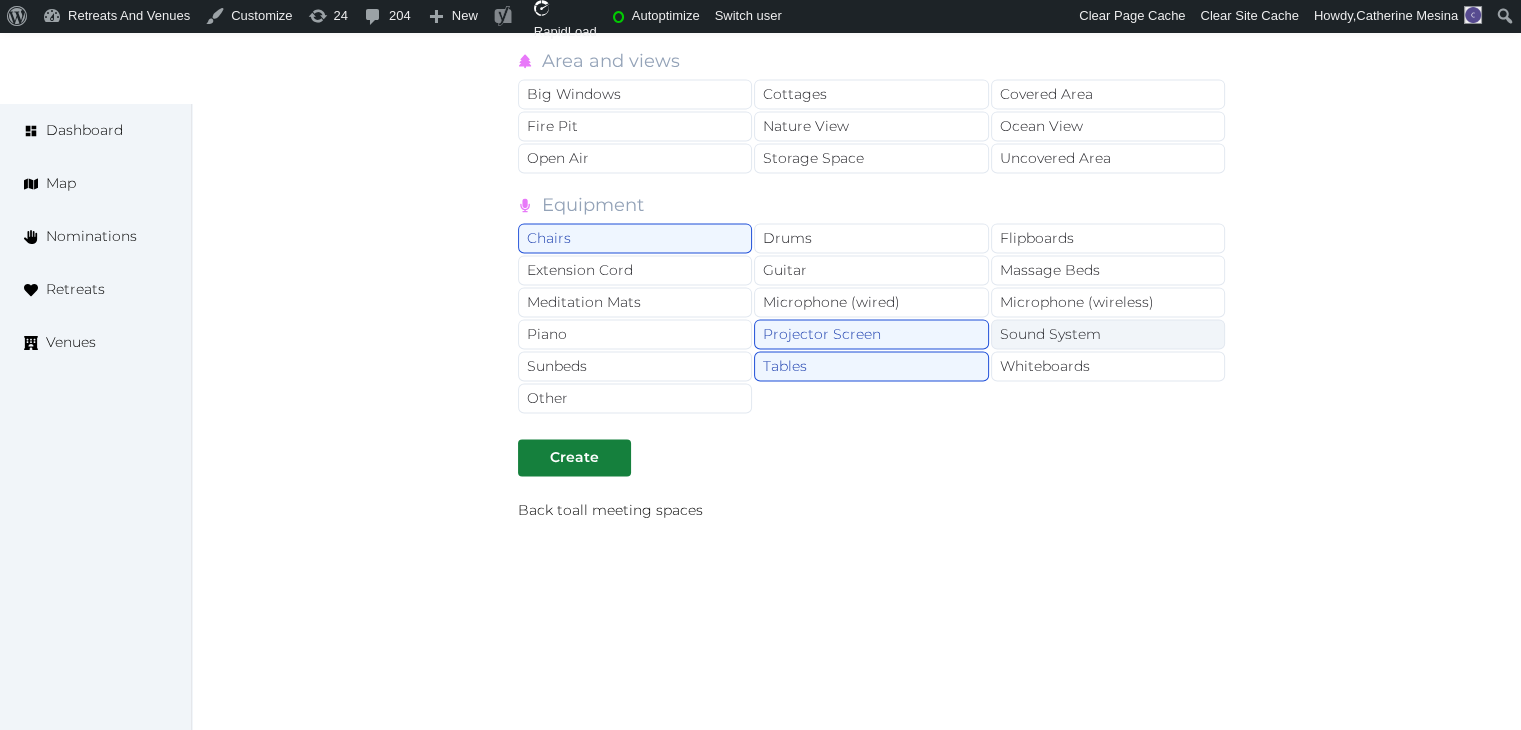 click on "Sound System" at bounding box center (1108, 334) 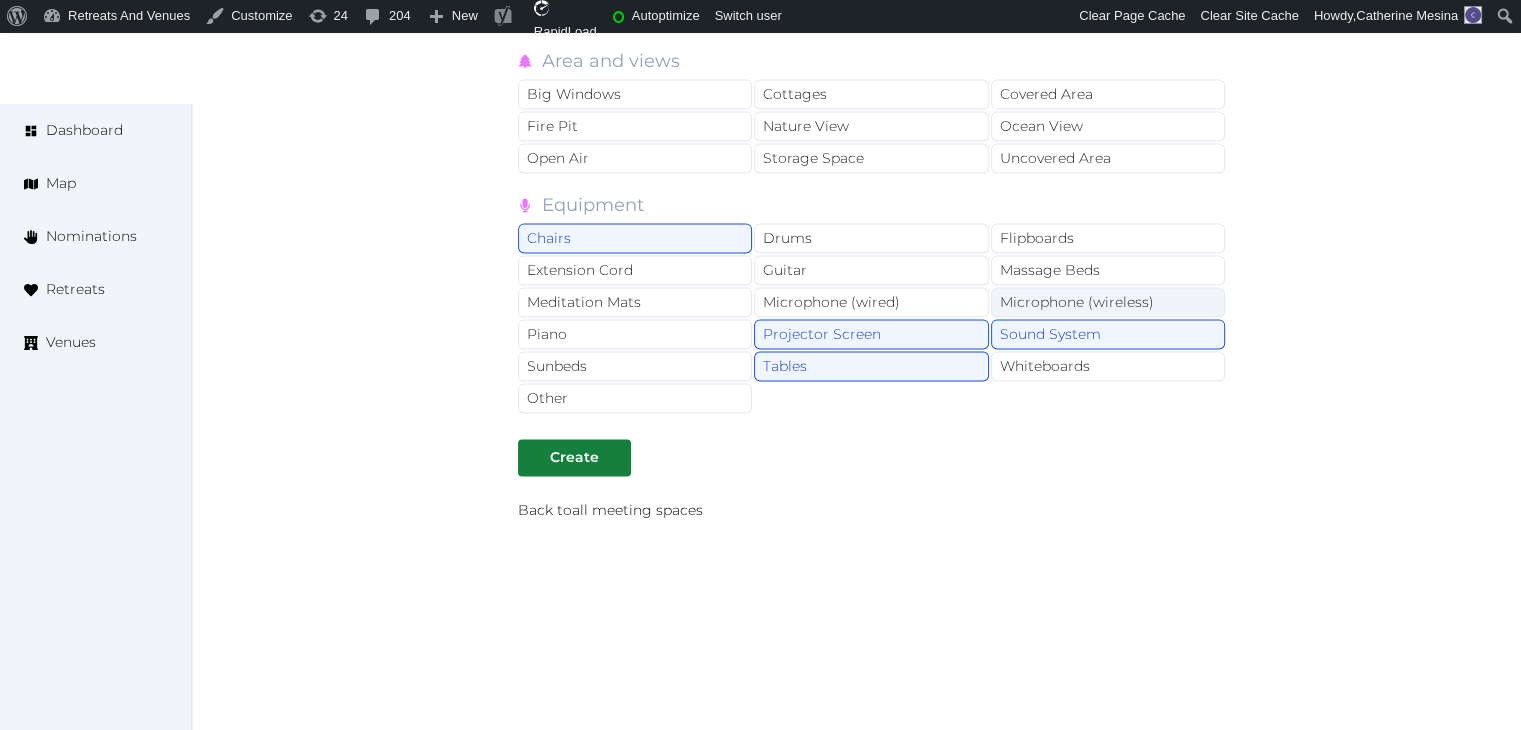 click on "Microphone (wireless)" at bounding box center (1108, 302) 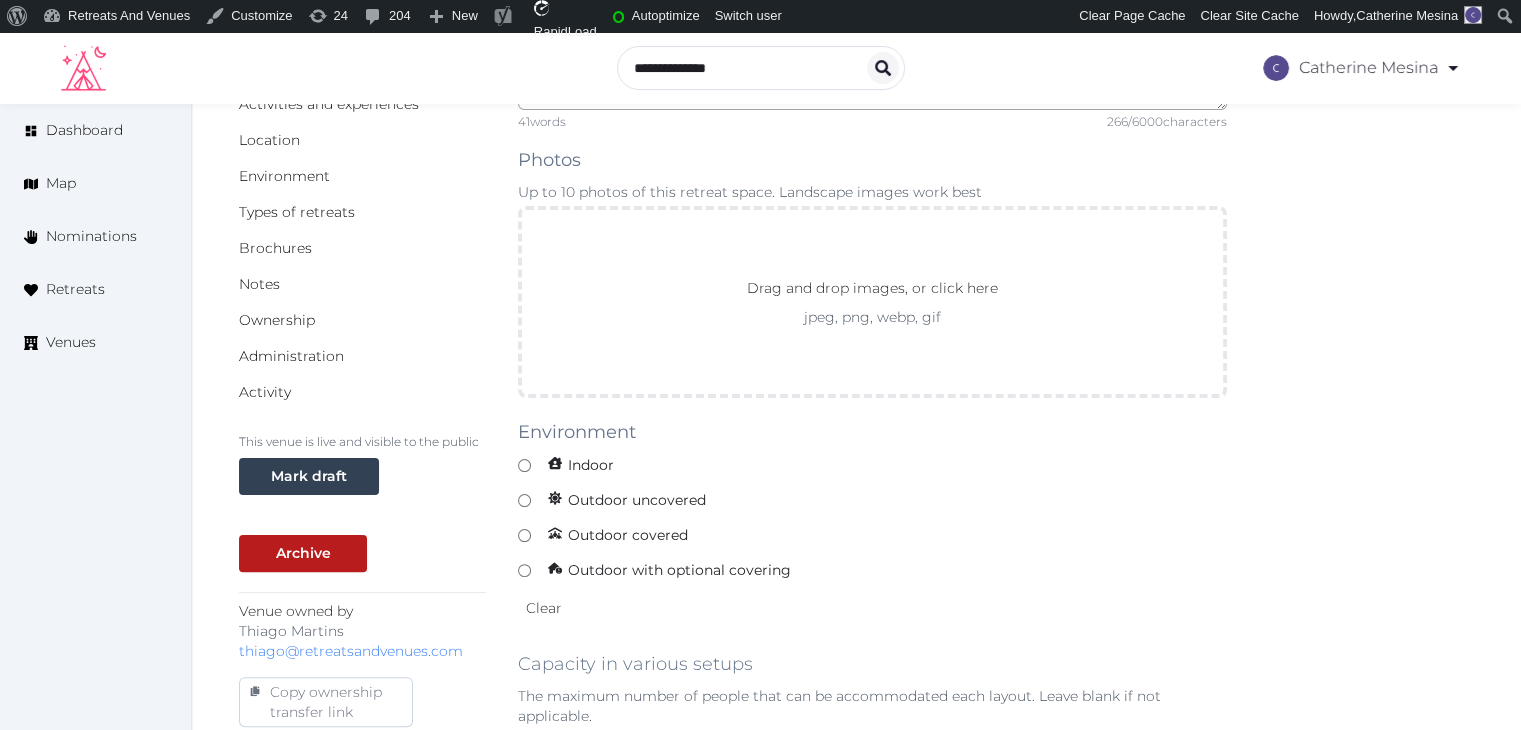 scroll, scrollTop: 385, scrollLeft: 0, axis: vertical 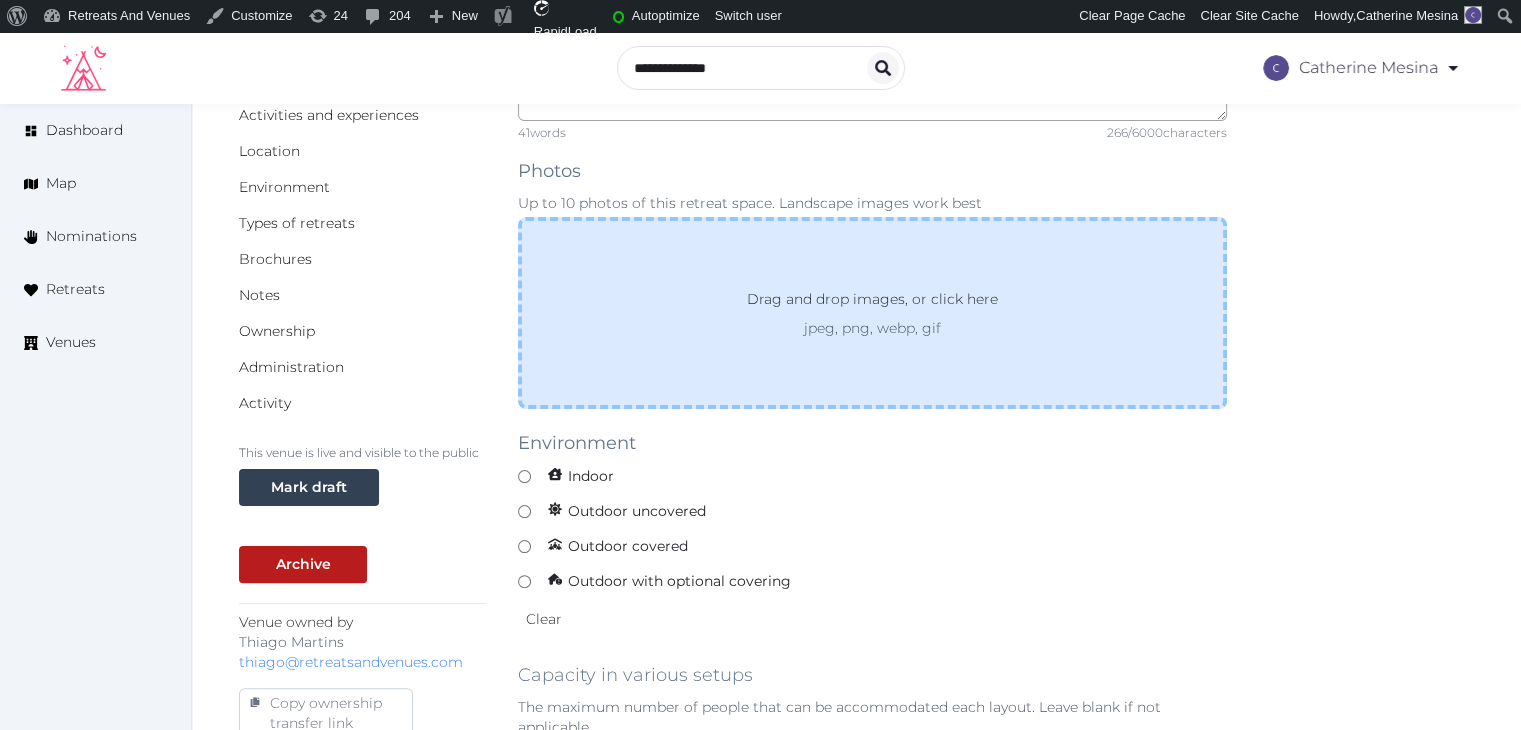 click on "Drag and drop images, or click here" at bounding box center [872, 303] 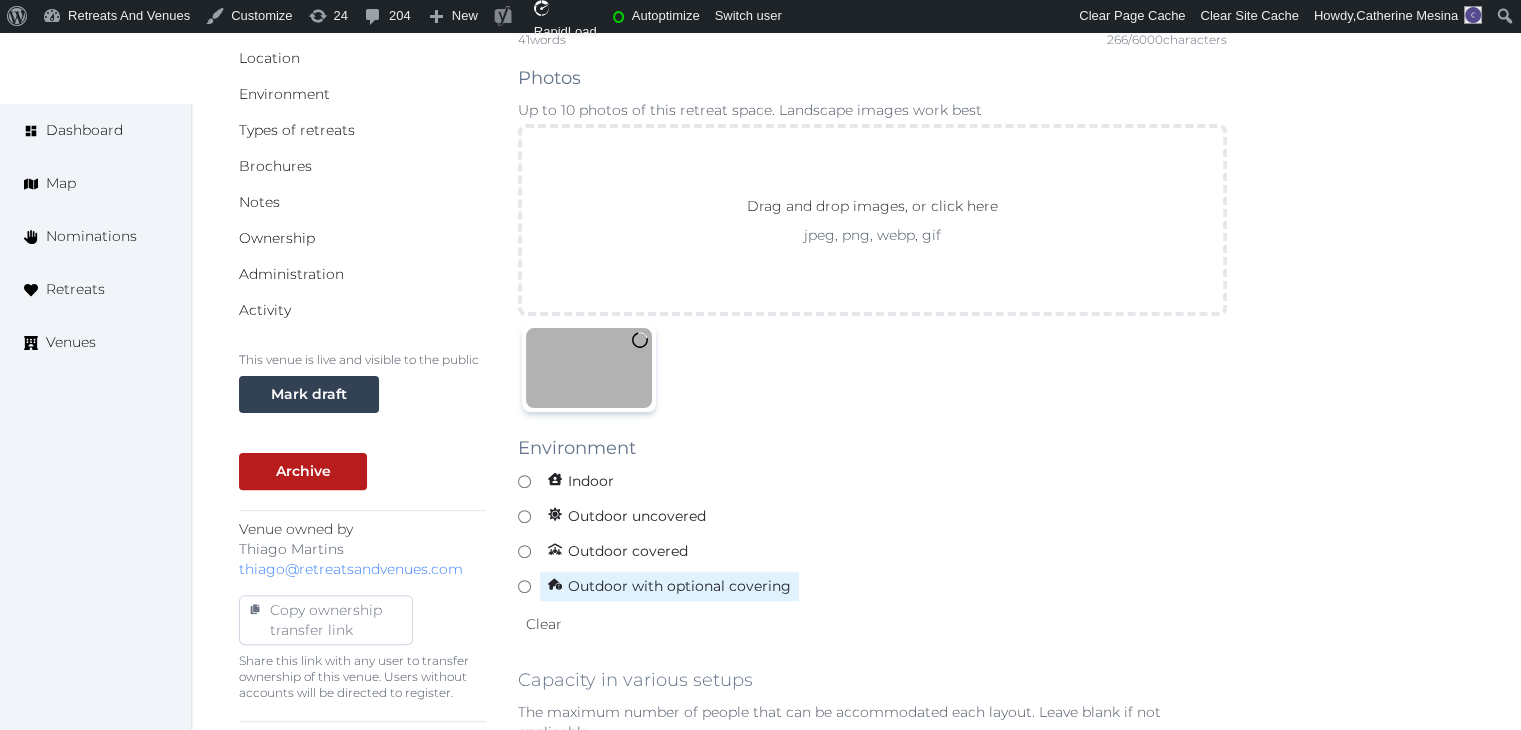 scroll, scrollTop: 485, scrollLeft: 0, axis: vertical 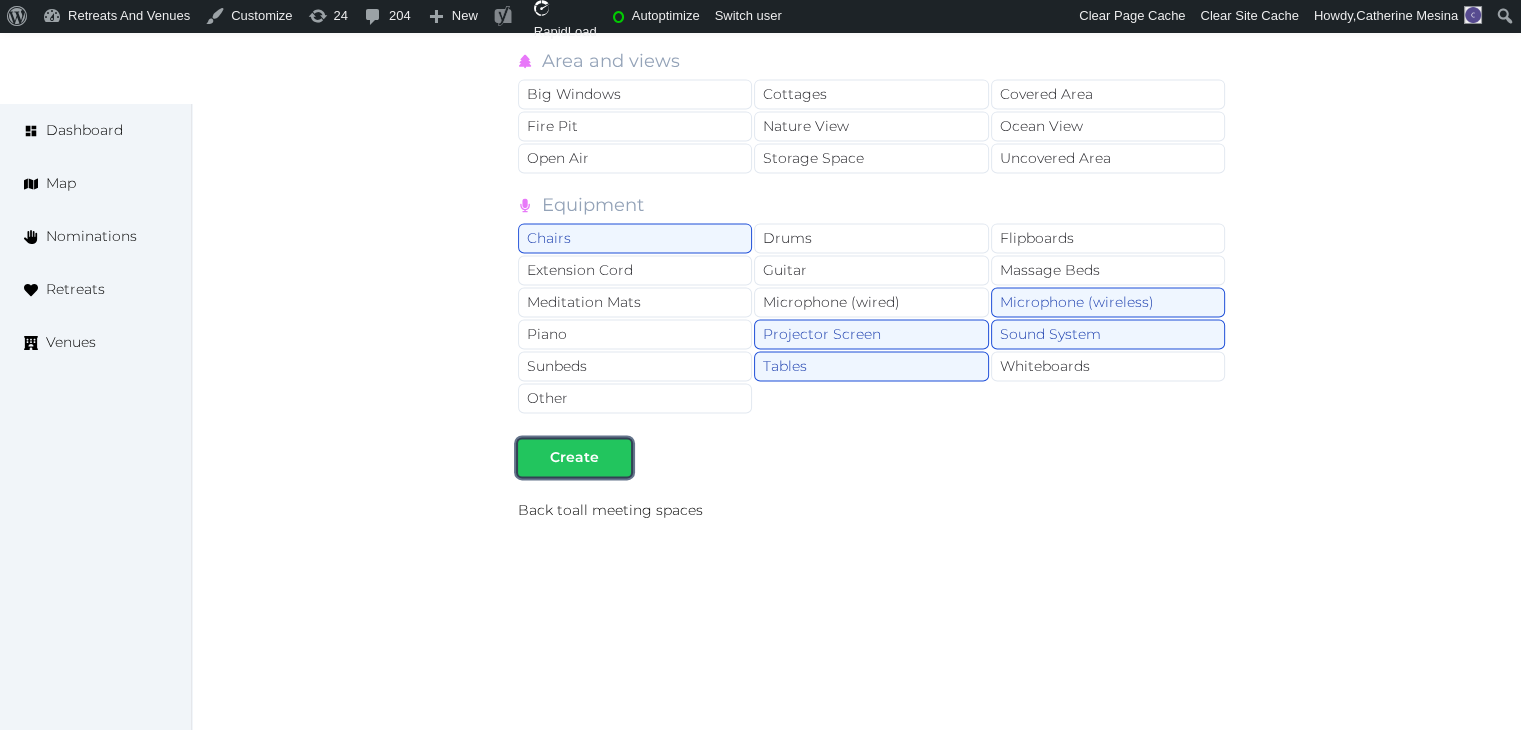 click on "Create" at bounding box center [574, 457] 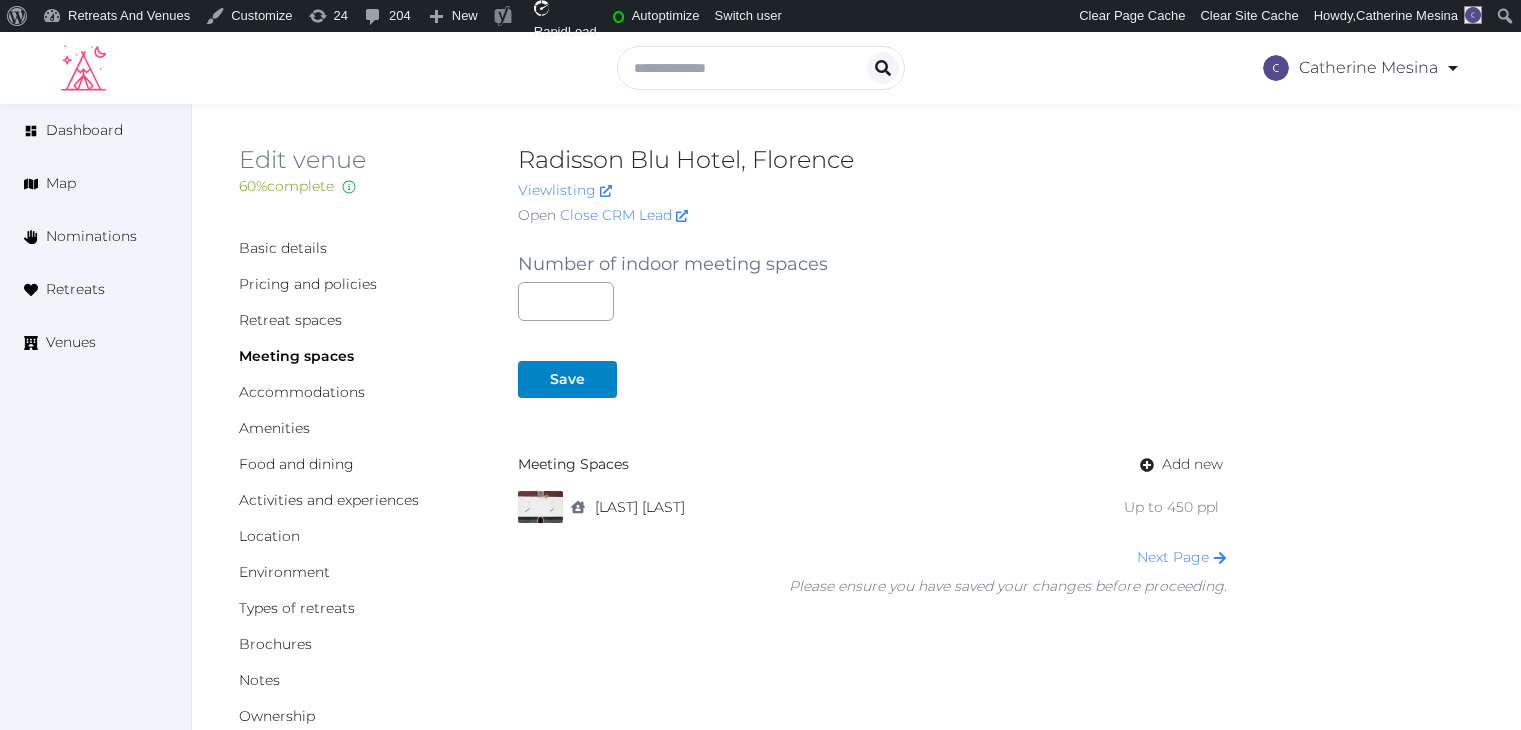 scroll, scrollTop: 0, scrollLeft: 0, axis: both 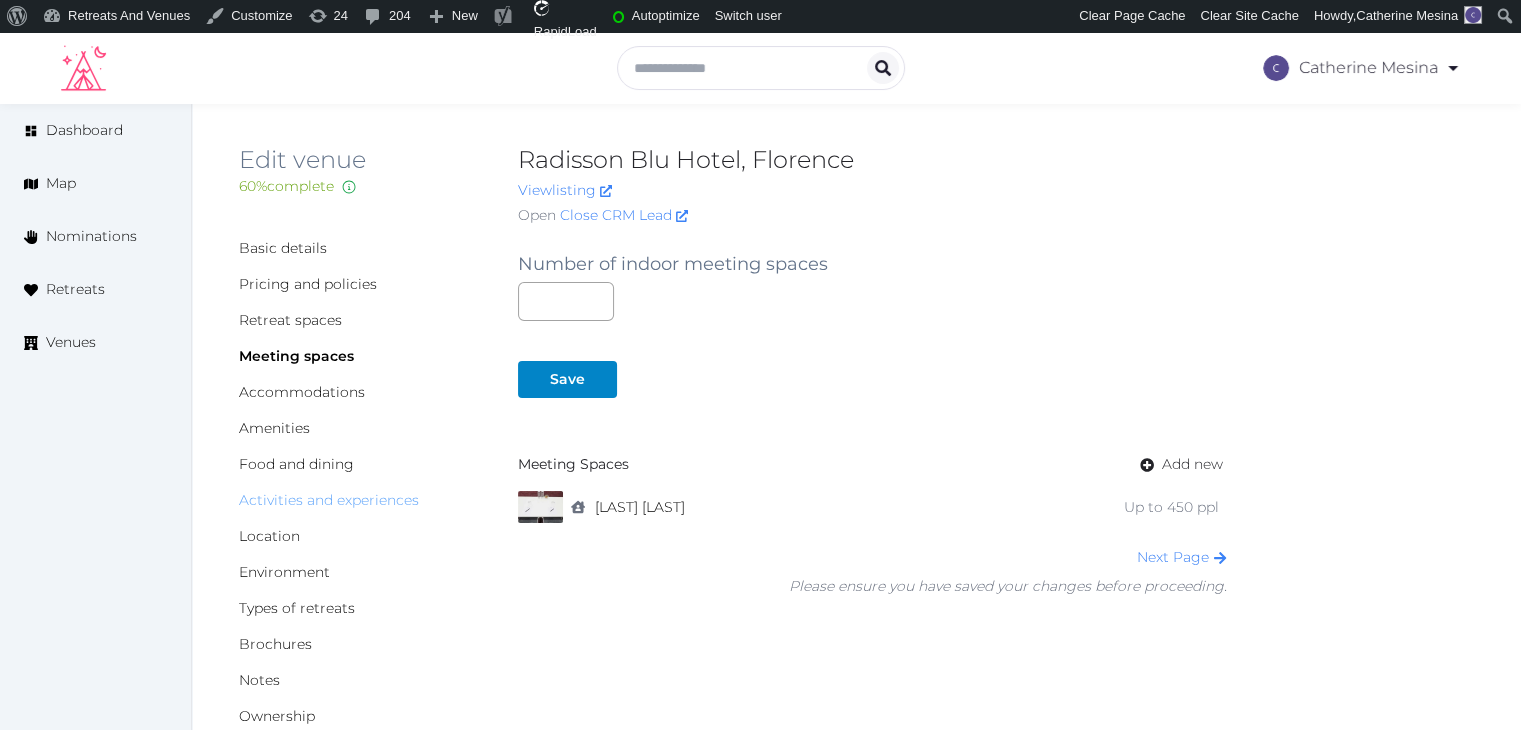 click on "Activities and experiences" at bounding box center [329, 500] 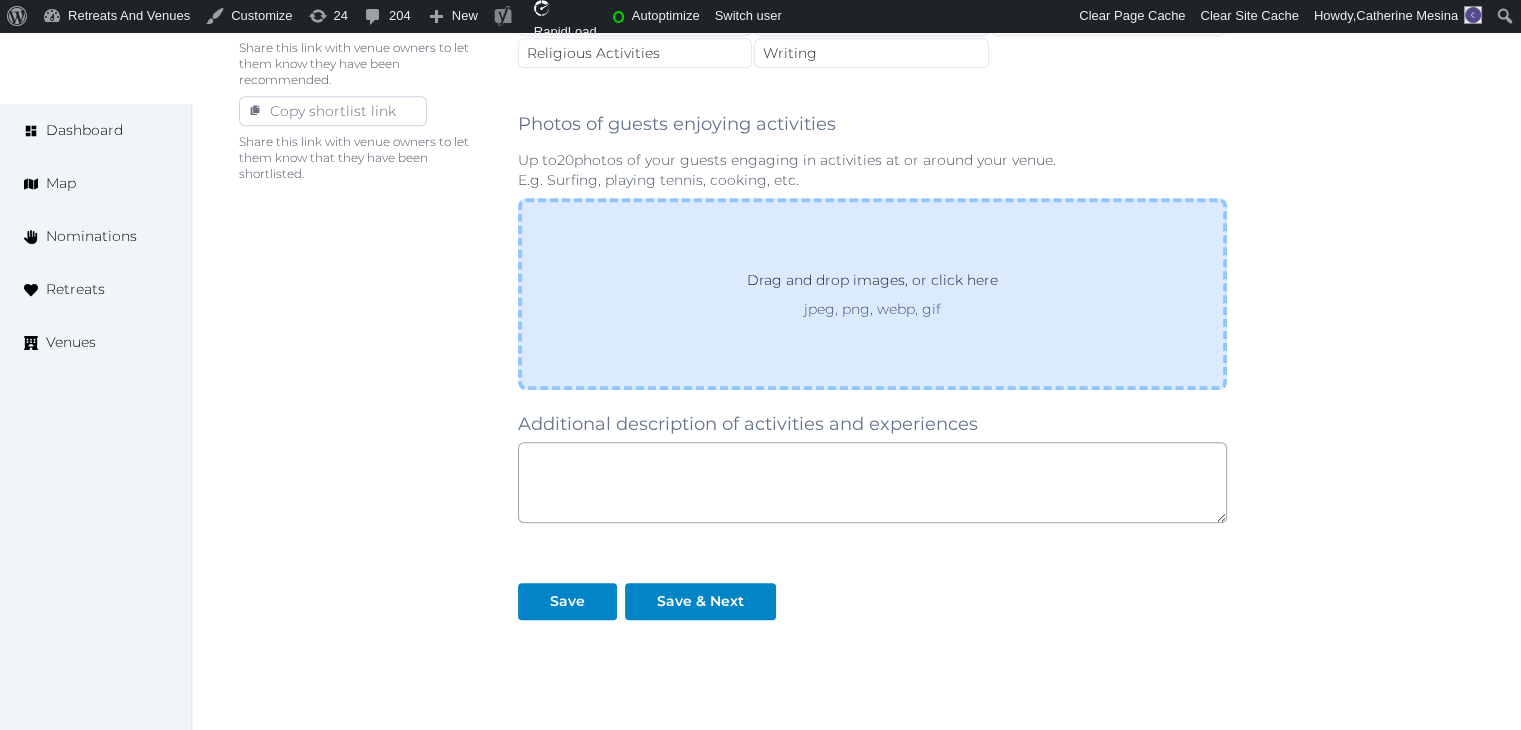 scroll, scrollTop: 1404, scrollLeft: 0, axis: vertical 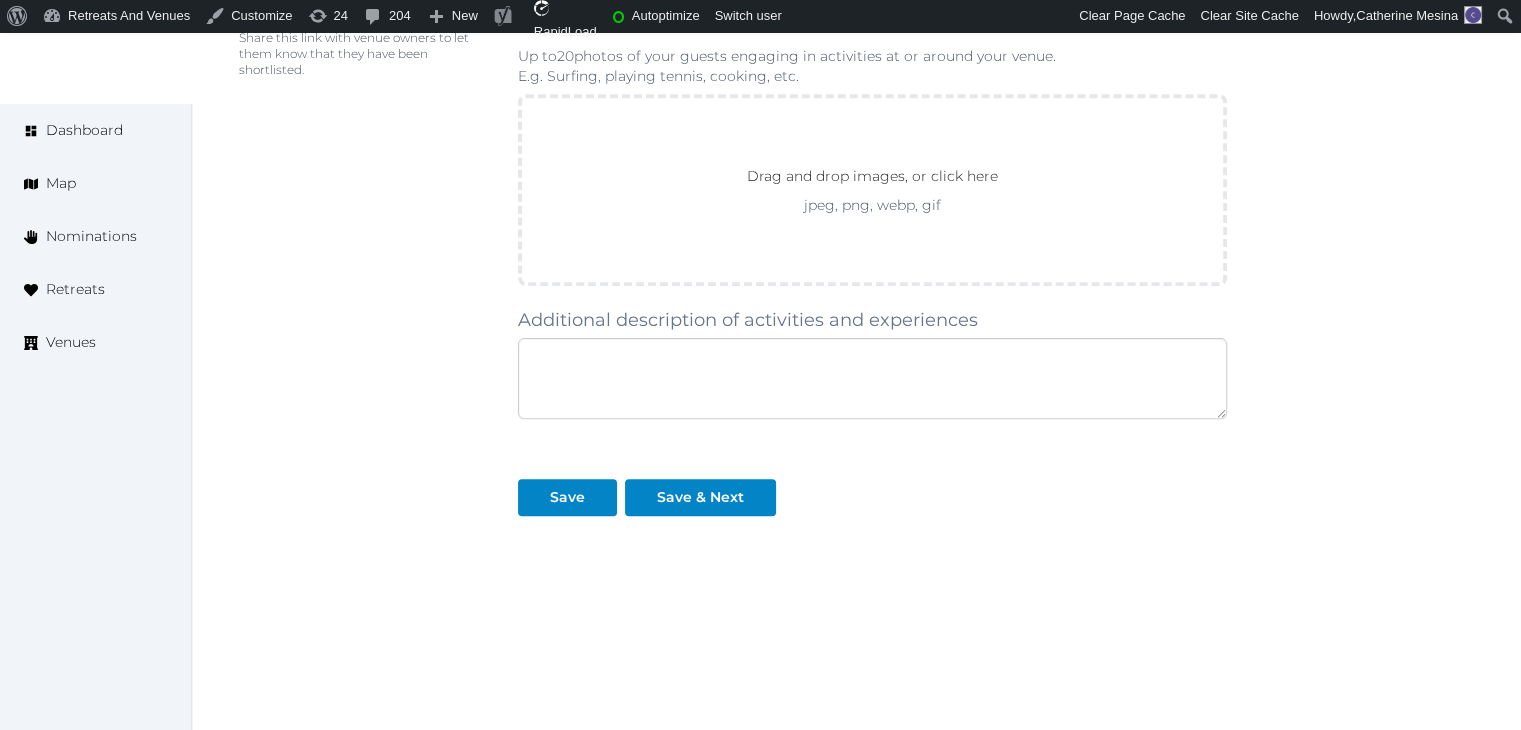 click at bounding box center [872, 378] 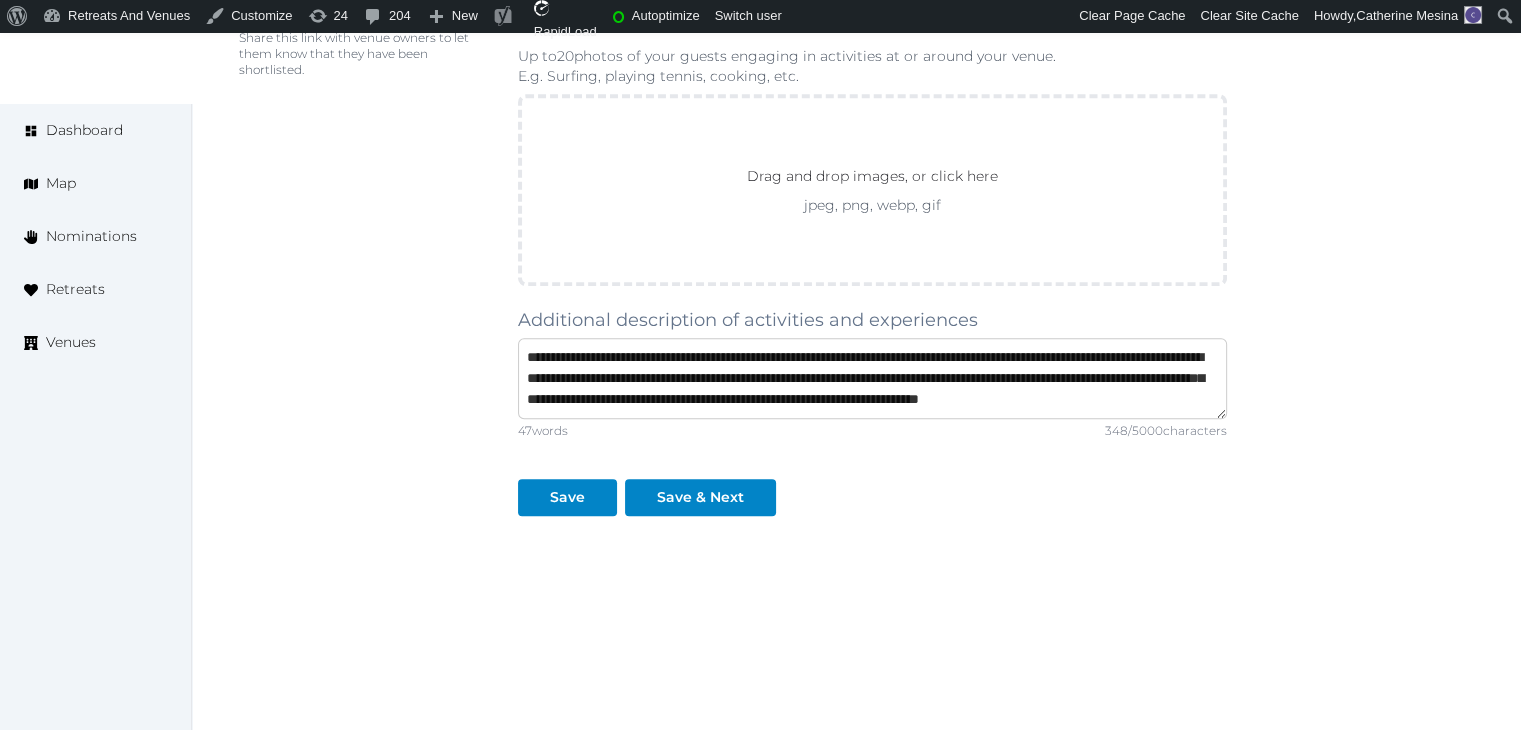 scroll, scrollTop: 31, scrollLeft: 0, axis: vertical 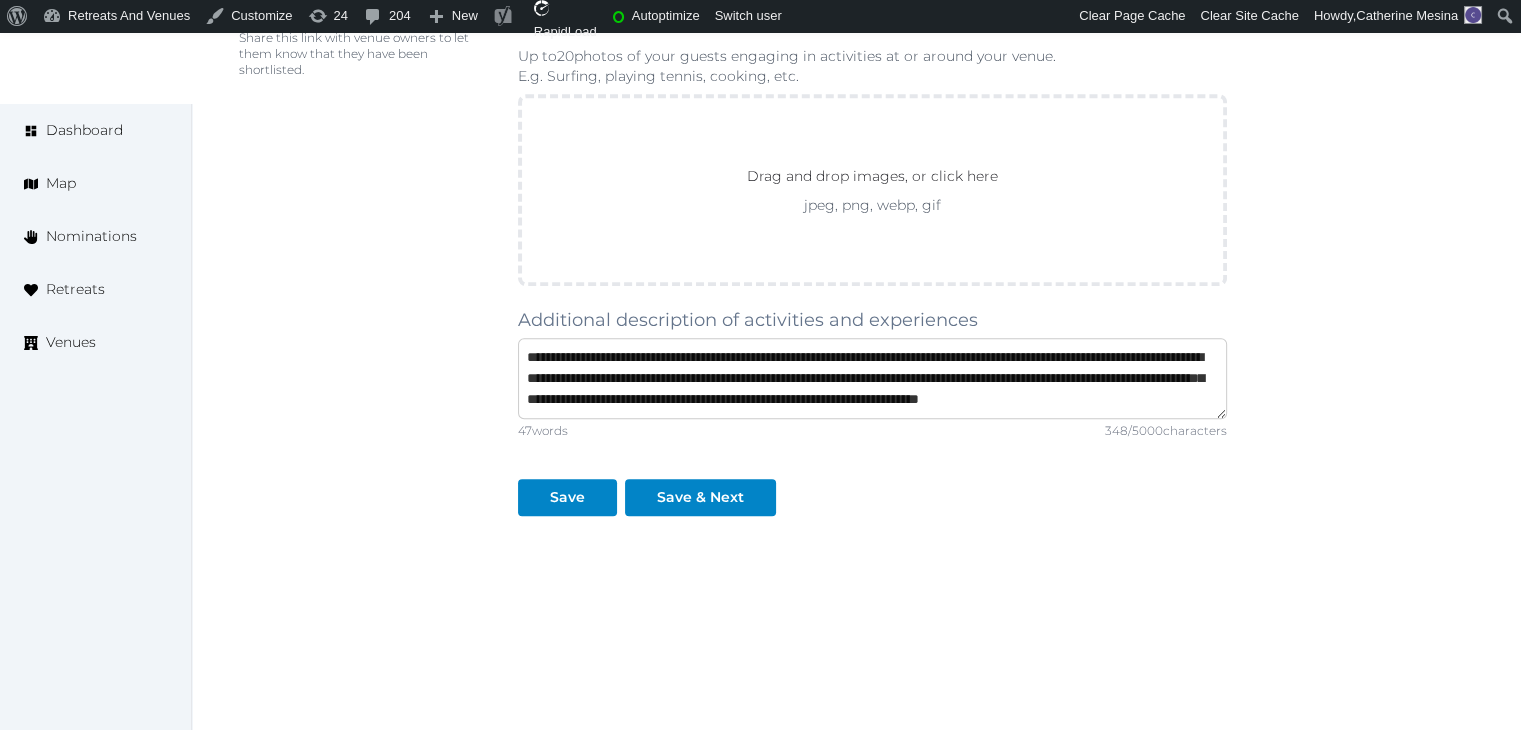 type on "**********" 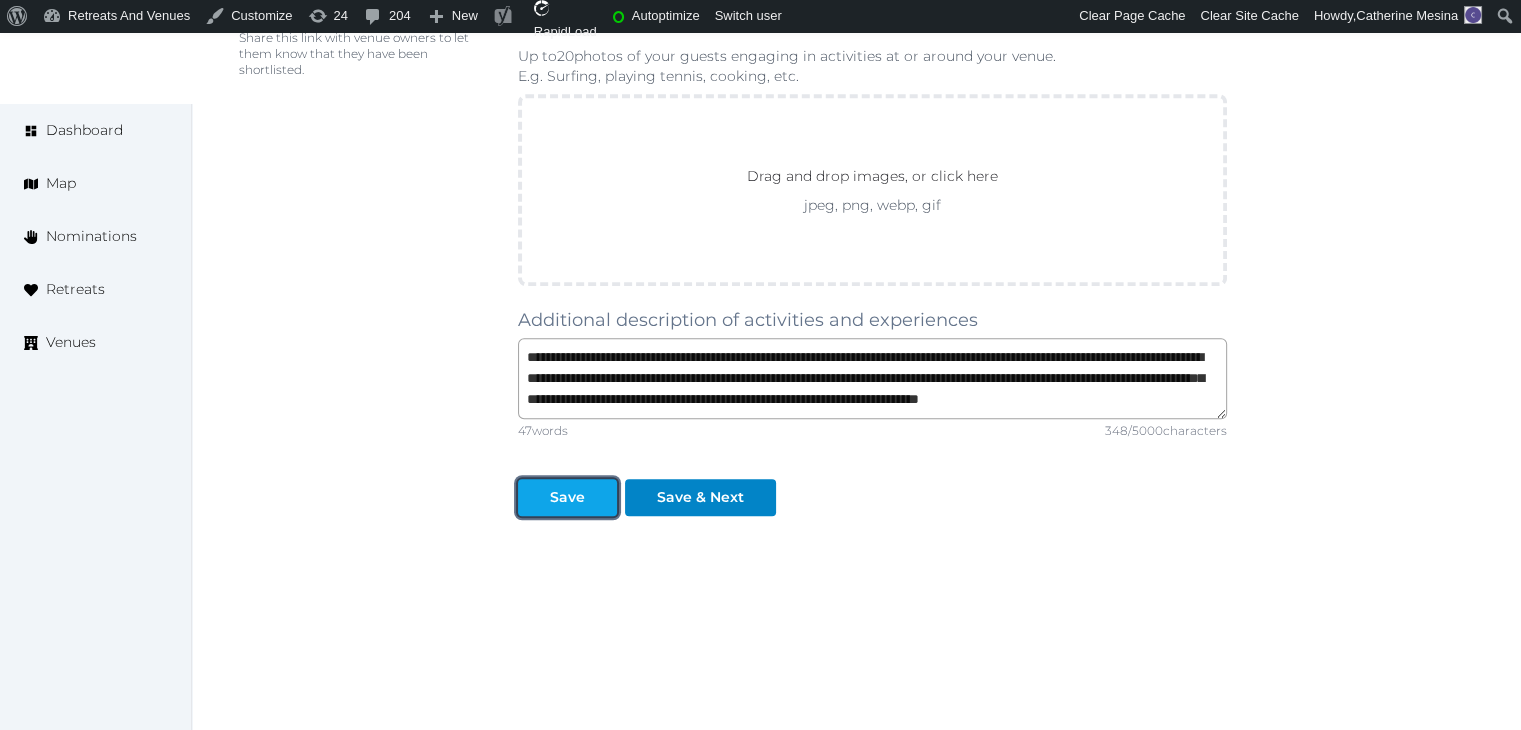 click on "Save" at bounding box center (567, 497) 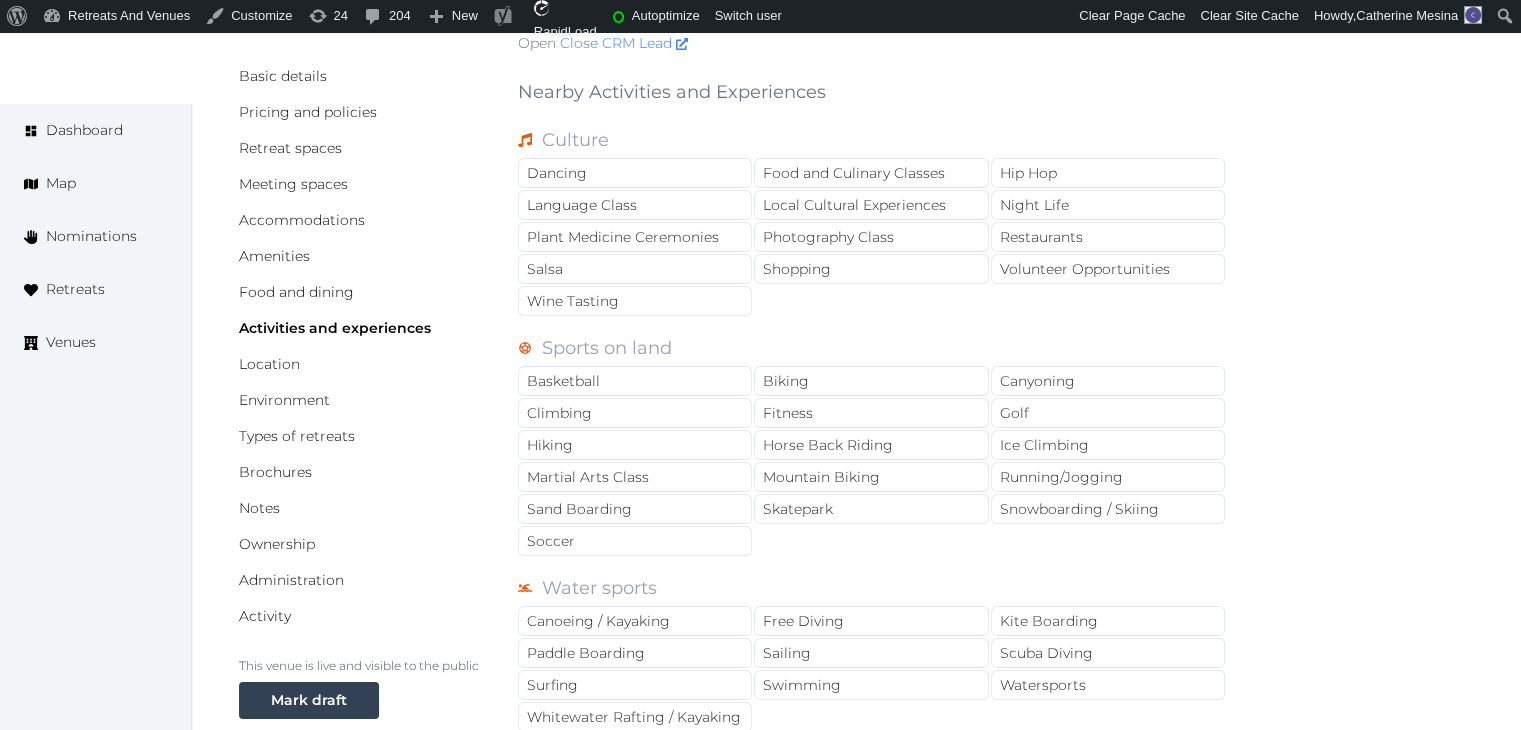 scroll, scrollTop: 0, scrollLeft: 0, axis: both 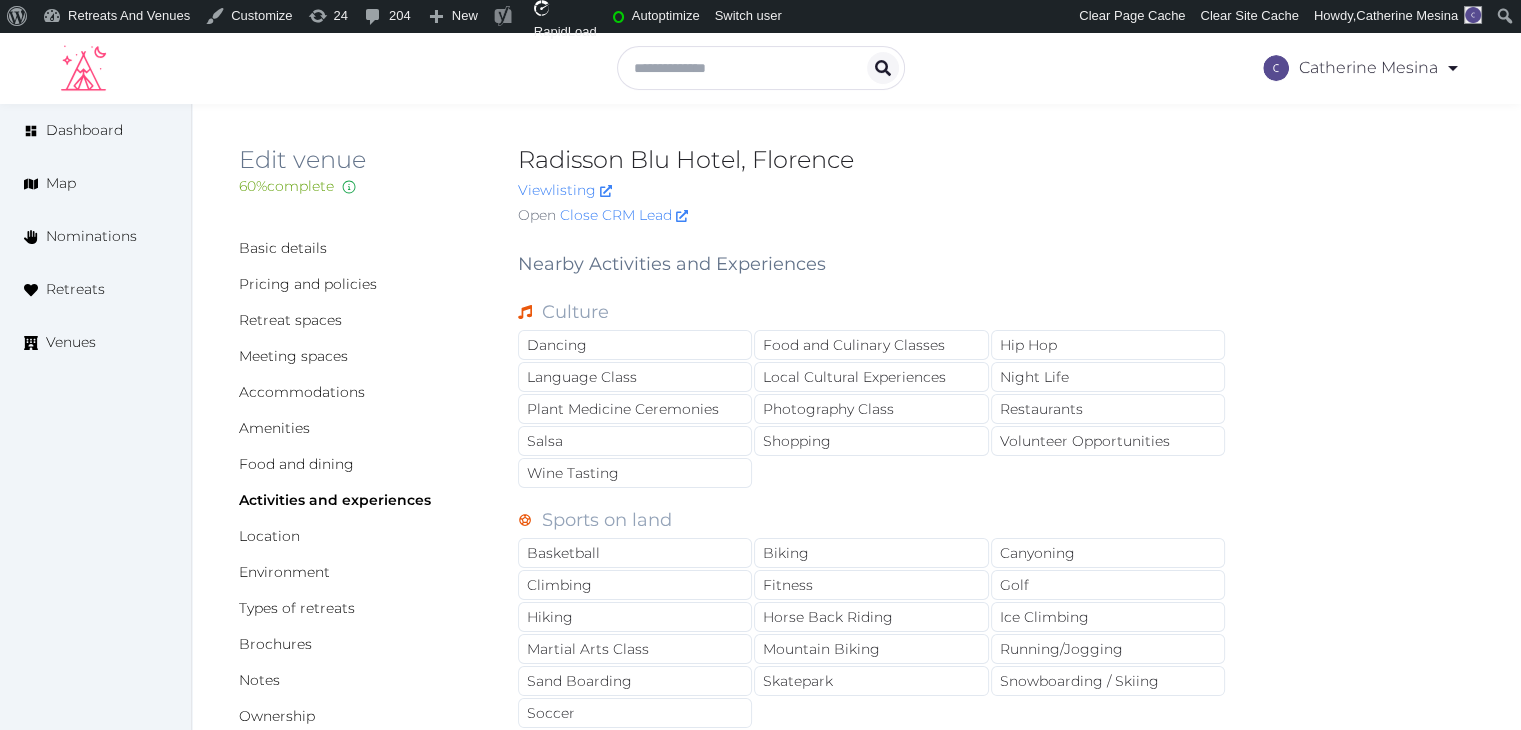 click on "Radisson Blu Hotel, Florence" at bounding box center (872, 160) 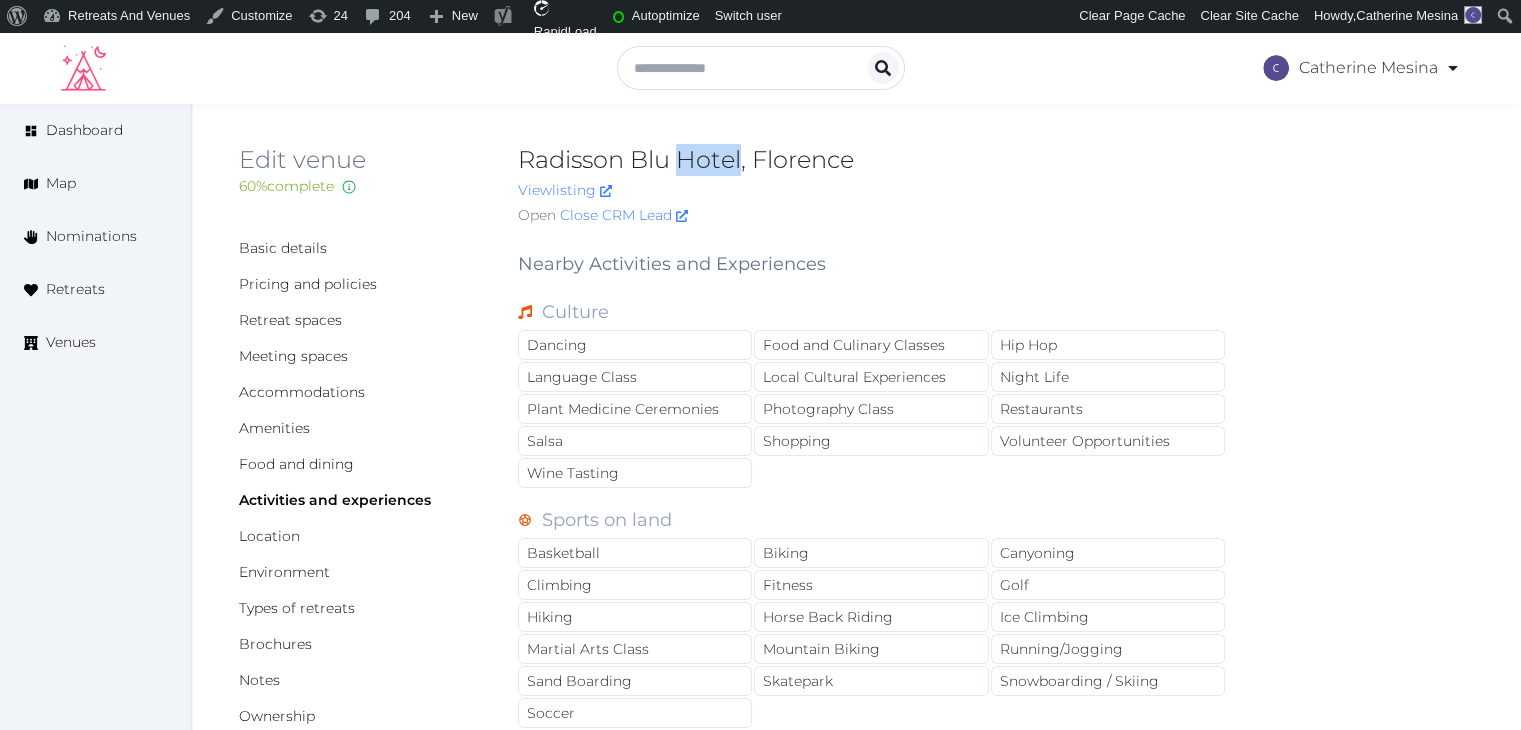 click on "Radisson Blu Hotel, Florence" at bounding box center [872, 160] 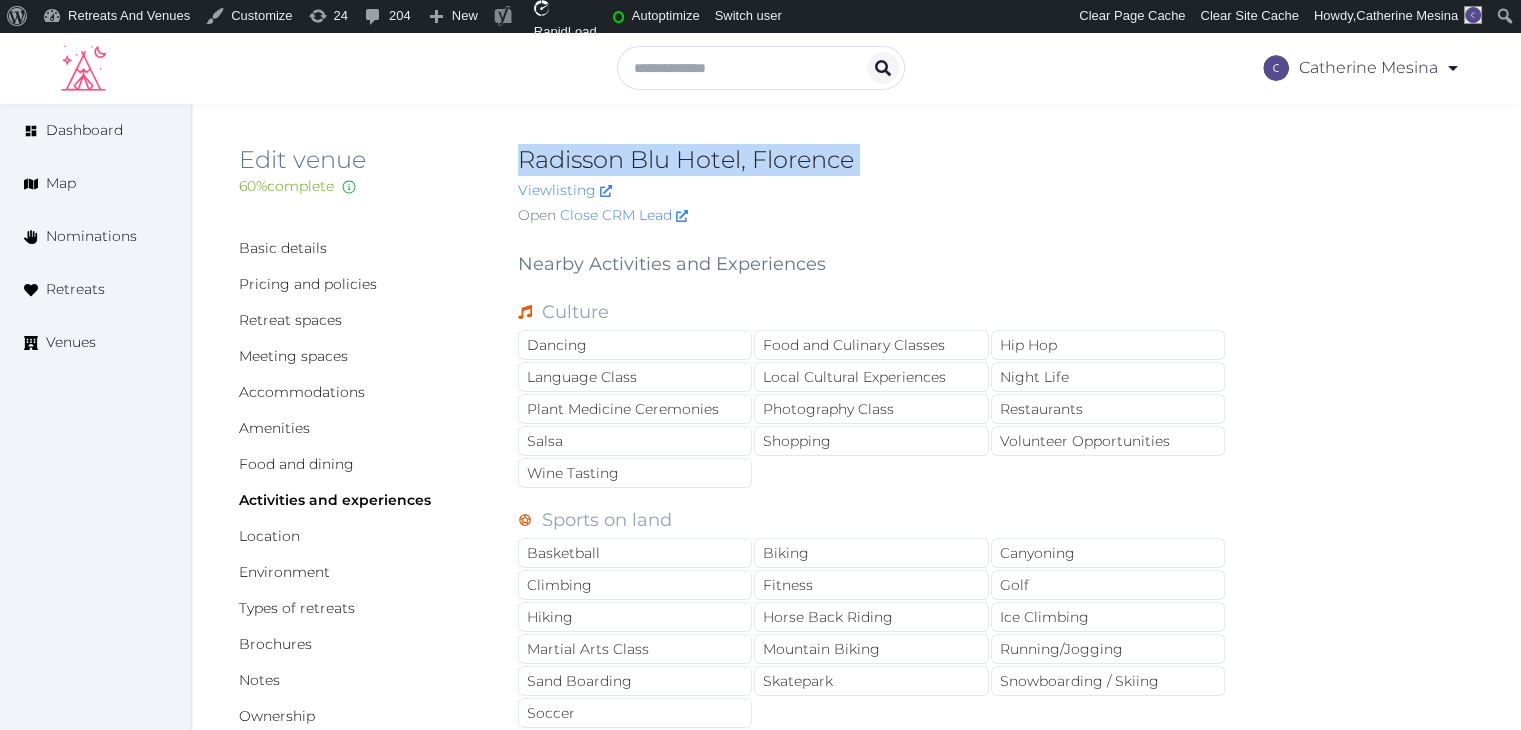 click on "Radisson Blu Hotel, Florence" at bounding box center [872, 160] 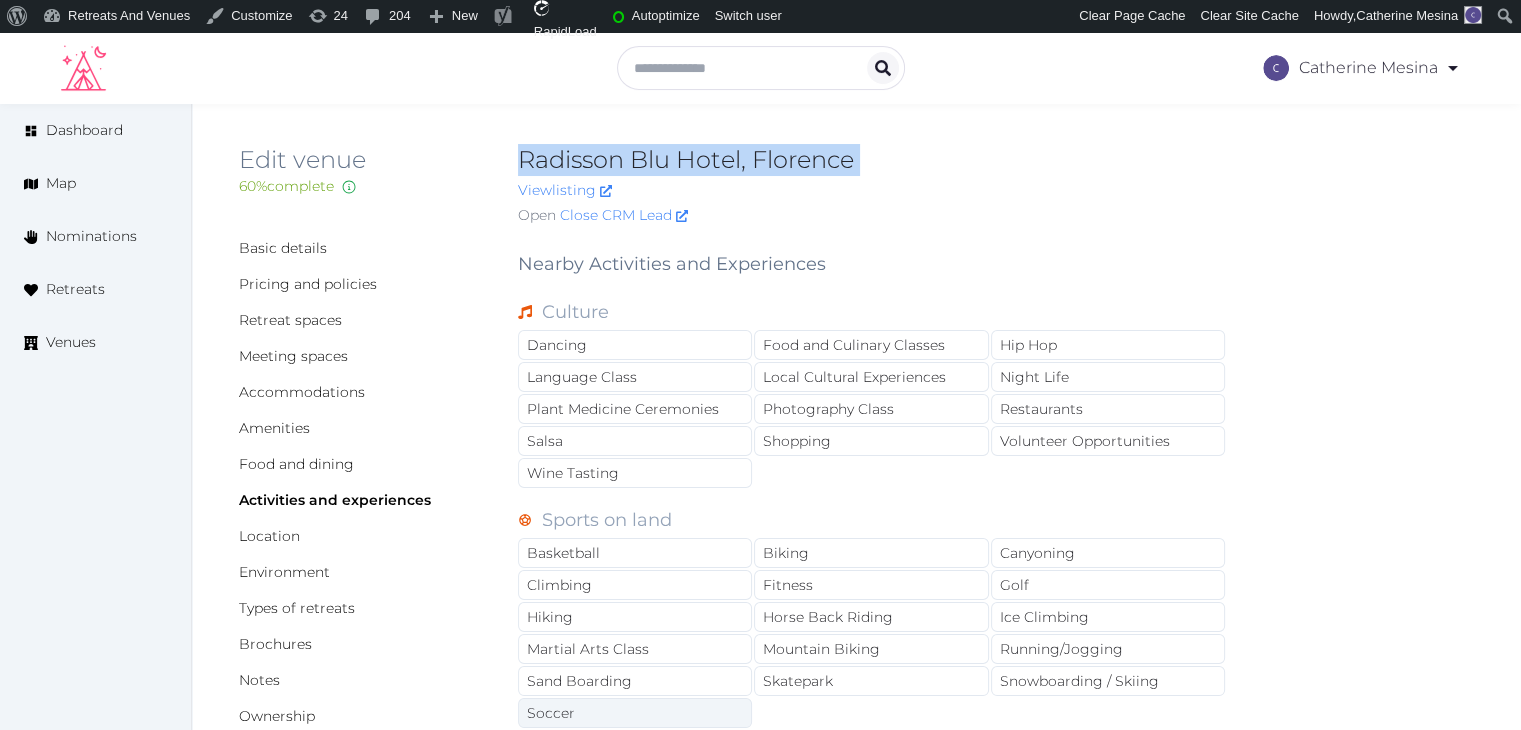 copy on "Radisson Blu Hotel, Florence" 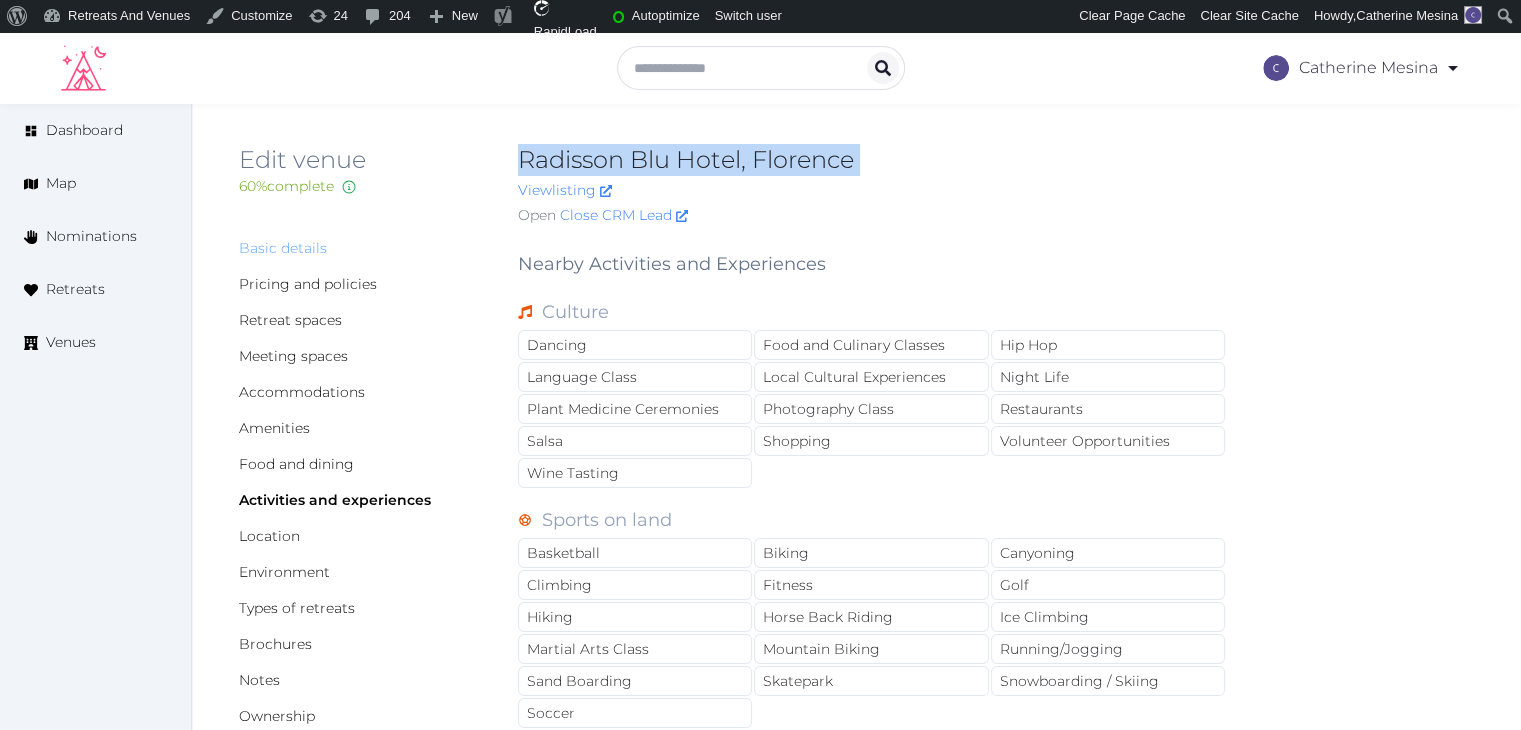 click on "Basic details" at bounding box center [283, 248] 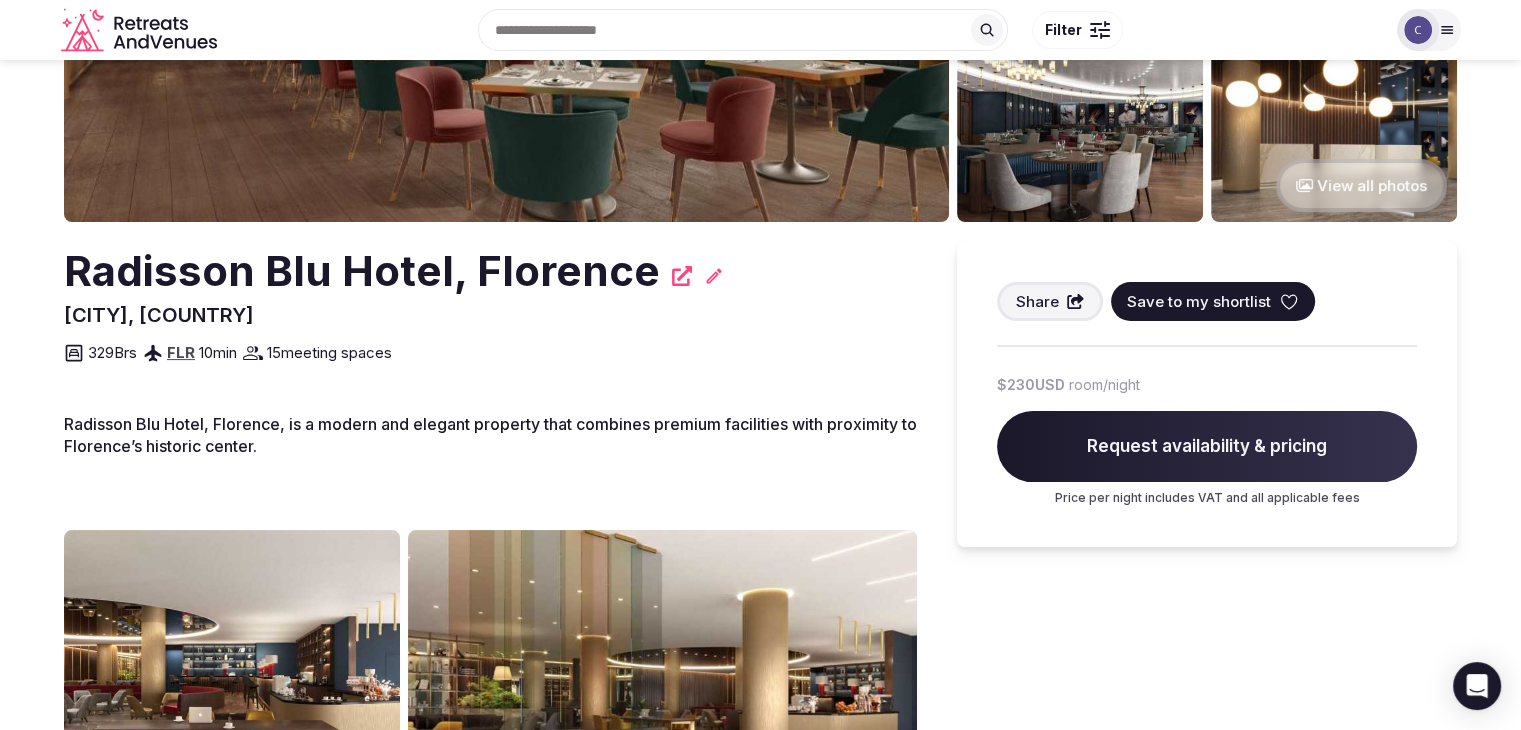 scroll, scrollTop: 0, scrollLeft: 0, axis: both 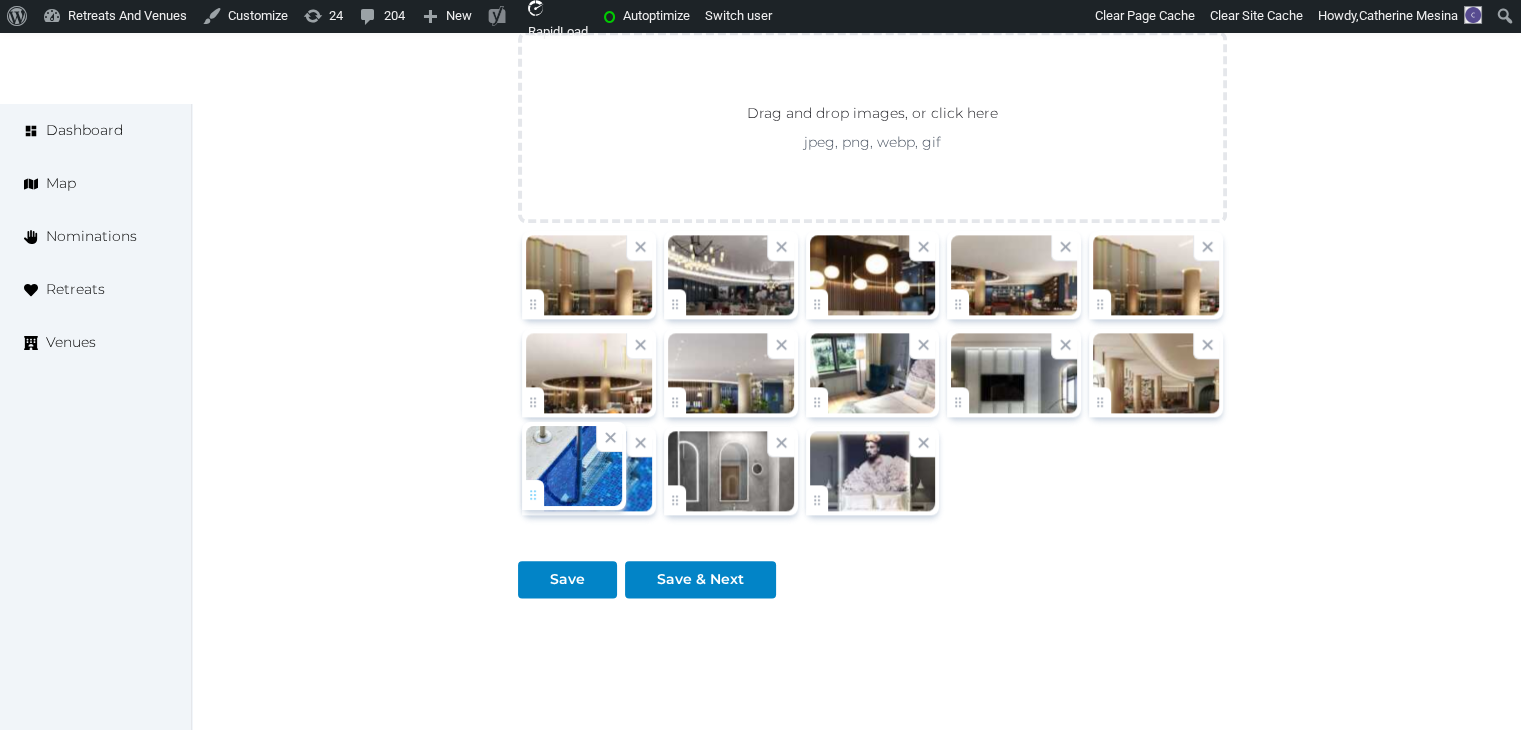 drag, startPoint x: 543, startPoint y: 497, endPoint x: 581, endPoint y: 493, distance: 38.209946 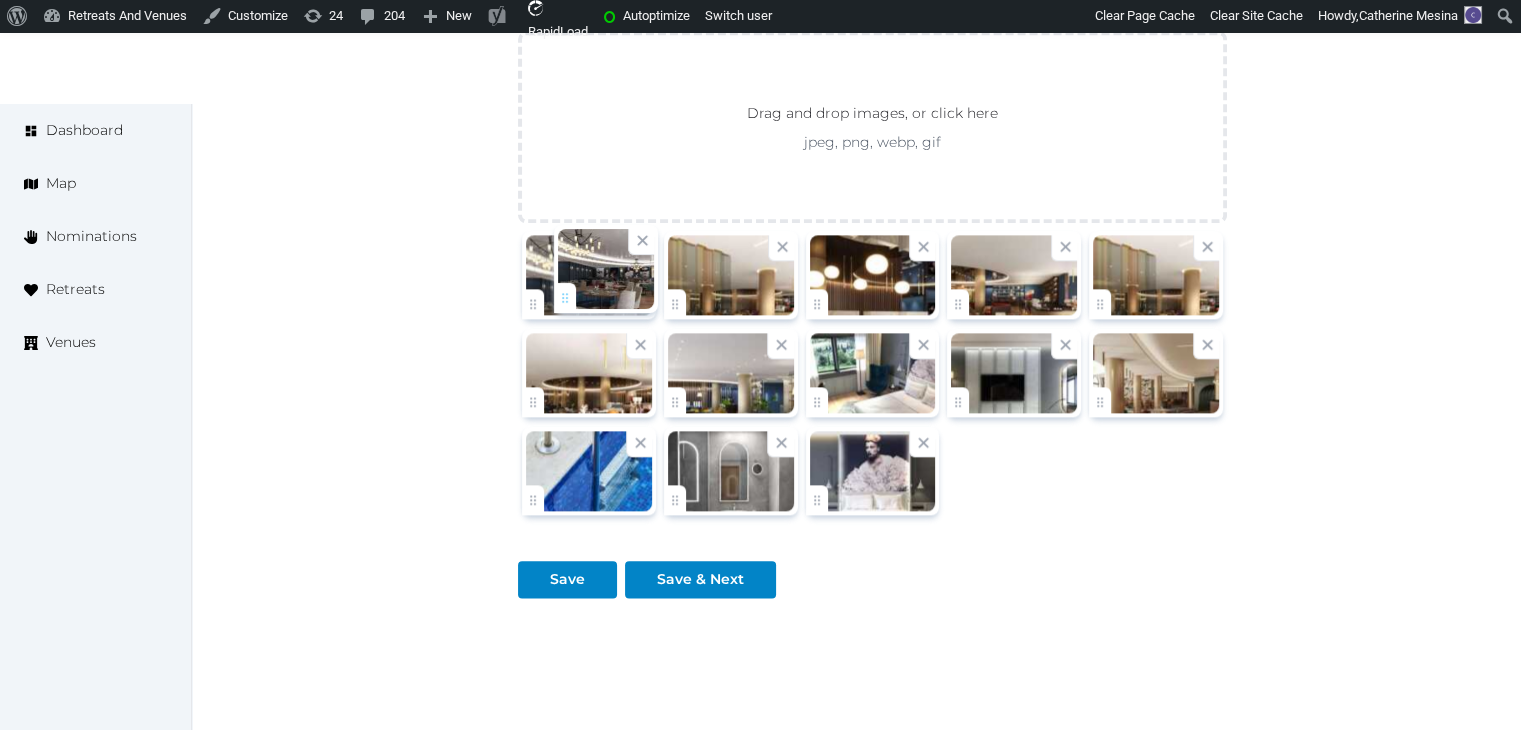 drag, startPoint x: 676, startPoint y: 300, endPoint x: 565, endPoint y: 298, distance: 111.01801 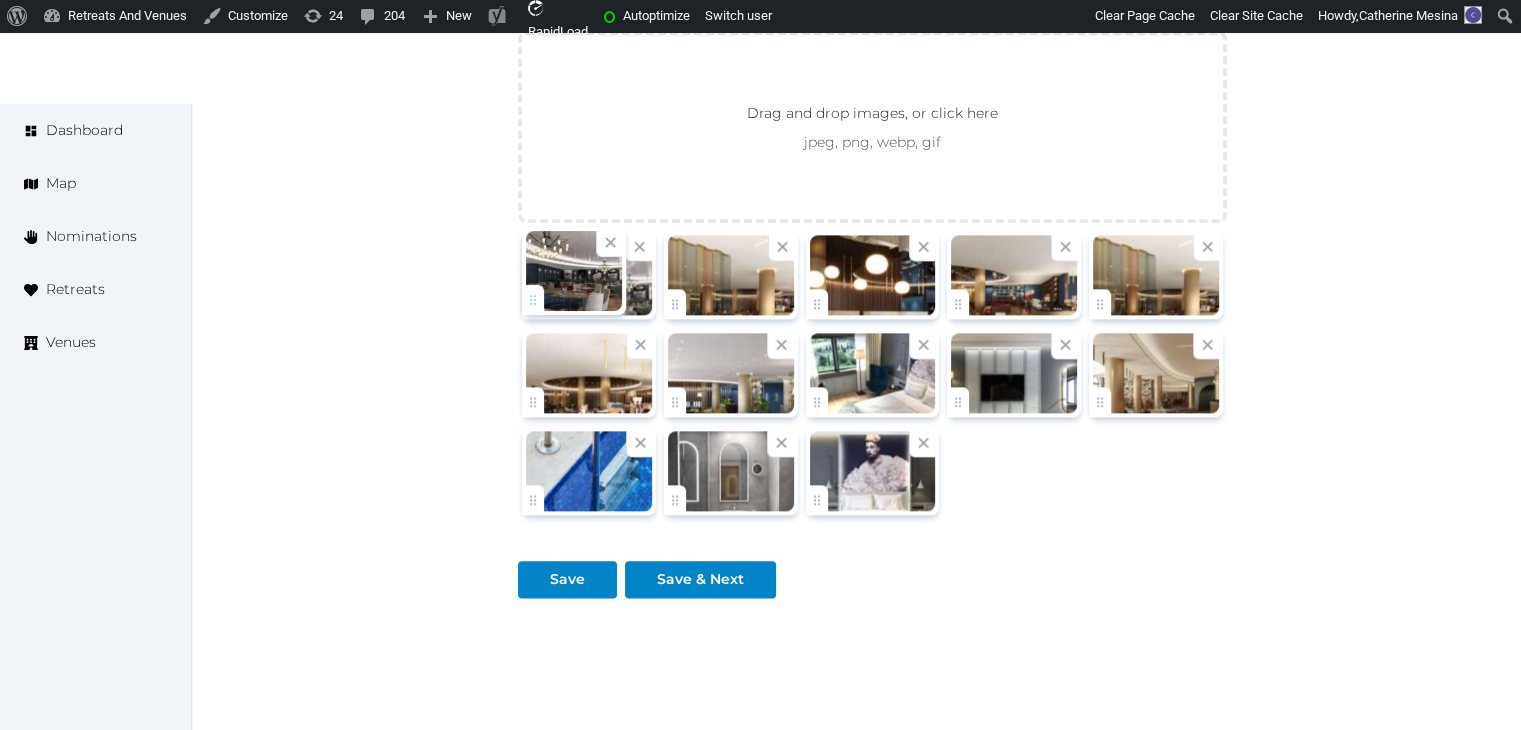click on "Catherine Mesina   Account My Venue Listings My Retreats Logout      Dashboard Map Nominations Retreats Venues Edit venue 64 %  complete Fill out all the fields in your listing to increase its completion percentage.   A higher completion percentage will make your listing more attractive and result in better matches. Radisson Blu Hotel, Florence   View  listing   Open    Close CRM Lead Basic details Pricing and policies Retreat spaces Meeting spaces Accommodations Amenities Food and dining Activities and experiences Location Environment Types of retreats Brochures Notes Ownership Administration Activity This venue is live and visible to the public Mark draft Archive Venue owned by [NAME] [LAST] [EMAIL] Copy ownership transfer link Share this link with any user to transfer ownership of this venue. Users without accounts will be directed to register. Copy update link Copy recommended link Copy shortlist link Name * * 20 /" at bounding box center (760, -717) 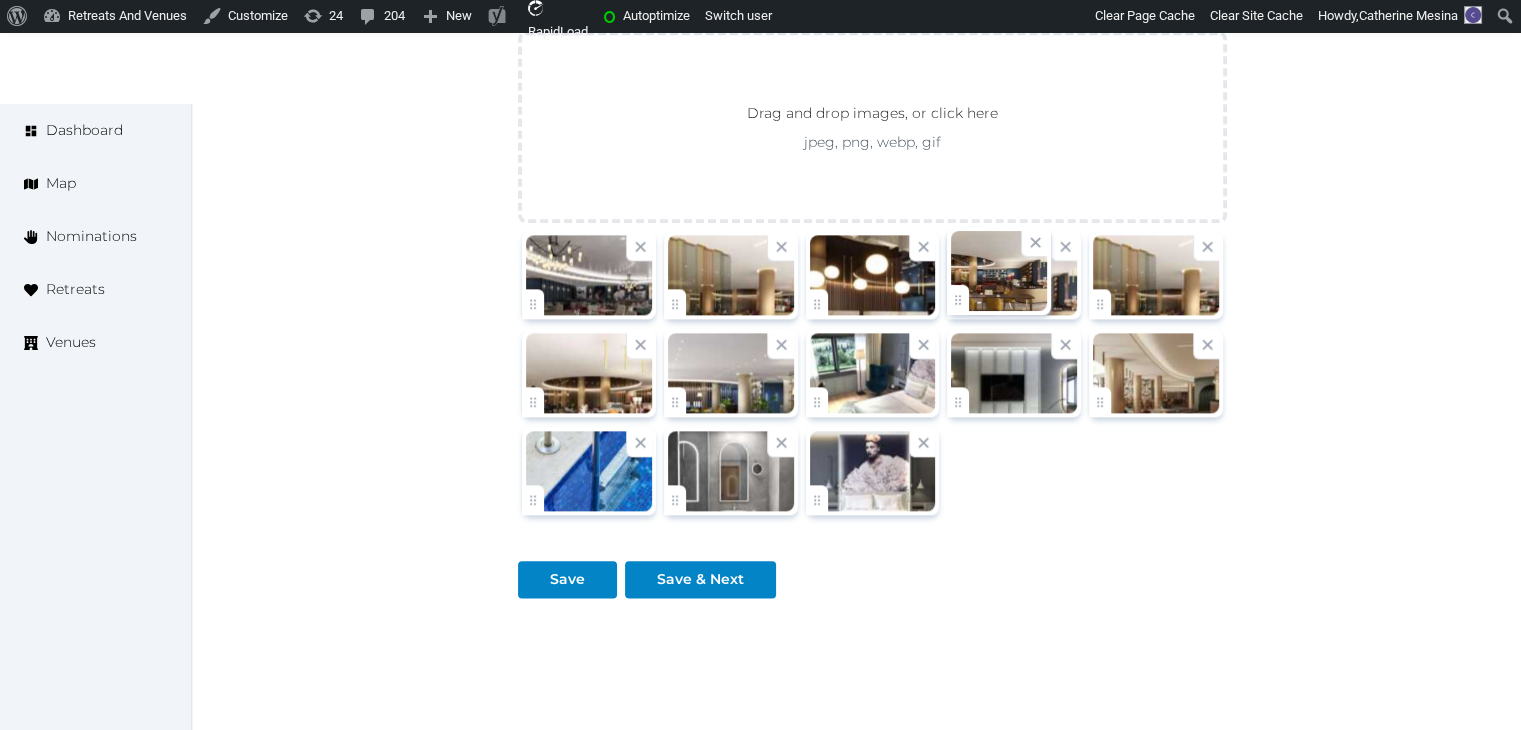 click on "Catherine Mesina   Account My Venue Listings My Retreats Logout      Dashboard Map Nominations Retreats Venues Edit venue 64 %  complete Fill out all the fields in your listing to increase its completion percentage.   A higher completion percentage will make your listing more attractive and result in better matches. Radisson Blu Hotel, Florence   View  listing   Open    Close CRM Lead Basic details Pricing and policies Retreat spaces Meeting spaces Accommodations Amenities Food and dining Activities and experiences Location Environment Types of retreats Brochures Notes Ownership Administration Activity This venue is live and visible to the public Mark draft Archive Venue owned by [NAME] [LAST] [EMAIL] Copy ownership transfer link Share this link with any user to transfer ownership of this venue. Users without accounts will be directed to register. Copy update link Copy recommended link Copy shortlist link Name * * 20 /" at bounding box center (760, -717) 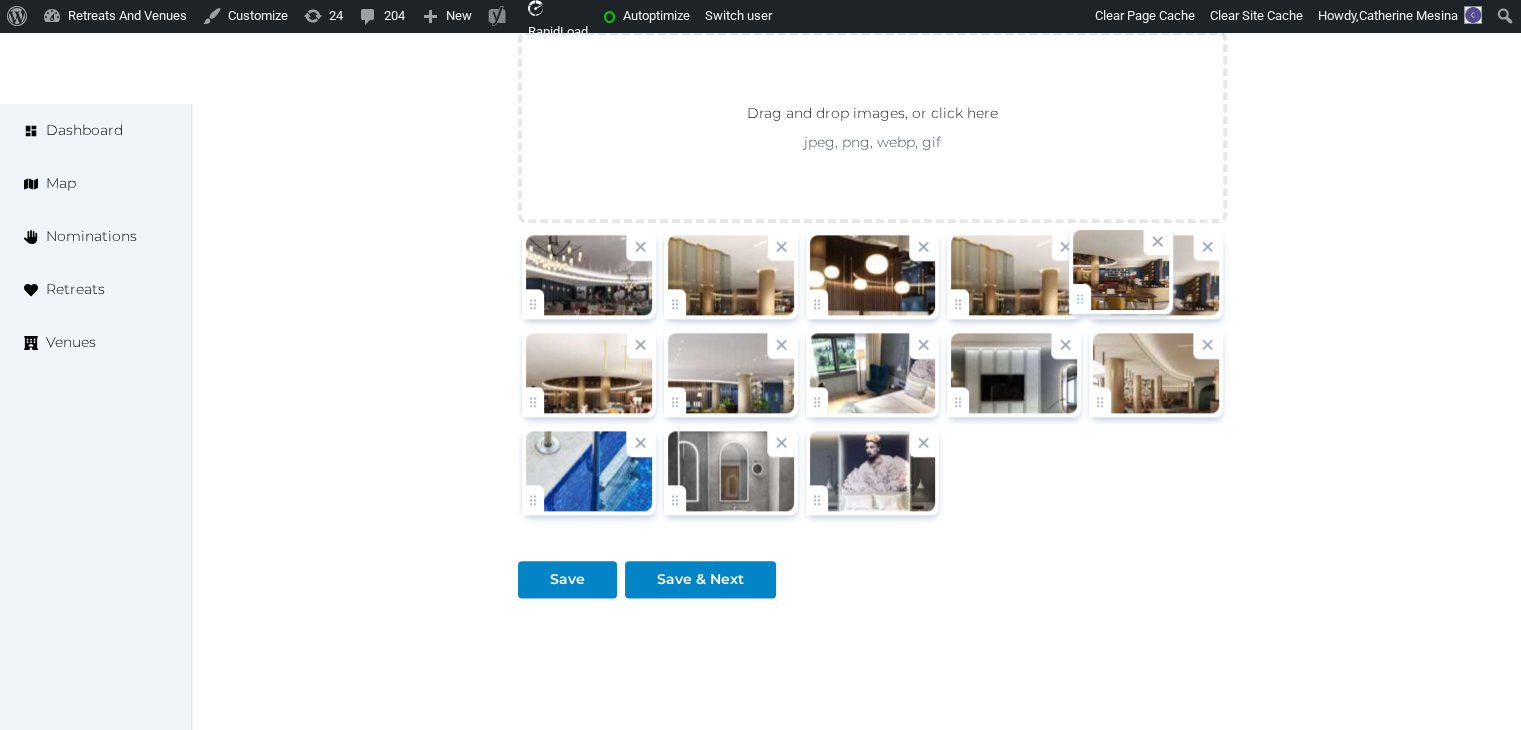 drag, startPoint x: 957, startPoint y: 300, endPoint x: 1104, endPoint y: 299, distance: 147.0034 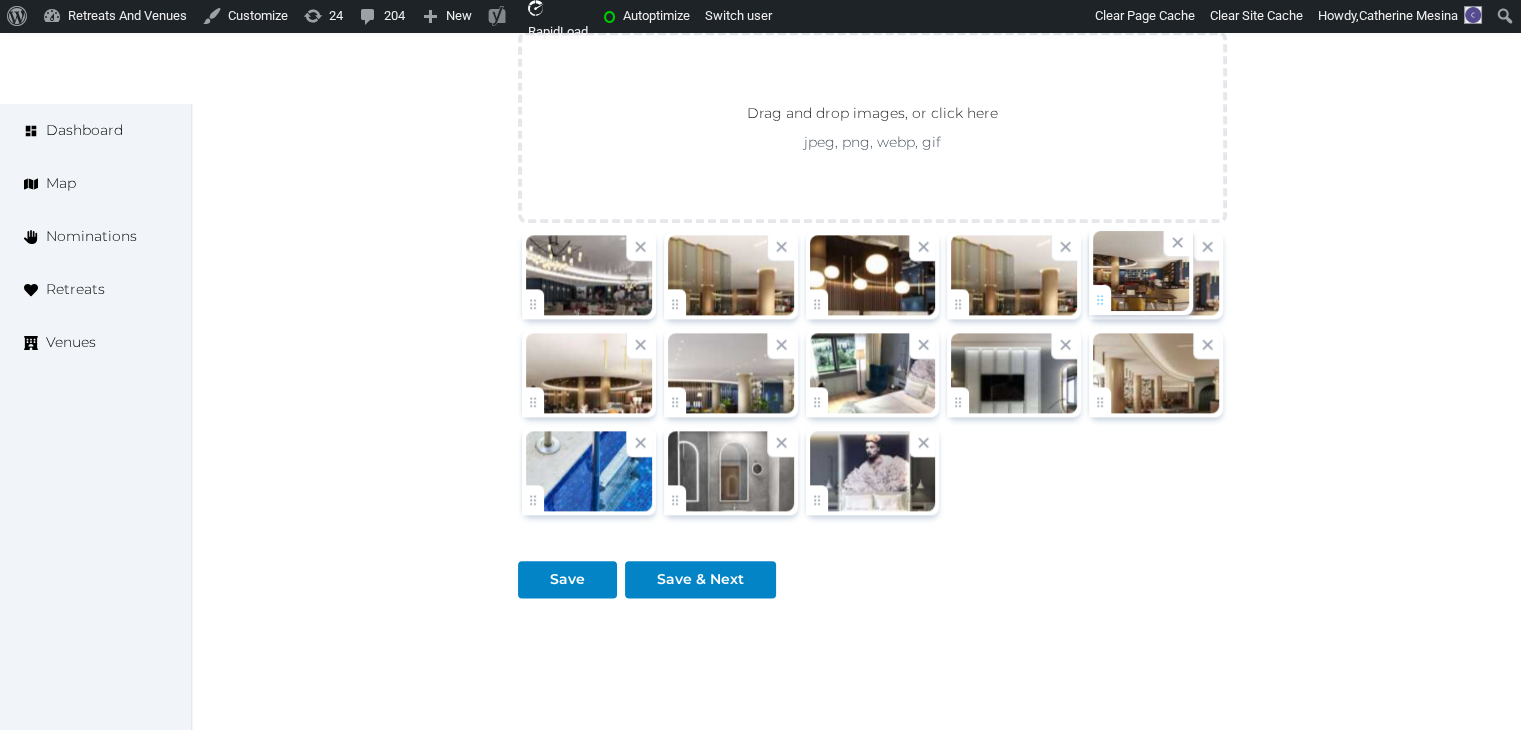 click on "Catherine Mesina   Account My Venue Listings My Retreats Logout      Dashboard Map Nominations Retreats Venues Edit venue 64 %  complete Fill out all the fields in your listing to increase its completion percentage.   A higher completion percentage will make your listing more attractive and result in better matches. Radisson Blu Hotel, Florence   View  listing   Open    Close CRM Lead Basic details Pricing and policies Retreat spaces Meeting spaces Accommodations Amenities Food and dining Activities and experiences Location Environment Types of retreats Brochures Notes Ownership Administration Activity This venue is live and visible to the public Mark draft Archive Venue owned by [NAME] [LAST] [EMAIL] Copy ownership transfer link Share this link with any user to transfer ownership of this venue. Users without accounts will be directed to register. Copy update link Copy recommended link Copy shortlist link Name * * 20 /" at bounding box center [760, -717] 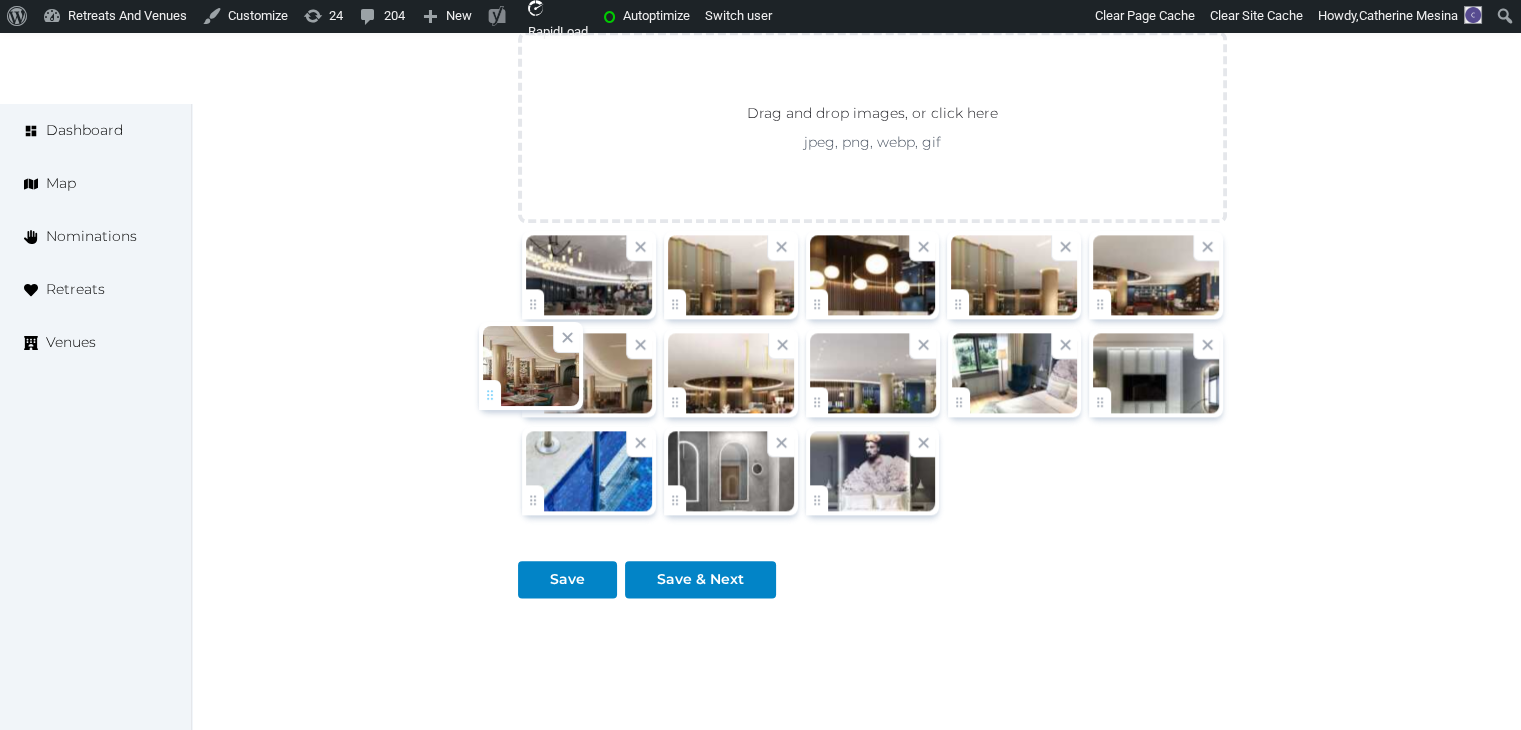 drag, startPoint x: 1102, startPoint y: 395, endPoint x: 476, endPoint y: 391, distance: 626.01276 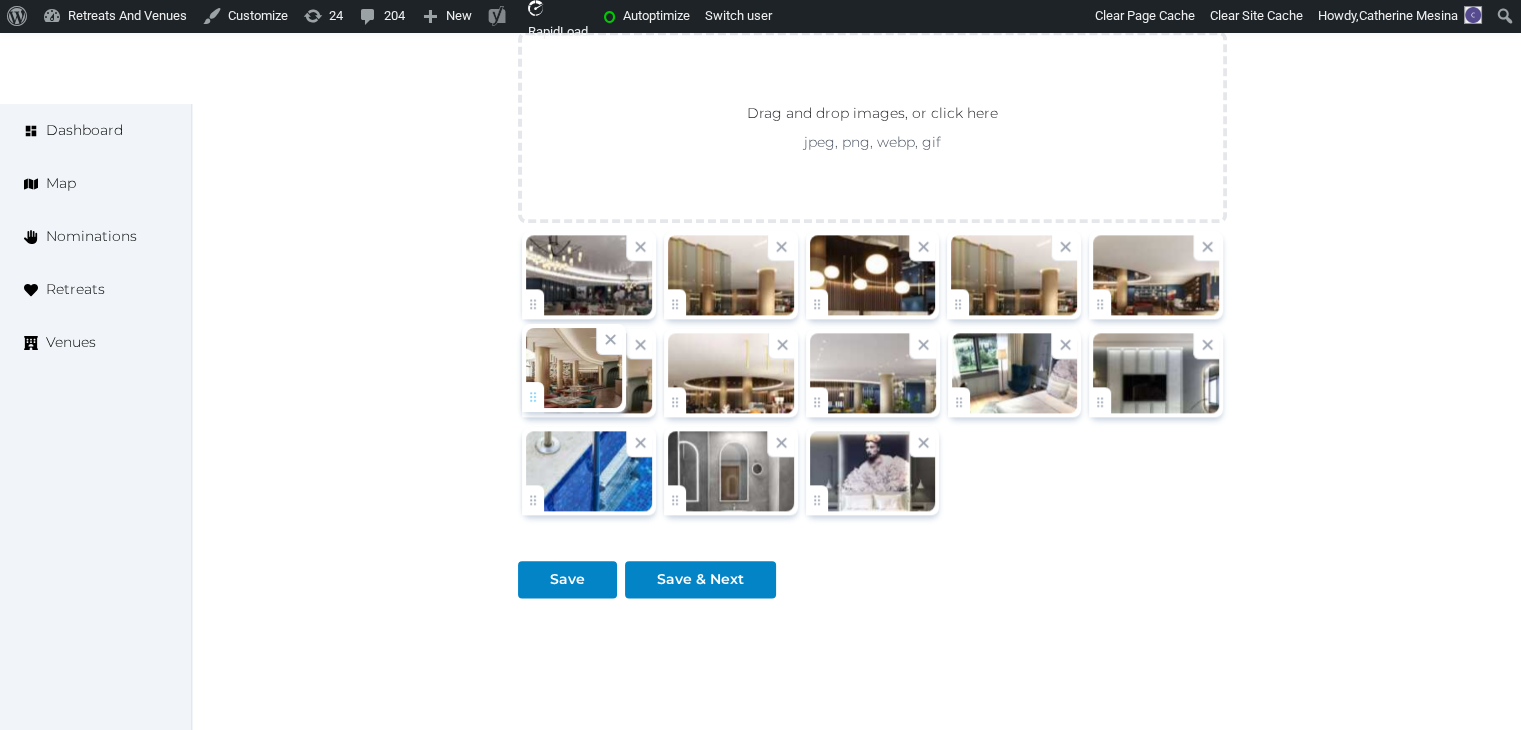 click on "Catherine Mesina   Account My Venue Listings My Retreats Logout      Dashboard Map Nominations Retreats Venues Edit venue 64 %  complete Fill out all the fields in your listing to increase its completion percentage.   A higher completion percentage will make your listing more attractive and result in better matches. Radisson Blu Hotel, Florence   View  listing   Open    Close CRM Lead Basic details Pricing and policies Retreat spaces Meeting spaces Accommodations Amenities Food and dining Activities and experiences Location Environment Types of retreats Brochures Notes Ownership Administration Activity This venue is live and visible to the public Mark draft Archive Venue owned by Thiago Martins thiago@retreatsandvenues.com Copy ownership transfer link Share this link with any user to transfer ownership of this venue. Users without accounts will be directed to register. Copy update link Copy recommended link Copy shortlist link Name * * 20 /" at bounding box center (760, -717) 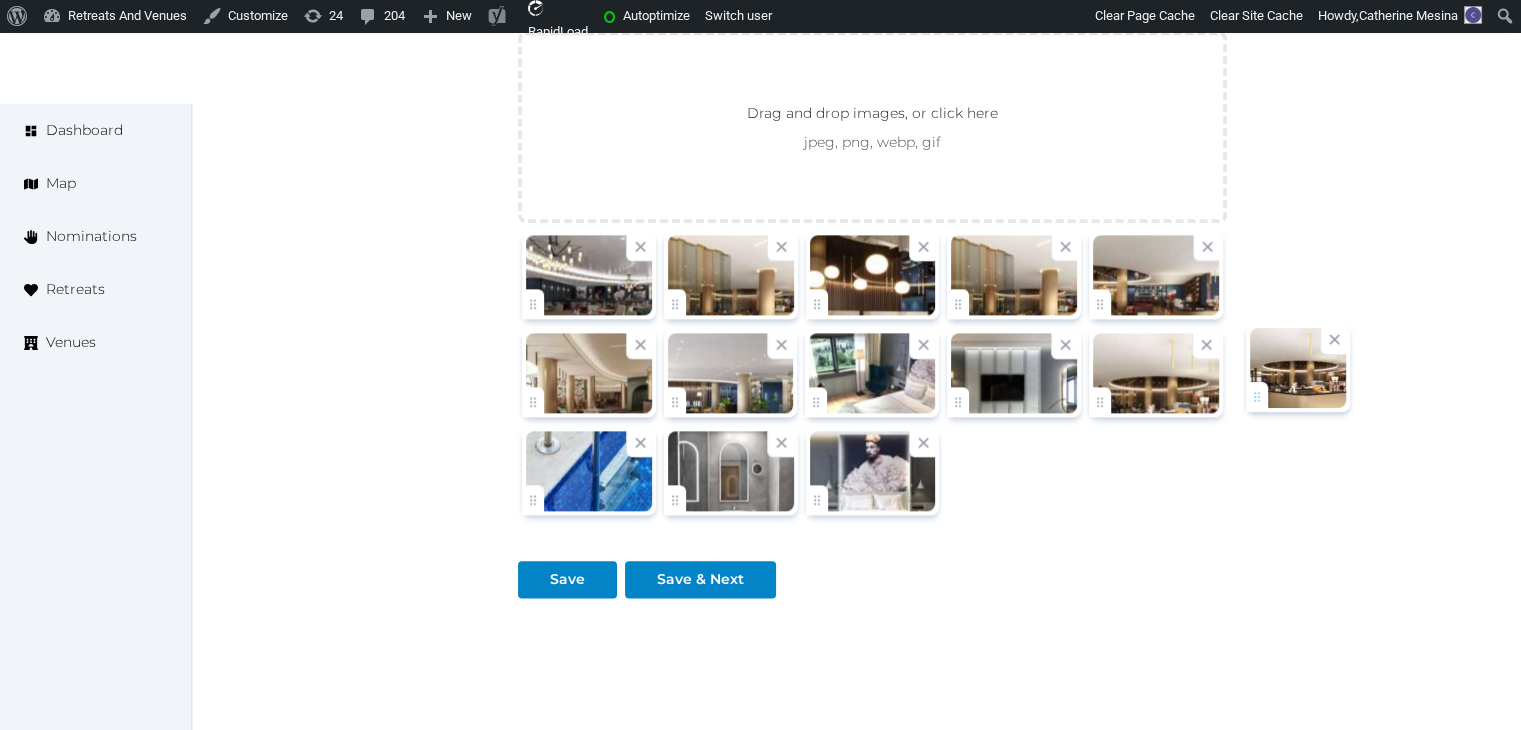 drag, startPoint x: 674, startPoint y: 393, endPoint x: 1256, endPoint y: 393, distance: 582 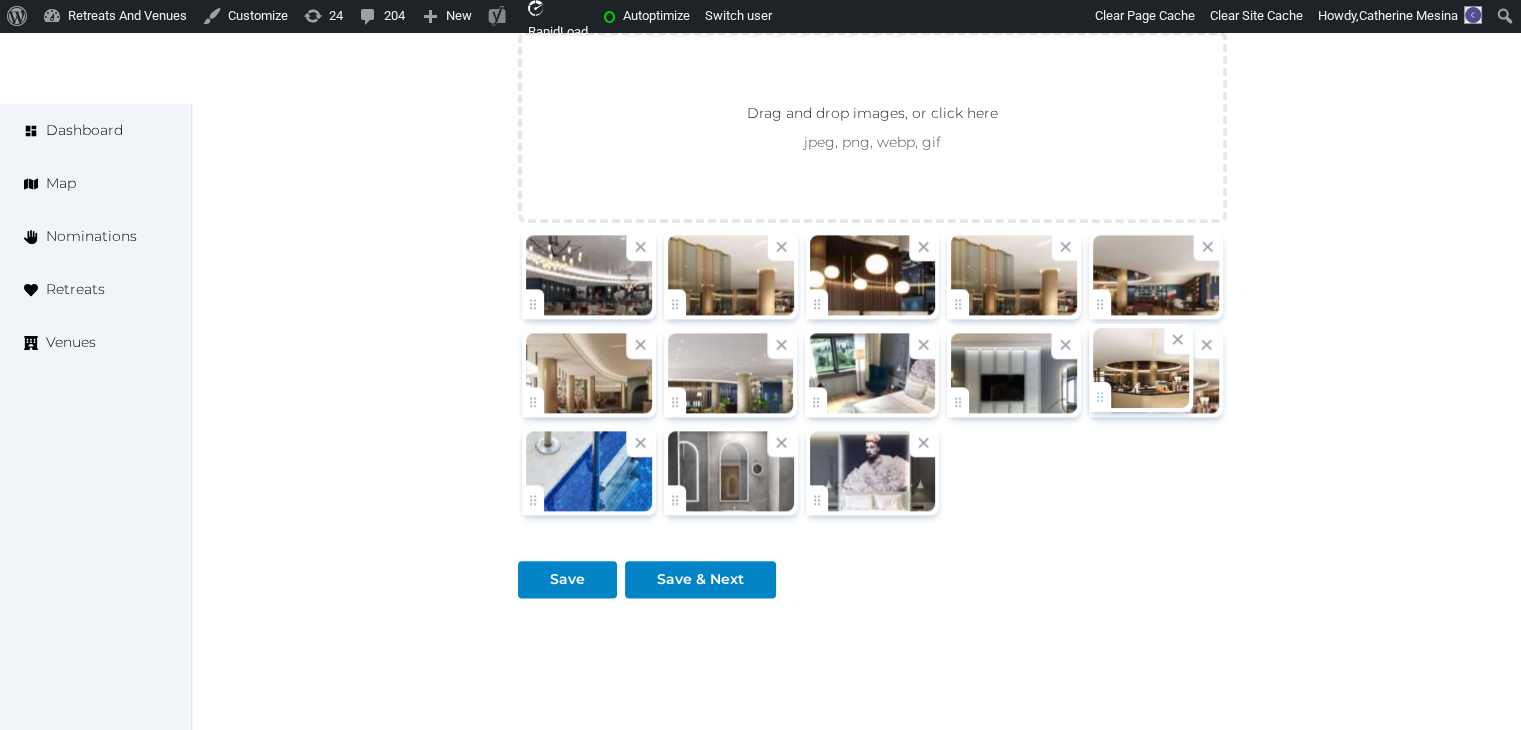 click on "Catherine Mesina   Account My Venue Listings My Retreats Logout      Dashboard Map Nominations Retreats Venues Edit venue 64 %  complete Fill out all the fields in your listing to increase its completion percentage.   A higher completion percentage will make your listing more attractive and result in better matches. Radisson Blu Hotel, Florence   View  listing   Open    Close CRM Lead Basic details Pricing and policies Retreat spaces Meeting spaces Accommodations Amenities Food and dining Activities and experiences Location Environment Types of retreats Brochures Notes Ownership Administration Activity This venue is live and visible to the public Mark draft Archive Venue owned by Thiago Martins thiago@retreatsandvenues.com Copy ownership transfer link Share this link with any user to transfer ownership of this venue. Users without accounts will be directed to register. Copy update link Copy recommended link Copy shortlist link Name * * 20 /" at bounding box center (760, -717) 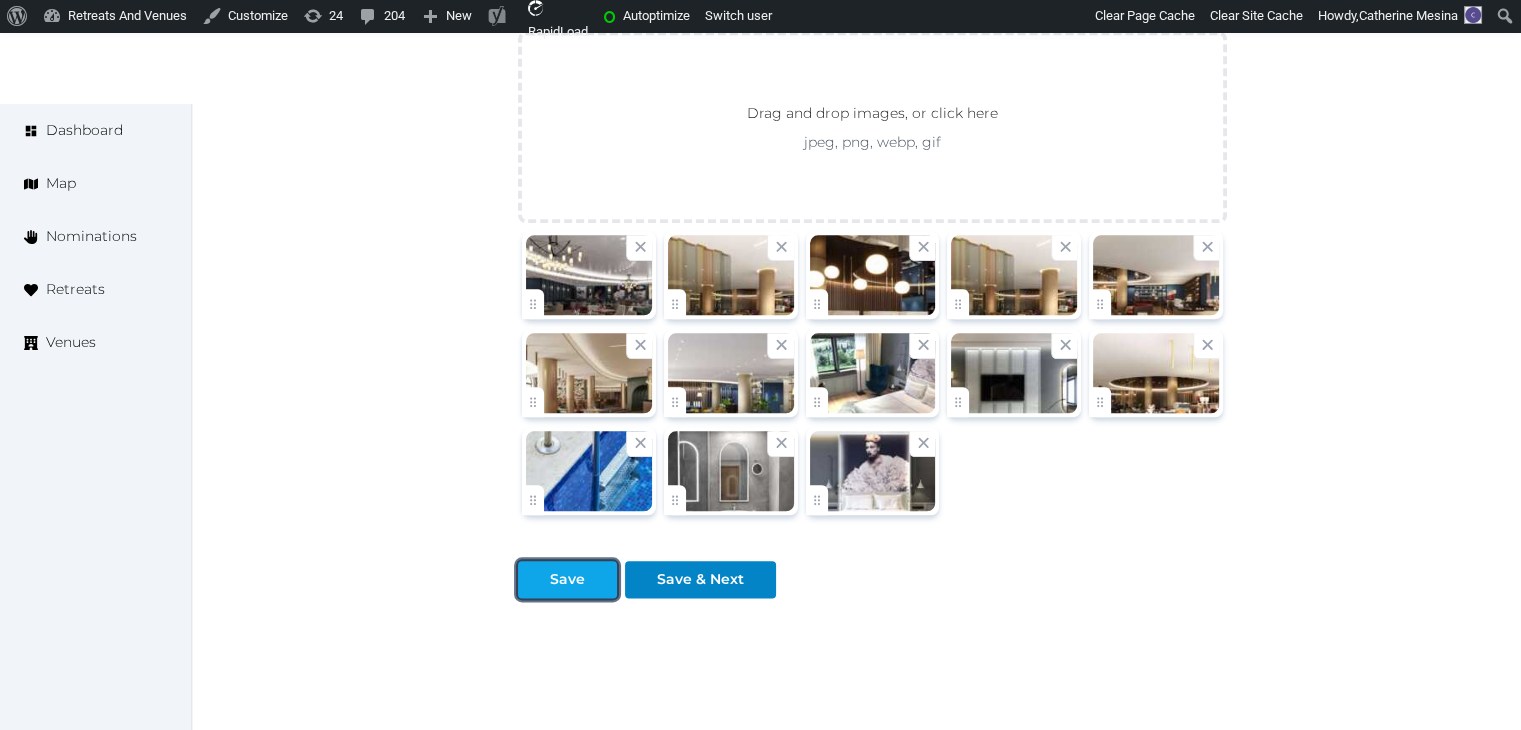 click on "Save" at bounding box center [567, 579] 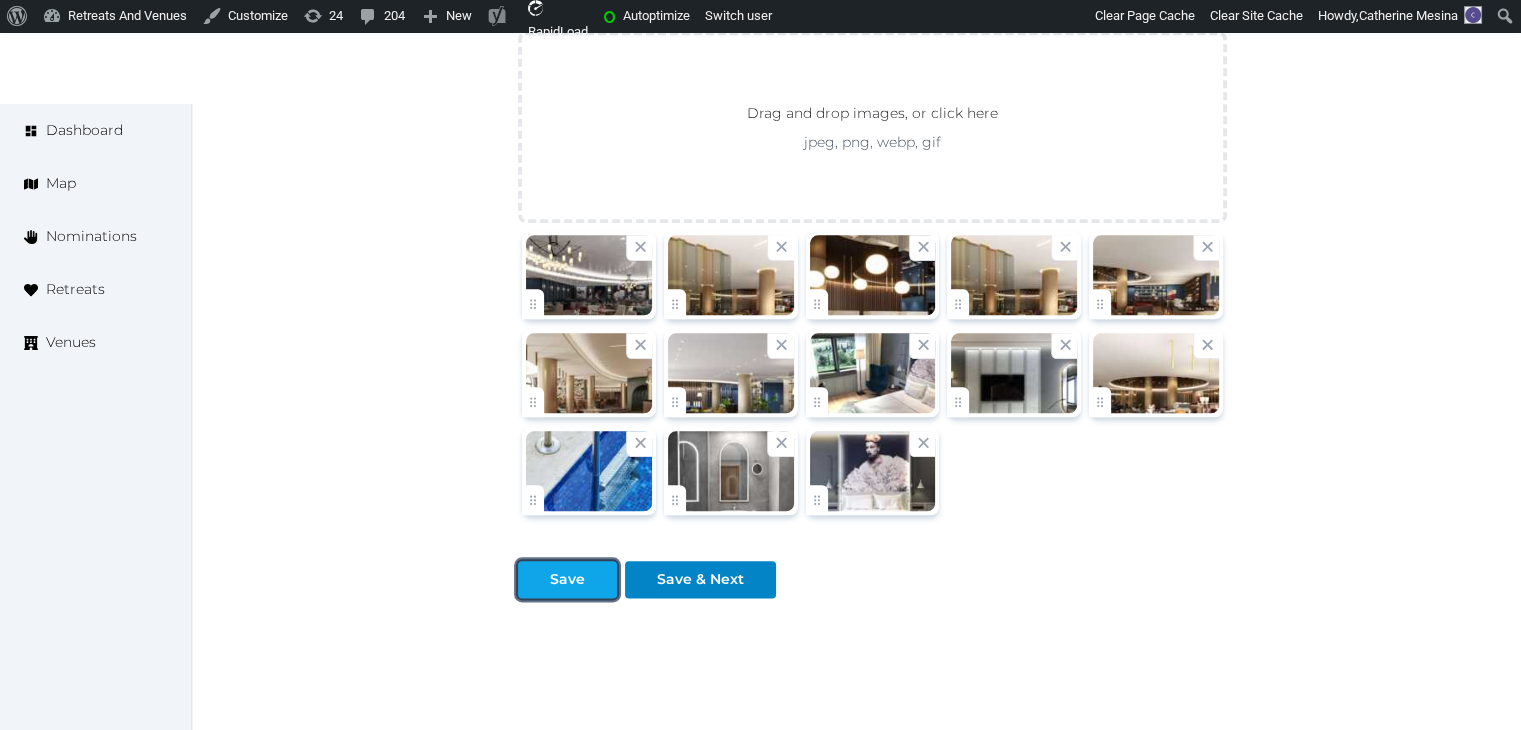click on "Save" at bounding box center [567, 579] 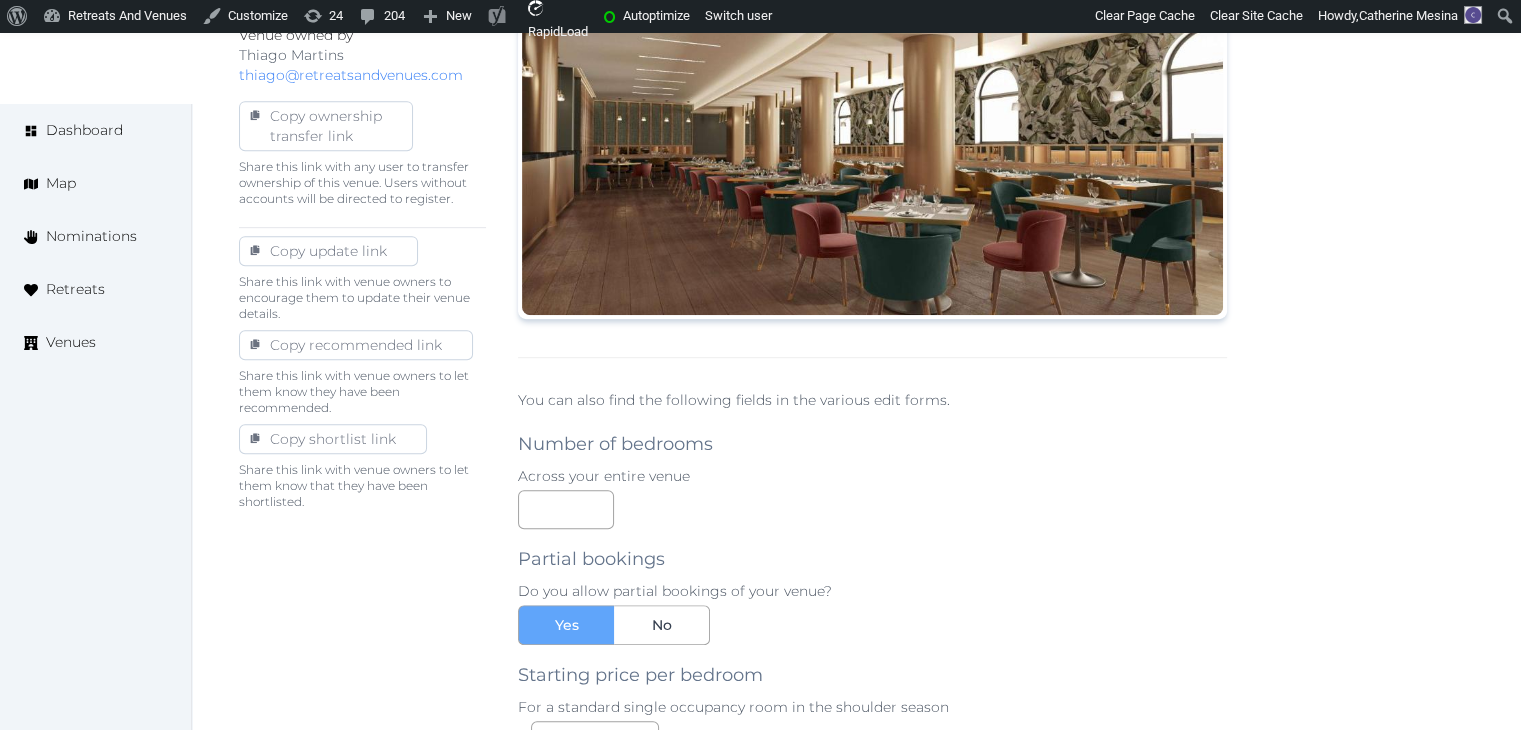 scroll, scrollTop: 288, scrollLeft: 0, axis: vertical 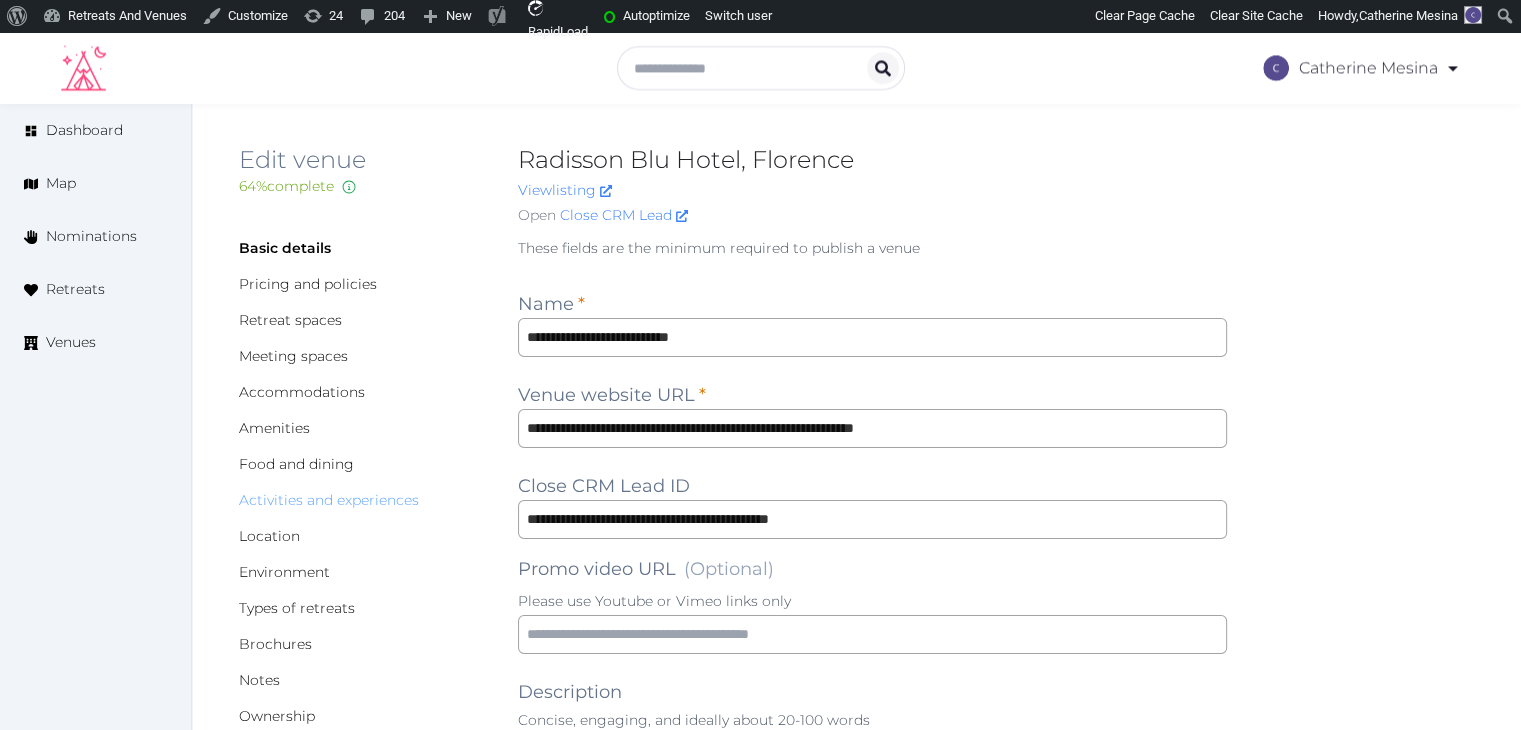 click on "Activities and experiences" at bounding box center [329, 500] 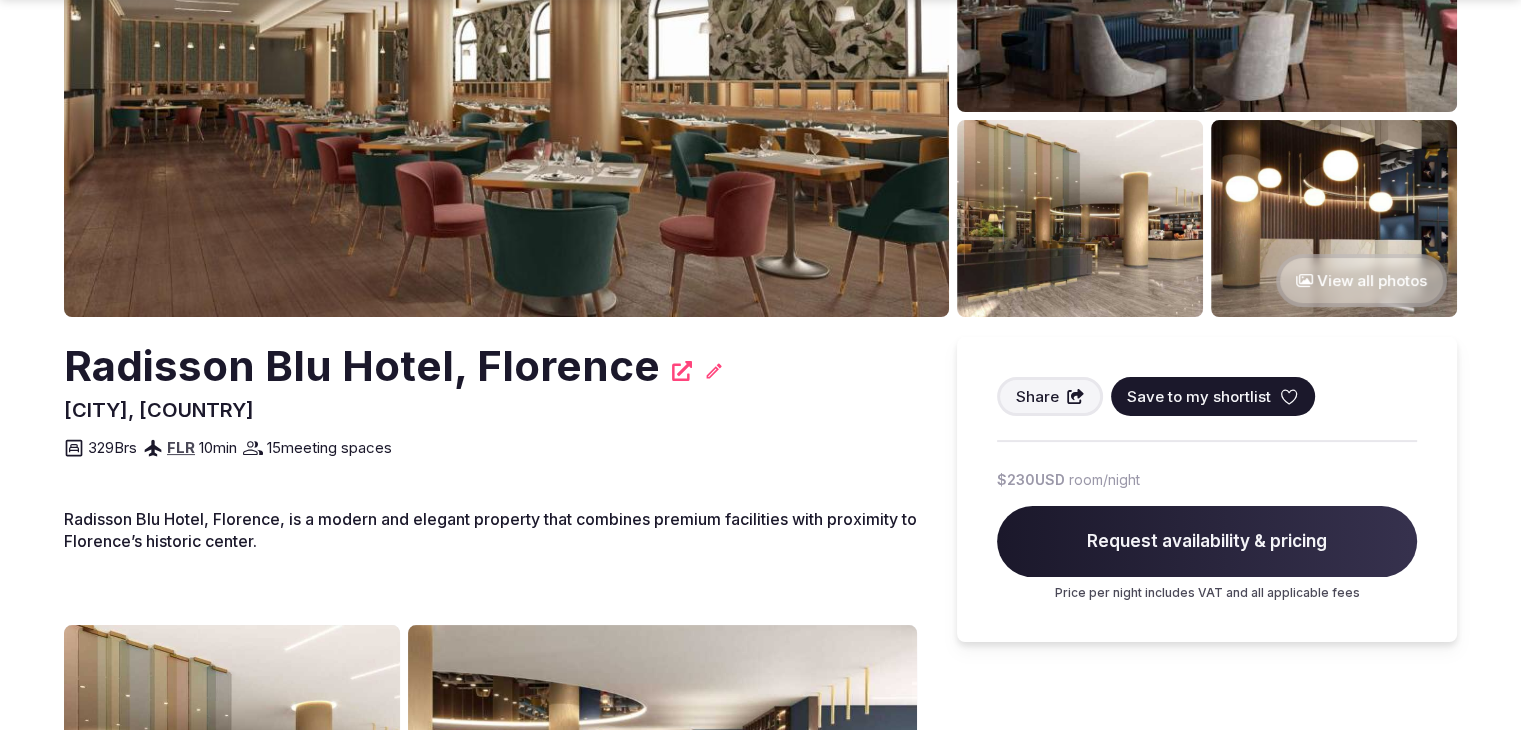 scroll, scrollTop: 300, scrollLeft: 0, axis: vertical 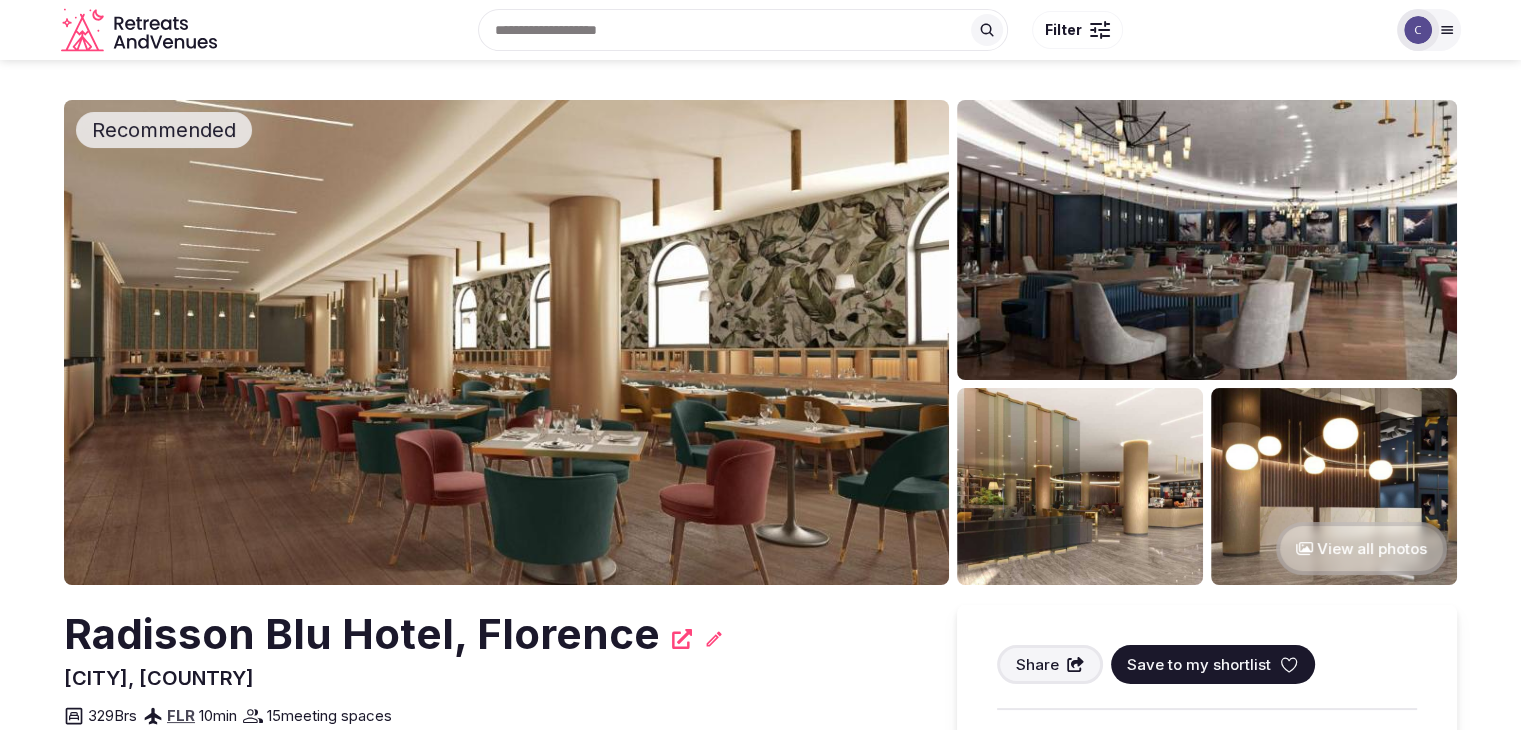 click on "Radisson Blu Hotel, Florence" at bounding box center [362, 634] 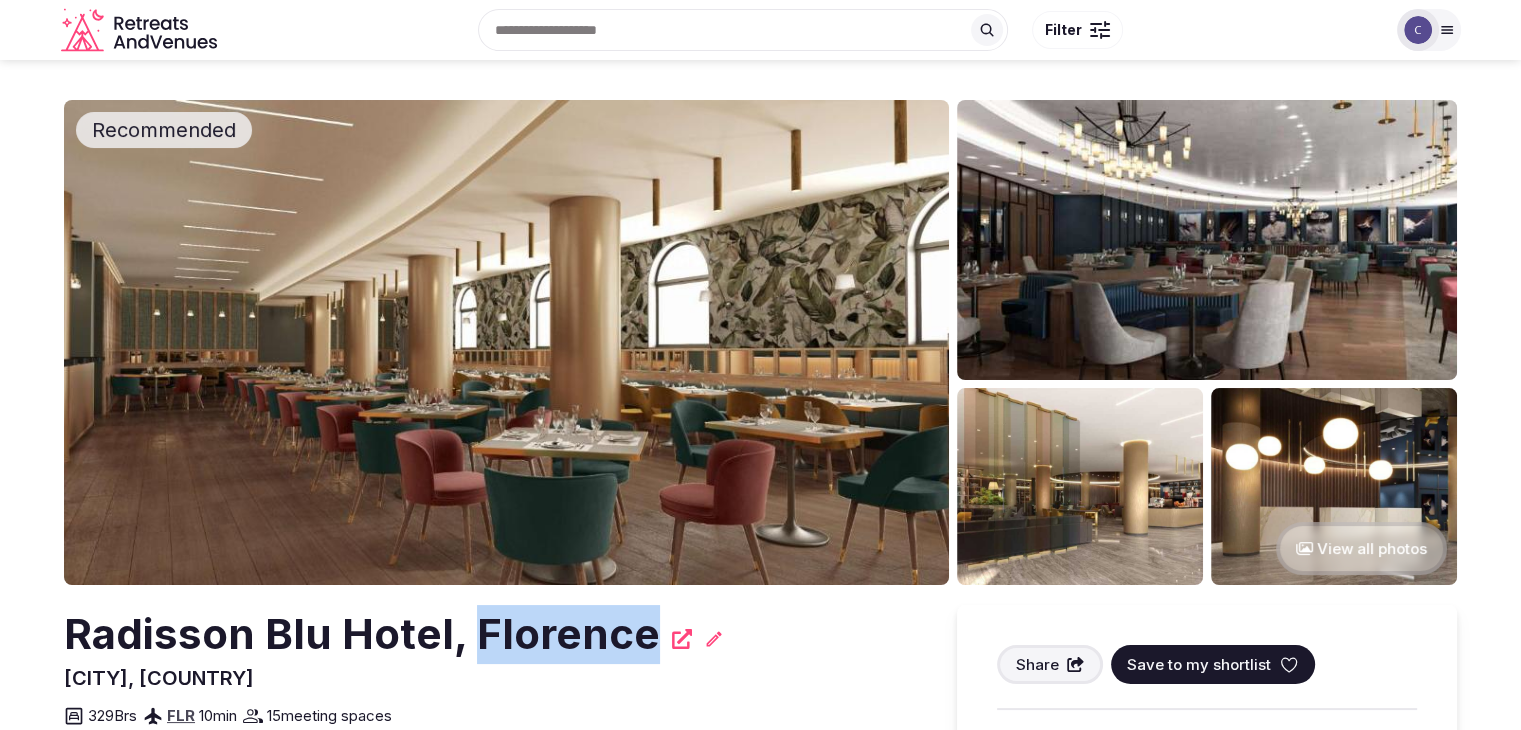 click on "Radisson Blu Hotel, Florence" at bounding box center [362, 634] 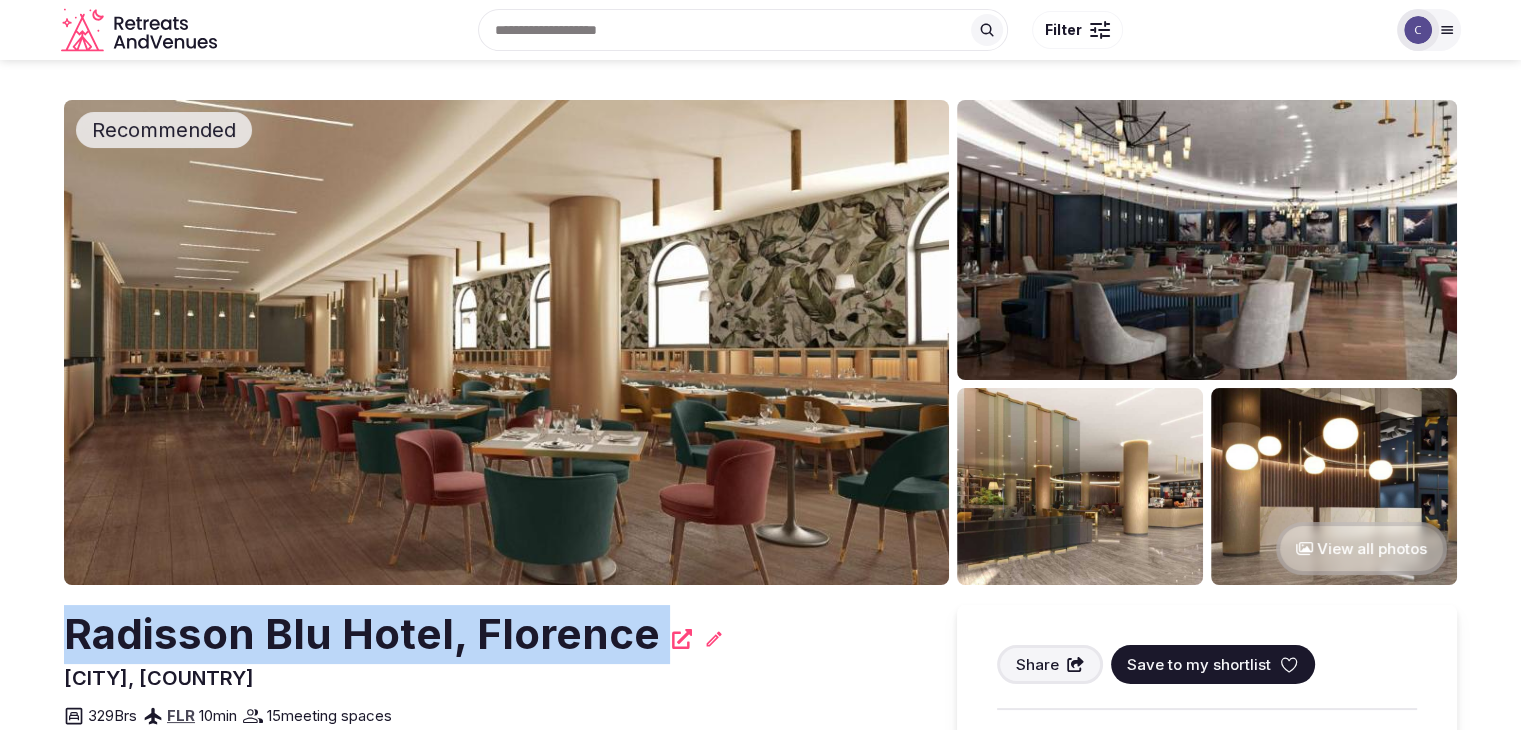 click on "Radisson Blu Hotel, Florence" at bounding box center [362, 634] 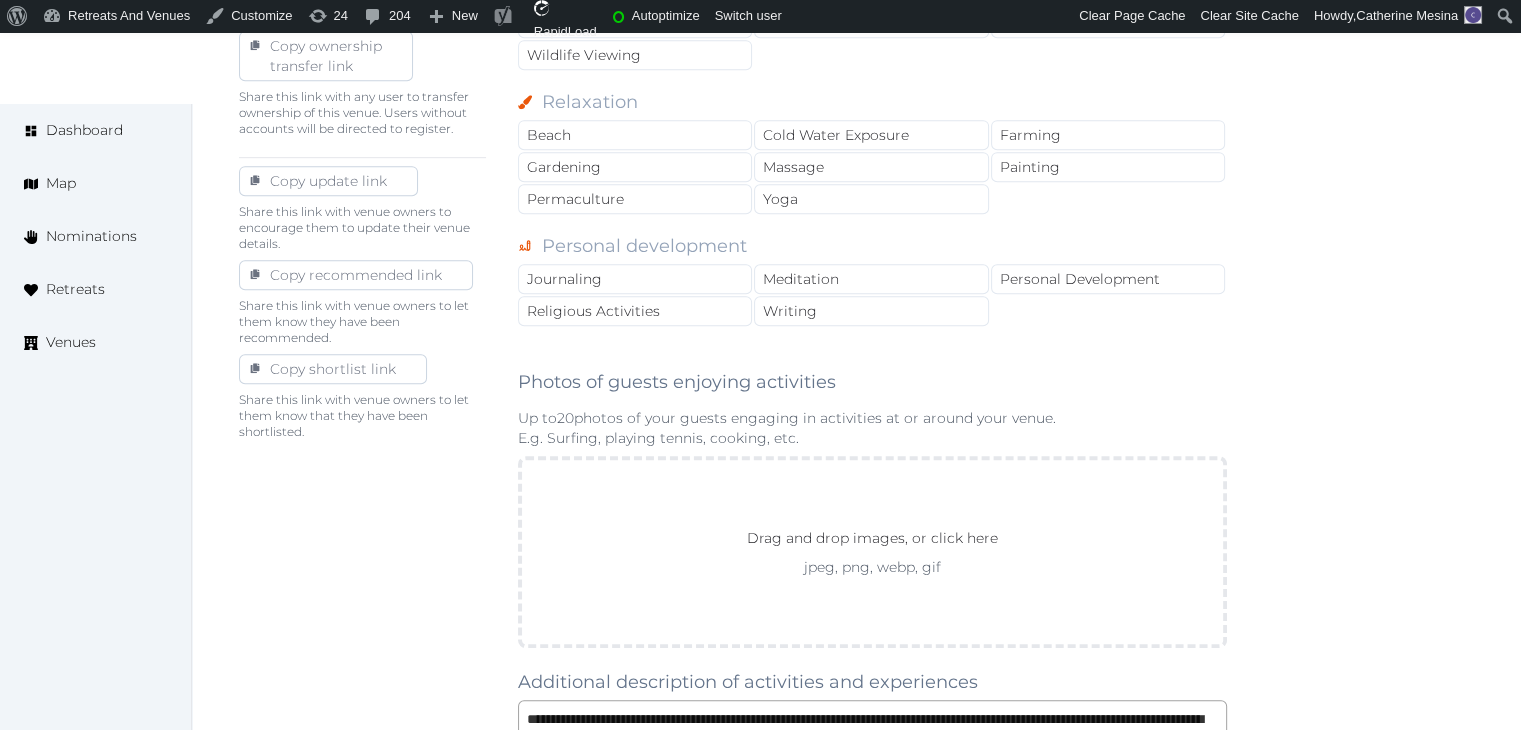 scroll, scrollTop: 1000, scrollLeft: 0, axis: vertical 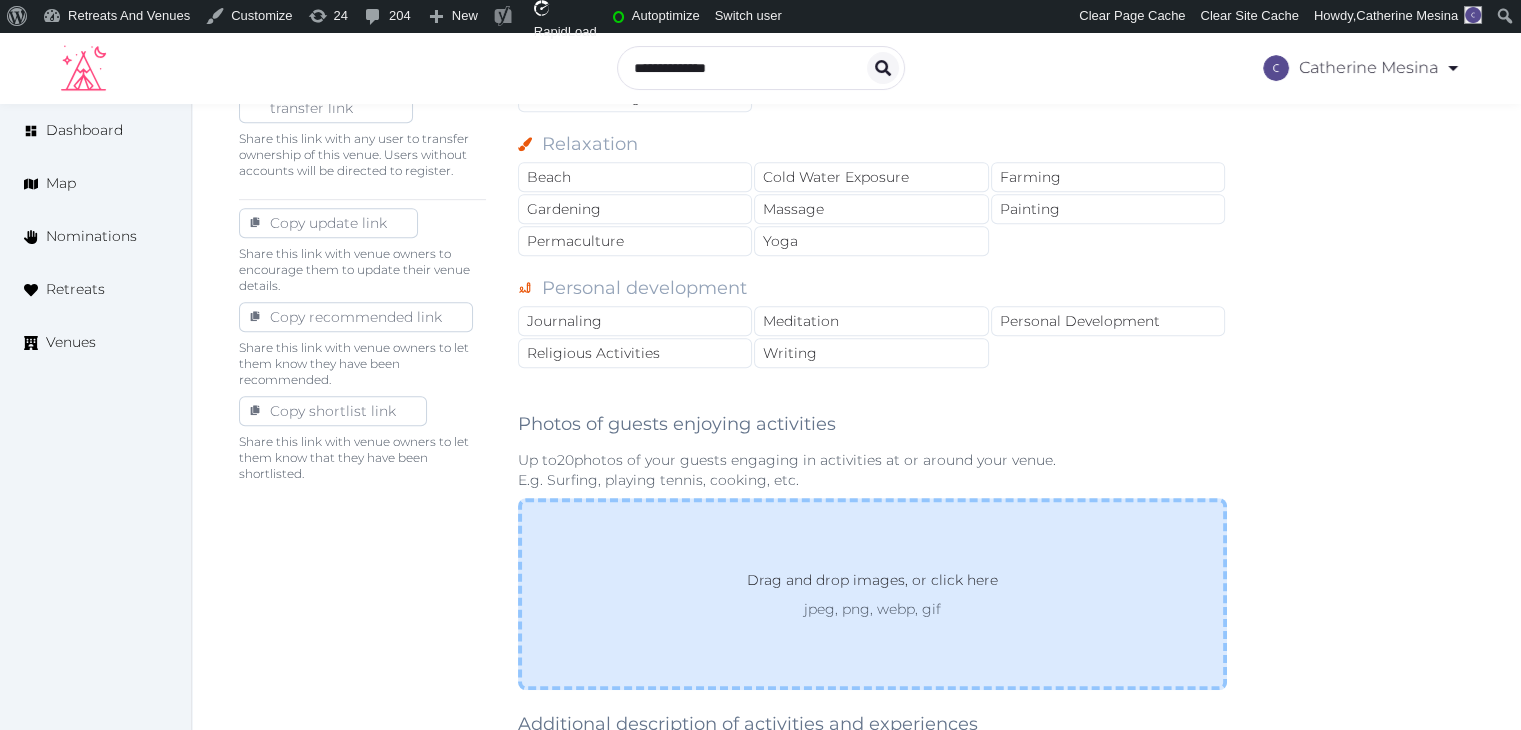 click on "Drag and drop images, or click here jpeg, png, webp, gif" at bounding box center [872, 594] 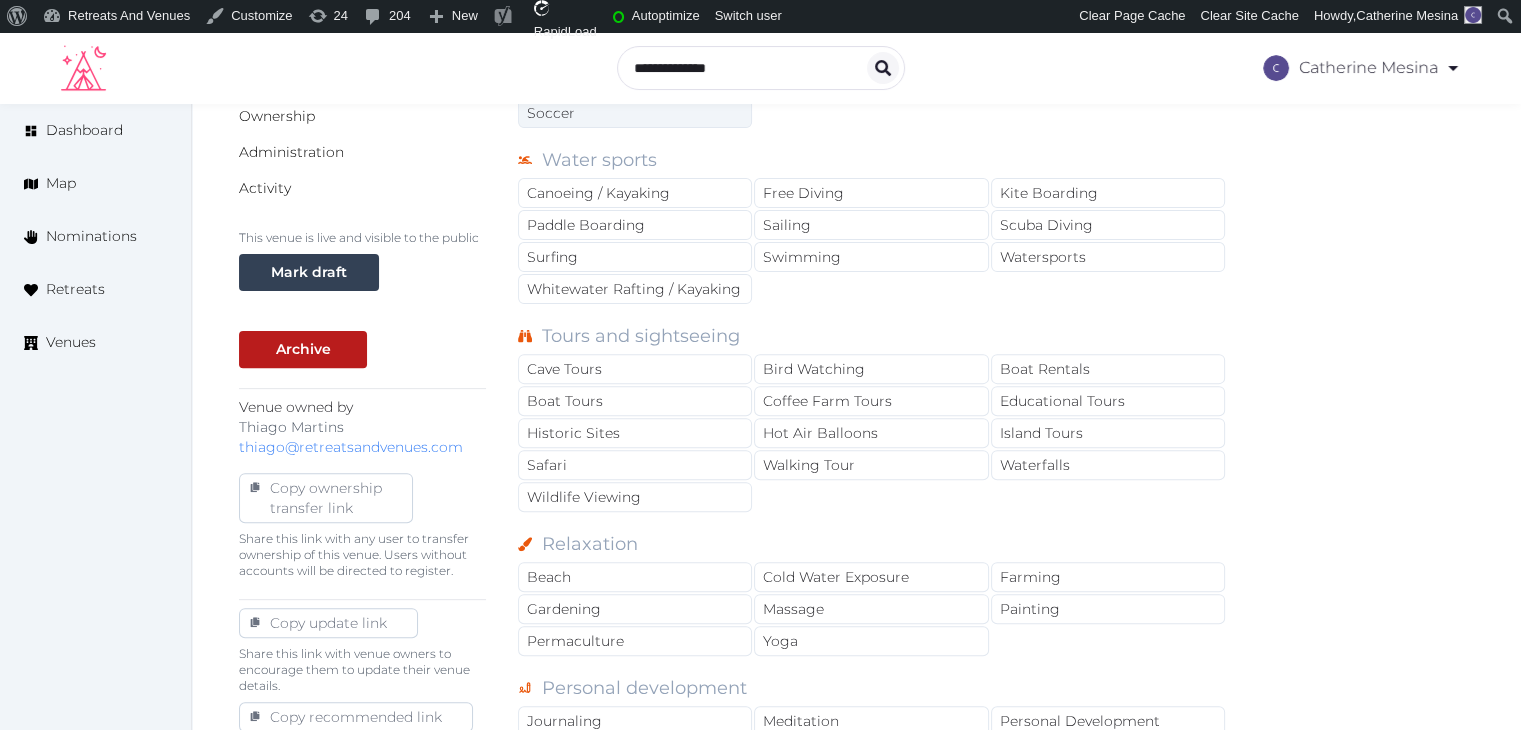 scroll, scrollTop: 0, scrollLeft: 0, axis: both 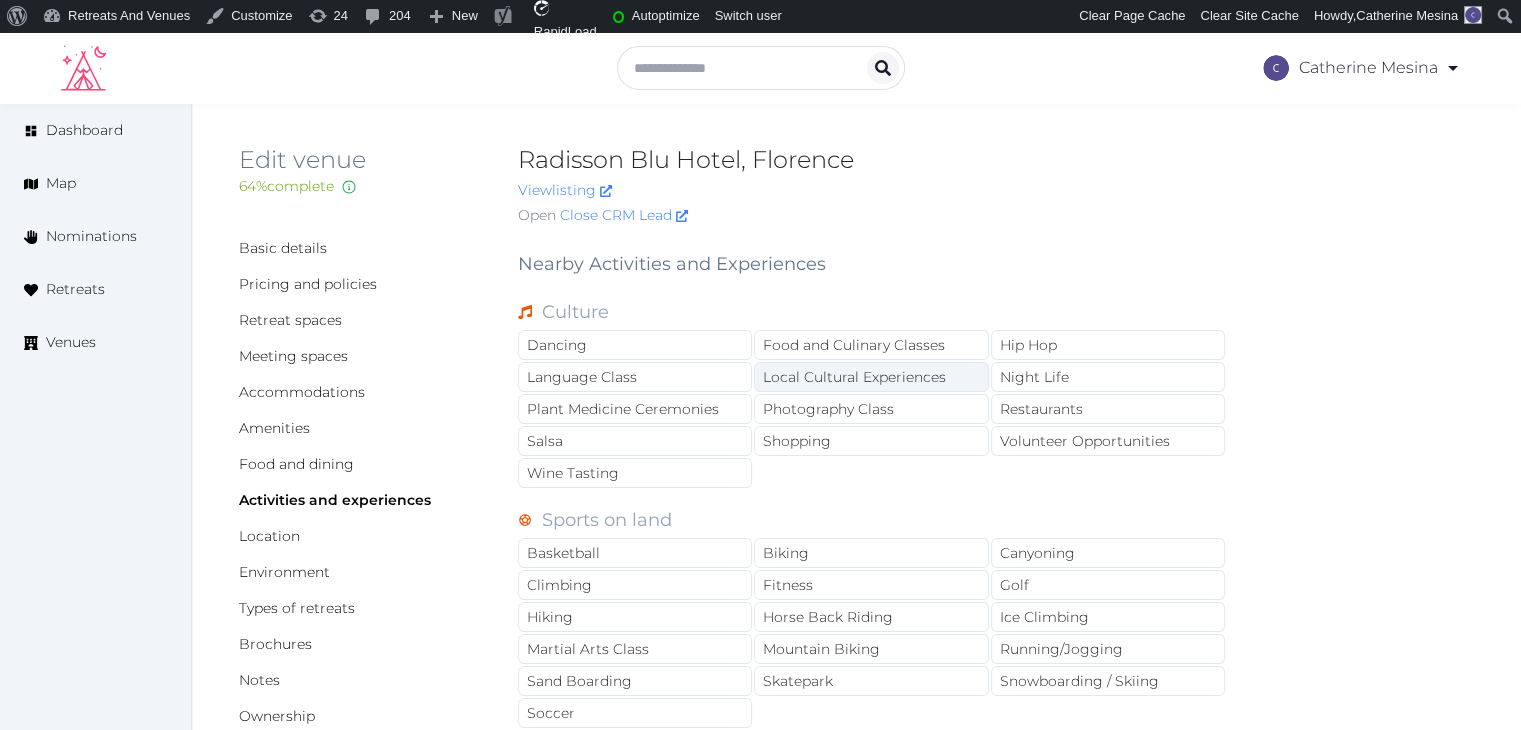 click on "Local Cultural Experiences" at bounding box center [871, 377] 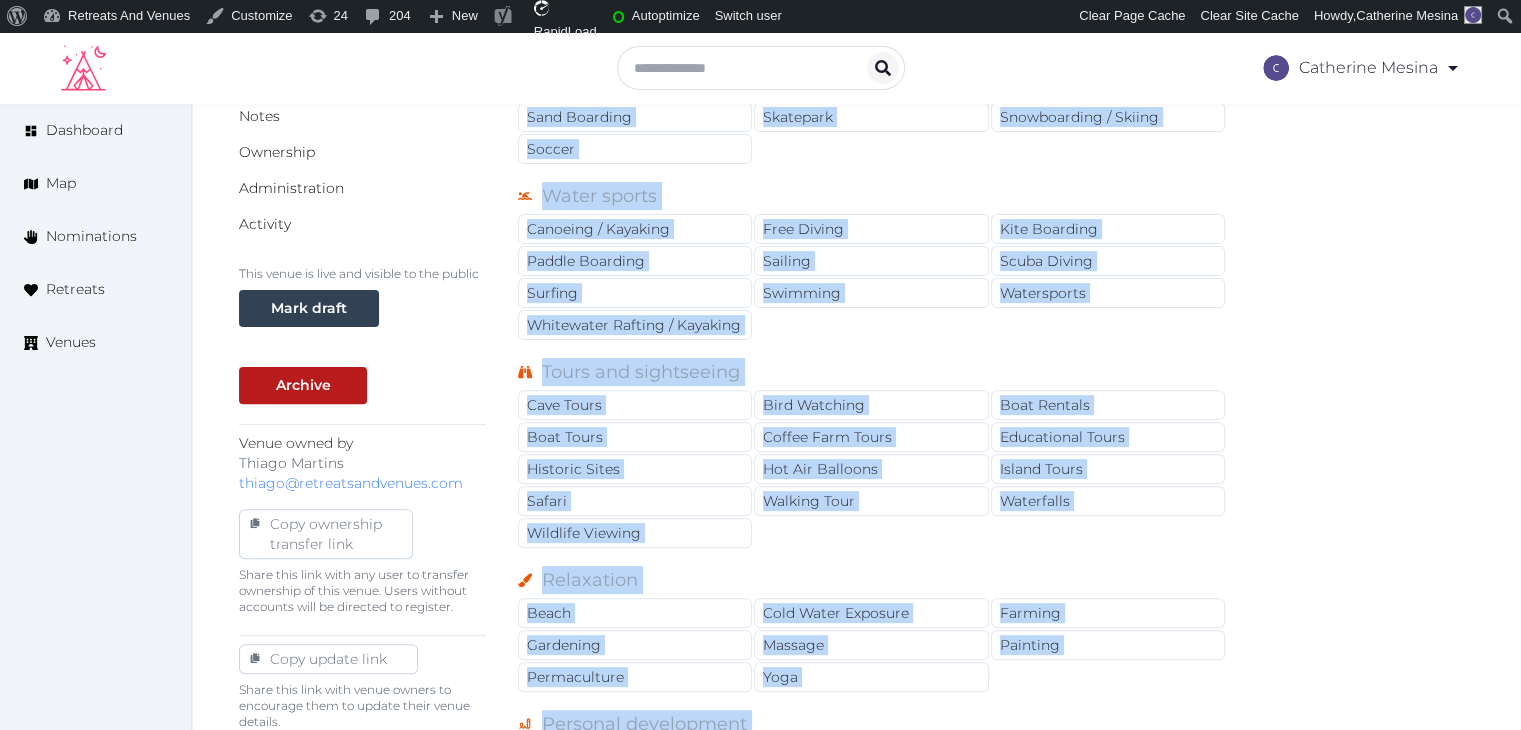 scroll, scrollTop: 703, scrollLeft: 0, axis: vertical 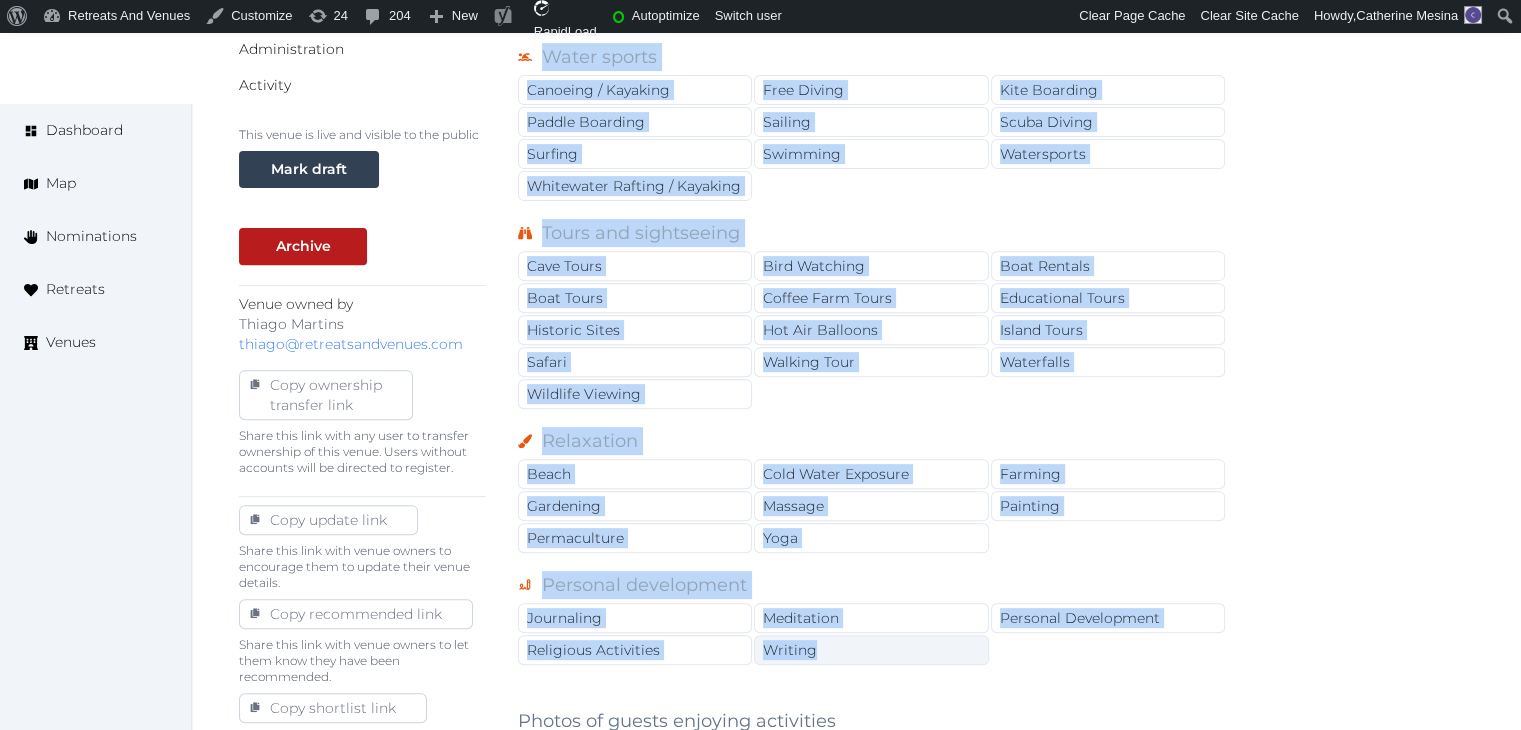 drag, startPoint x: 520, startPoint y: 261, endPoint x: 845, endPoint y: 642, distance: 500.78537 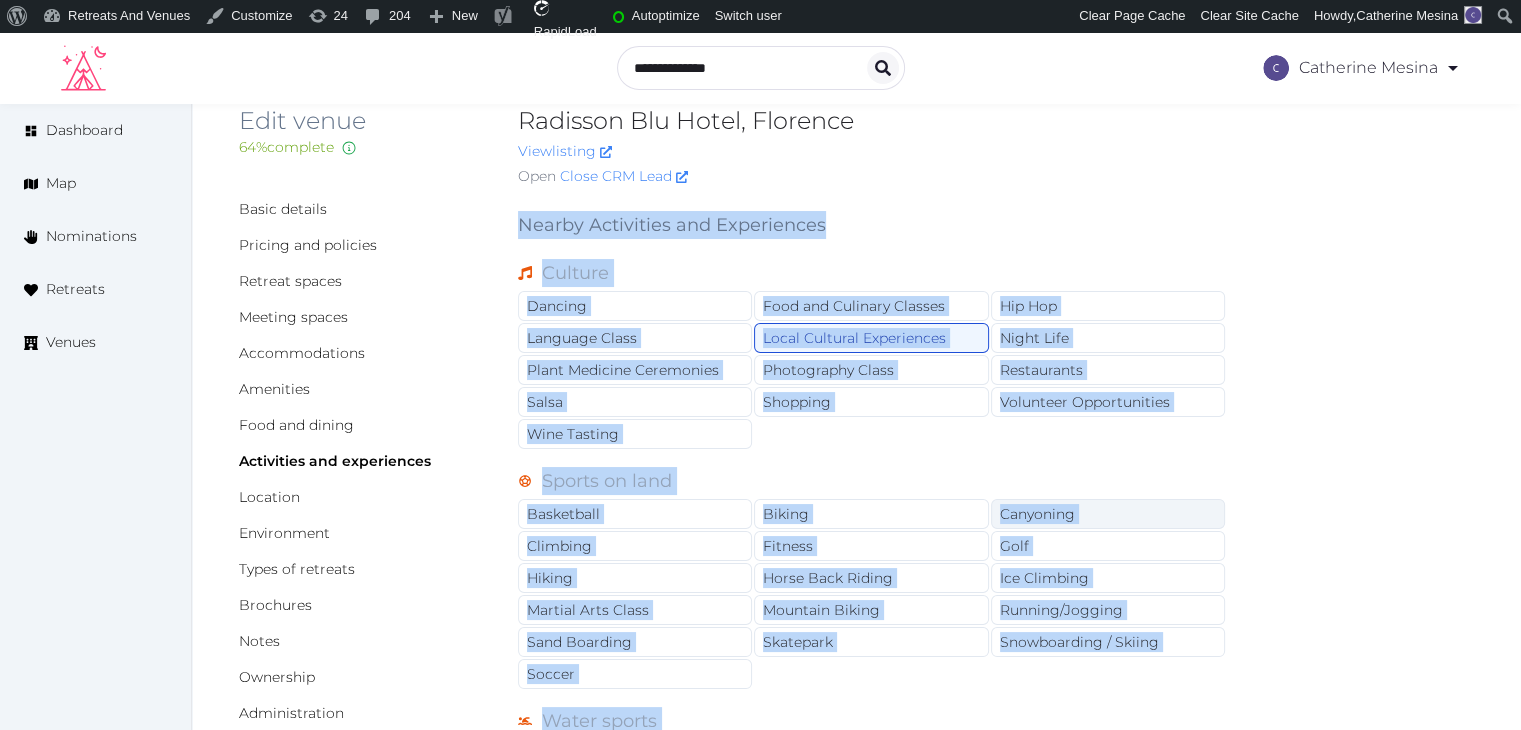 scroll, scrollTop: 0, scrollLeft: 0, axis: both 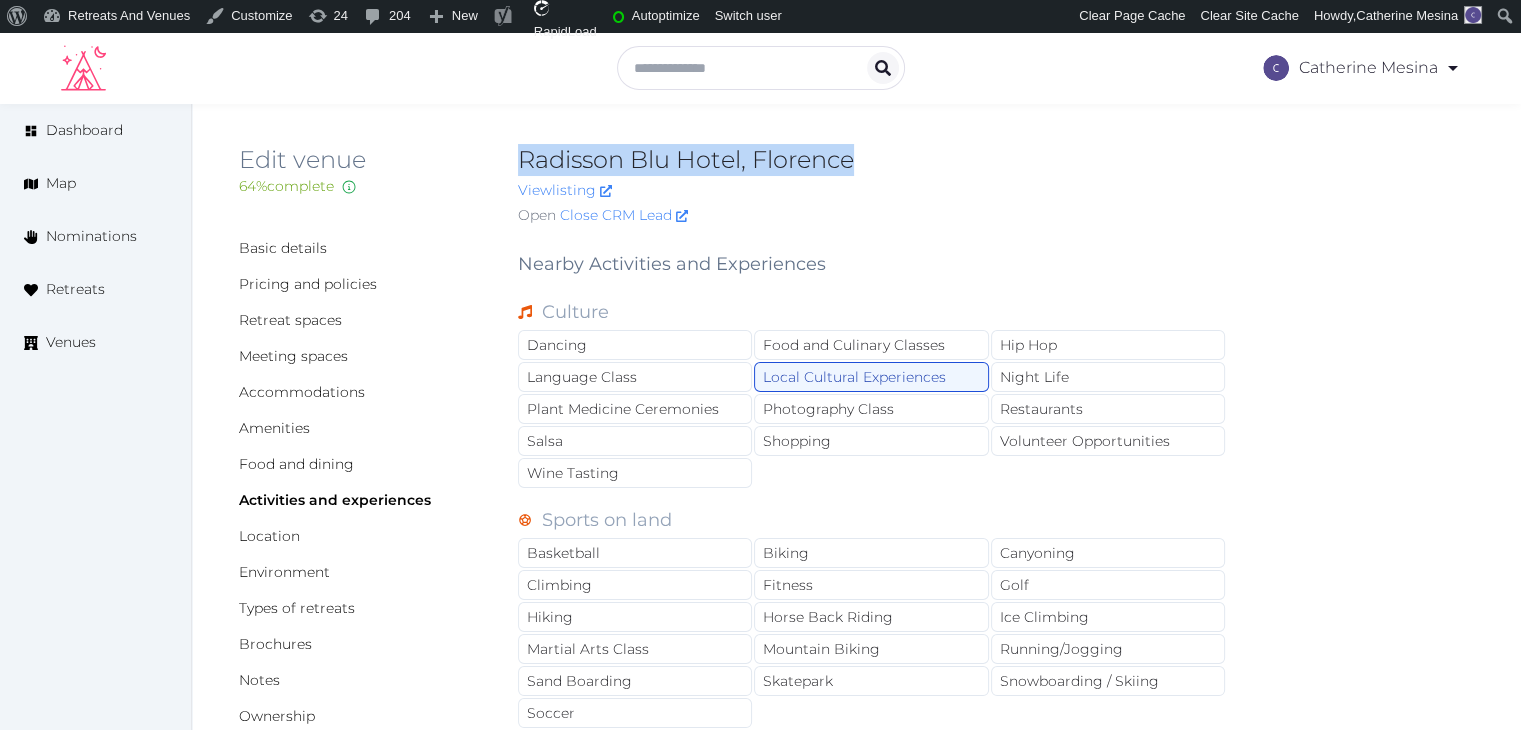 drag, startPoint x: 519, startPoint y: 156, endPoint x: 923, endPoint y: 148, distance: 404.0792 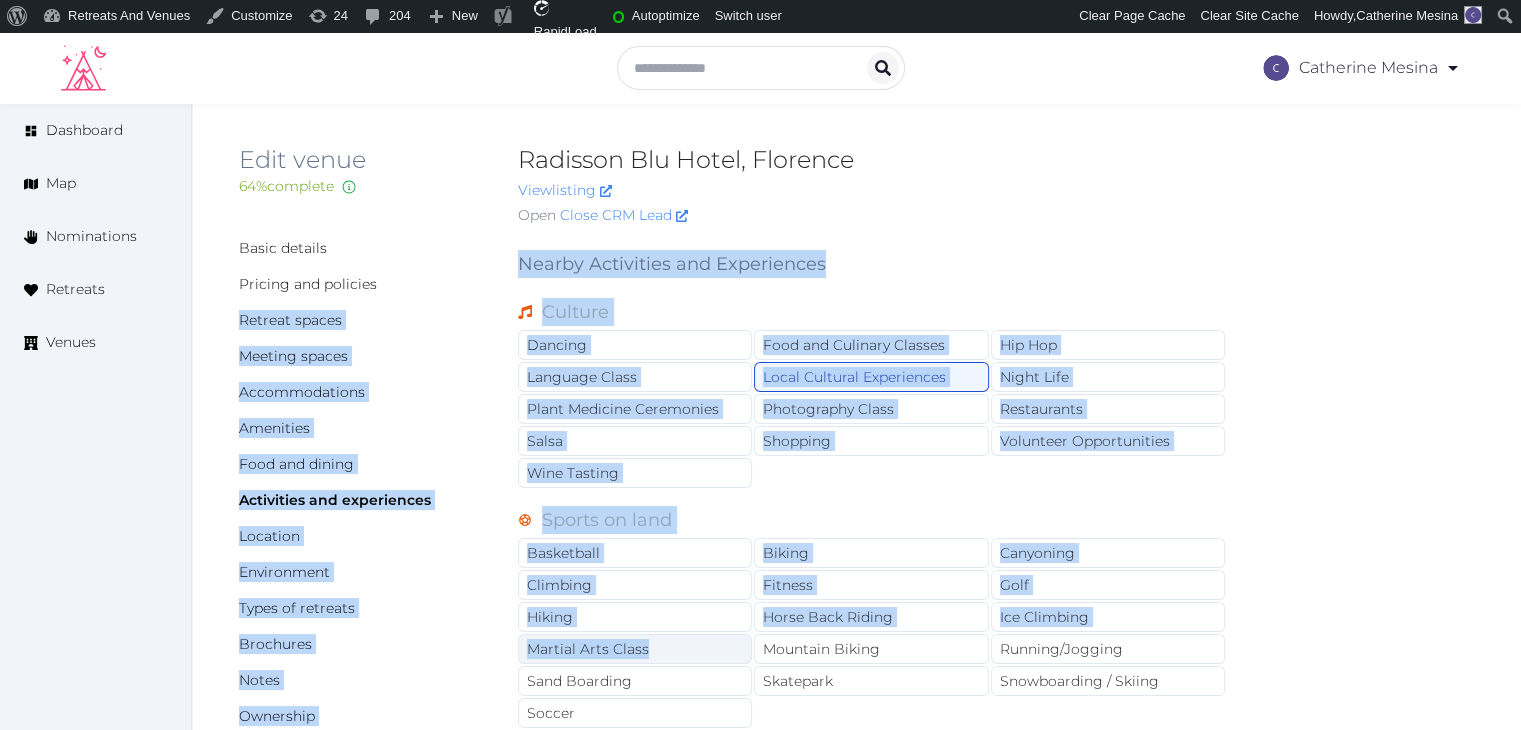 drag, startPoint x: 499, startPoint y: 269, endPoint x: 652, endPoint y: 640, distance: 401.31036 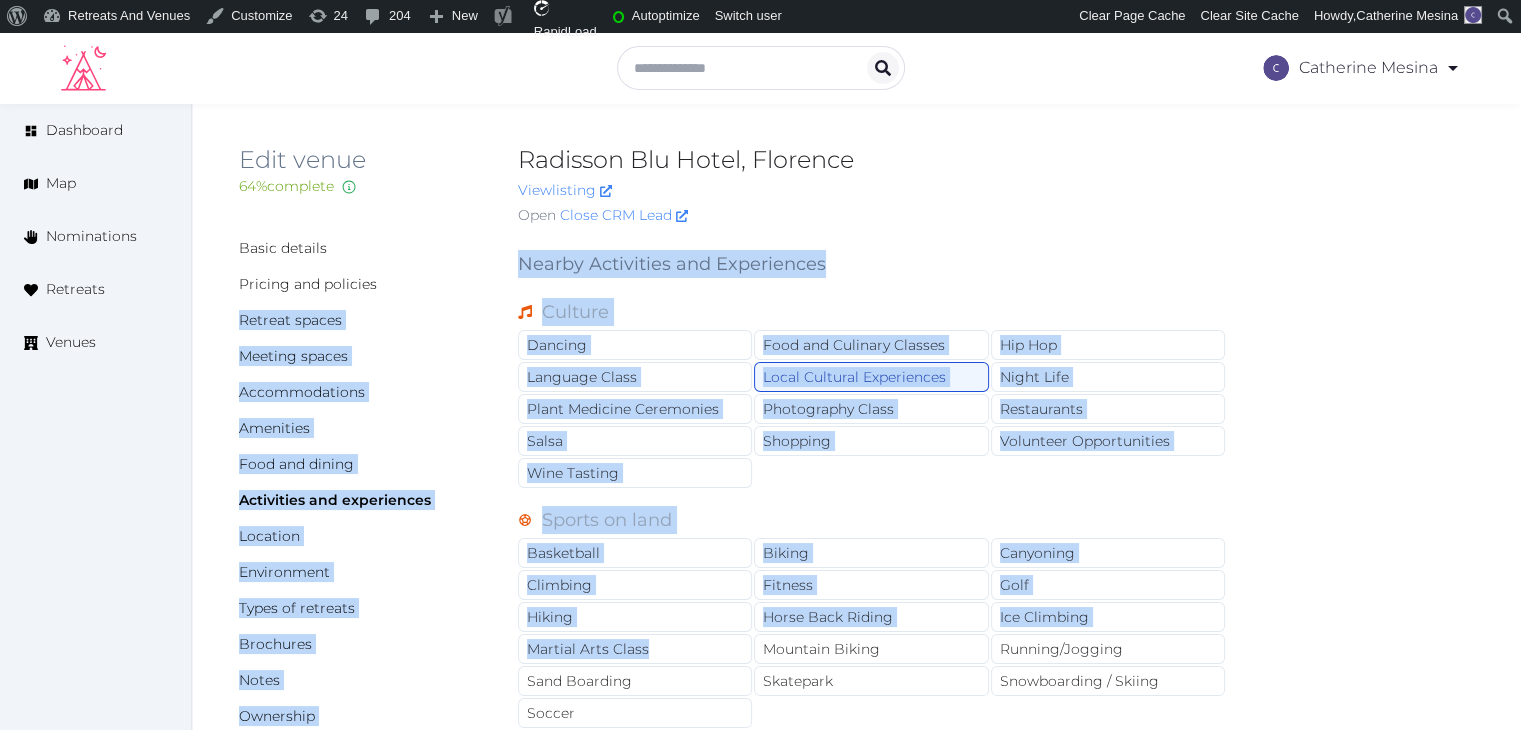click on "Culture Dancing Food and Culinary Classes Hip Hop Language Class Local Cultural Experiences Night Life Plant Medicine Ceremonies Photography Class Restaurants Salsa Shopping Volunteer Opportunities Wine Tasting Sports on land Basketball Biking Canyoning Climbing Fitness Golf Hiking Horse Back Riding Ice Climbing Martial Arts Class Mountain Biking Running/Jogging Sand Boarding Skatepark Snowboarding / Skiing Soccer Water sports Canoeing / Kayaking Free Diving Kite Boarding Paddle Boarding Sailing Scuba Diving Surfing Swimming Watersports Whitewater Rafting / Kayaking Tours and sightseeing Cave Tours Bird Watching Boat Rentals Boat Tours Coffee Farm Tours Educational Tours Historic Sites Hot Air Balloons Island Tours Safari Walking Tour Waterfalls Wildlife Viewing Relaxation Beach Cold Water Exposure Farming Gardening Massage Painting Permaculture Yoga Personal development Journaling Meditation Personal Development Religious Activities Writing" at bounding box center (872, 826) 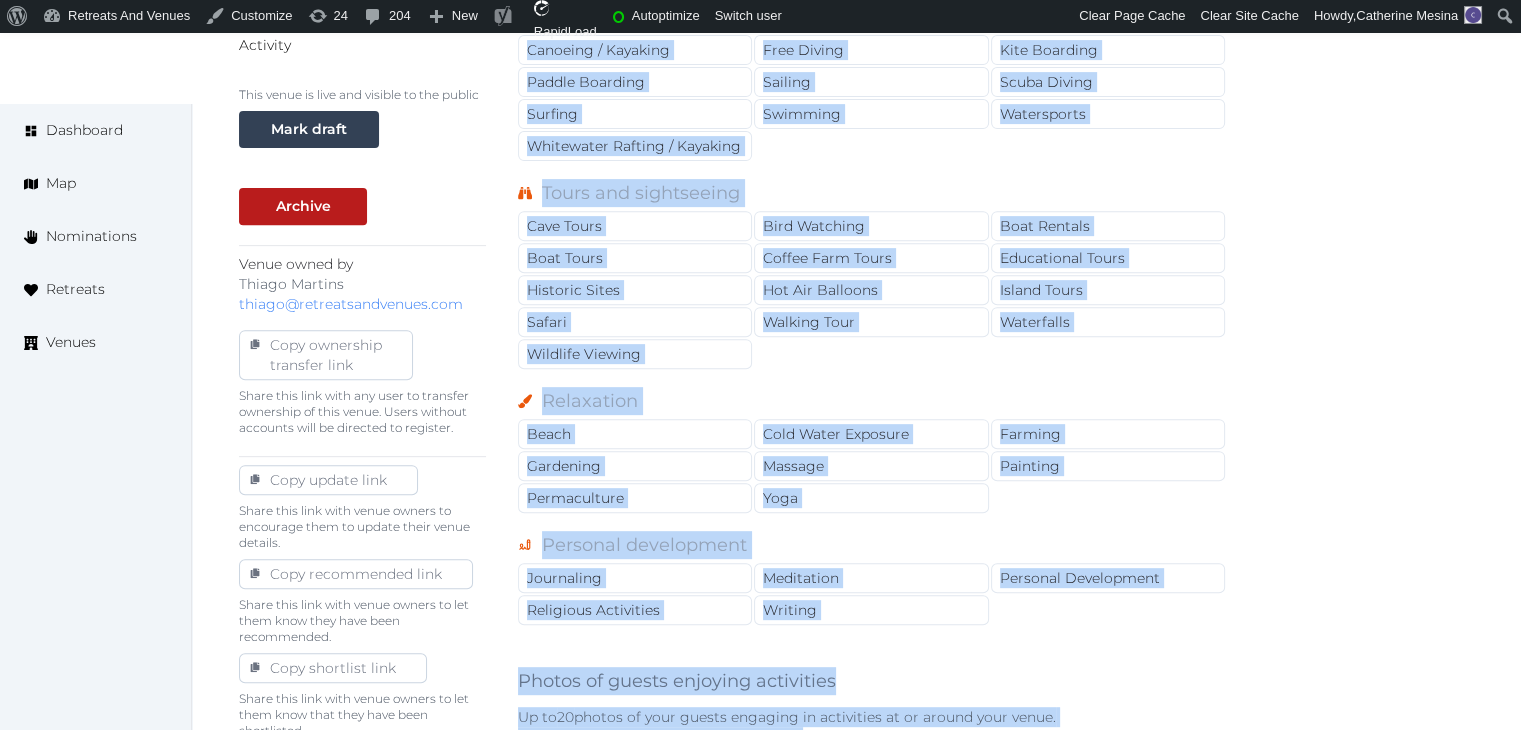 scroll, scrollTop: 919, scrollLeft: 0, axis: vertical 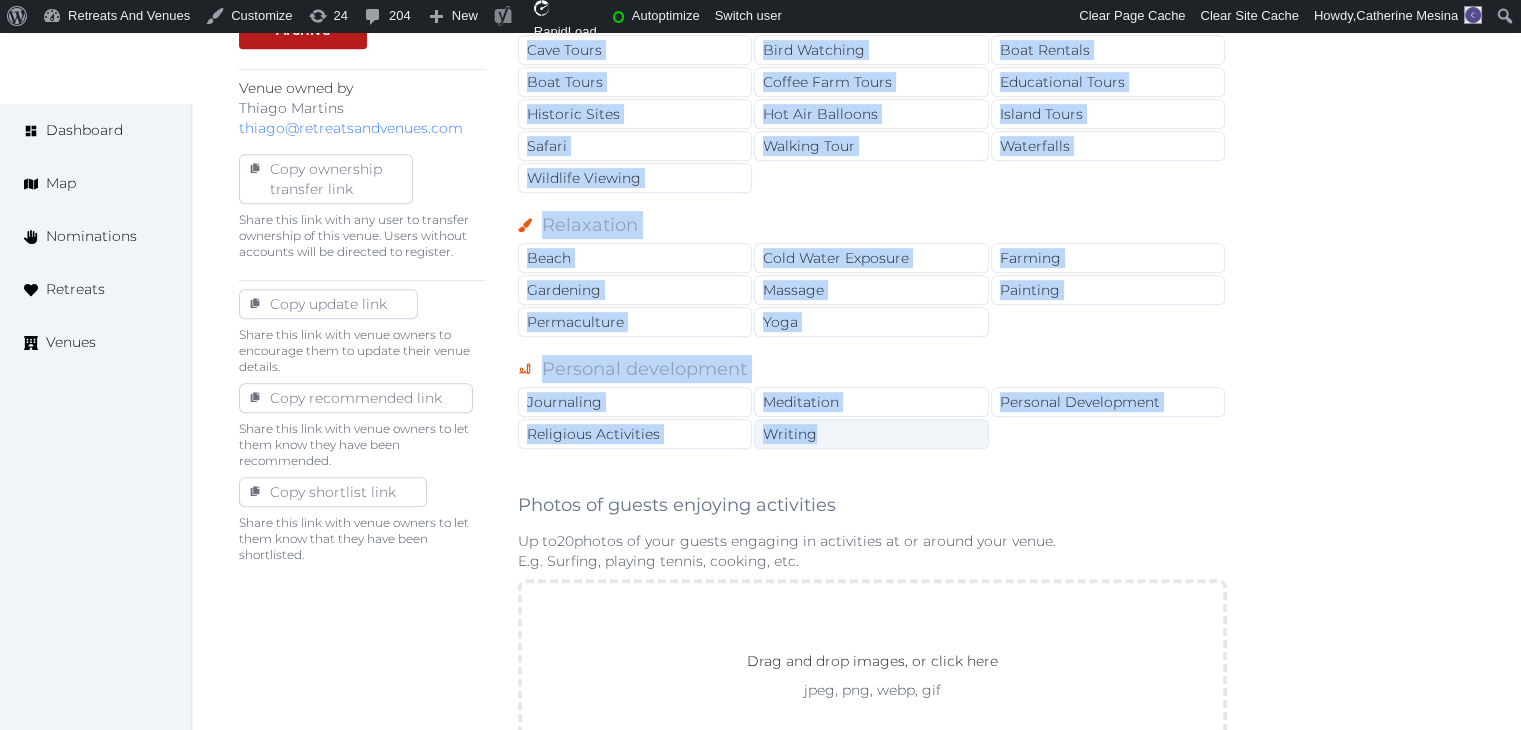 drag, startPoint x: 520, startPoint y: 261, endPoint x: 870, endPoint y: 425, distance: 386.5178 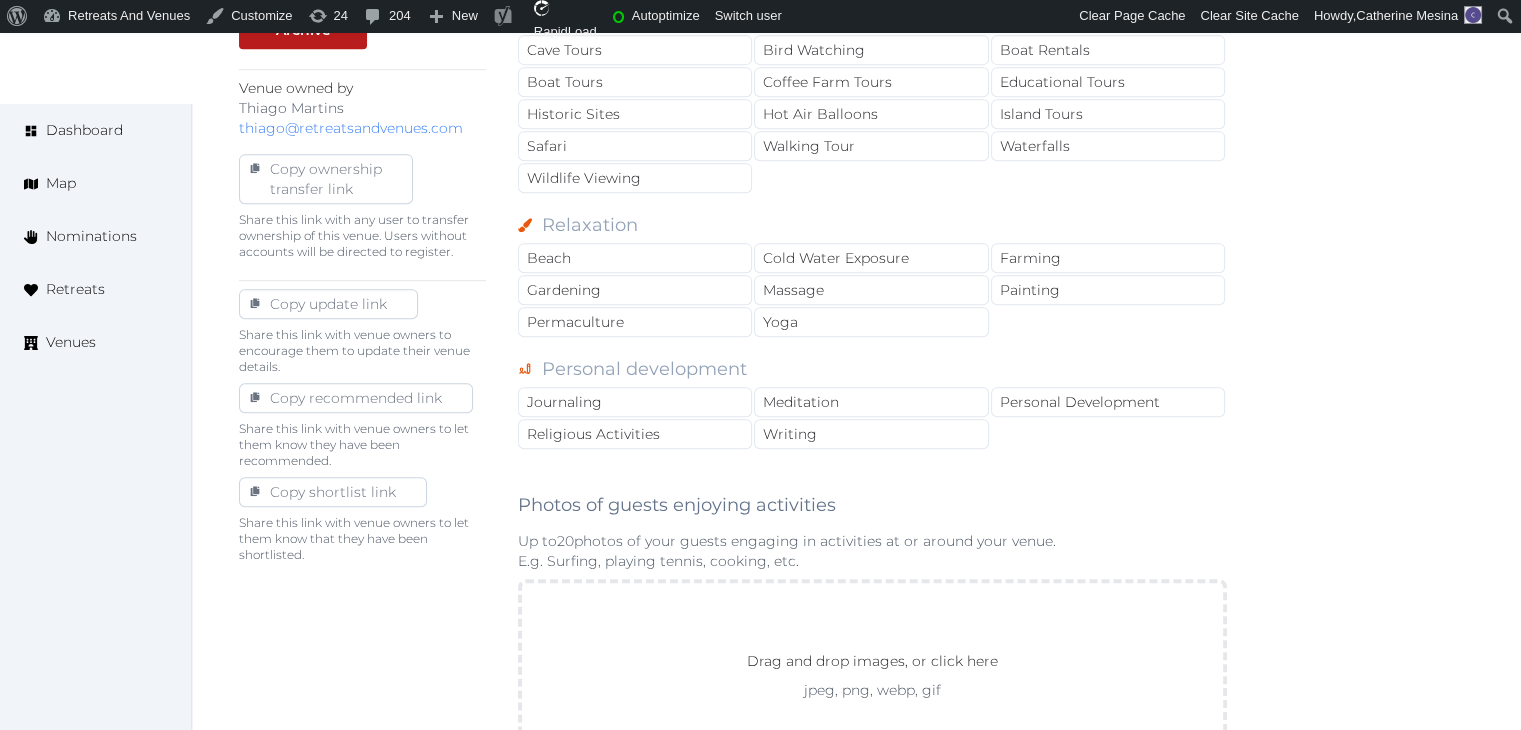 click on "Basic details Pricing and policies Retreat spaces Meeting spaces Accommodations Amenities Food and dining Activities and experiences Location Environment Types of retreats Brochures Notes Ownership Administration Activity This venue is live and visible to the public Mark draft Archive Venue owned by [FIRST] [LAST] [EMAIL] Copy ownership transfer link Share this link with any user to transfer ownership of this venue. Users without accounts will be directed to register. Copy update link Share this link with venue owners to encourage them to update their venue details. Copy recommended link Share this link with venue owners to let them know they have been recommended. Copy shortlist link Share this link with venue owners to let them know that they have been shortlisted. Nearby Activities and Experiences Culture Dancing Food and Culinary Classes Hip Hop Language Class Local Cultural Experiences Night Life Plant Medicine Ceremonies Photography Class Restaurants Salsa Shopping Wine Tasting Golf" at bounding box center [856, 303] 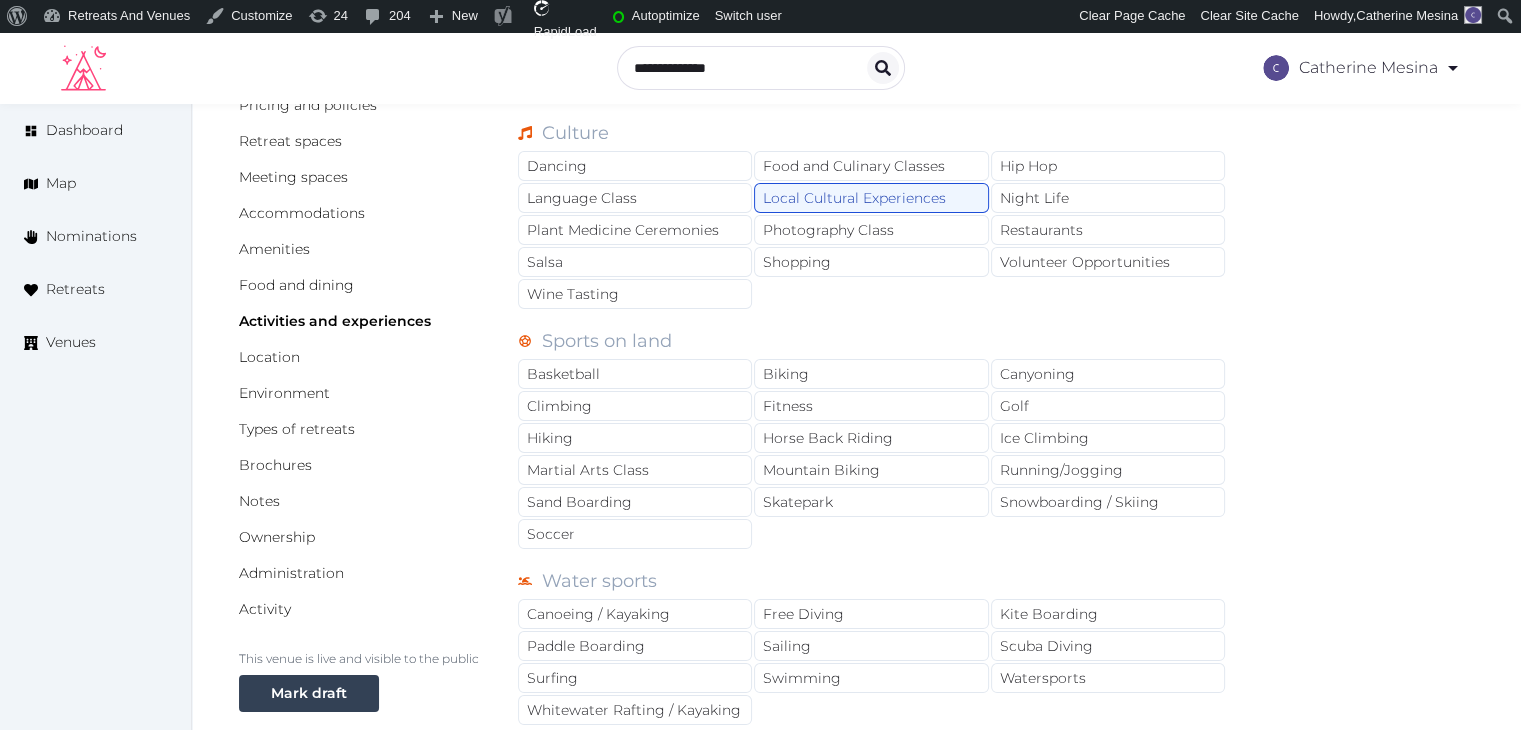 scroll, scrollTop: 0, scrollLeft: 0, axis: both 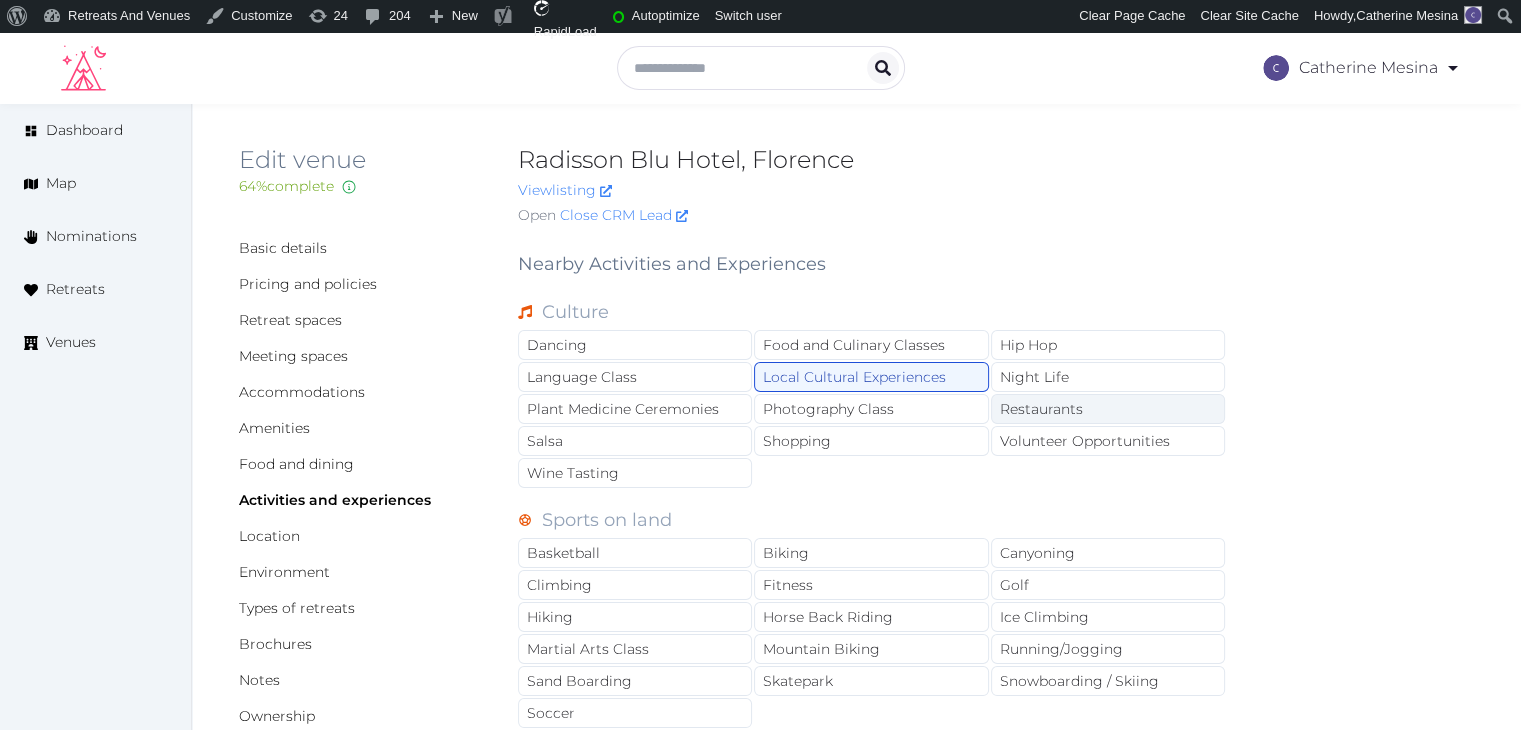click on "Restaurants" at bounding box center [1108, 409] 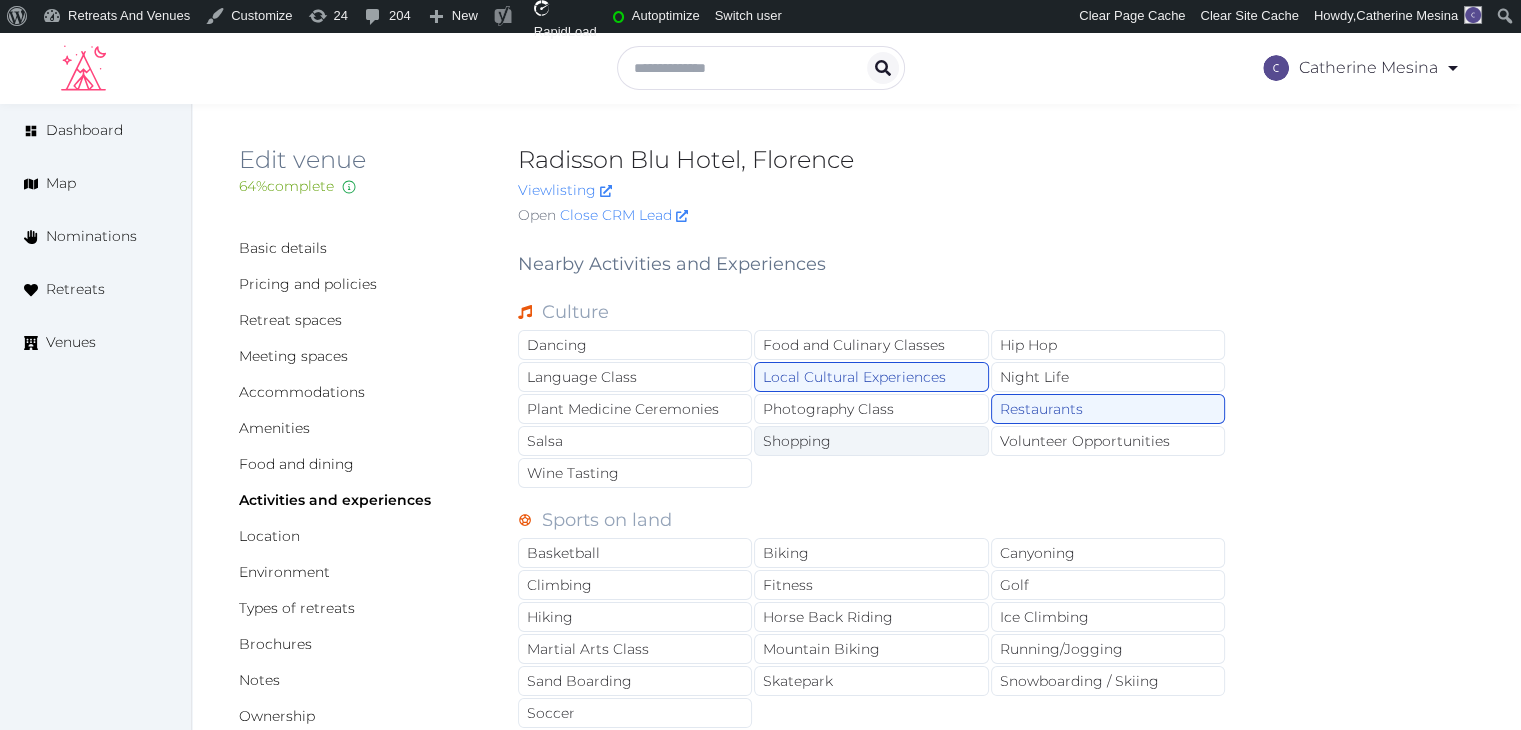 click on "Shopping" at bounding box center [871, 441] 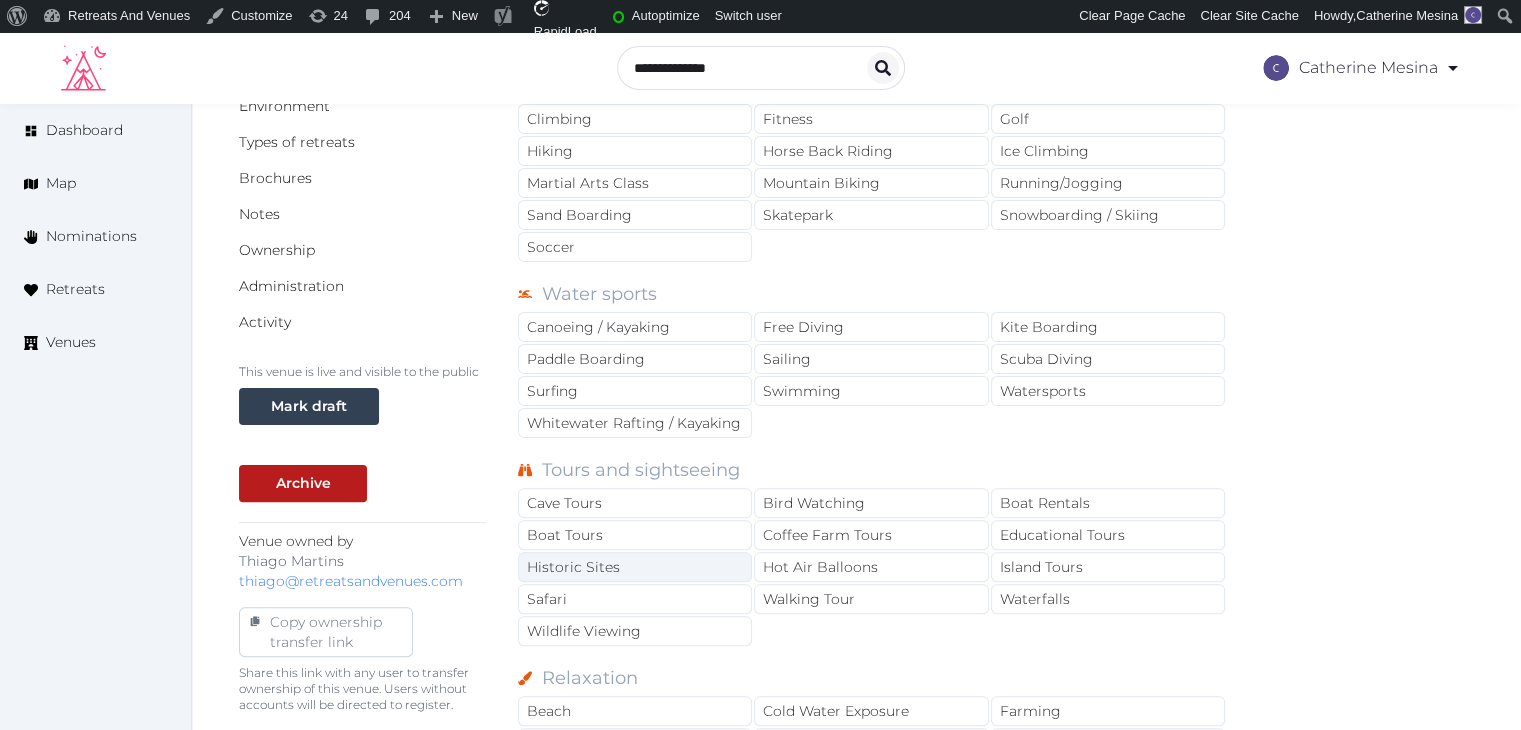 scroll, scrollTop: 500, scrollLeft: 0, axis: vertical 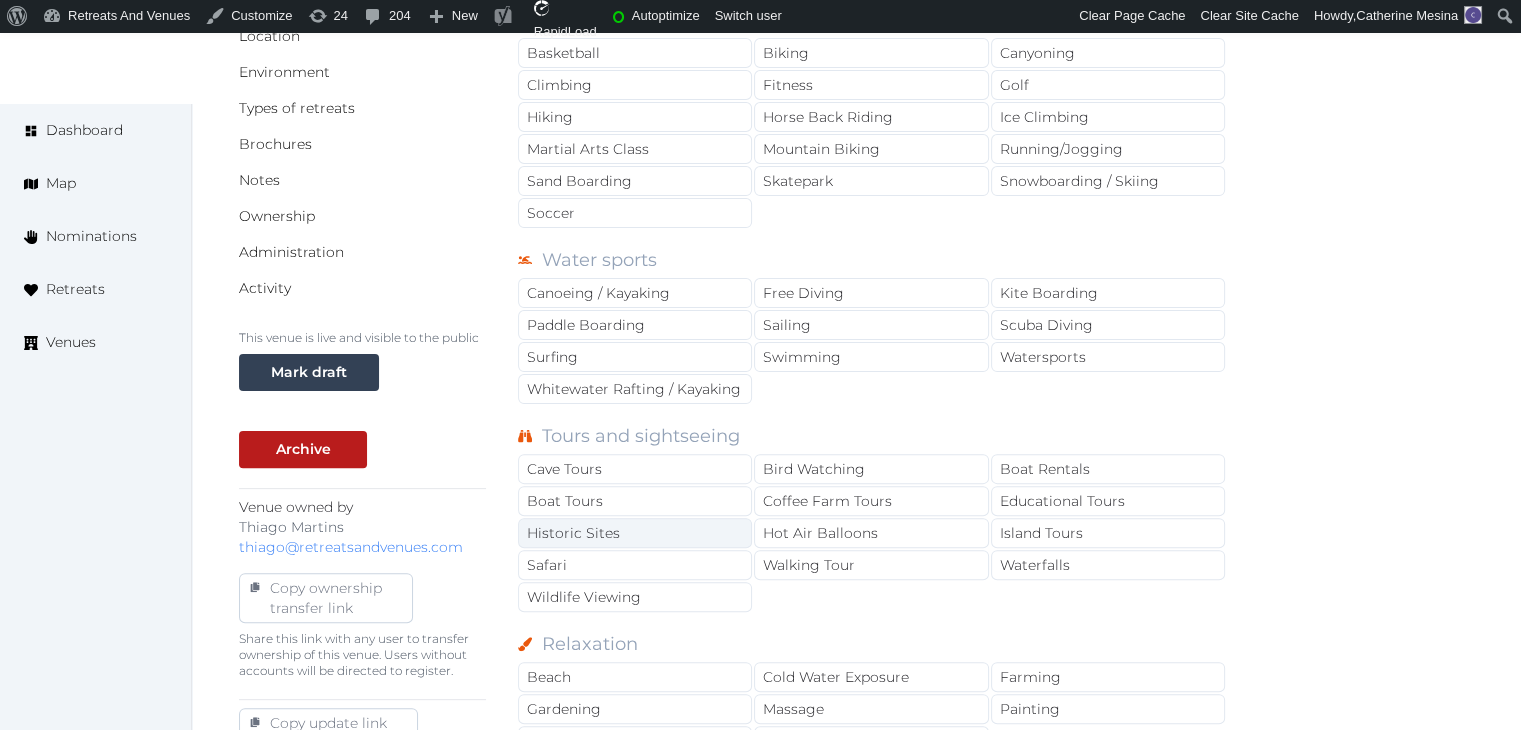 click on "Historic Sites" at bounding box center [635, 533] 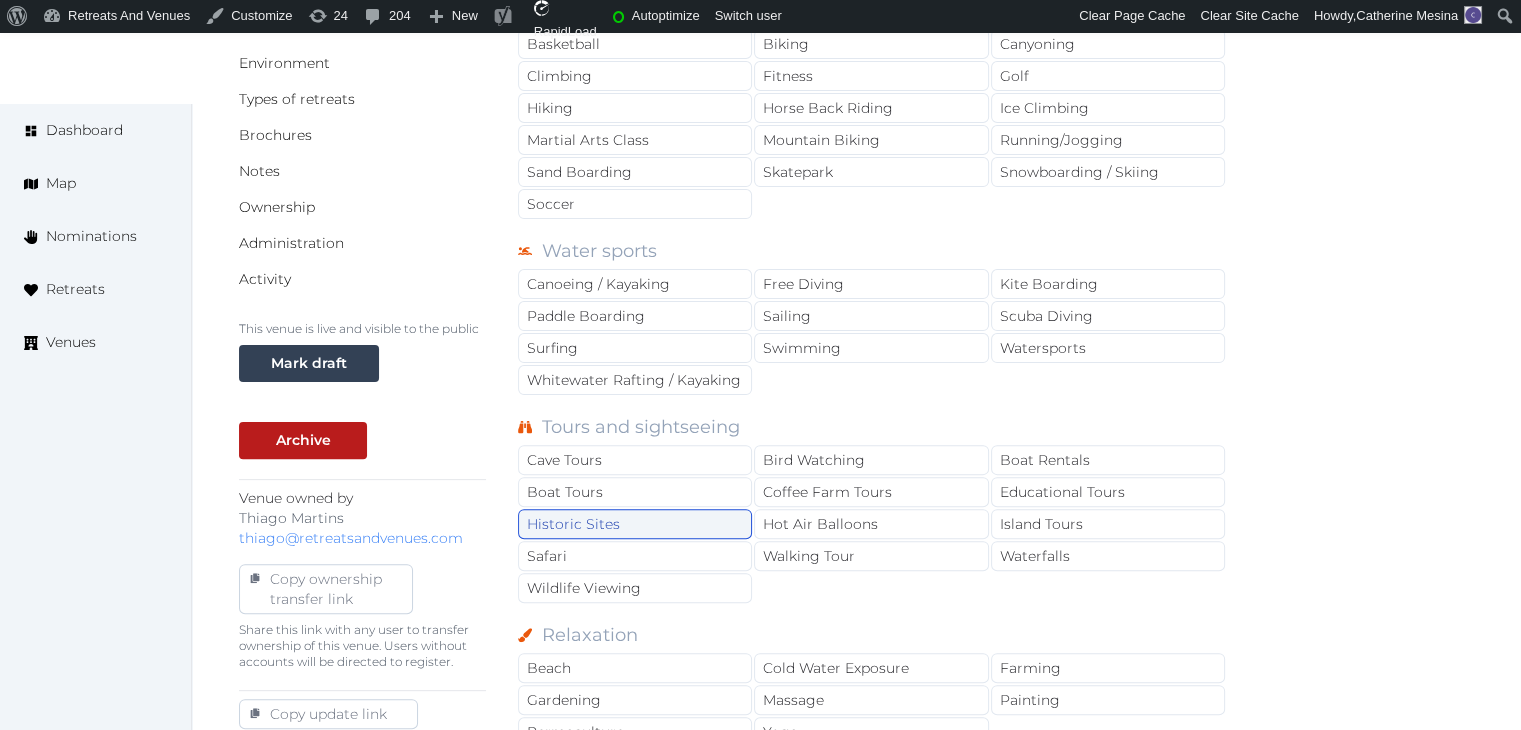 scroll, scrollTop: 500, scrollLeft: 0, axis: vertical 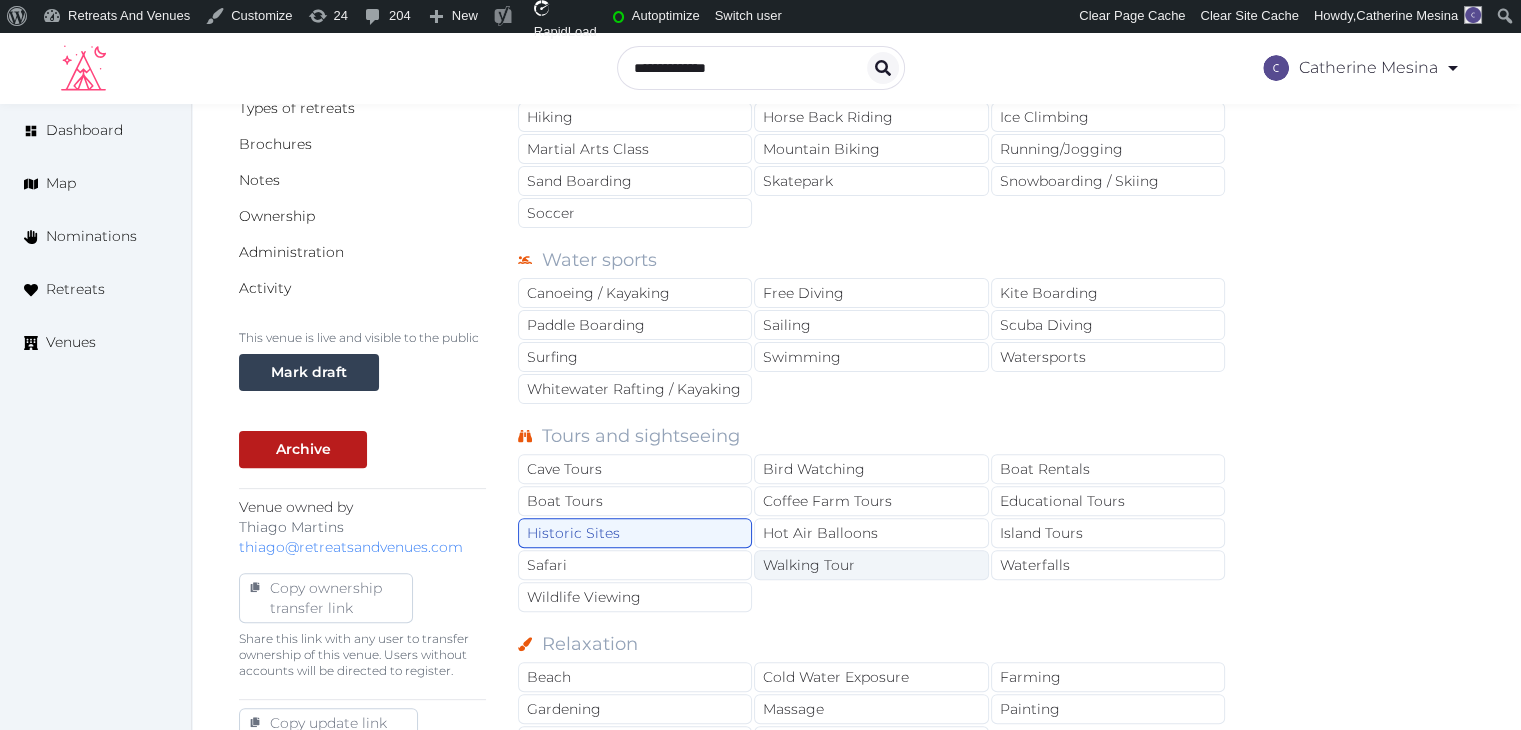 click on "Walking Tour" at bounding box center [871, 565] 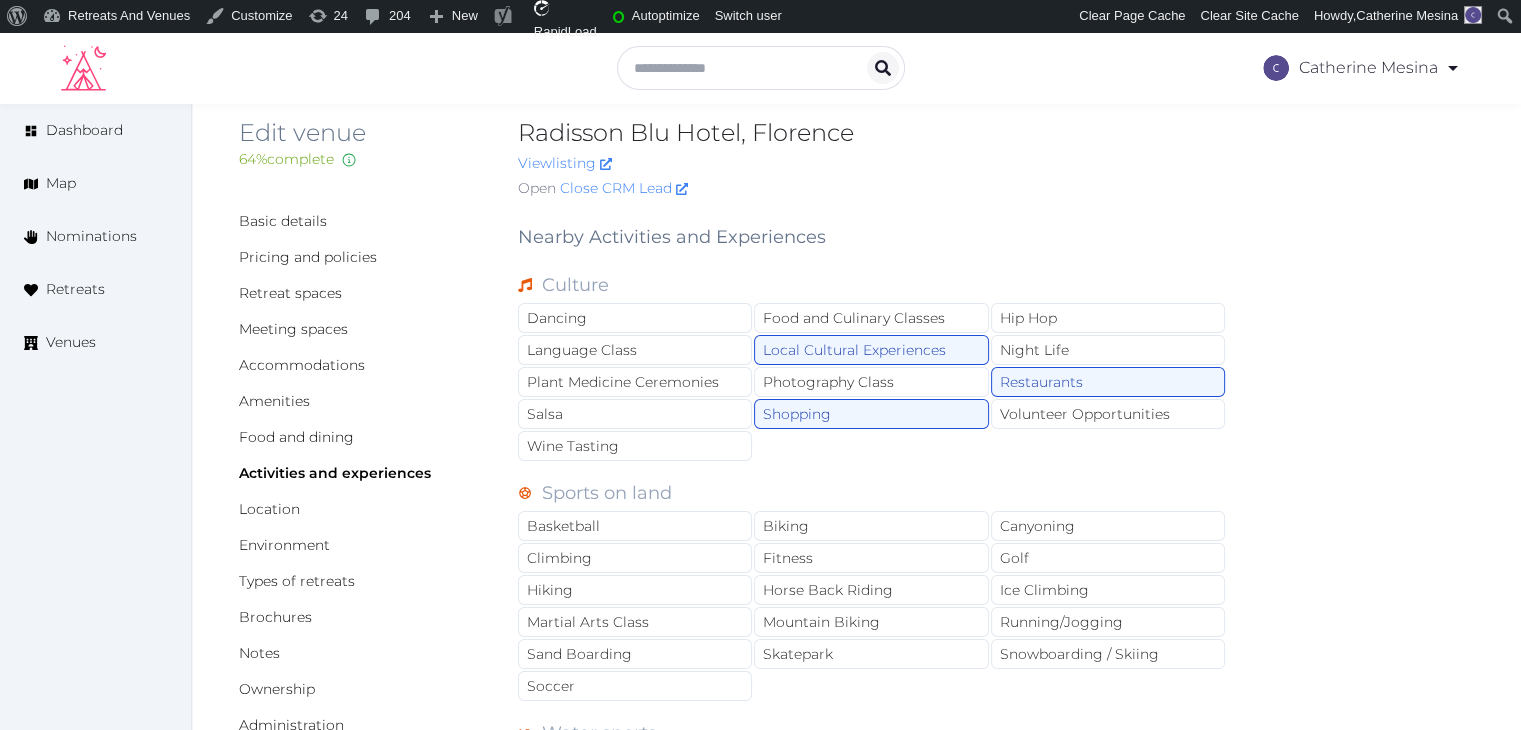scroll, scrollTop: 0, scrollLeft: 0, axis: both 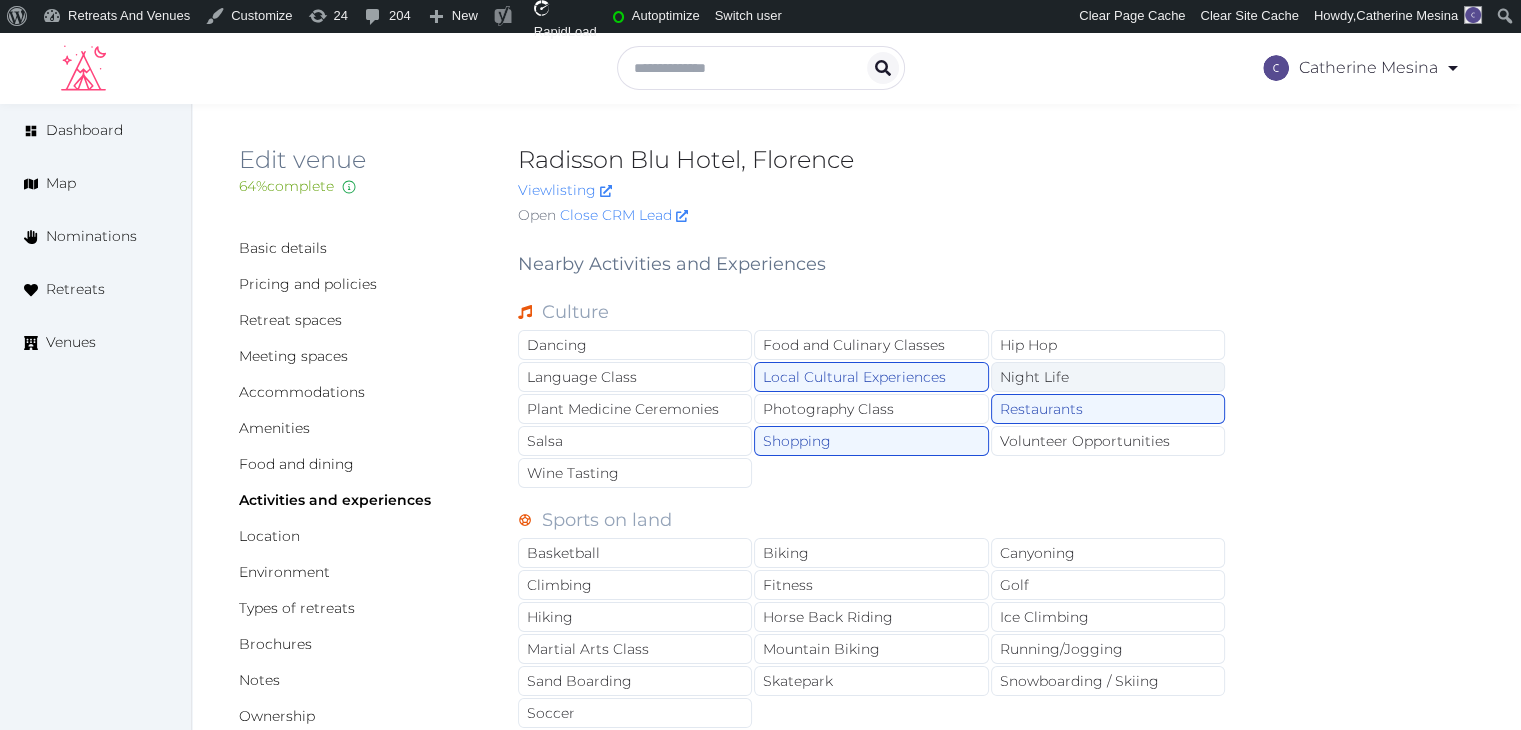 click on "Night Life" at bounding box center (1108, 377) 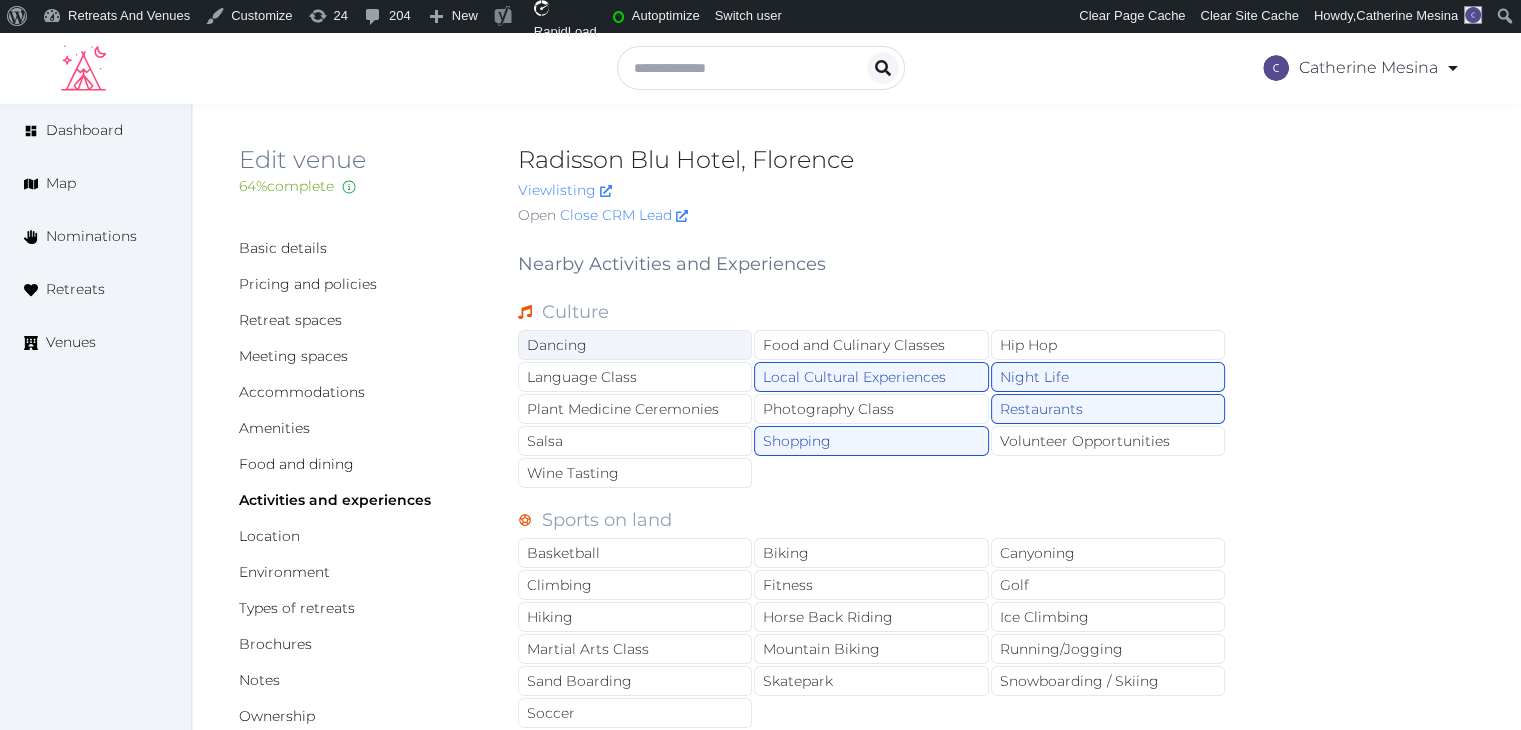 click on "Dancing" at bounding box center (635, 345) 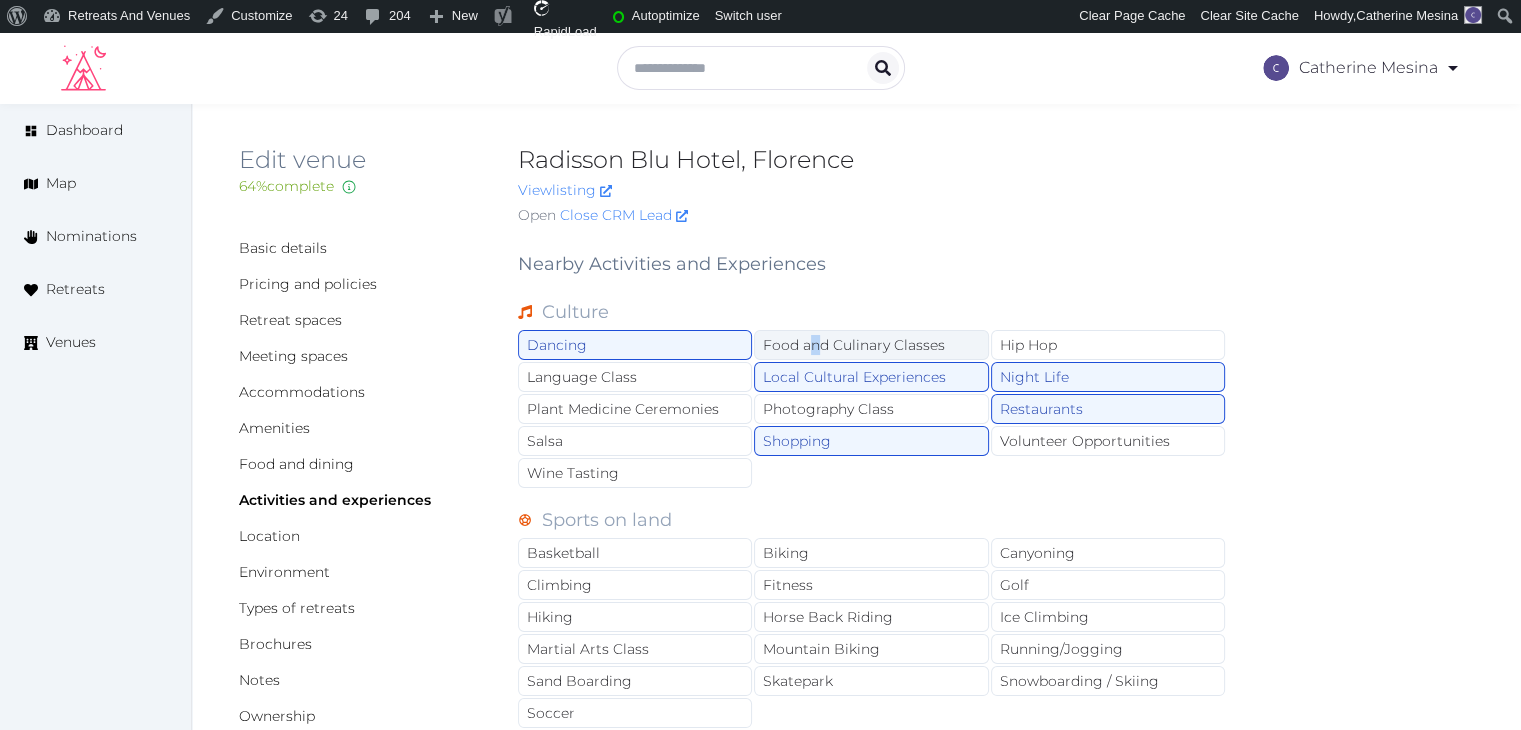 drag, startPoint x: 814, startPoint y: 331, endPoint x: 820, endPoint y: 346, distance: 16.155495 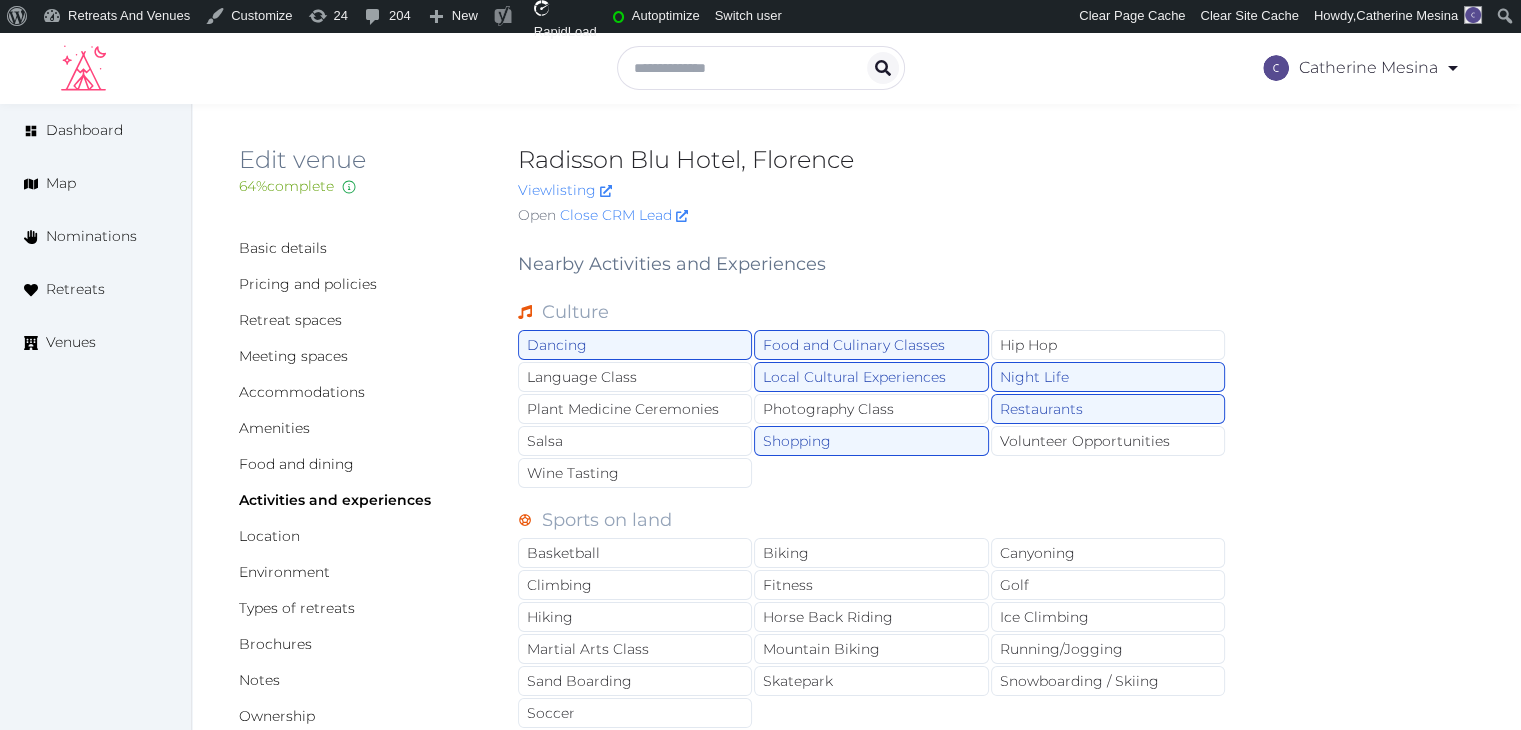 click on "Skip to toolbar About WordPress About WordPress Get Involved WordPress.org Documentation Support Feedback Retreats And Venues Dashboard View History Themes Widgets Menus Background Customize 24 24 updates available 204 204 Comments in moderation New Post Media Page Landing Page Template Listing Listing Type Product Order Wishlist Destination Fall Guides Typeform Submission User Role SEO Front-end SEO inspector  Beta SEO Tools Semrush Wincher Google trends How to Learn more SEO Improve your blog post Write better content Help SEO Settings General Settings Tools Premium RapidLoad Clear CSS/JS Optimizations Autoptimize CSS/ JS Cache Info 35% Size: 689.46 MB Files: 893 Clear CSS/ JS Cache Switch user ****** Recent Users Anna Kelly ( Customer - anna-3985 )    Mia C ( Customer - miaceralde-7371 )    Dana Salazar ( Concierge  - dana-2846 )     Vendor - hotel-bohinj    Chutima Kulvatada ( Customer - chutima.kulvatada )  Settings Search ****** Howdy,  Catherine Mesina Catherine Mesina catherinemesina Edit Profile" at bounding box center (760, 16) 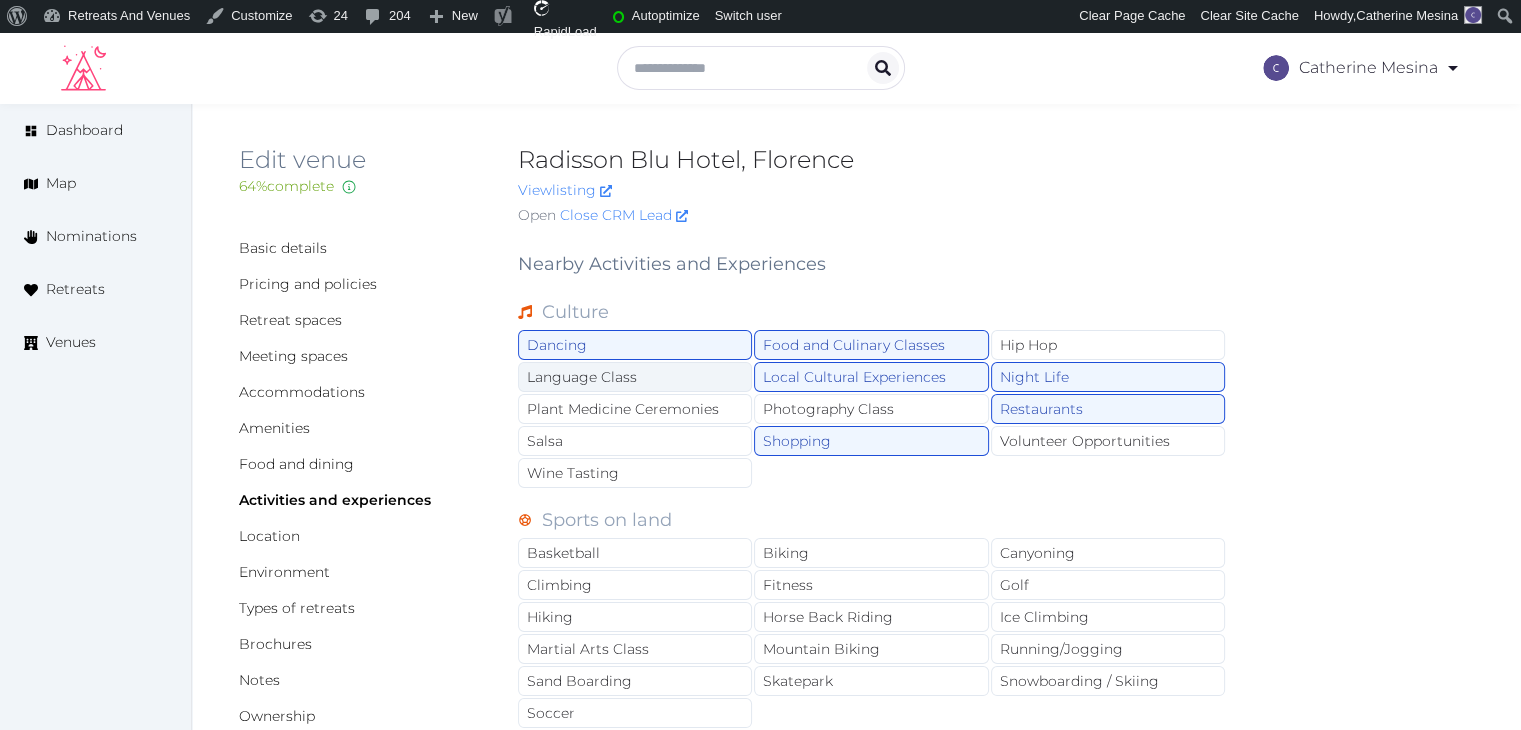 click on "Language Class" at bounding box center [635, 377] 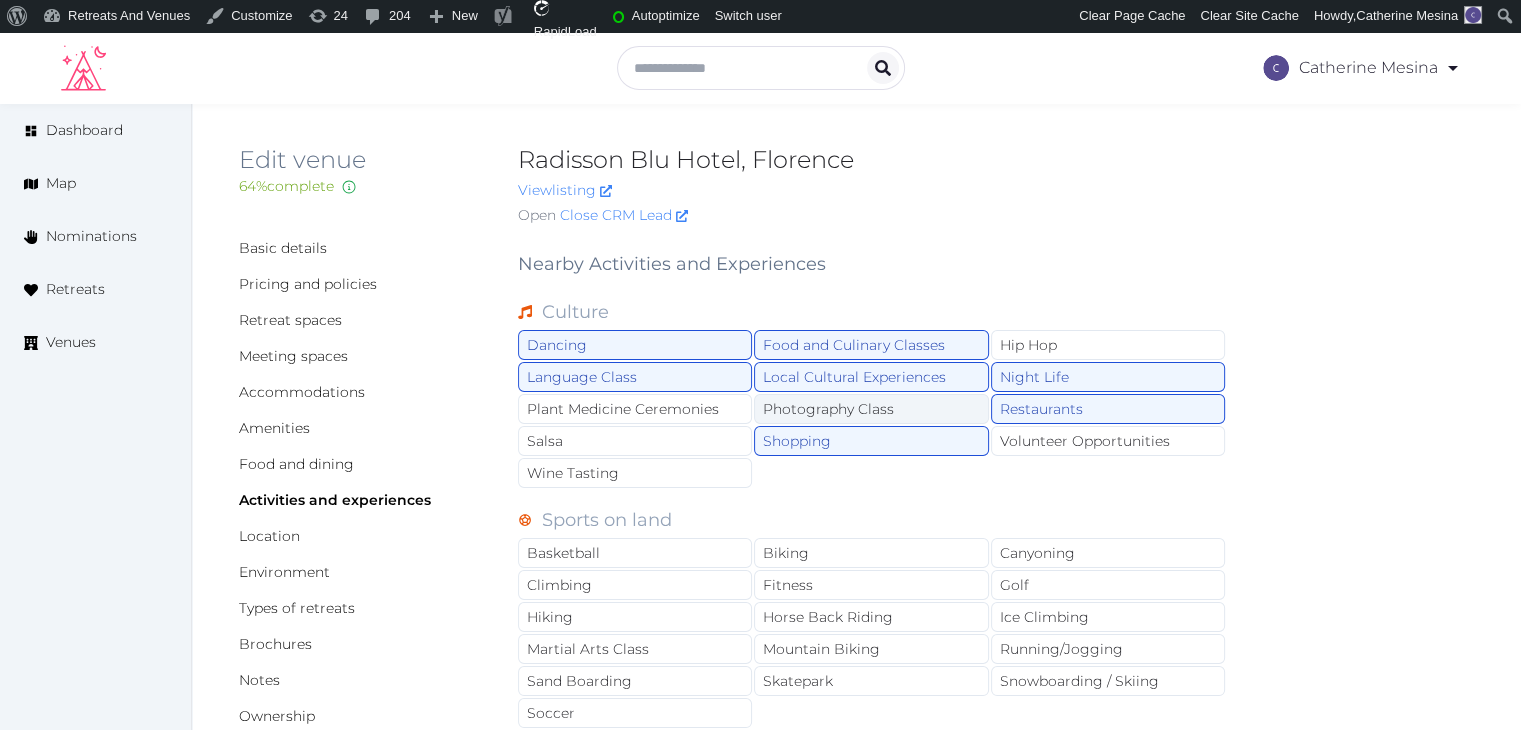 click on "Photography Class" at bounding box center [871, 409] 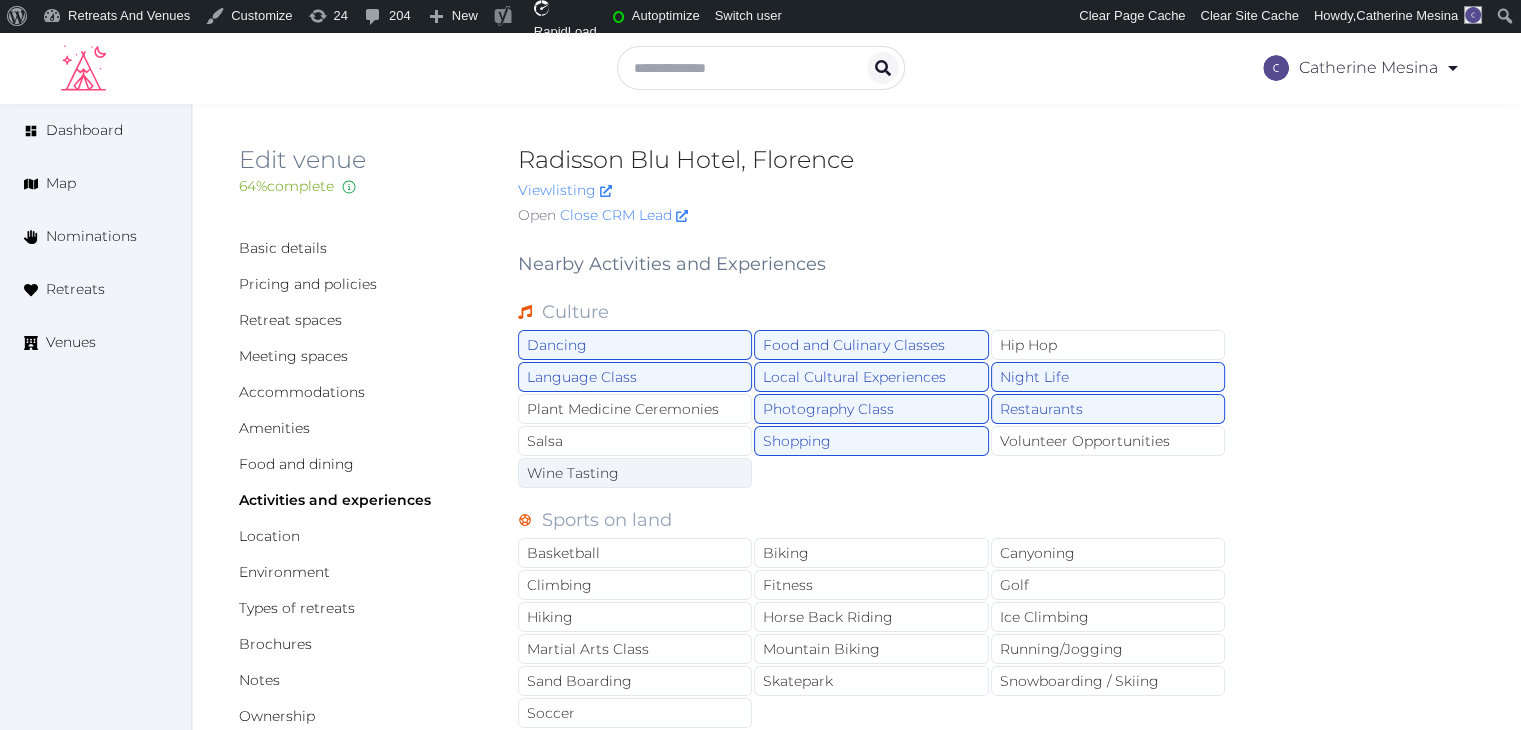 click on "Wine Tasting" at bounding box center (635, 473) 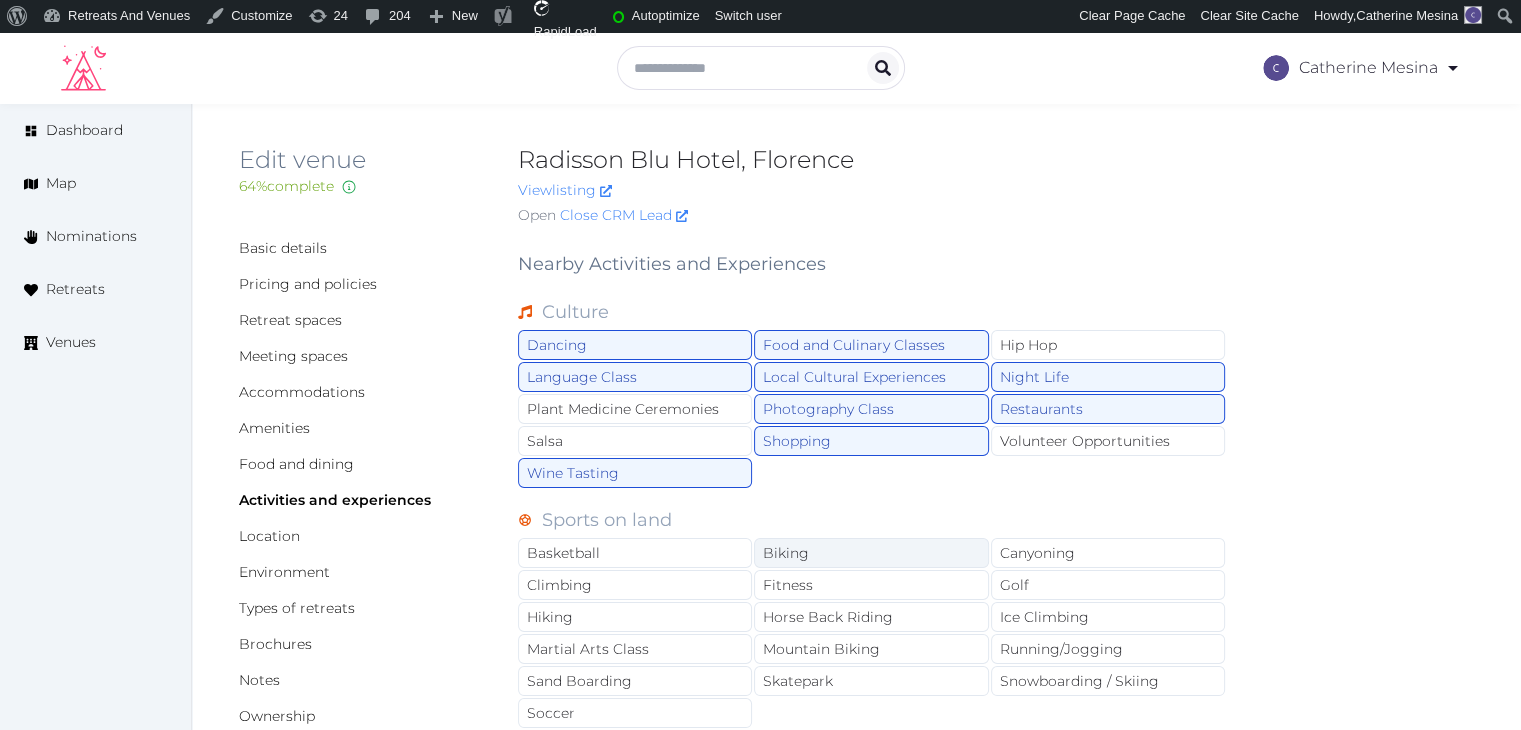 click on "Biking" at bounding box center (871, 553) 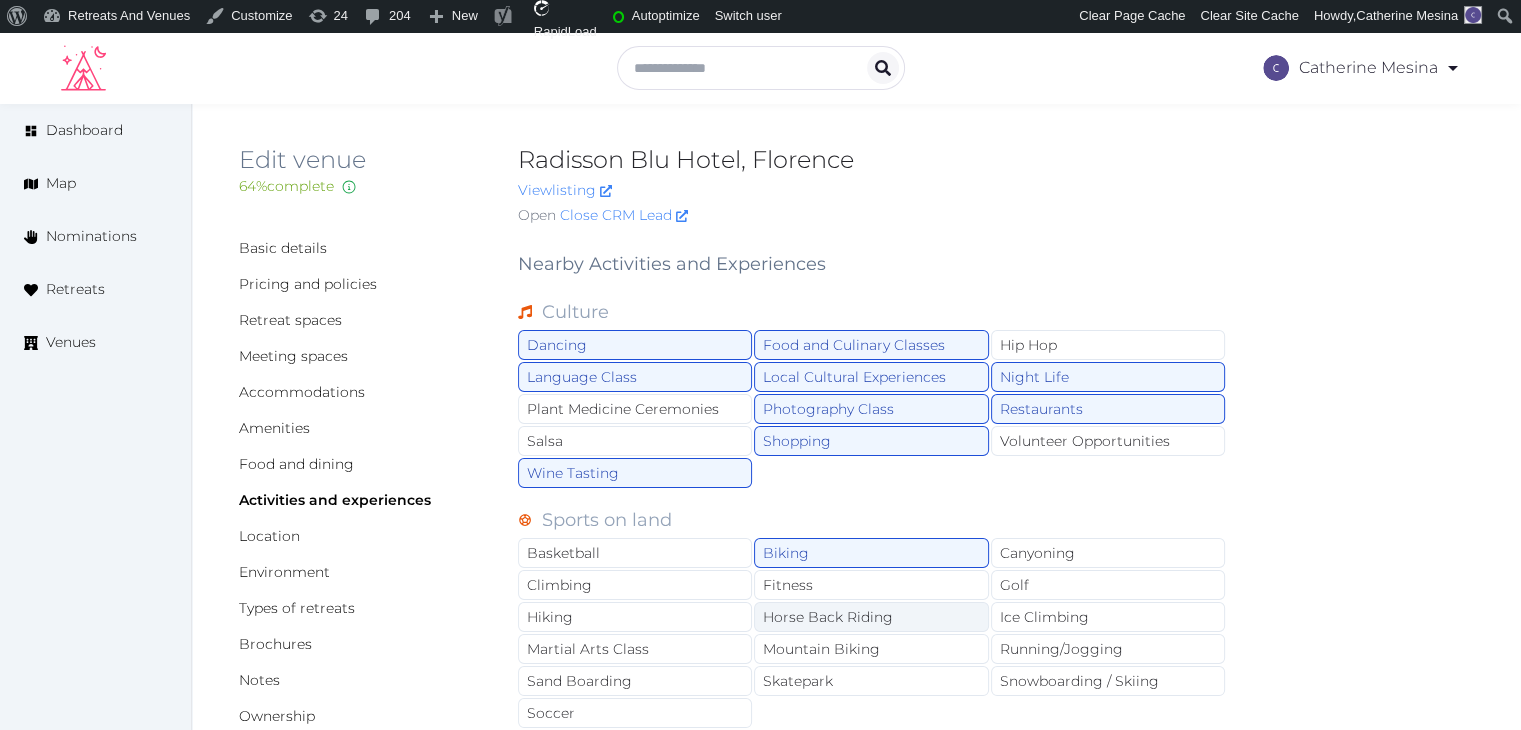 click on "Horse Back Riding" at bounding box center (871, 617) 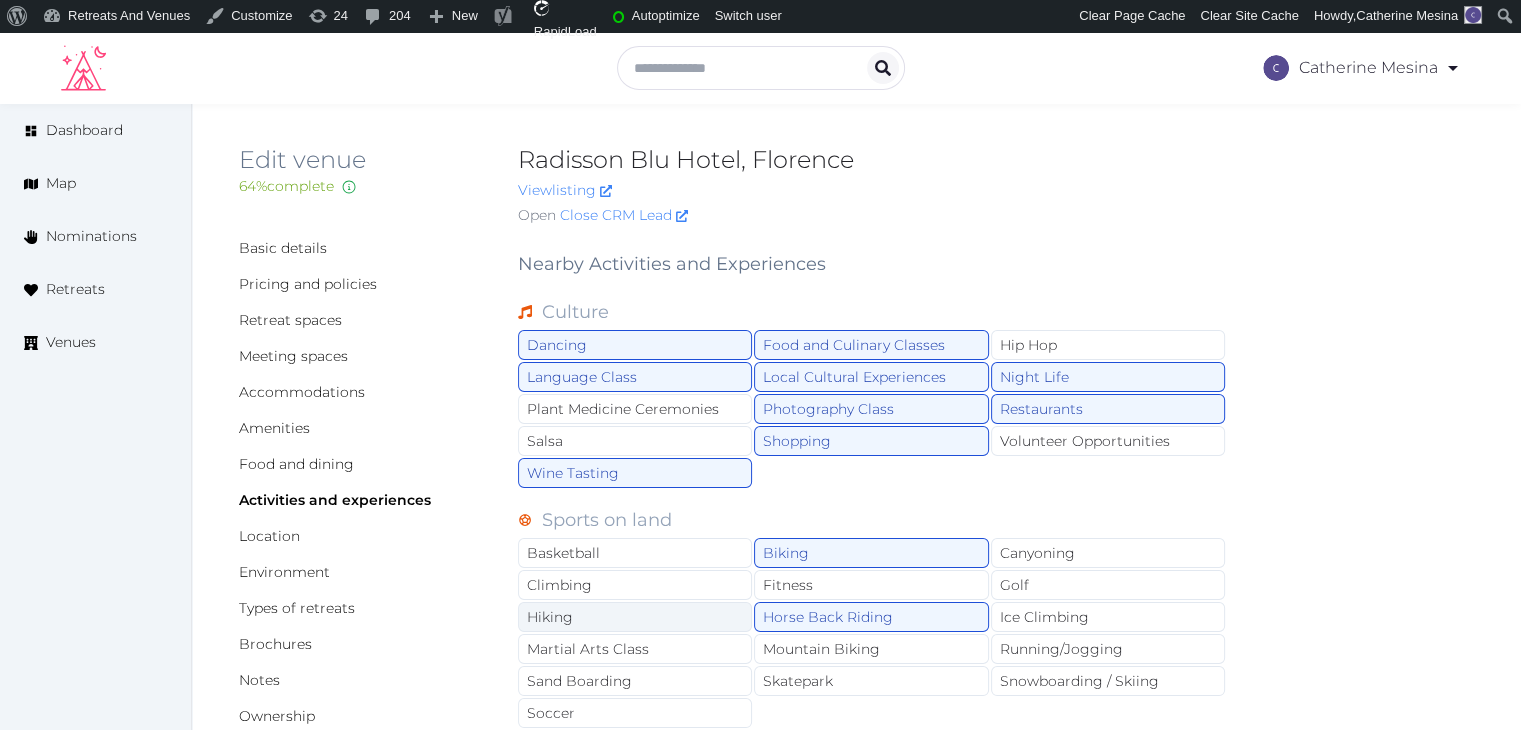 click on "Hiking" at bounding box center (635, 617) 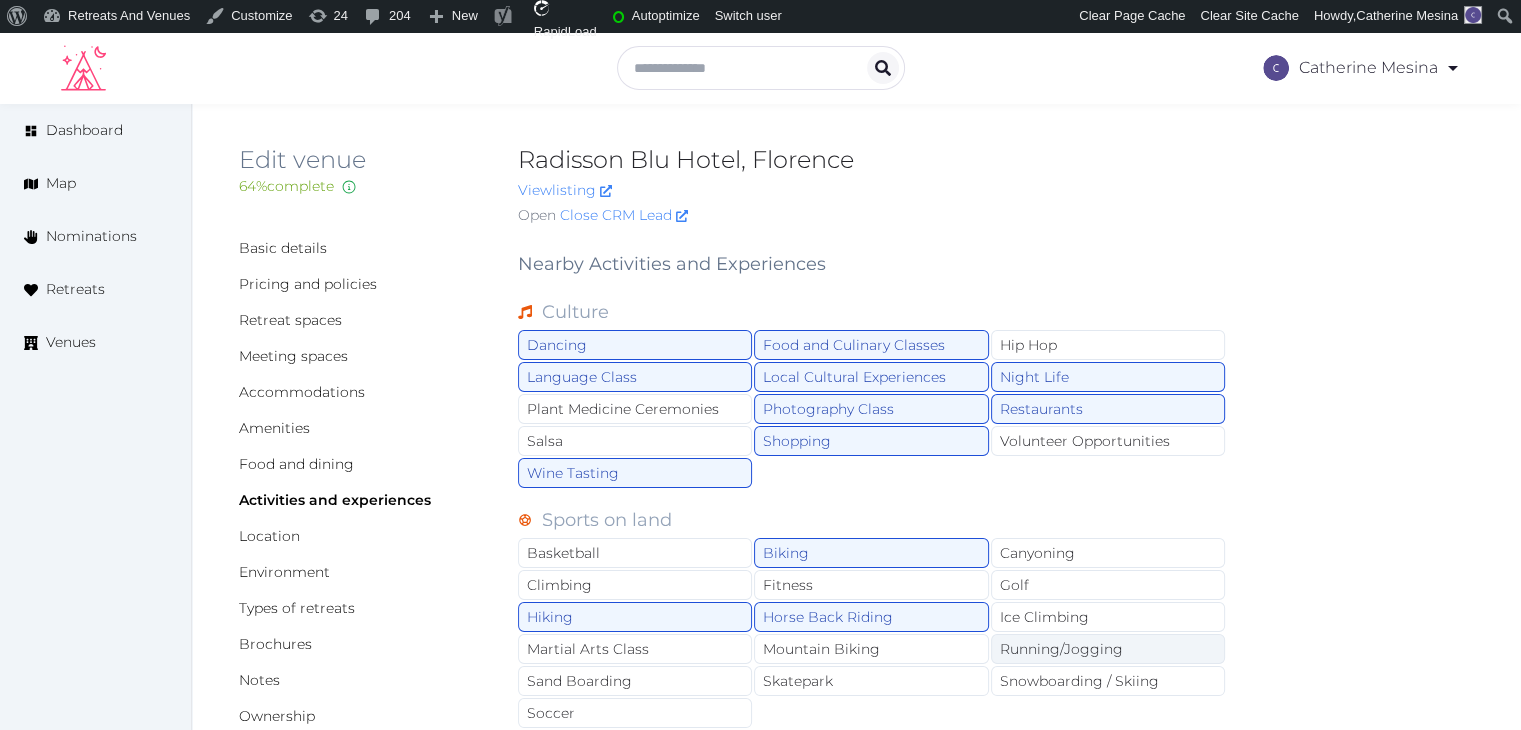 click on "Running/Jogging" at bounding box center (1108, 649) 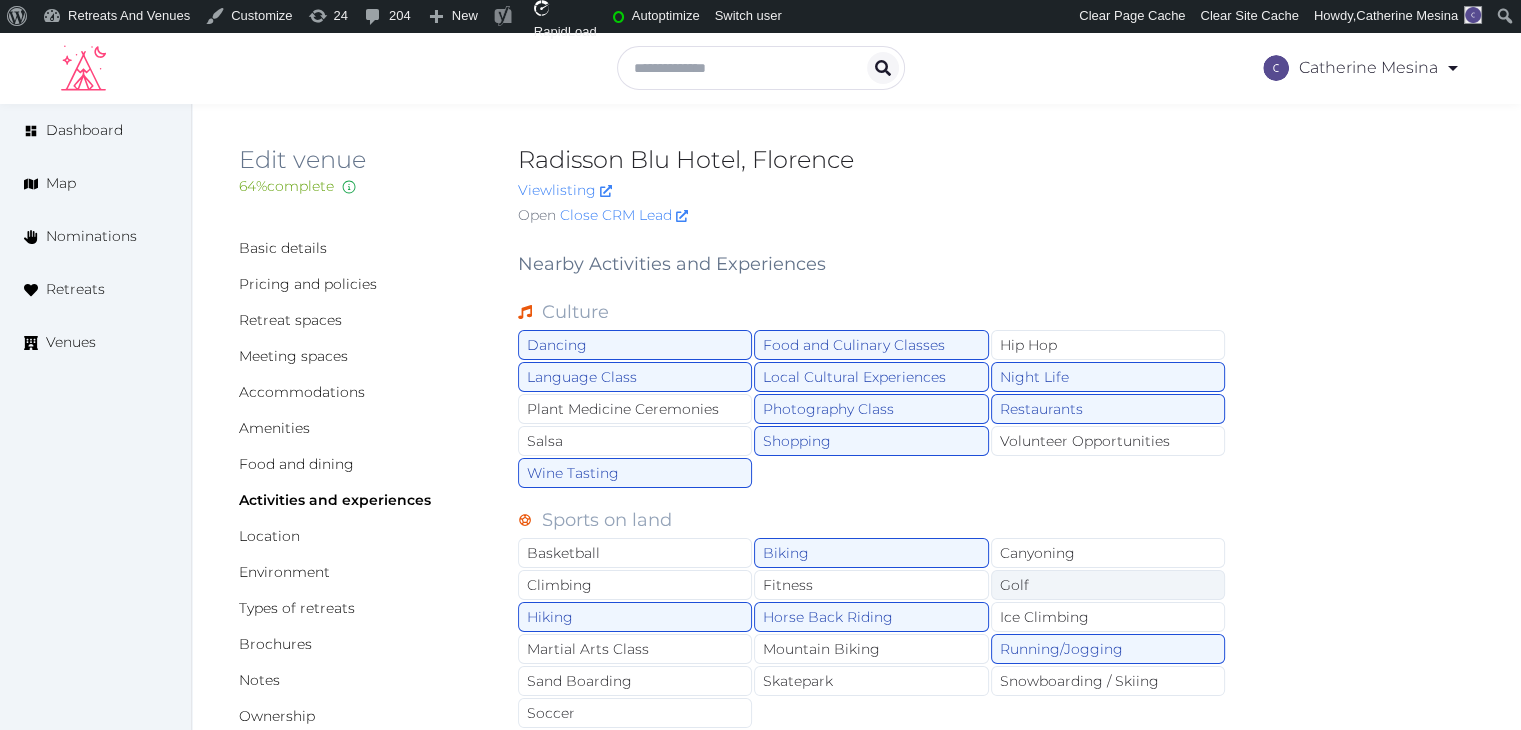 click on "Golf" at bounding box center (1108, 585) 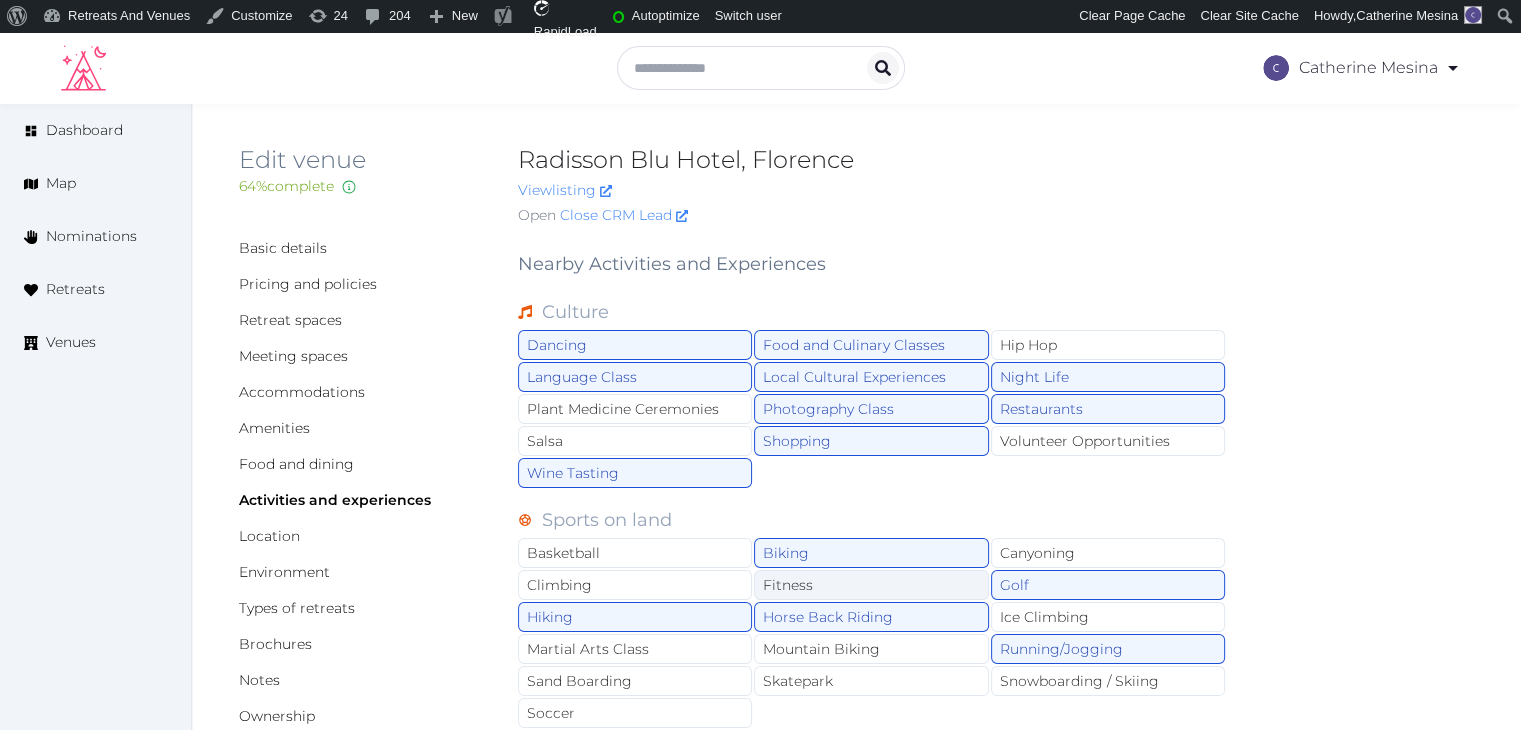 click on "Fitness" at bounding box center [871, 585] 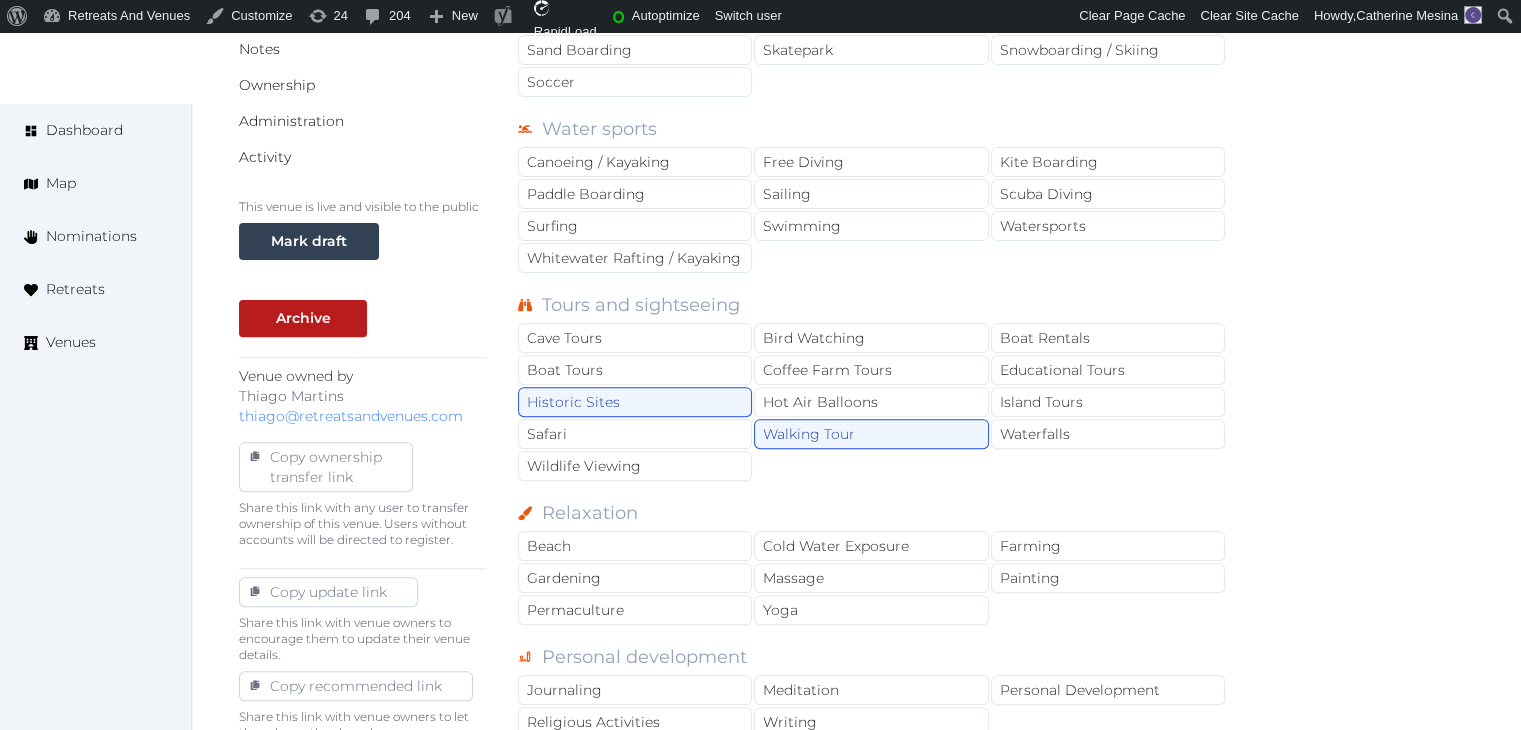 scroll, scrollTop: 700, scrollLeft: 0, axis: vertical 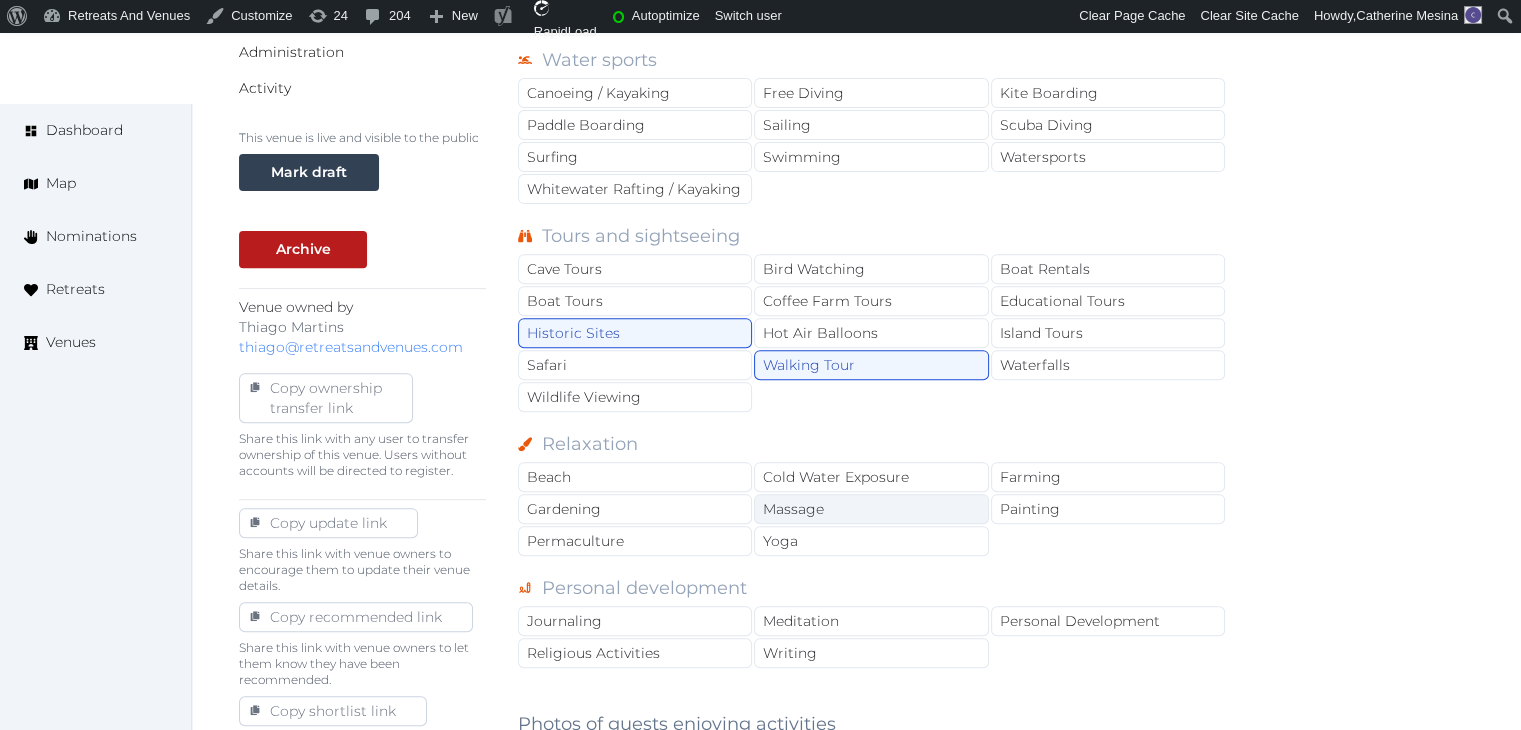 click on "Massage" at bounding box center [871, 509] 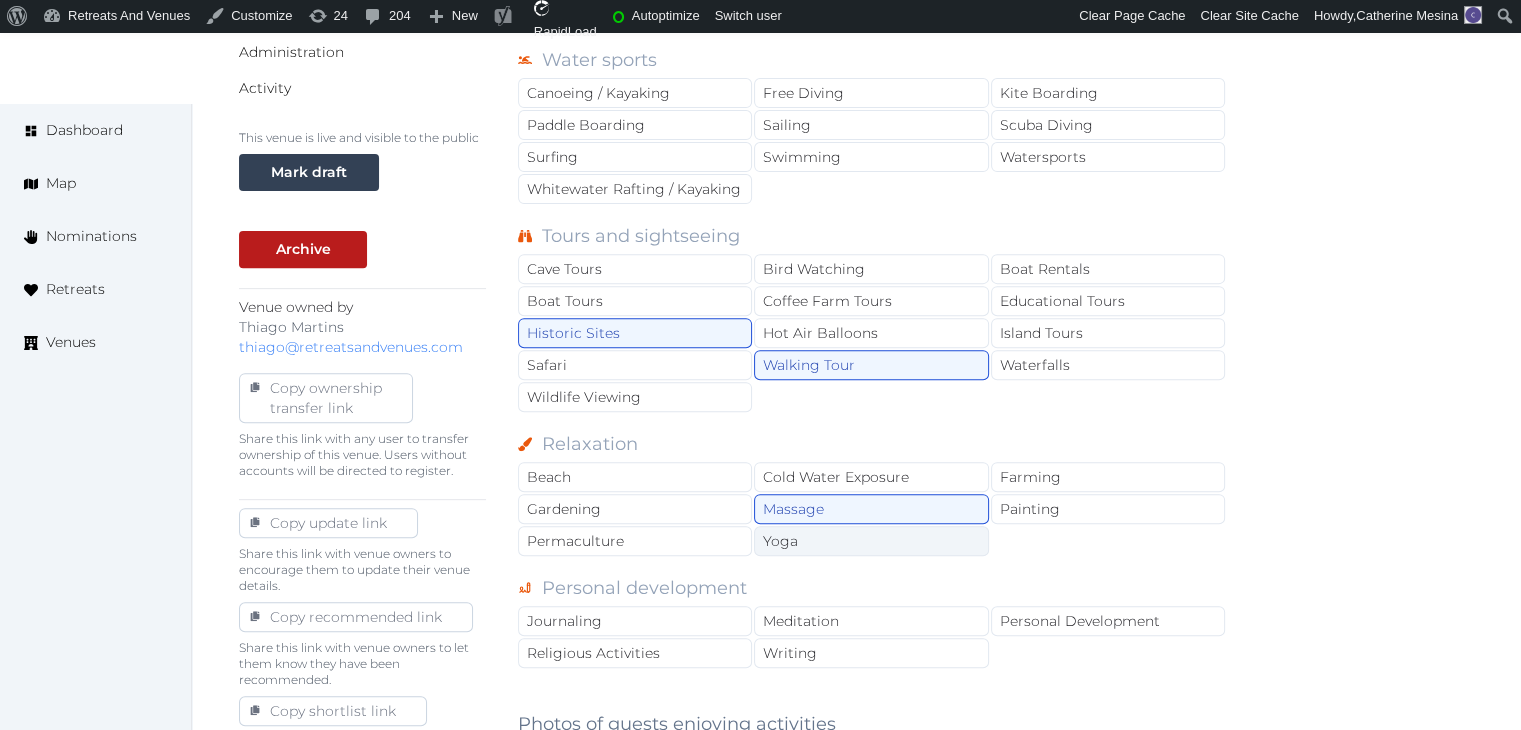 click on "Yoga" at bounding box center [871, 541] 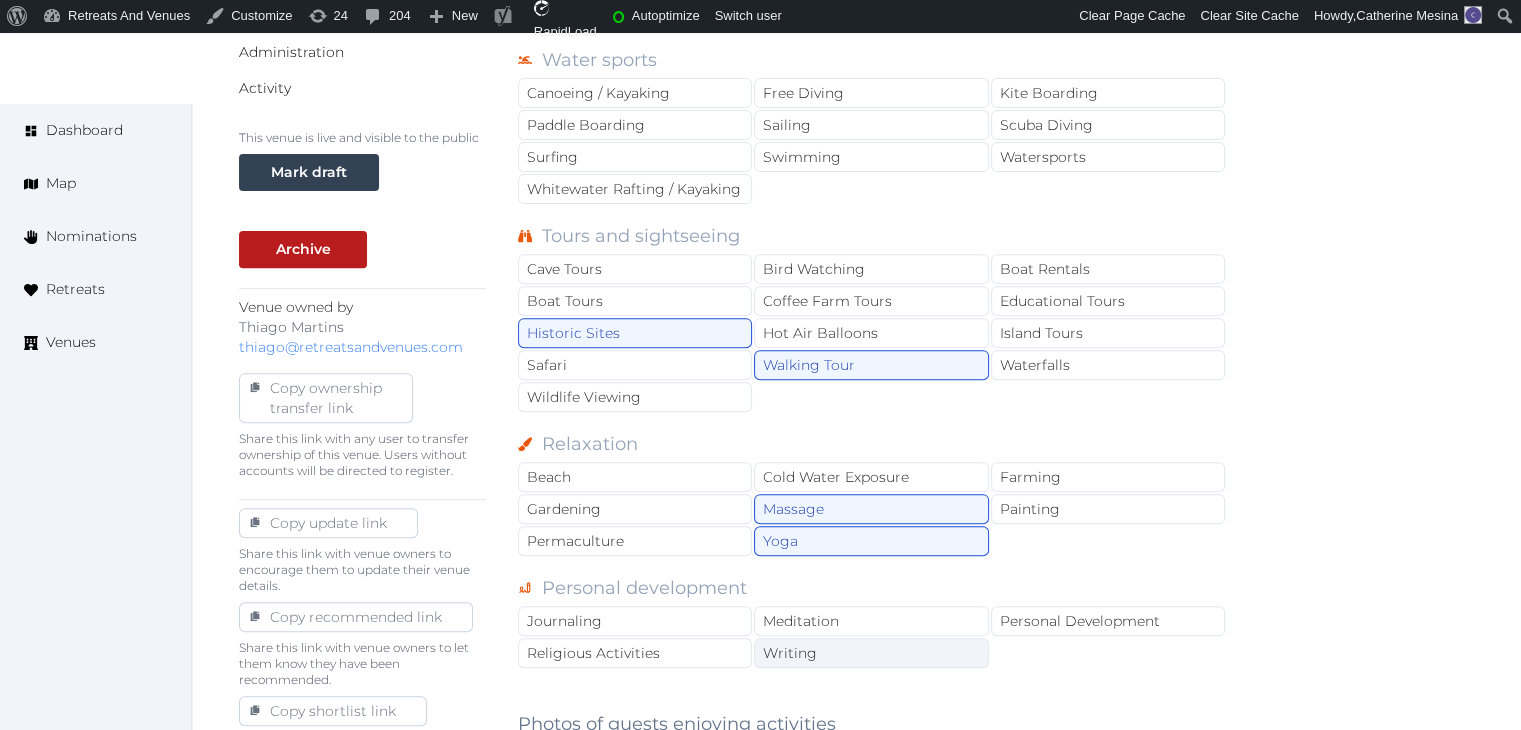 click on "Writing" at bounding box center (871, 653) 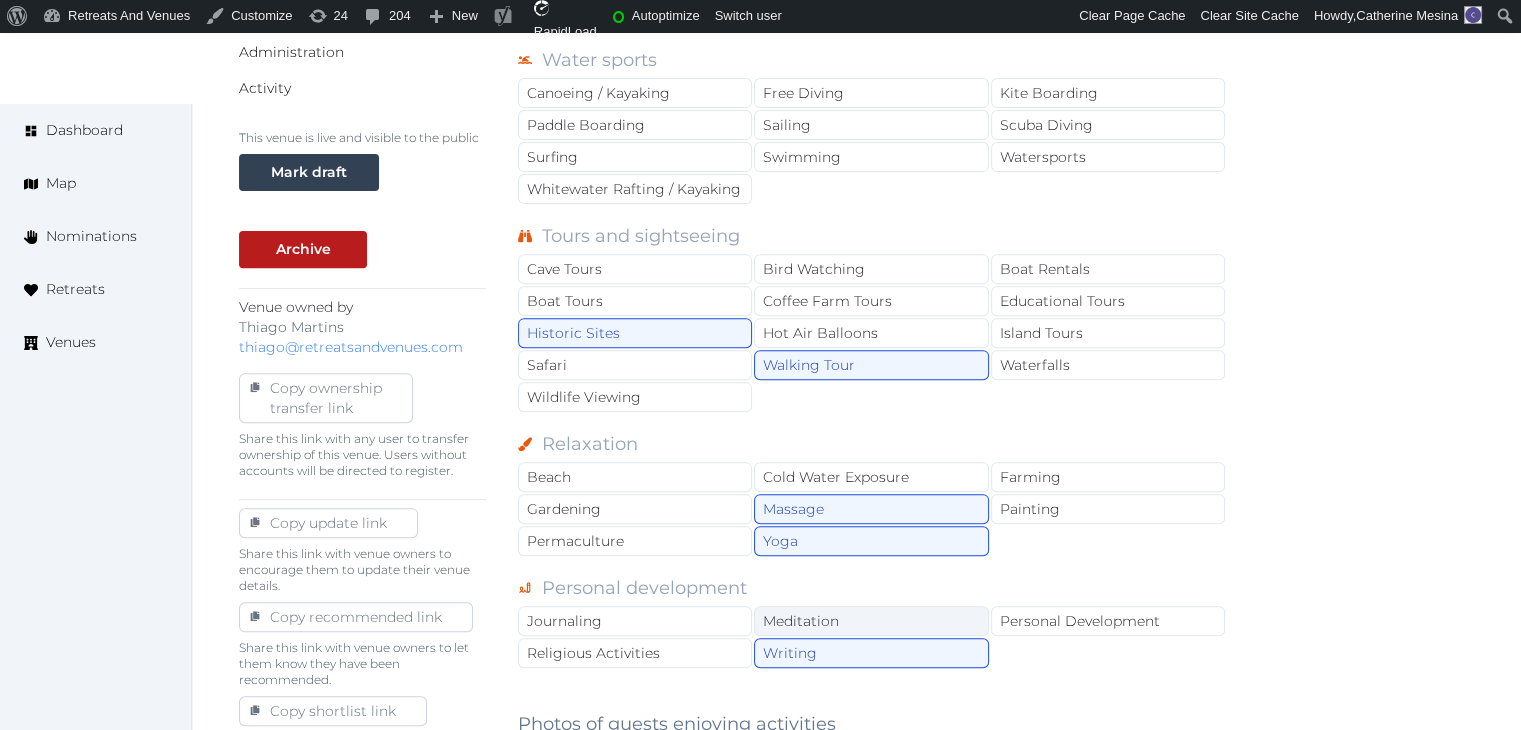 click on "Meditation" at bounding box center (871, 621) 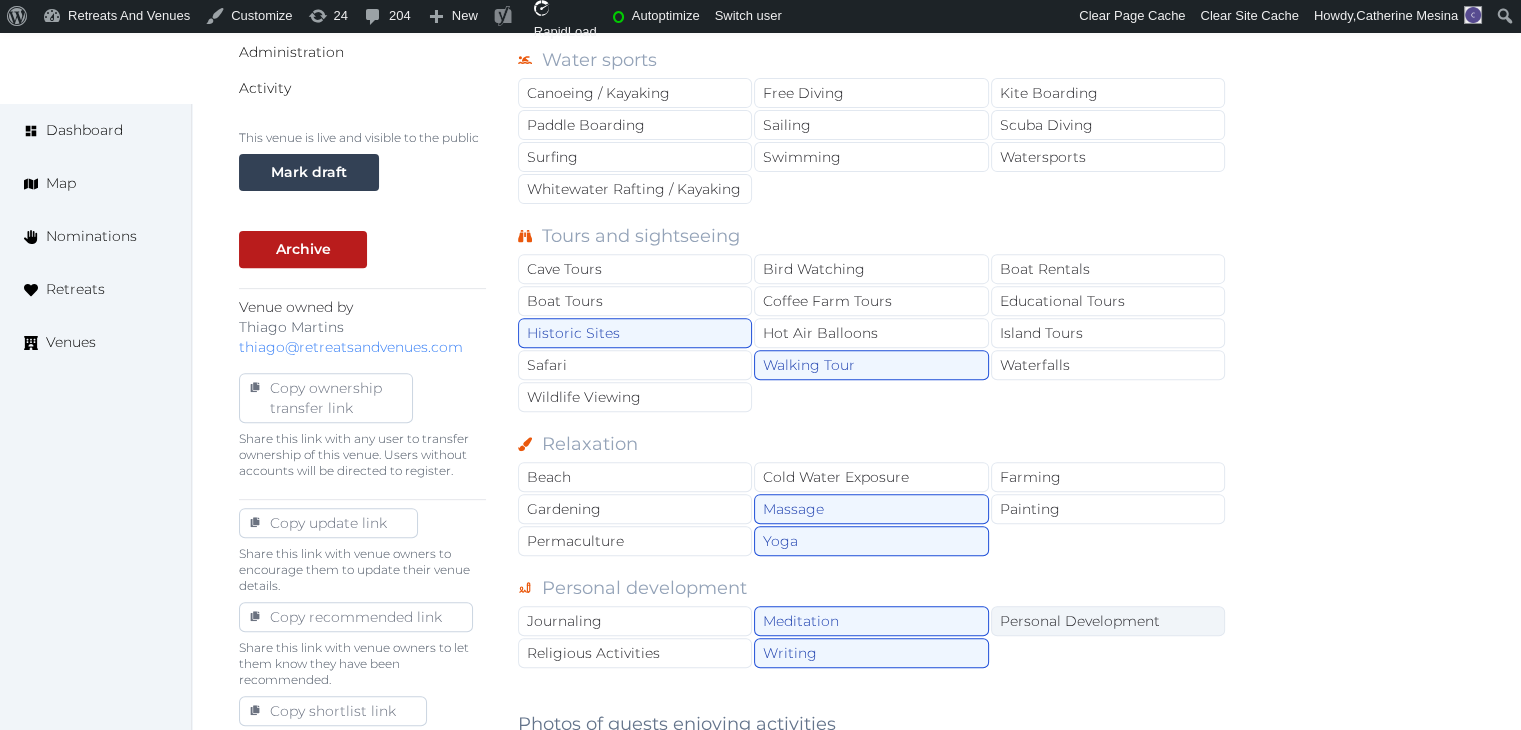 click on "Personal Development" at bounding box center [1108, 621] 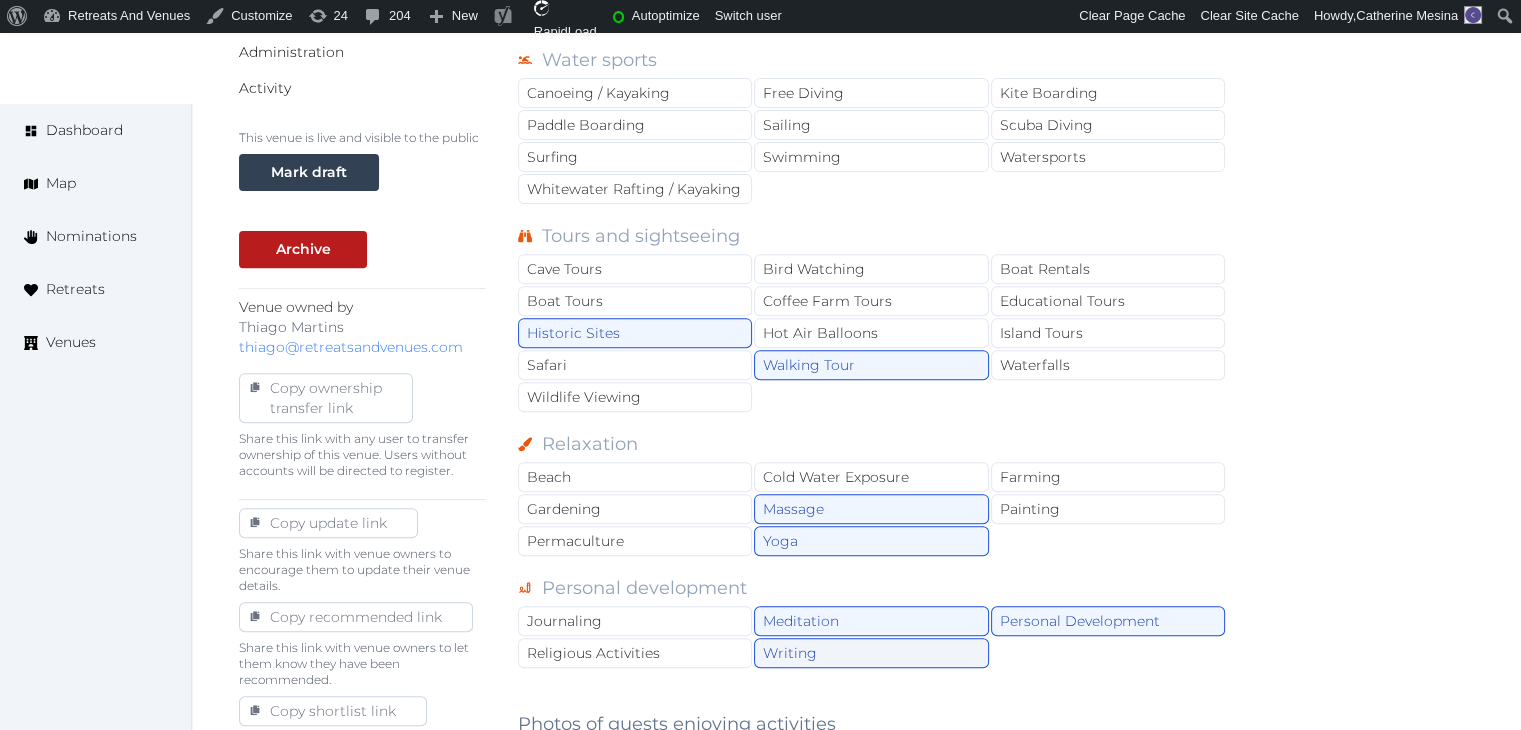 click on "Writing" at bounding box center [871, 653] 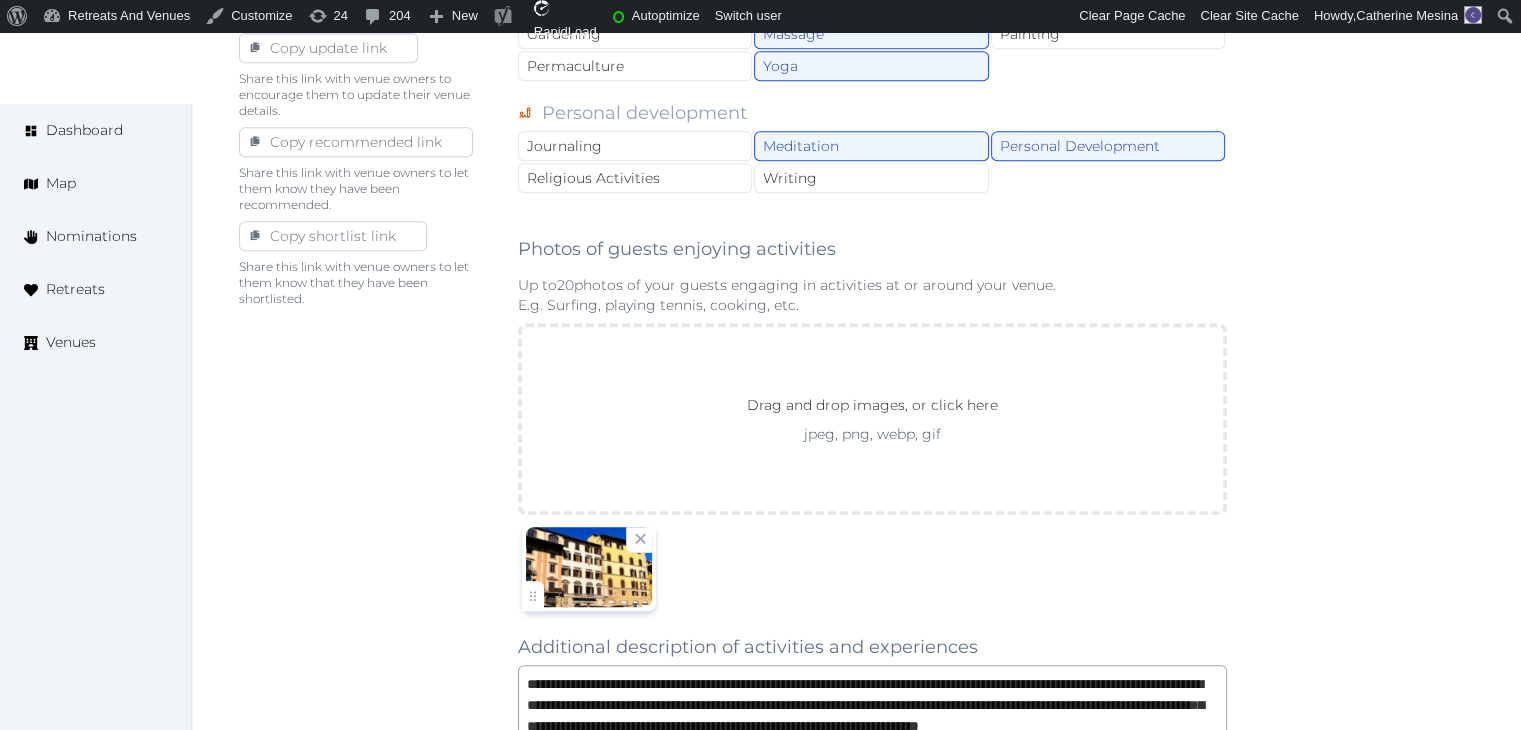 scroll, scrollTop: 1200, scrollLeft: 0, axis: vertical 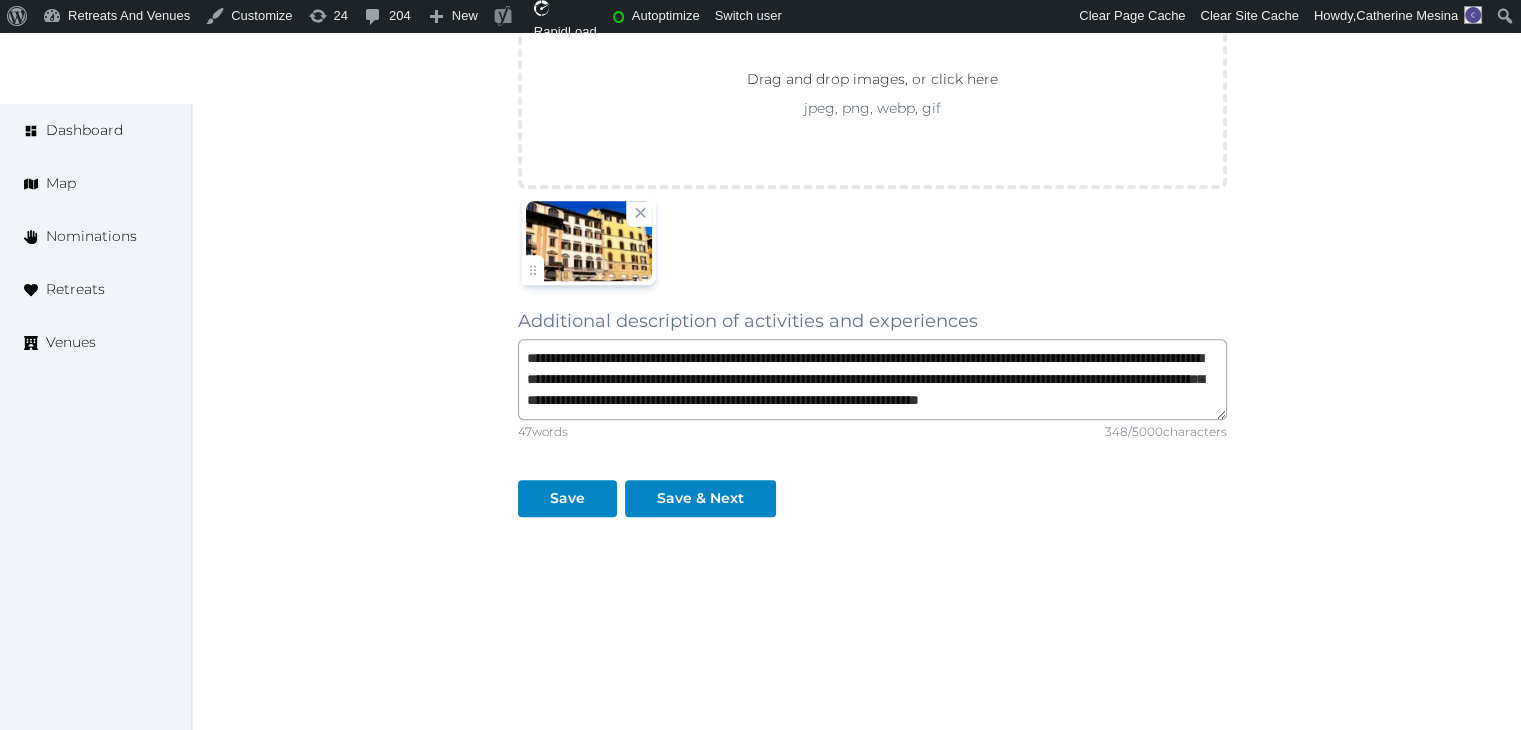 click on "Basic details Pricing and policies Retreat spaces Meeting spaces Accommodations Amenities Food and dining Activities and experiences Location Environment Types of retreats Brochures Notes Ownership Administration Activity This venue is live and visible to the public Mark draft Archive Venue owned by Thiago Martins thiago@retreatsandvenues.com Copy ownership transfer link Share this link with any user to transfer ownership of this venue. Users without accounts will be directed to register. Copy update link Share this link with venue owners to encourage them to update their venue details. Copy recommended link Share this link with venue owners to let them know they have been recommended. Copy shortlist link Share this link with venue owners to let them know that they have been shortlisted. Nearby Activities and Experiences Culture Dancing Food and Culinary Classes Hip Hop Language Class Local Cultural Experiences Night Life Plant Medicine Ceremonies Photography Class Restaurants Salsa Shopping Wine Tasting Golf" at bounding box center (856, -279) 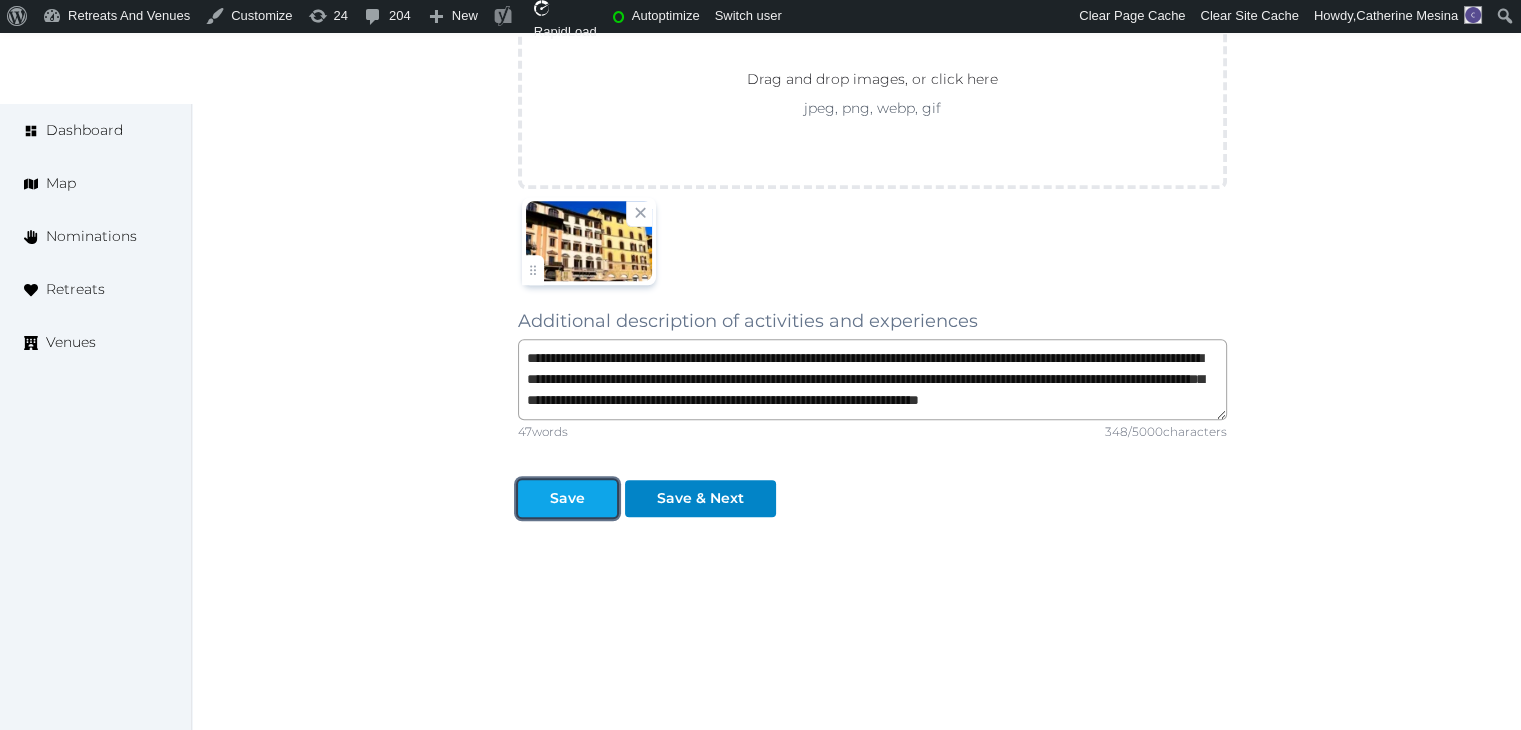 click on "Save" at bounding box center (567, 498) 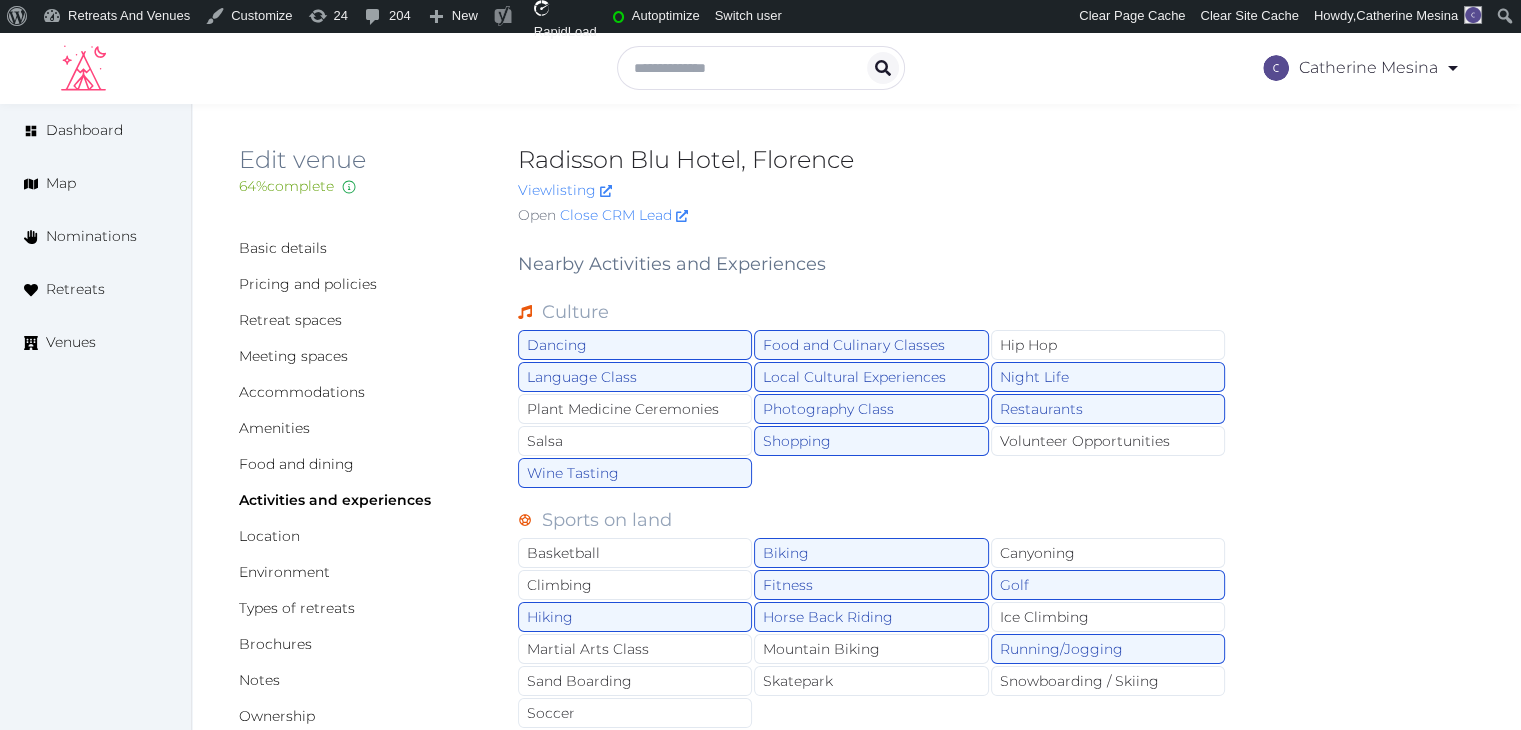 scroll, scrollTop: 0, scrollLeft: 0, axis: both 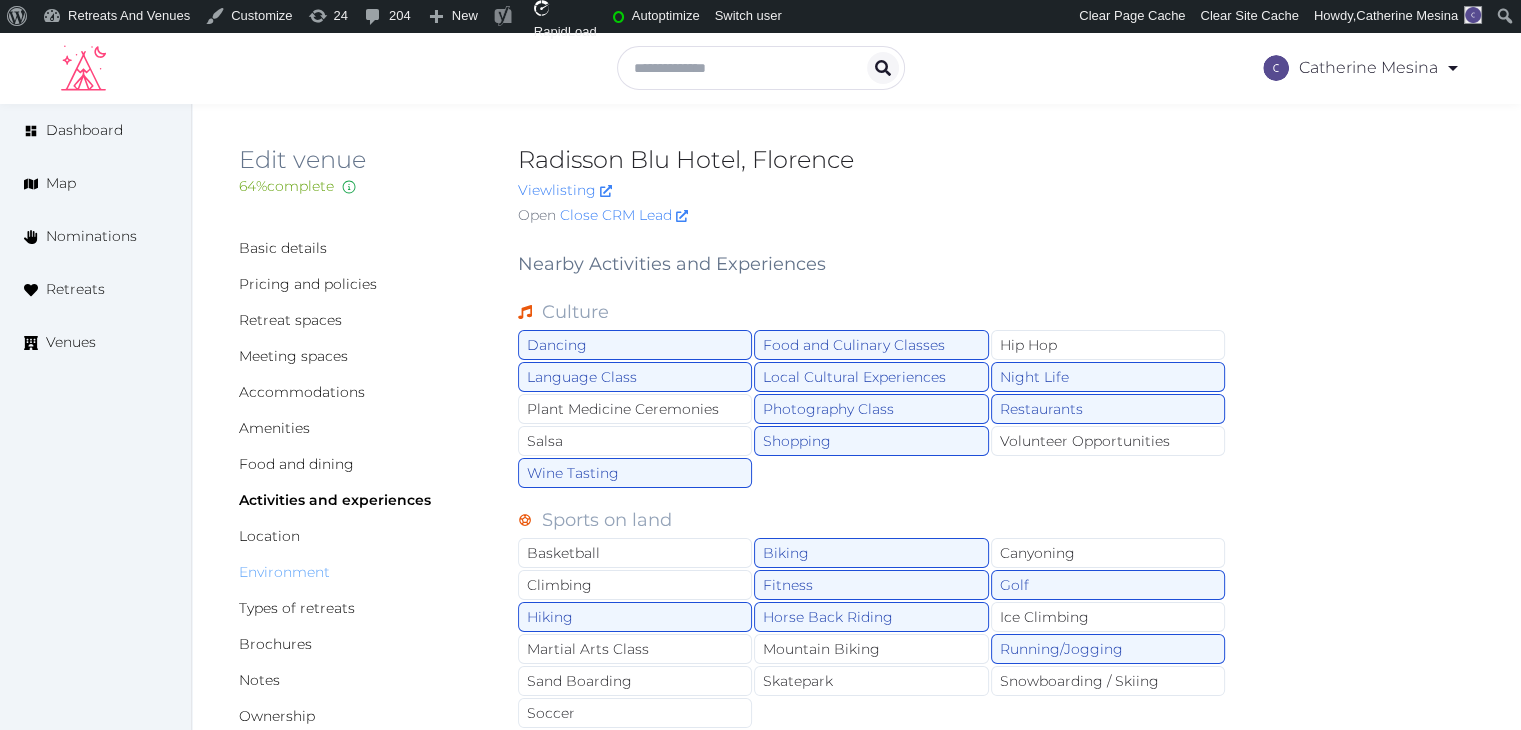 click on "Environment" at bounding box center (284, 572) 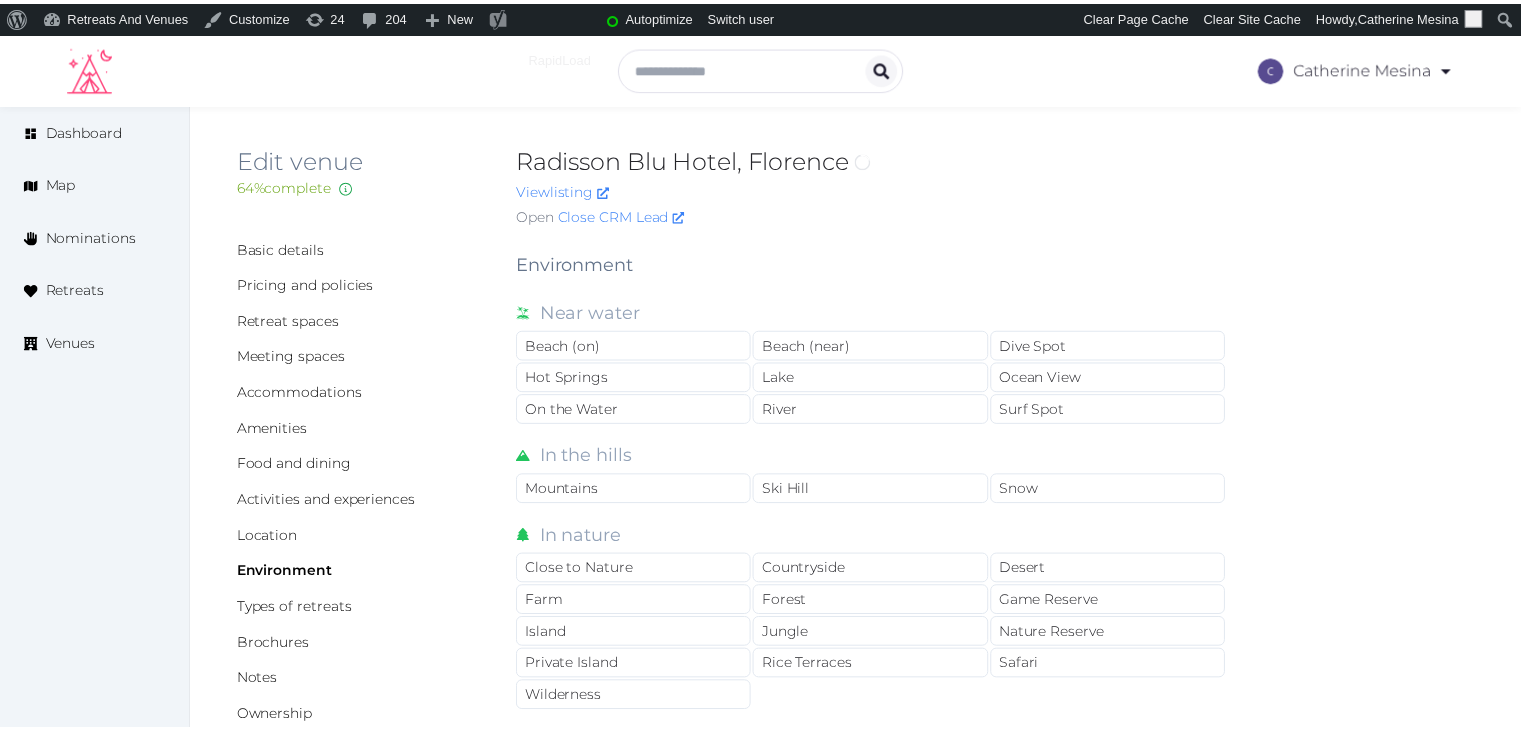 scroll, scrollTop: 0, scrollLeft: 0, axis: both 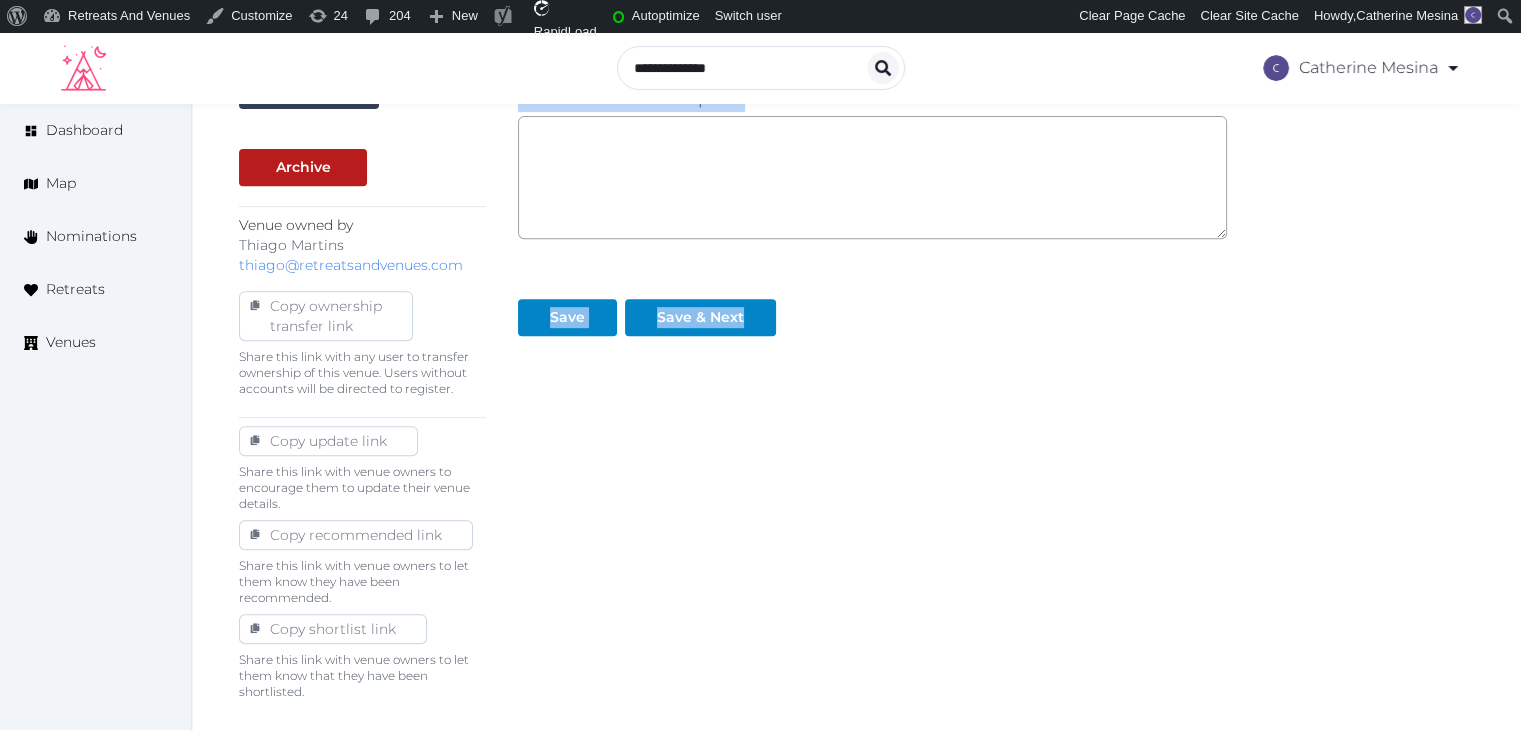 drag, startPoint x: 512, startPoint y: 261, endPoint x: 778, endPoint y: 275, distance: 266.36816 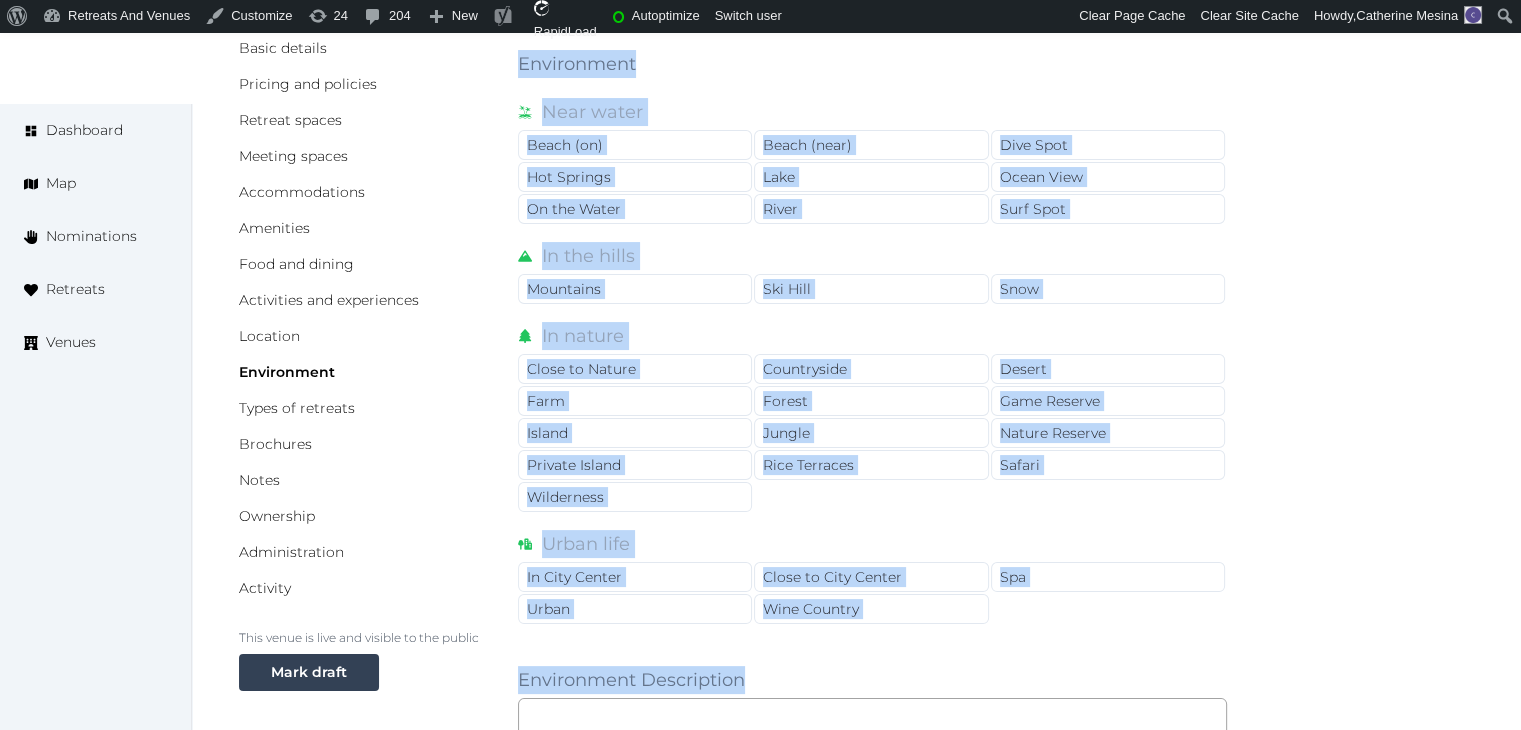 scroll, scrollTop: 373, scrollLeft: 0, axis: vertical 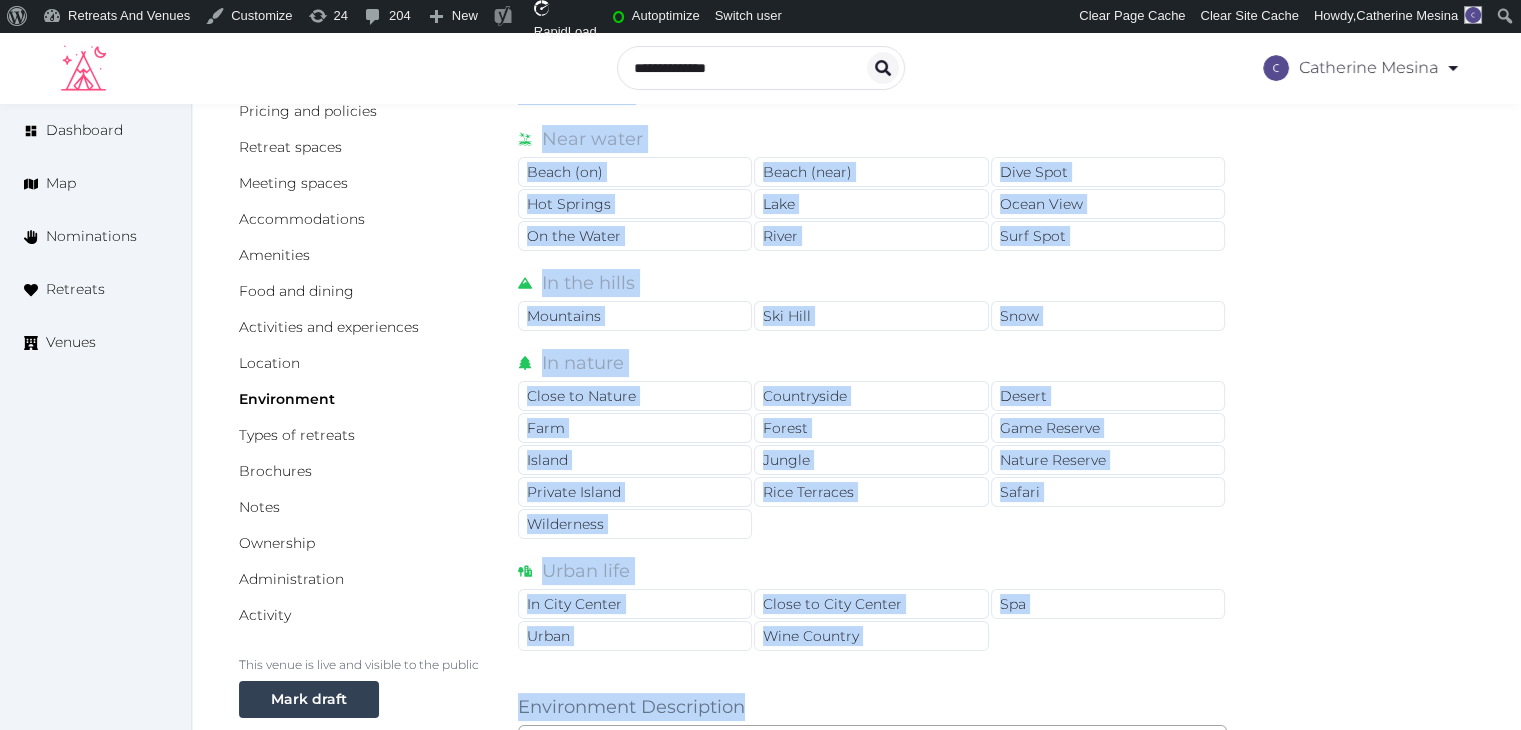 click on "Basic details Pricing and policies Retreat spaces Meeting spaces Accommodations Amenities Food and dining Activities and experiences Location Environment Types of retreats Brochures Notes Ownership Administration Activity This venue is live and visible to the public Mark draft Archive Venue owned by Thiago Martins thiago@retreatsandvenues.com Copy ownership transfer link Share this link with any user to transfer ownership of this venue. Users without accounts will be directed to register. Copy update link Share this link with venue owners to encourage them to update their venue details. Copy recommended link Share this link with venue owners to let them know they have been recommended. Copy shortlist link Share this link with venue owners to let them know that they have been shortlisted. Environment Near water Beach (on) Beach (near) Dive Spot Hot Springs Lake Ocean View On the Water River Surf Spot In the hills Mountains Ski Hill Snow In nature Close to Nature Countryside Desert Farm Forest Game Reserve Spa" at bounding box center [856, 685] 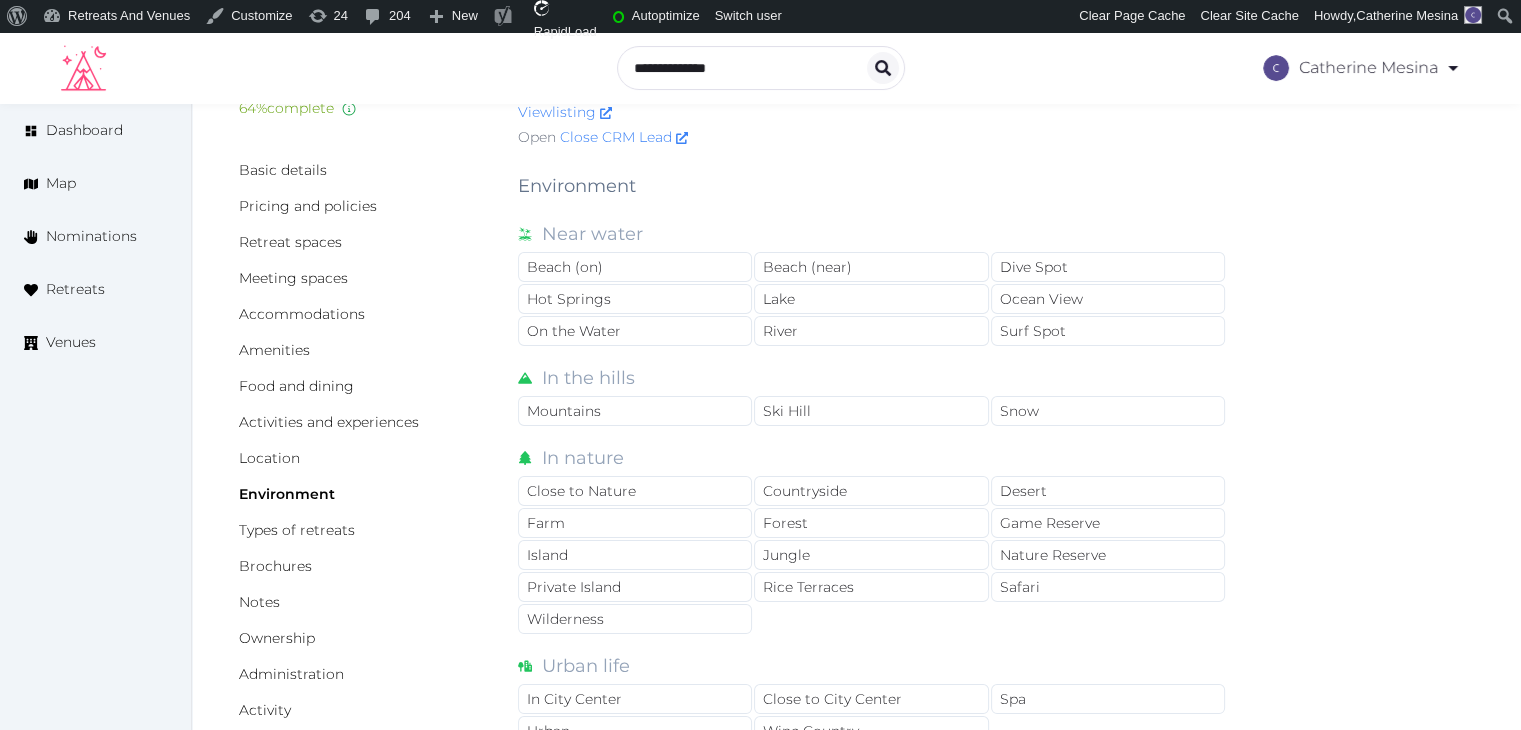 scroll, scrollTop: 0, scrollLeft: 0, axis: both 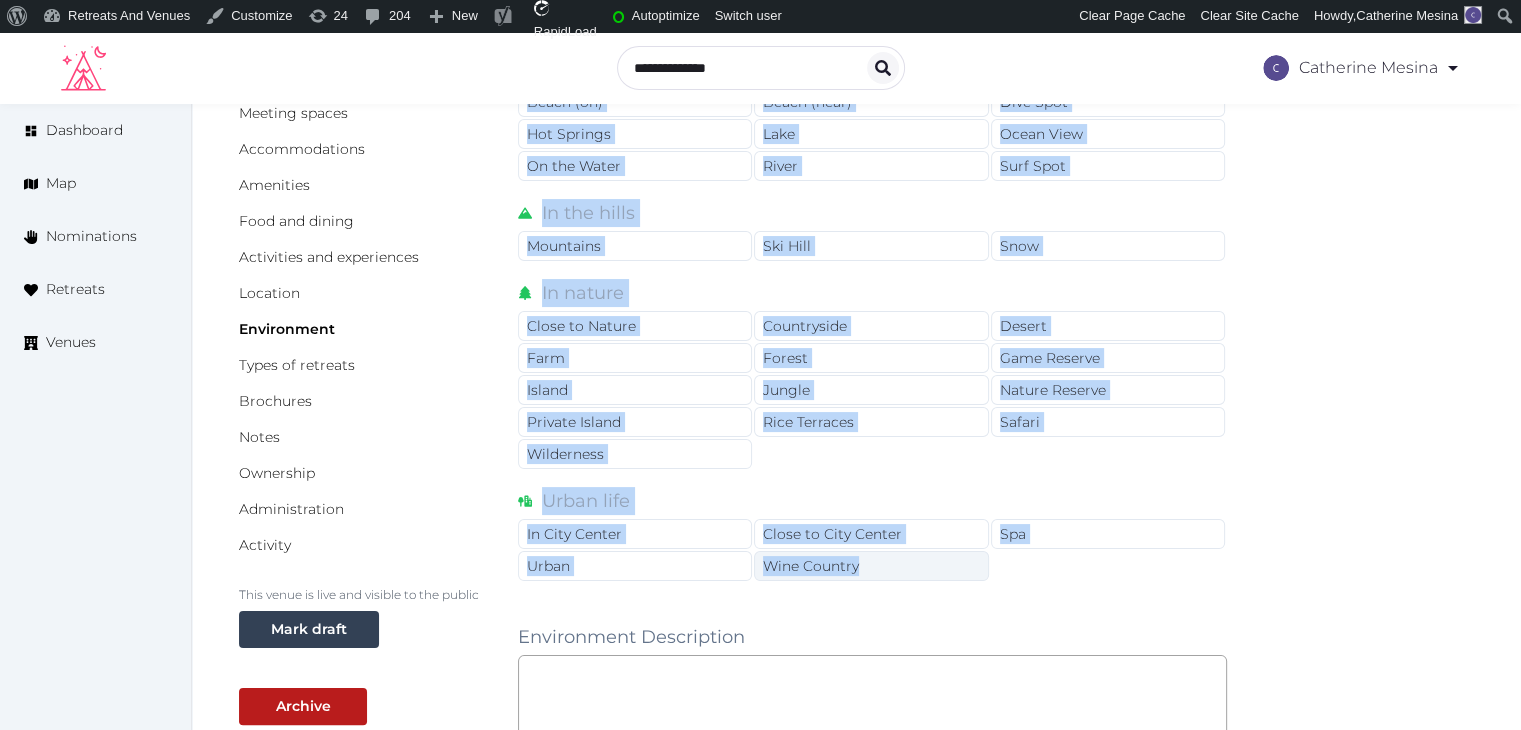 drag, startPoint x: 520, startPoint y: 261, endPoint x: 870, endPoint y: 559, distance: 459.67816 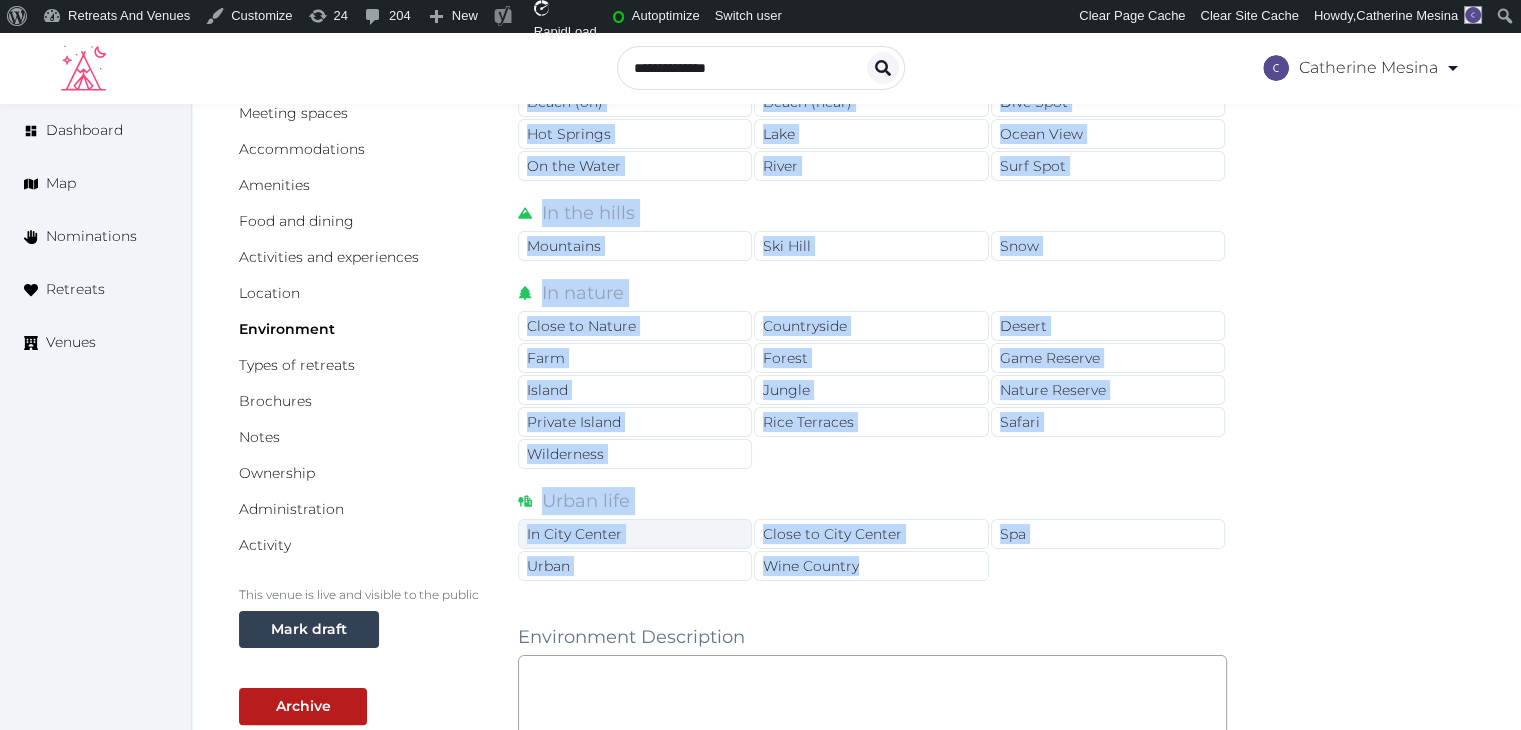 click on "In City Center" at bounding box center [635, 534] 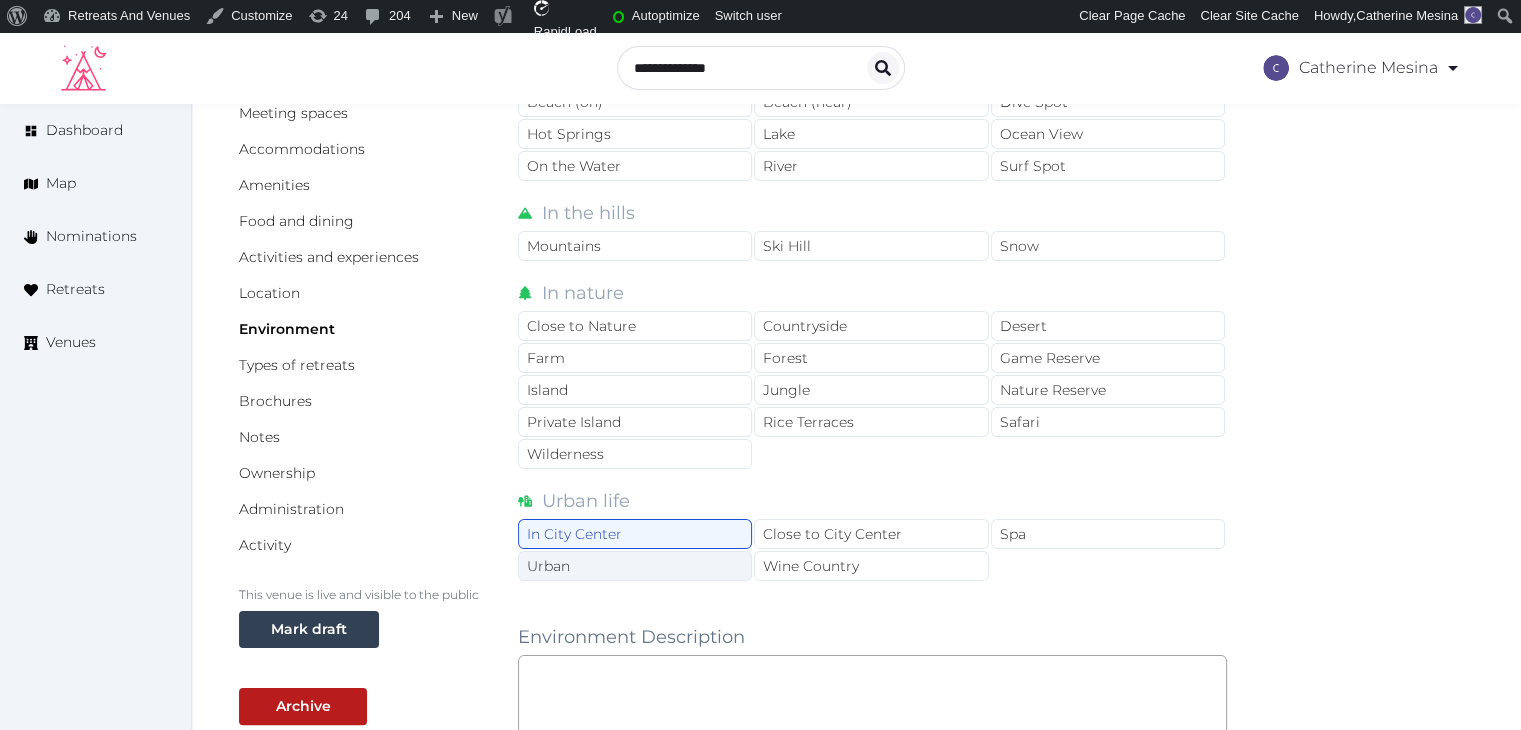 click on "Urban" at bounding box center [635, 566] 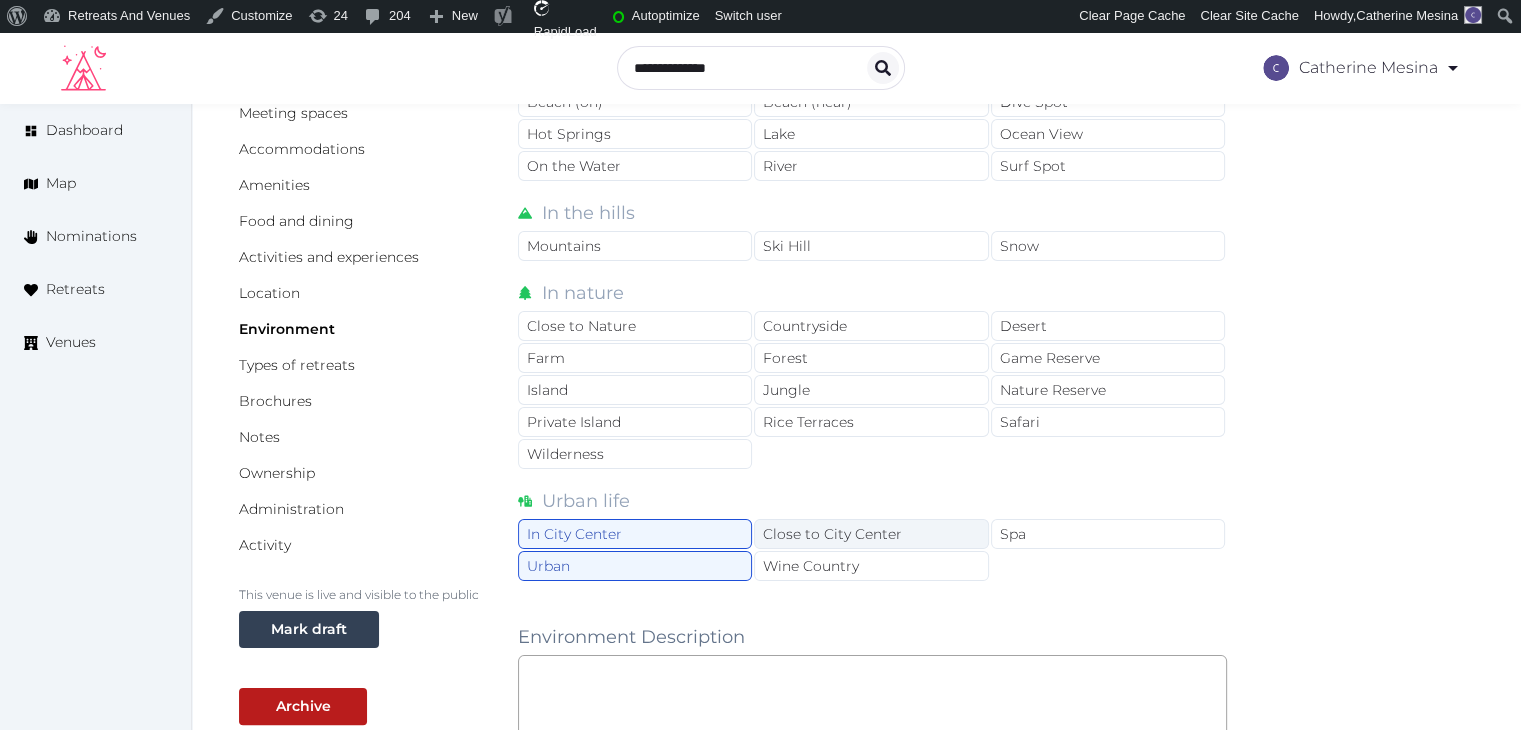 click on "Close to City Center" at bounding box center (871, 534) 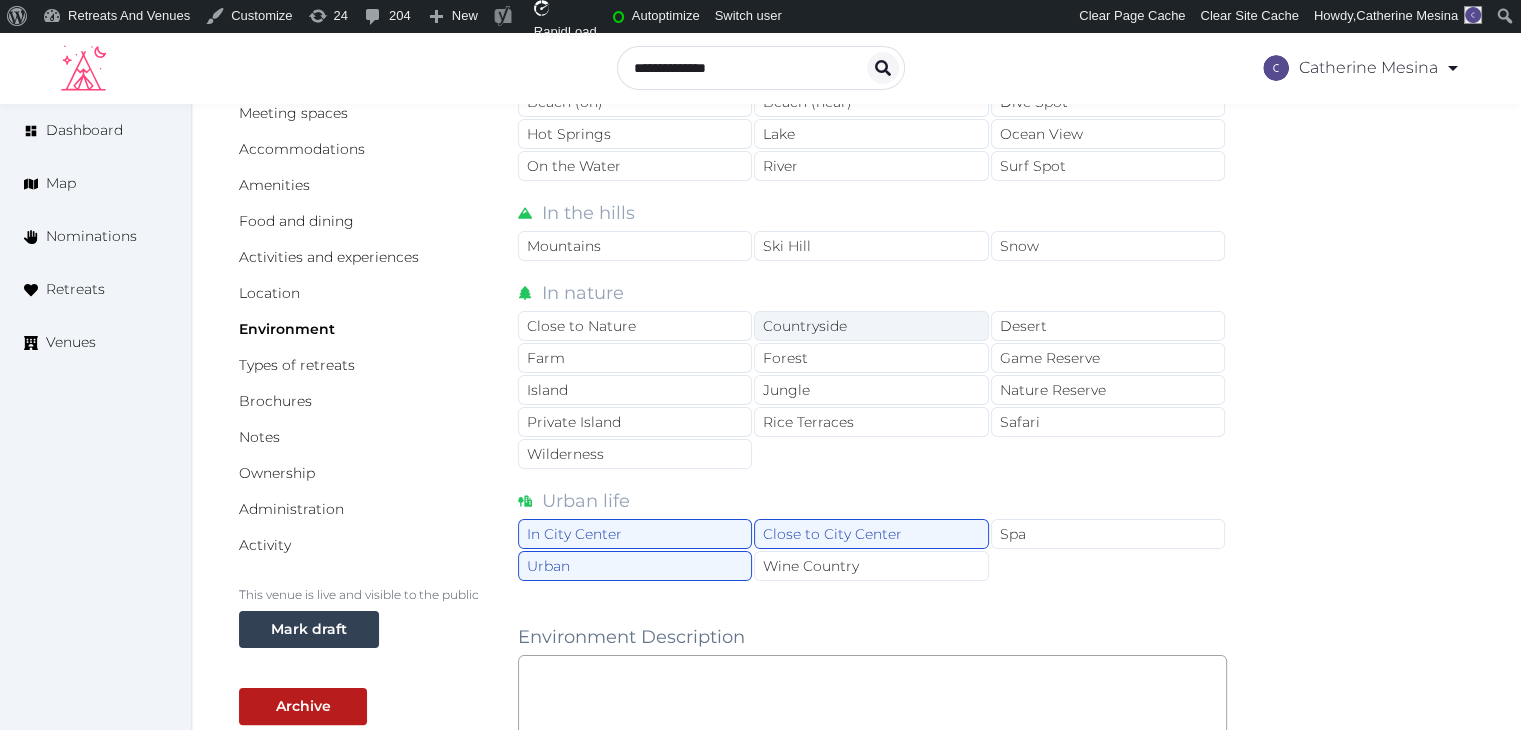 click on "Countryside" at bounding box center [871, 326] 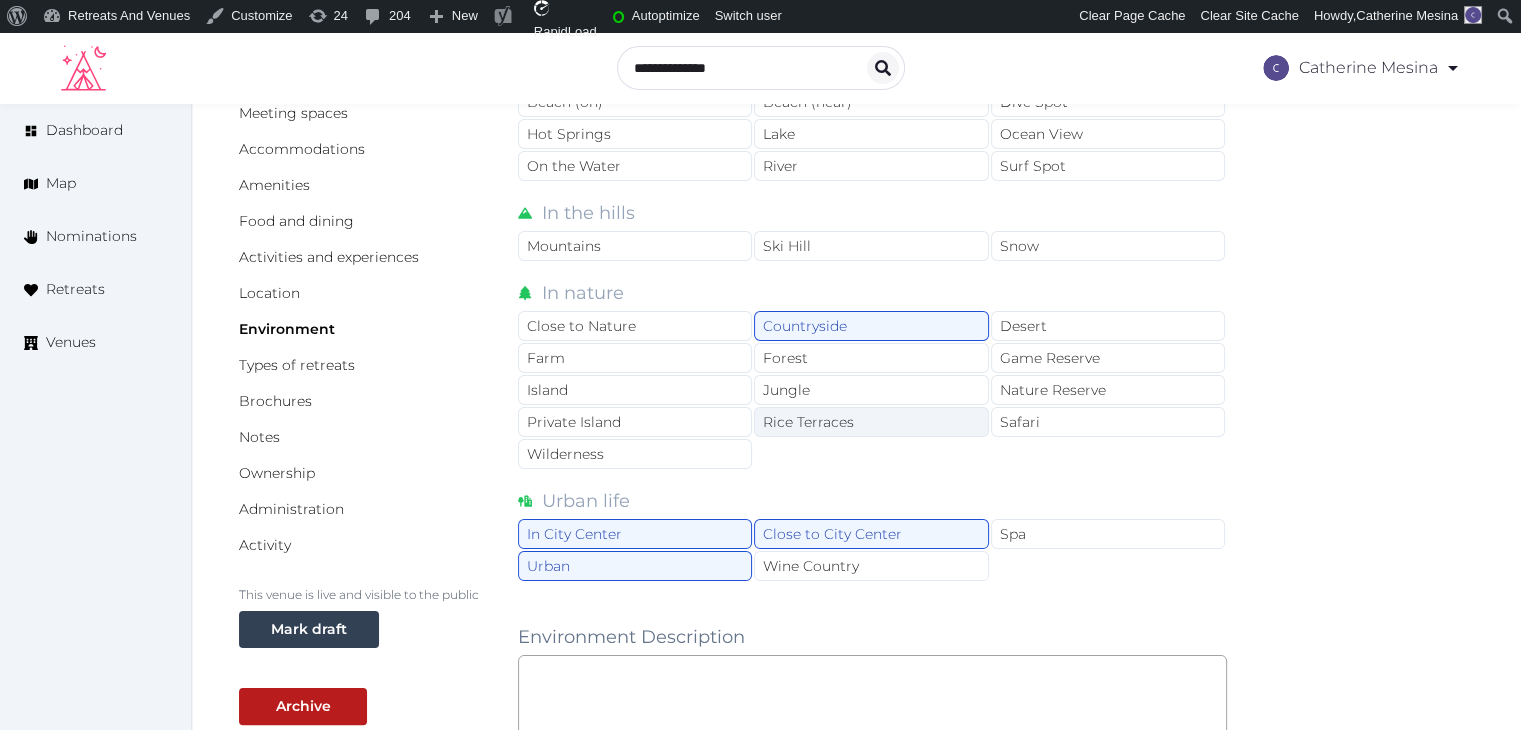 scroll, scrollTop: 743, scrollLeft: 0, axis: vertical 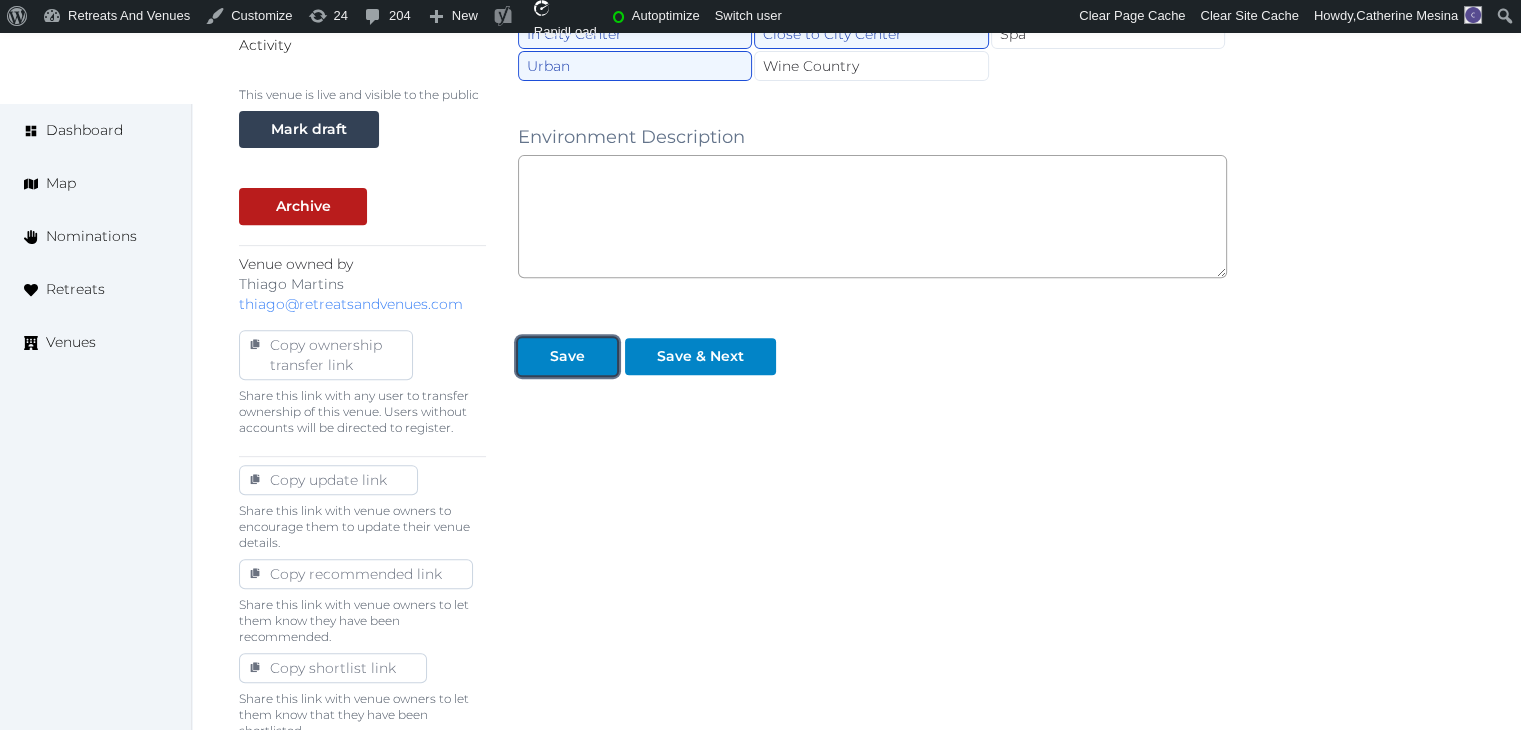 drag, startPoint x: 548, startPoint y: 345, endPoint x: 517, endPoint y: 381, distance: 47.507893 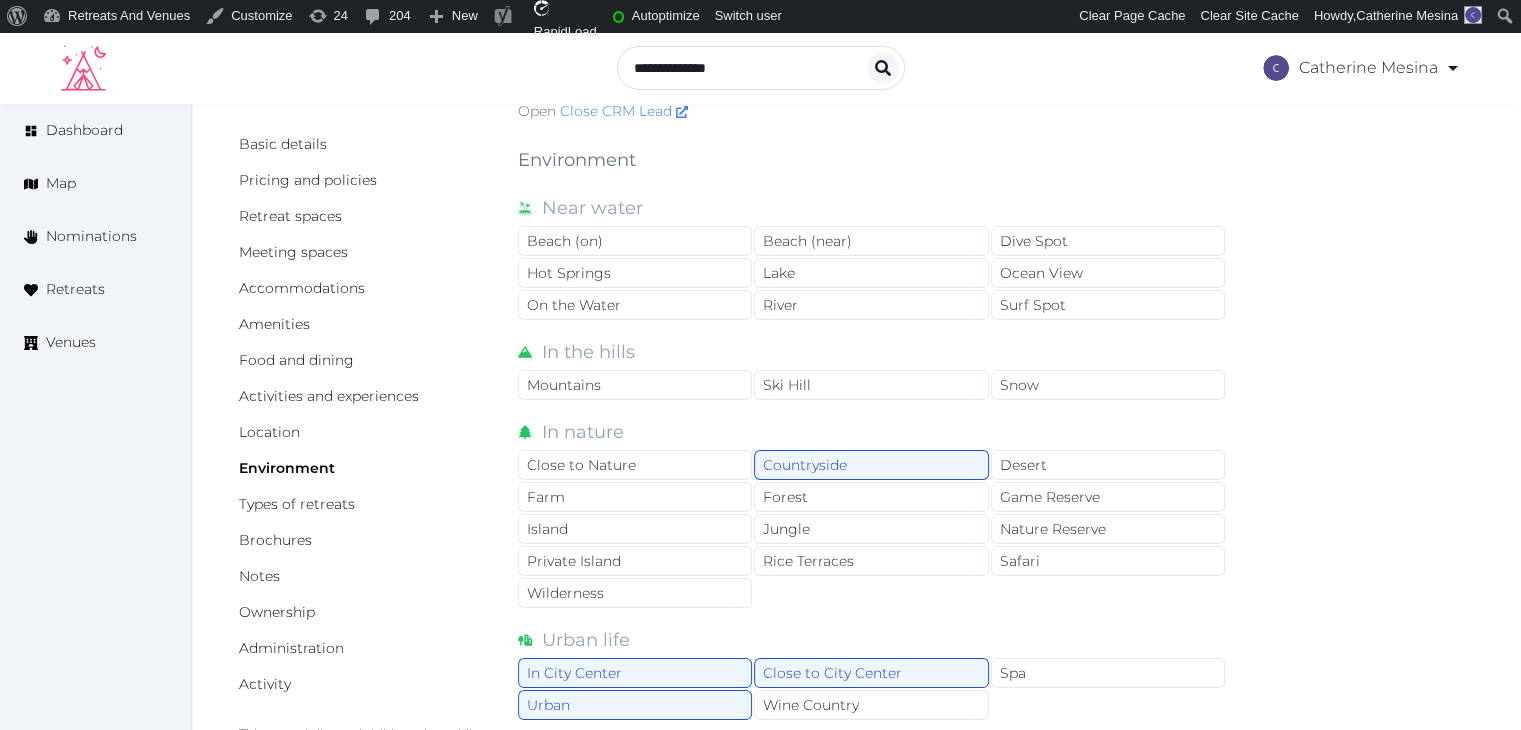 scroll, scrollTop: 82, scrollLeft: 0, axis: vertical 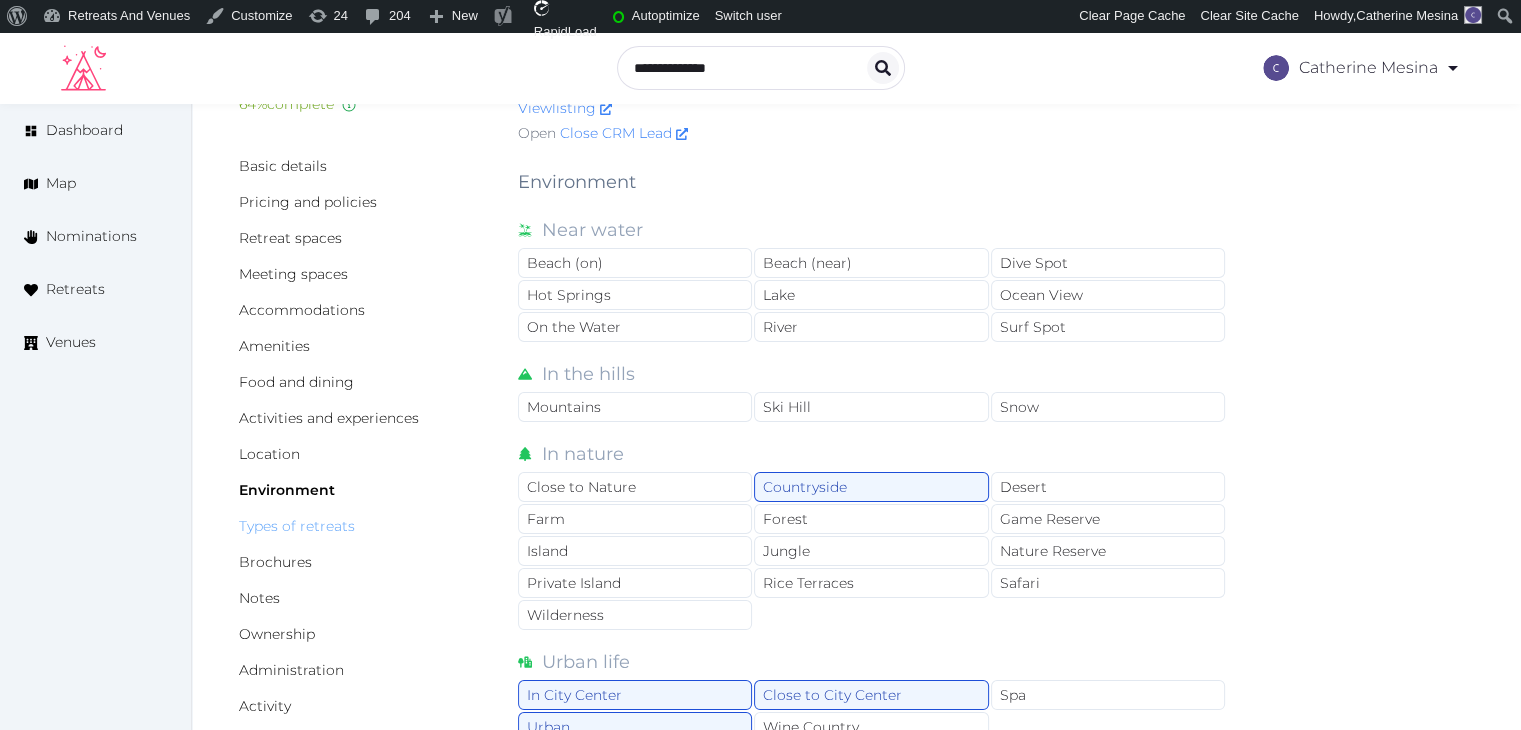 click on "Types of retreats" at bounding box center [297, 526] 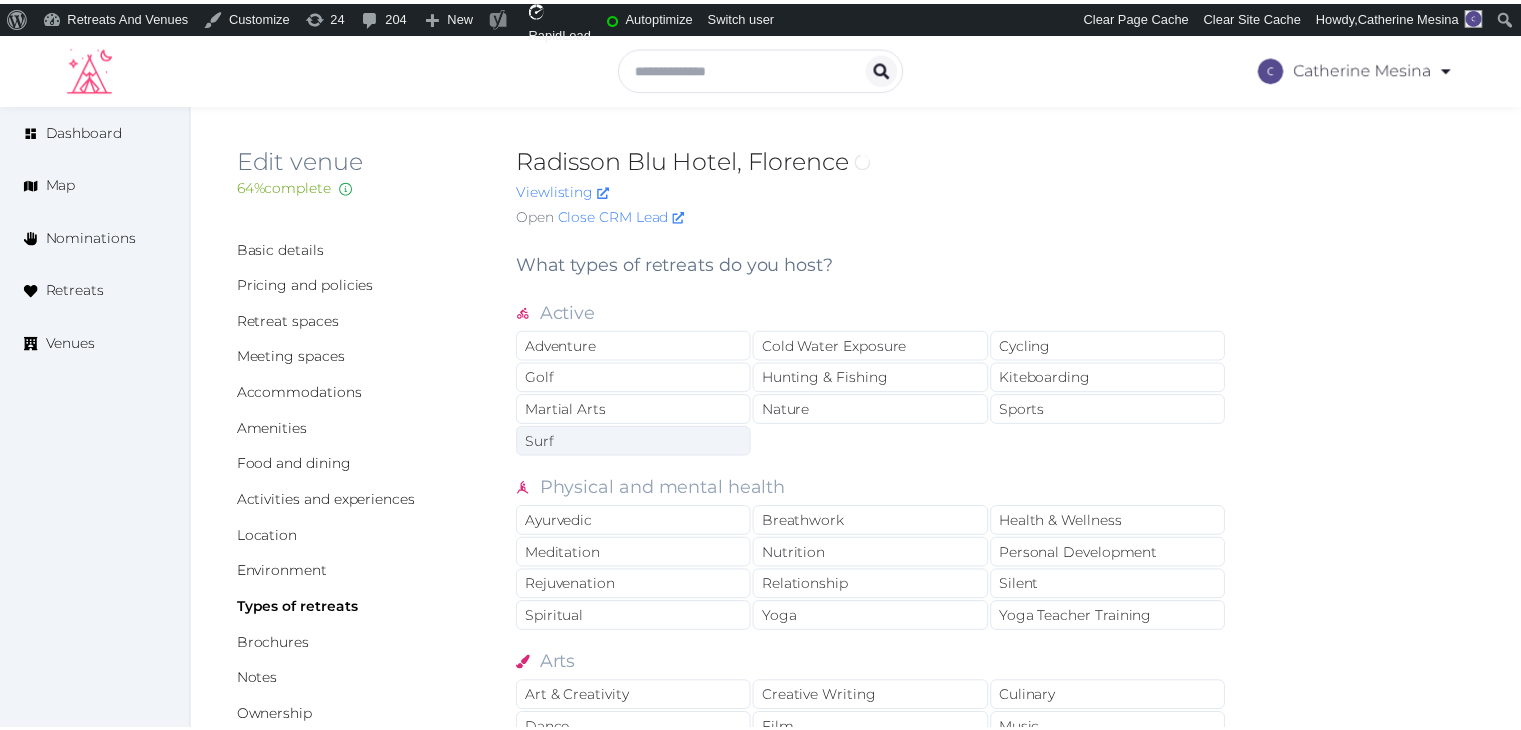 scroll, scrollTop: 0, scrollLeft: 0, axis: both 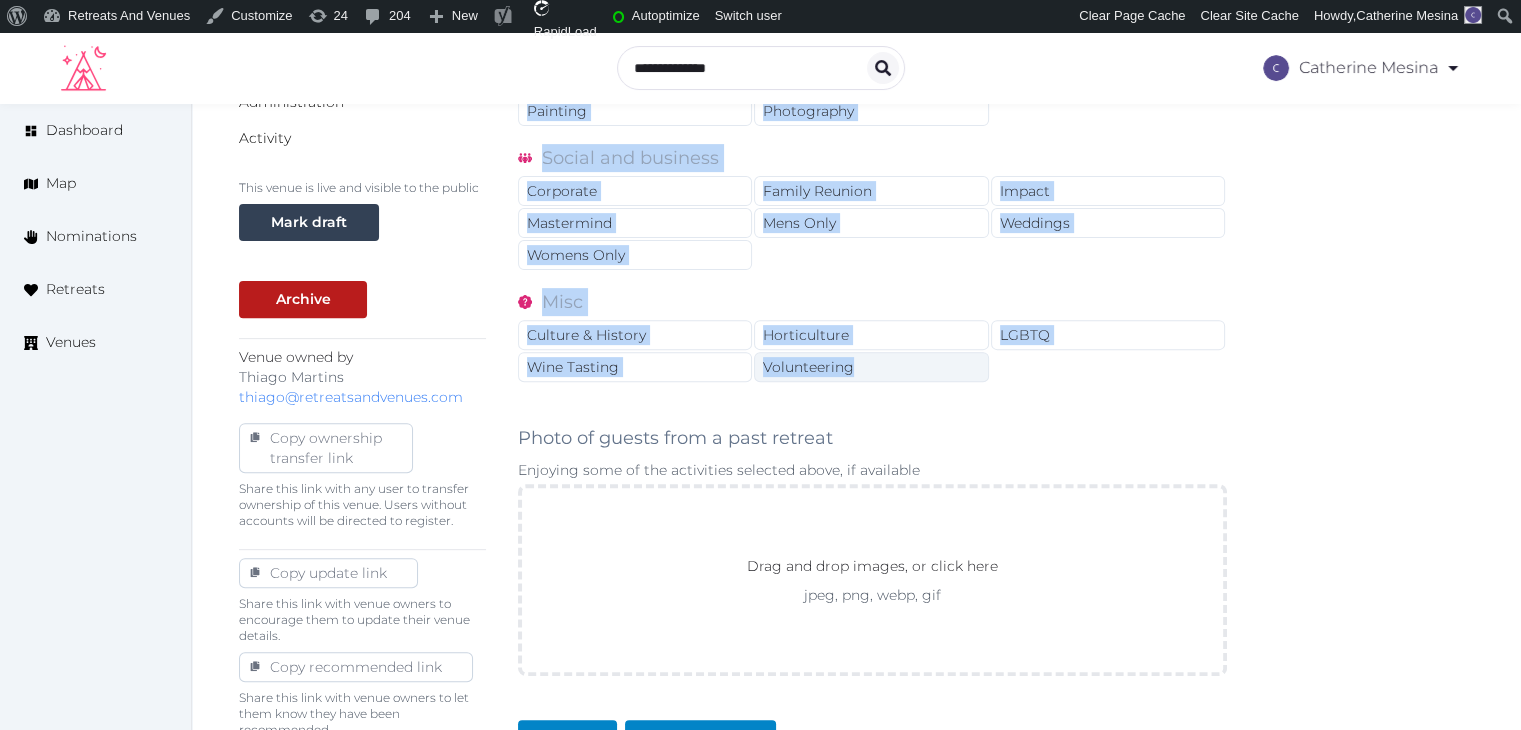 drag, startPoint x: 520, startPoint y: 270, endPoint x: 860, endPoint y: 365, distance: 353.02267 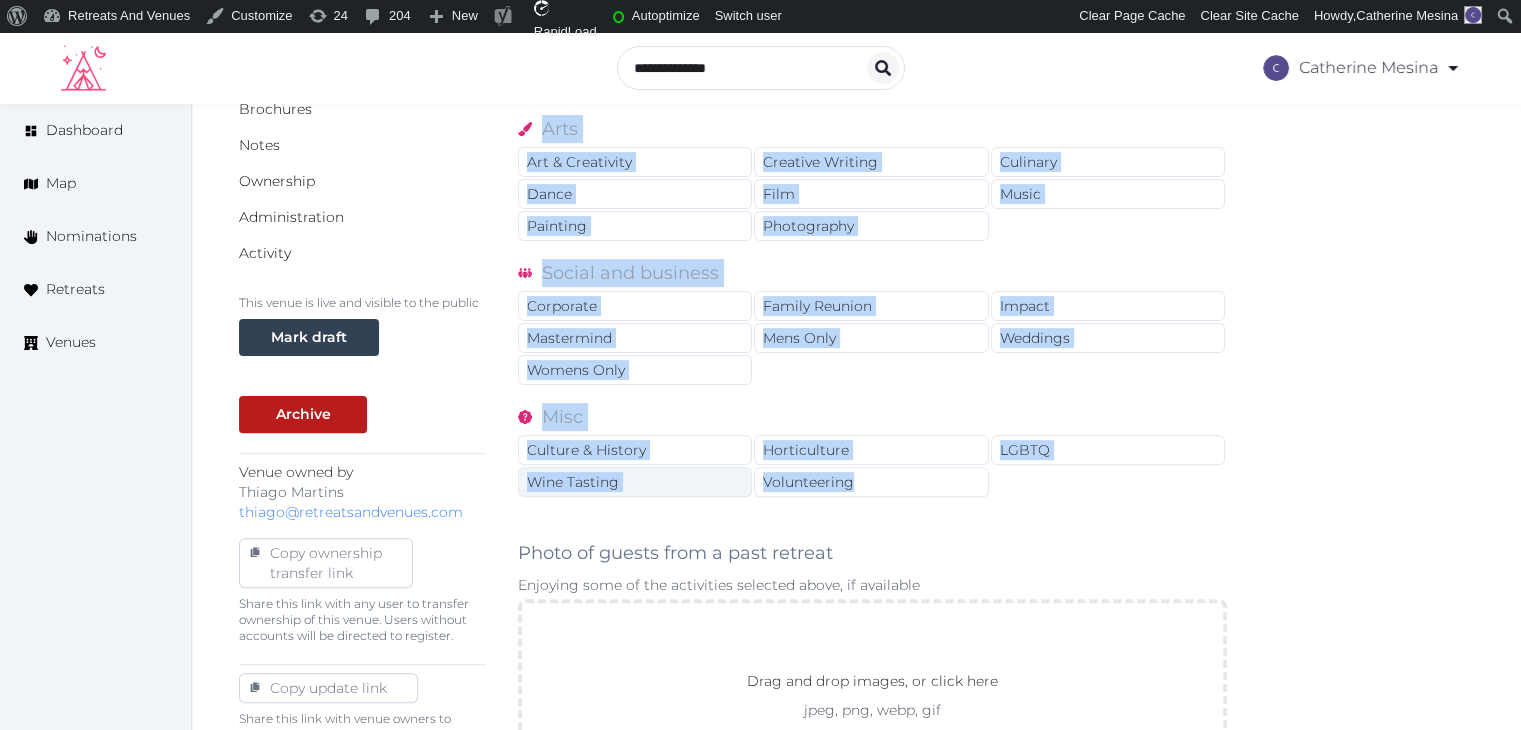 scroll, scrollTop: 450, scrollLeft: 0, axis: vertical 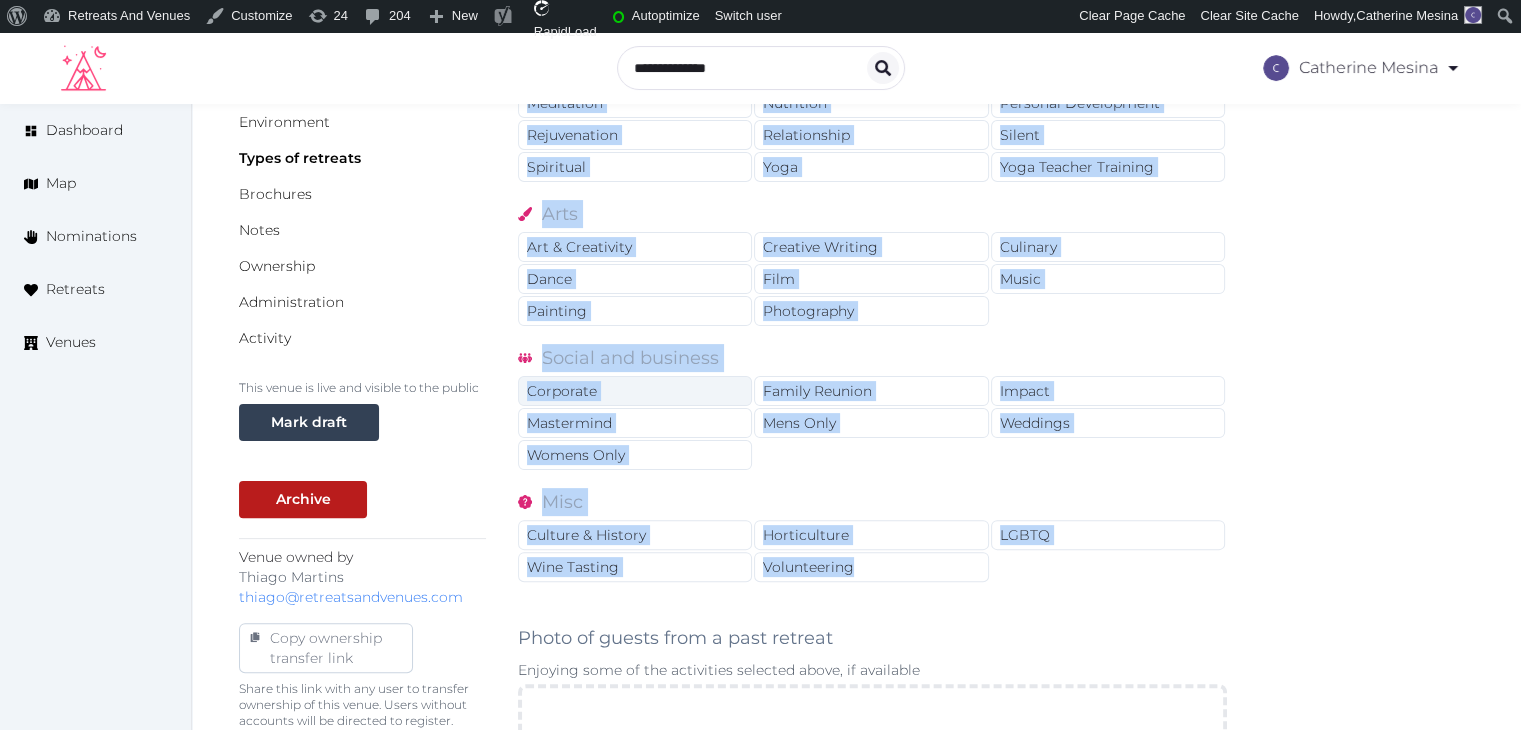 click on "Corporate" at bounding box center (635, 391) 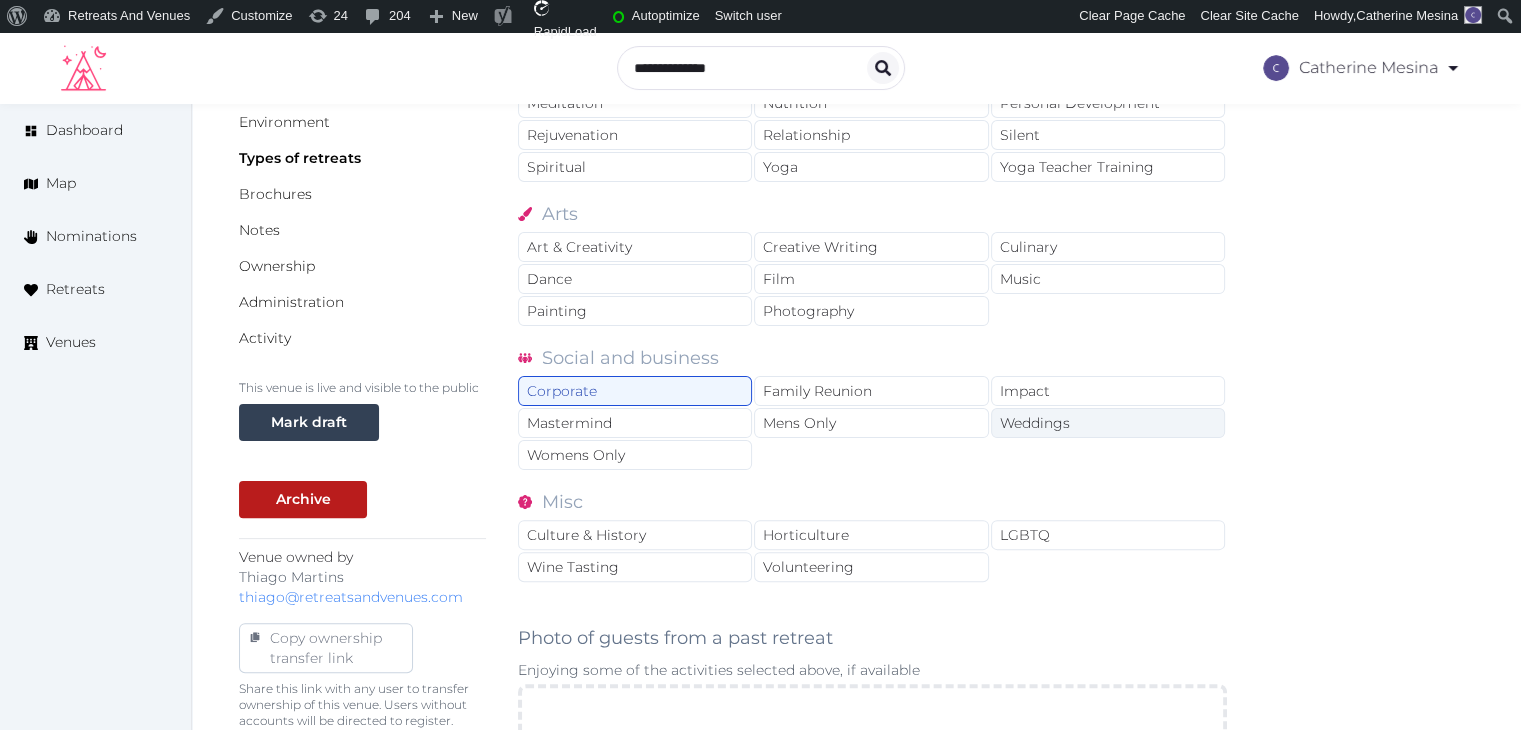 click on "Weddings" at bounding box center (1108, 423) 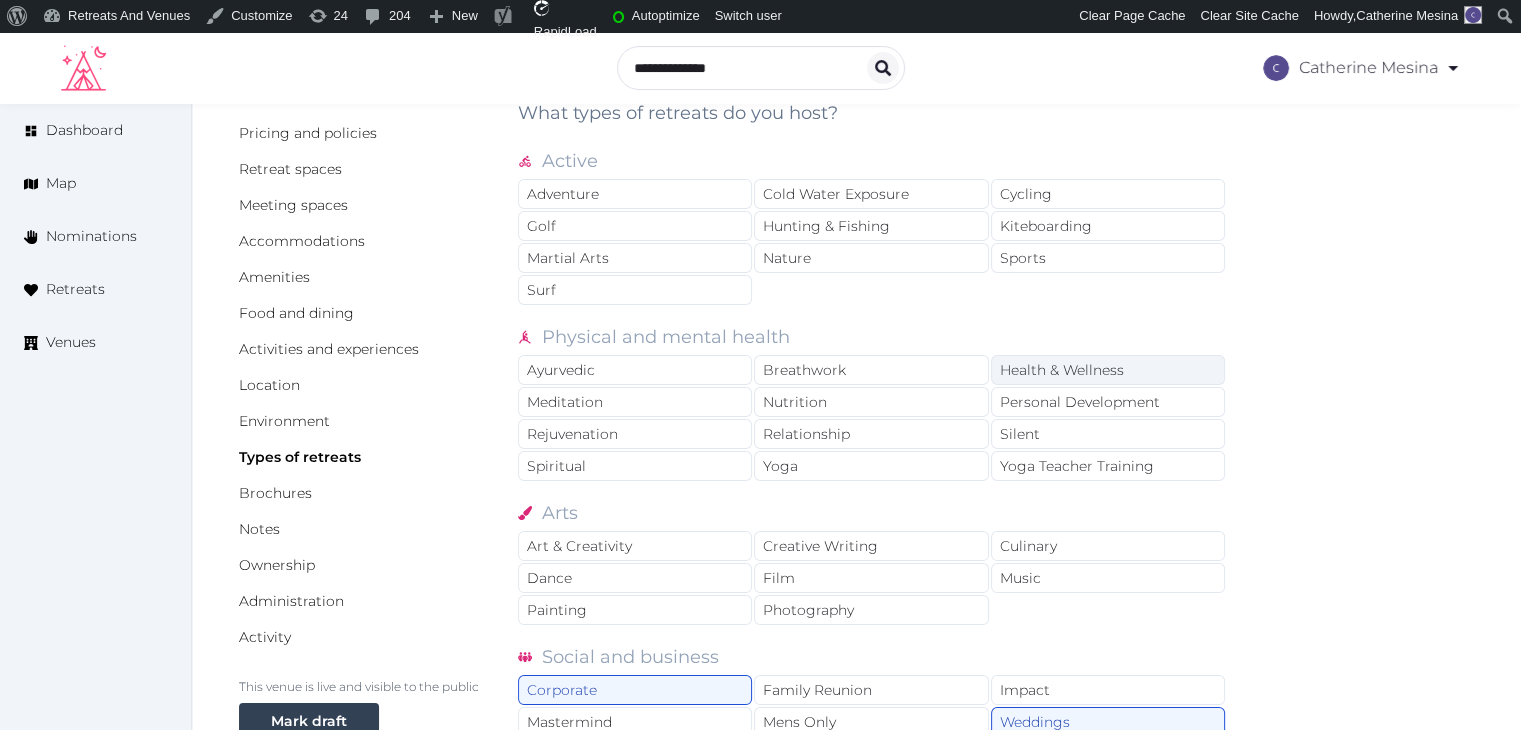 scroll, scrollTop: 150, scrollLeft: 0, axis: vertical 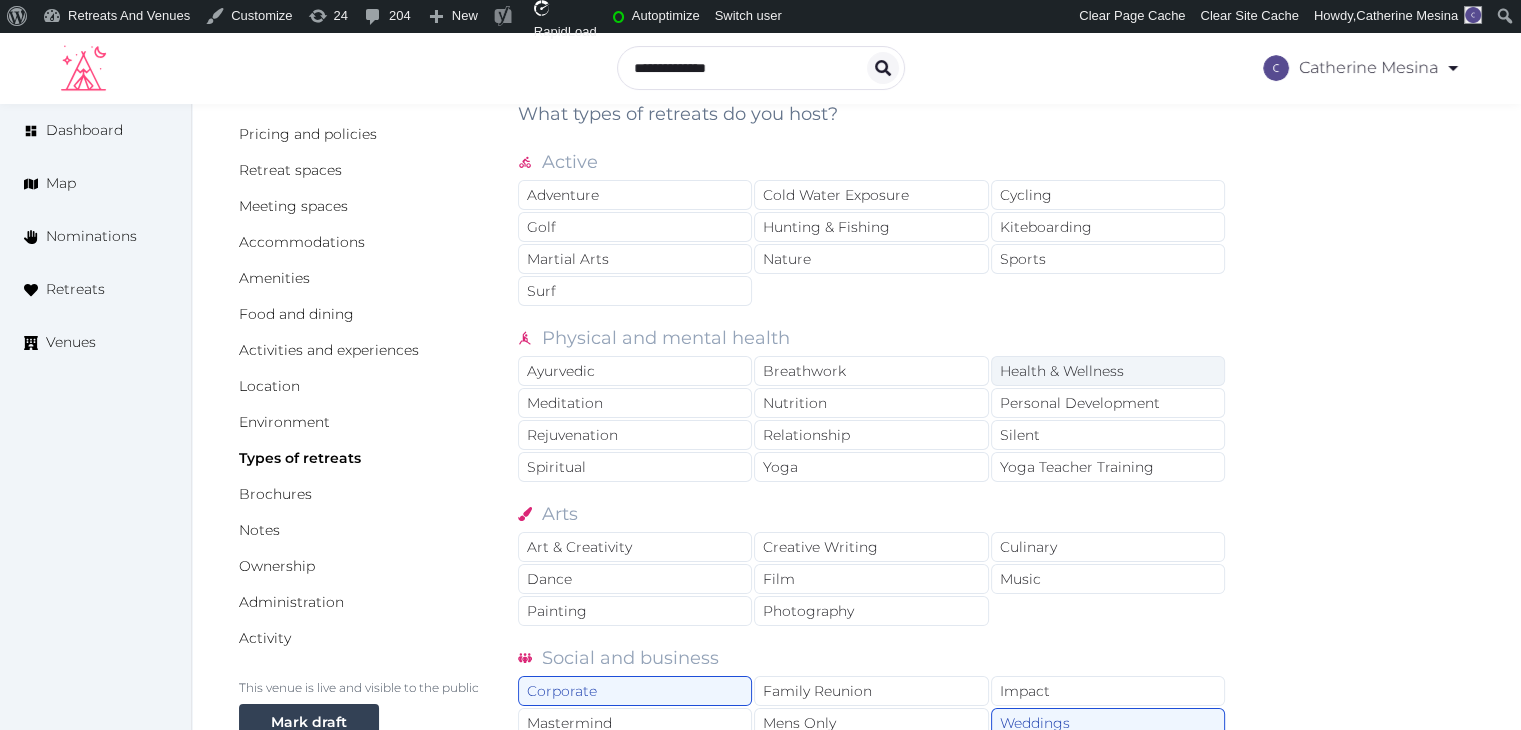 click on "Health & Wellness" at bounding box center [1108, 371] 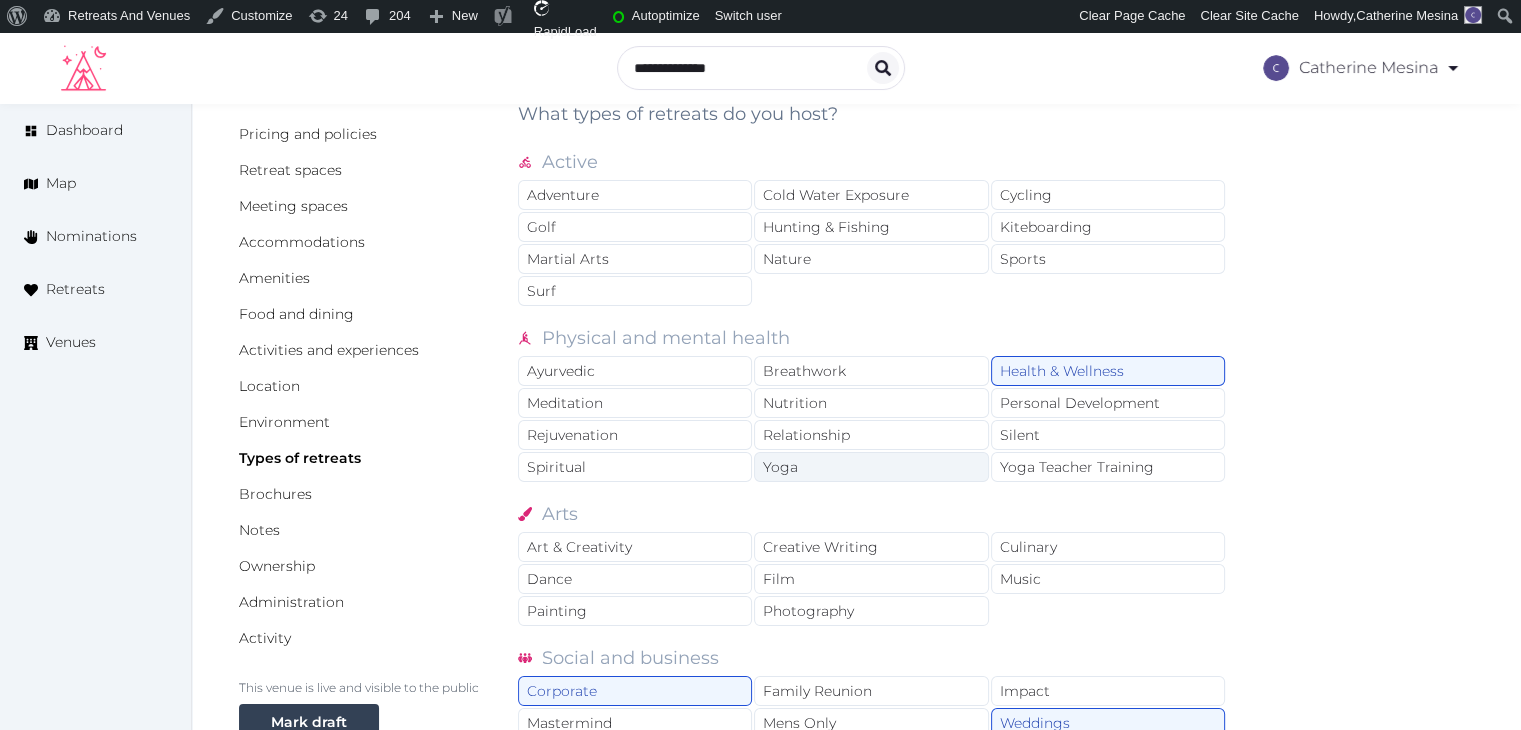 click on "Yoga" at bounding box center (871, 467) 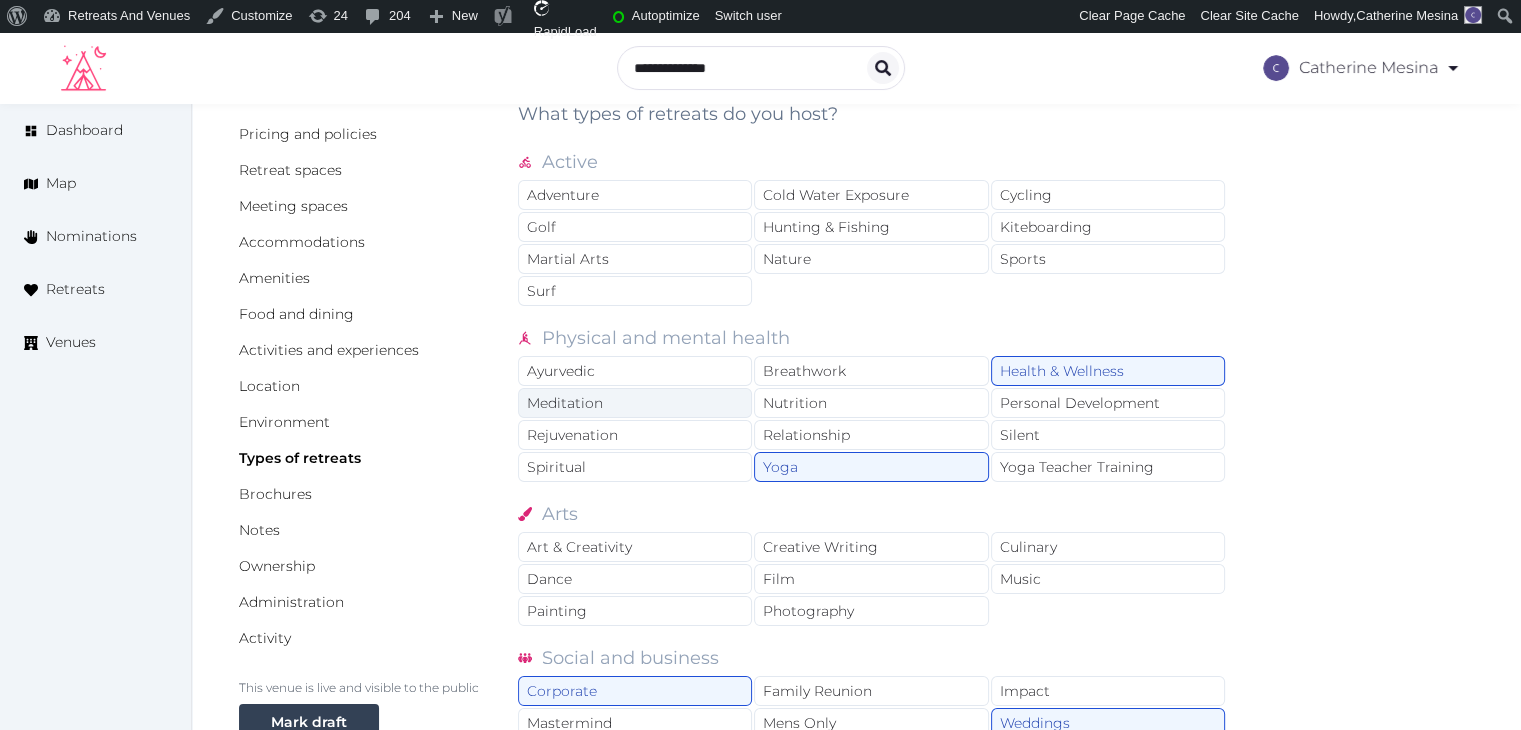 click on "Meditation" at bounding box center (635, 403) 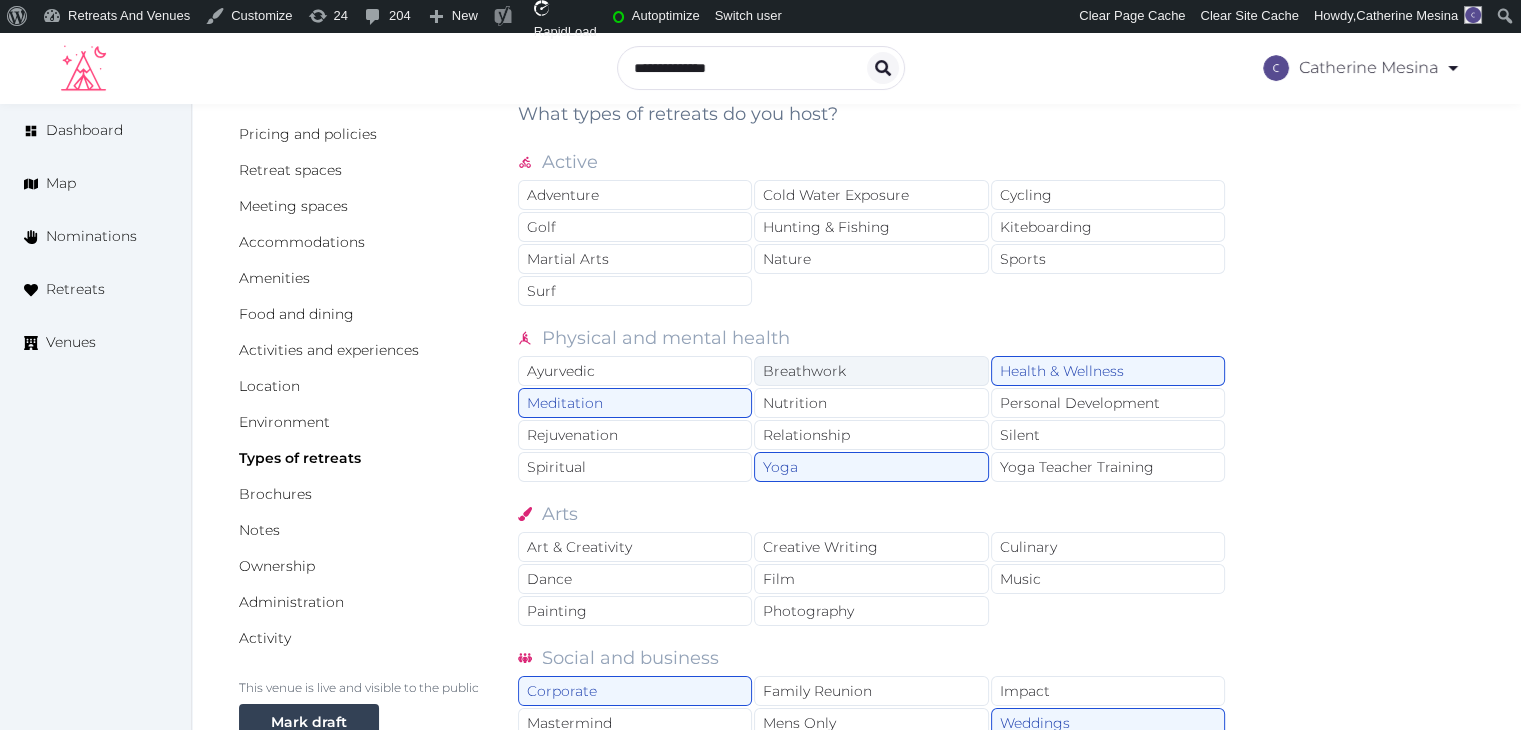 click on "Breathwork" at bounding box center (871, 371) 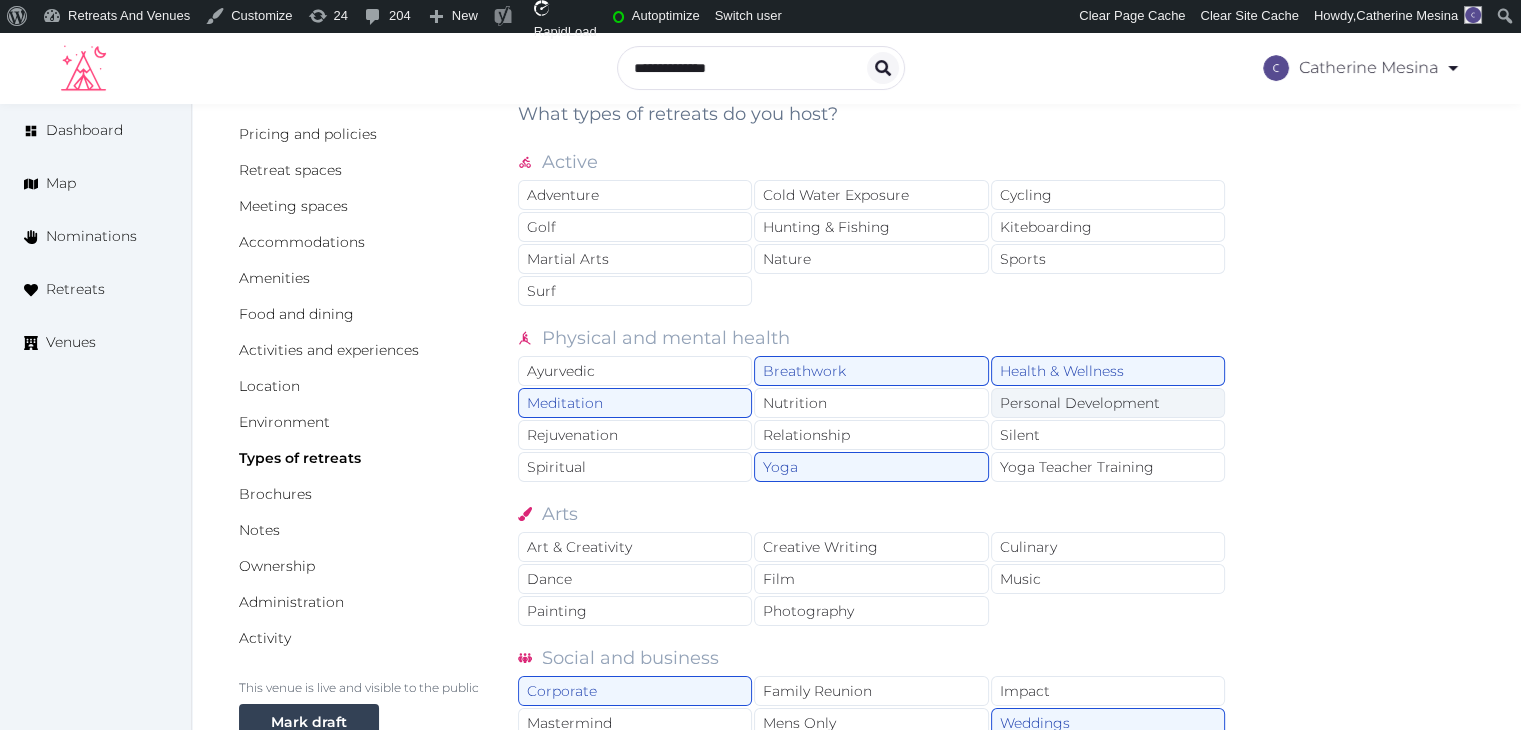 click on "Personal Development" at bounding box center (1108, 403) 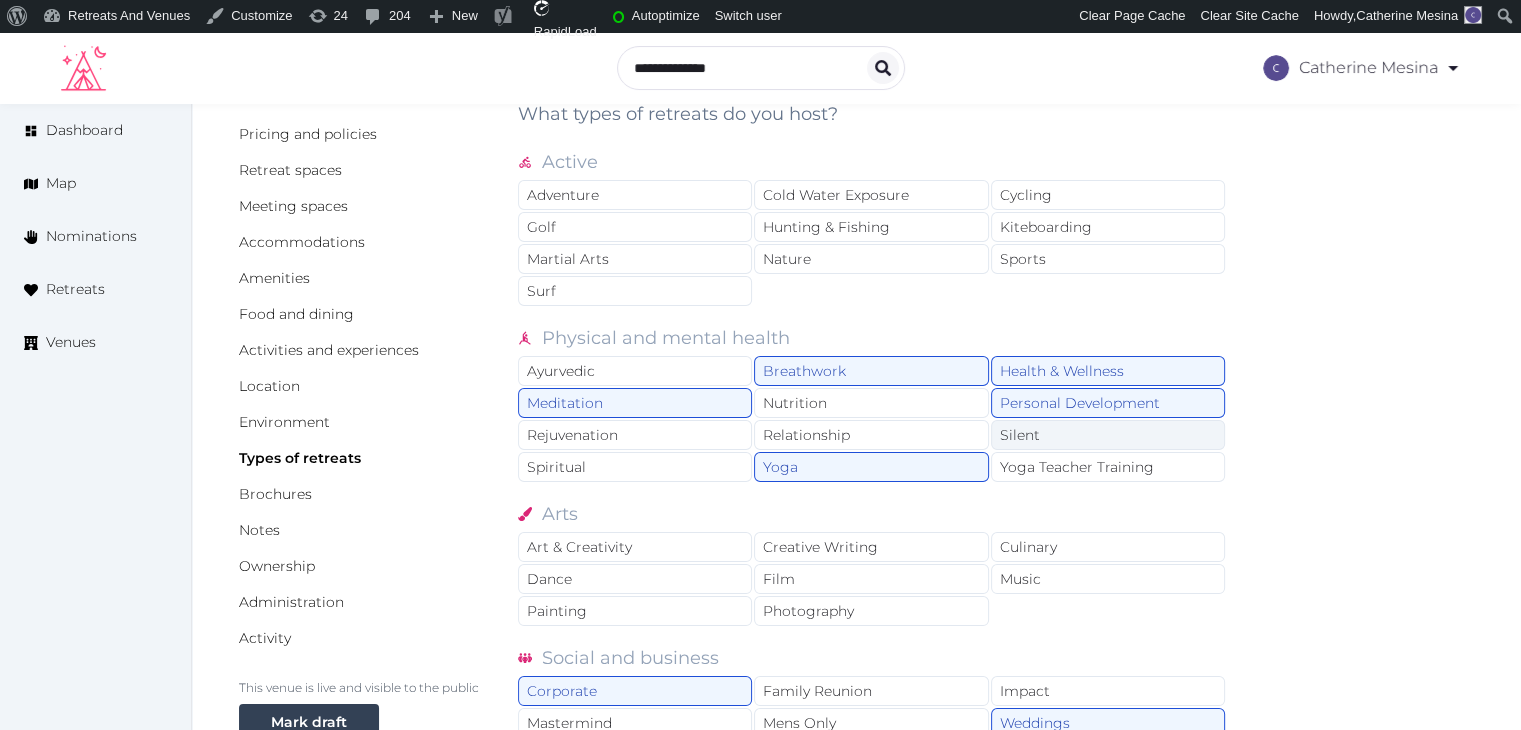 click on "Silent" at bounding box center (1108, 435) 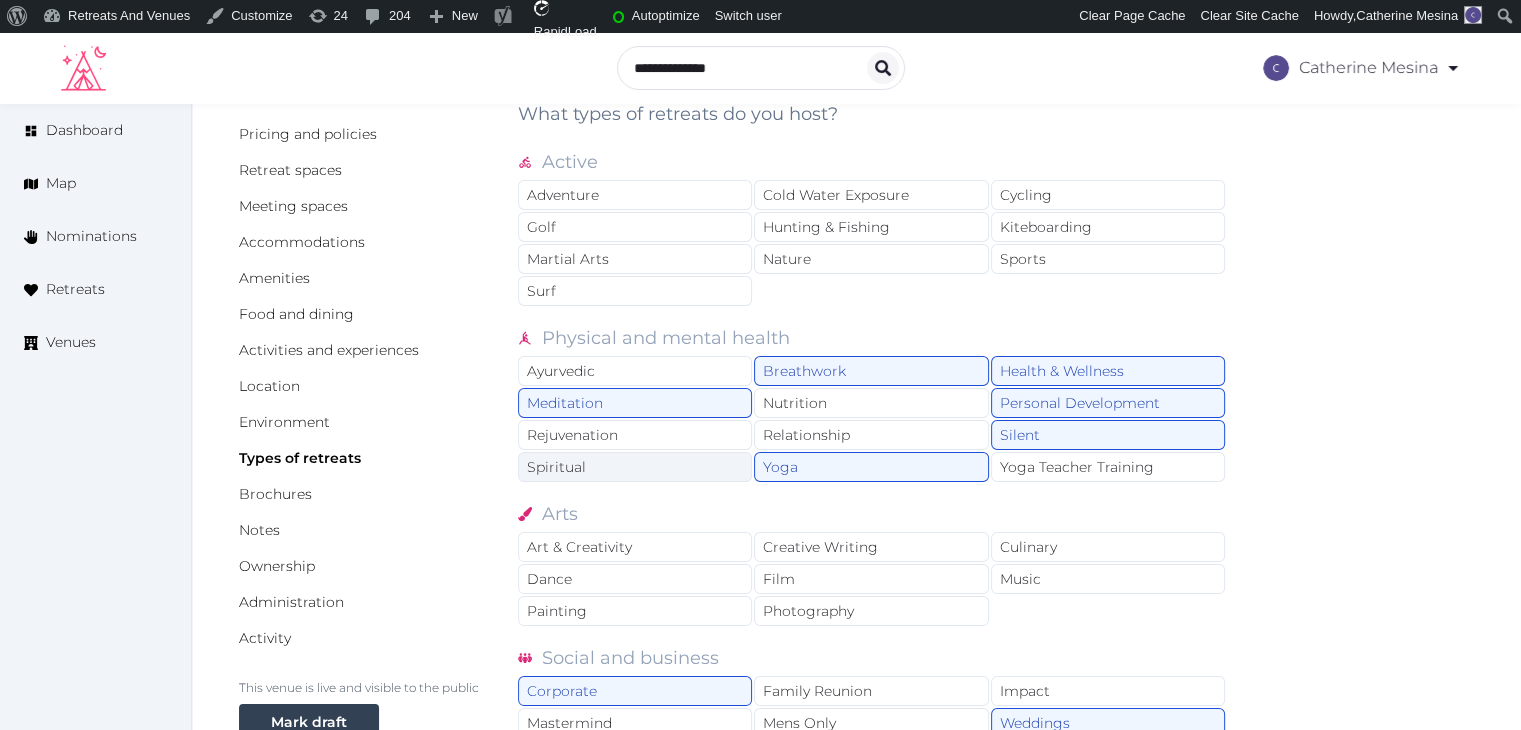 click on "Spiritual" at bounding box center [635, 467] 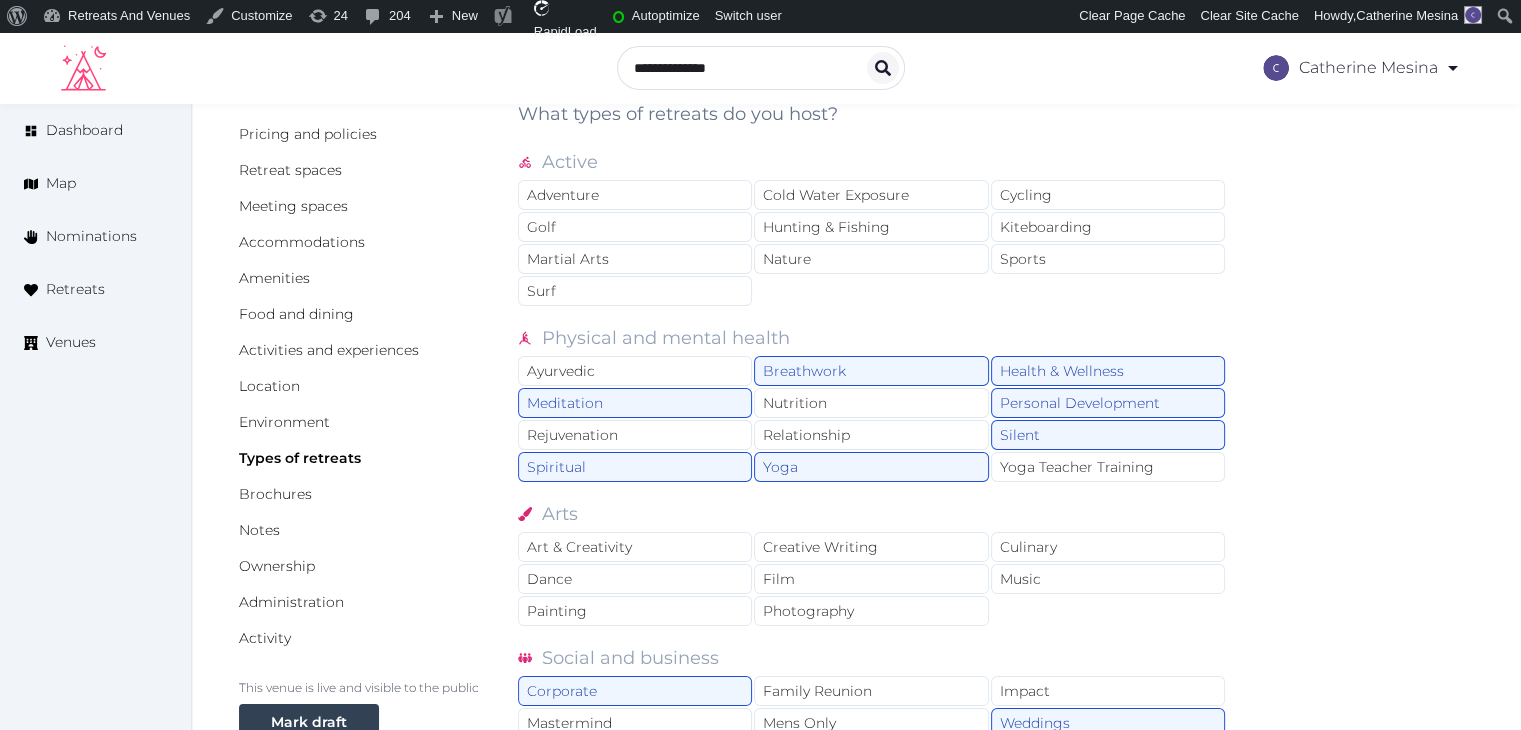 scroll, scrollTop: 350, scrollLeft: 0, axis: vertical 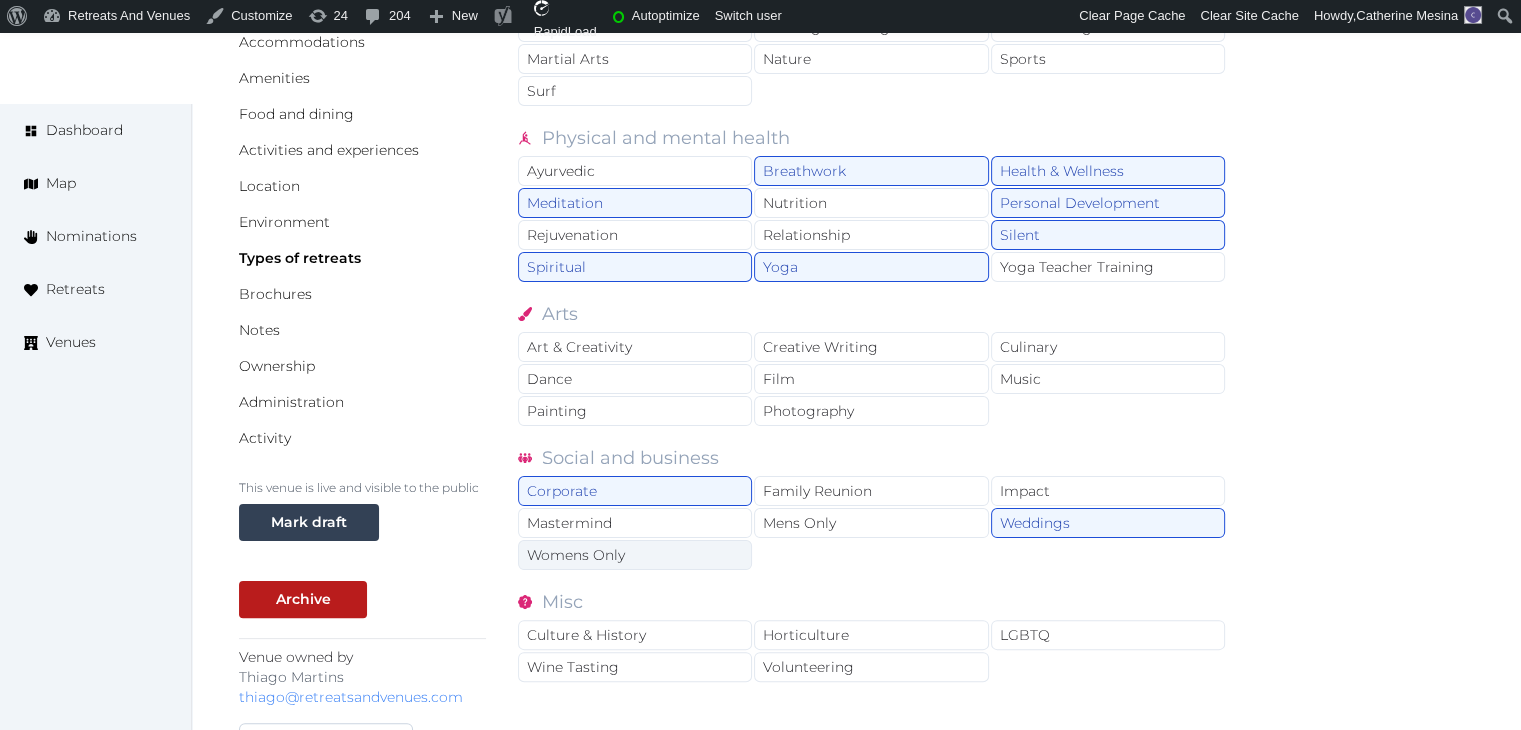 click on "Womens Only" at bounding box center [635, 555] 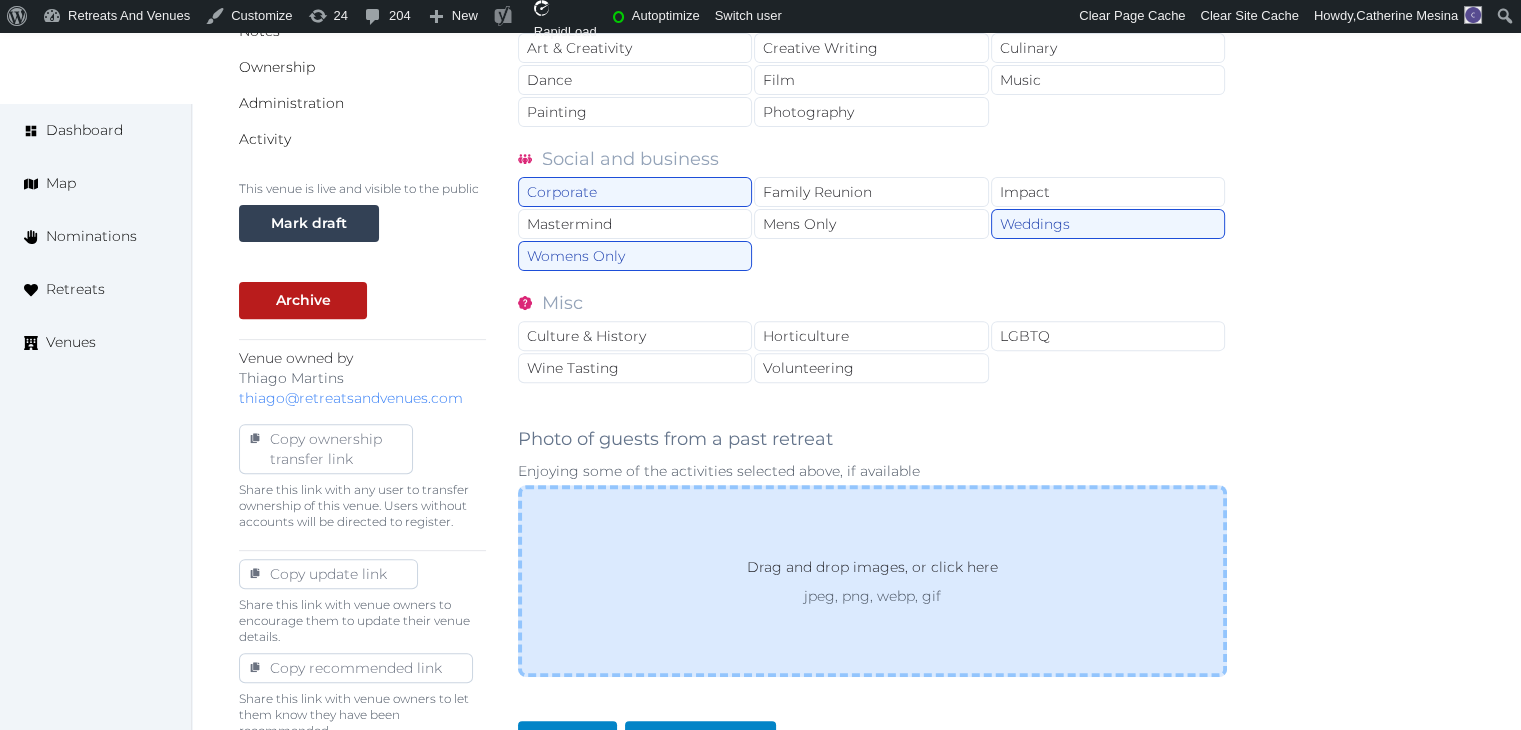 scroll, scrollTop: 650, scrollLeft: 0, axis: vertical 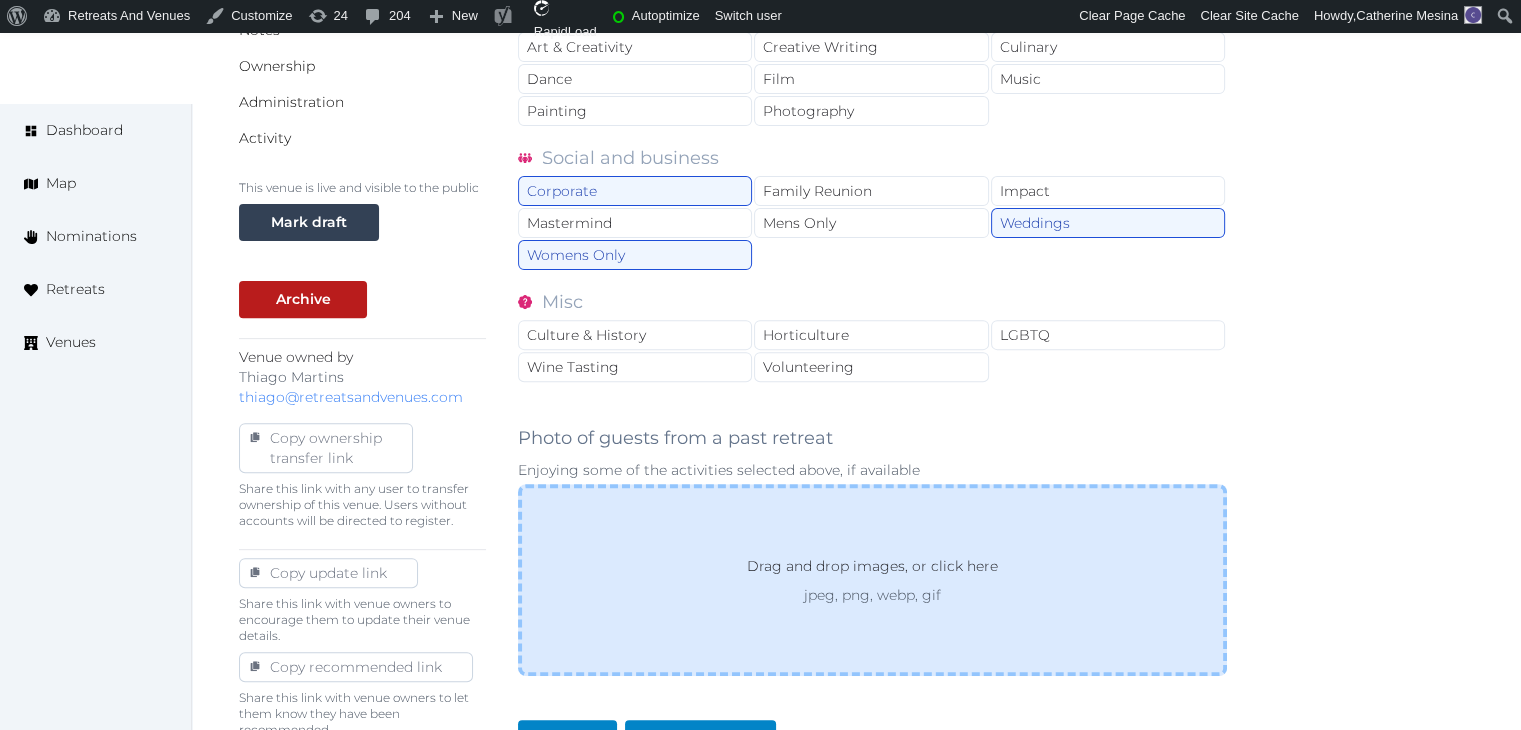 click on "Drag and drop images, or click here jpeg, png, webp, gif" at bounding box center (872, 580) 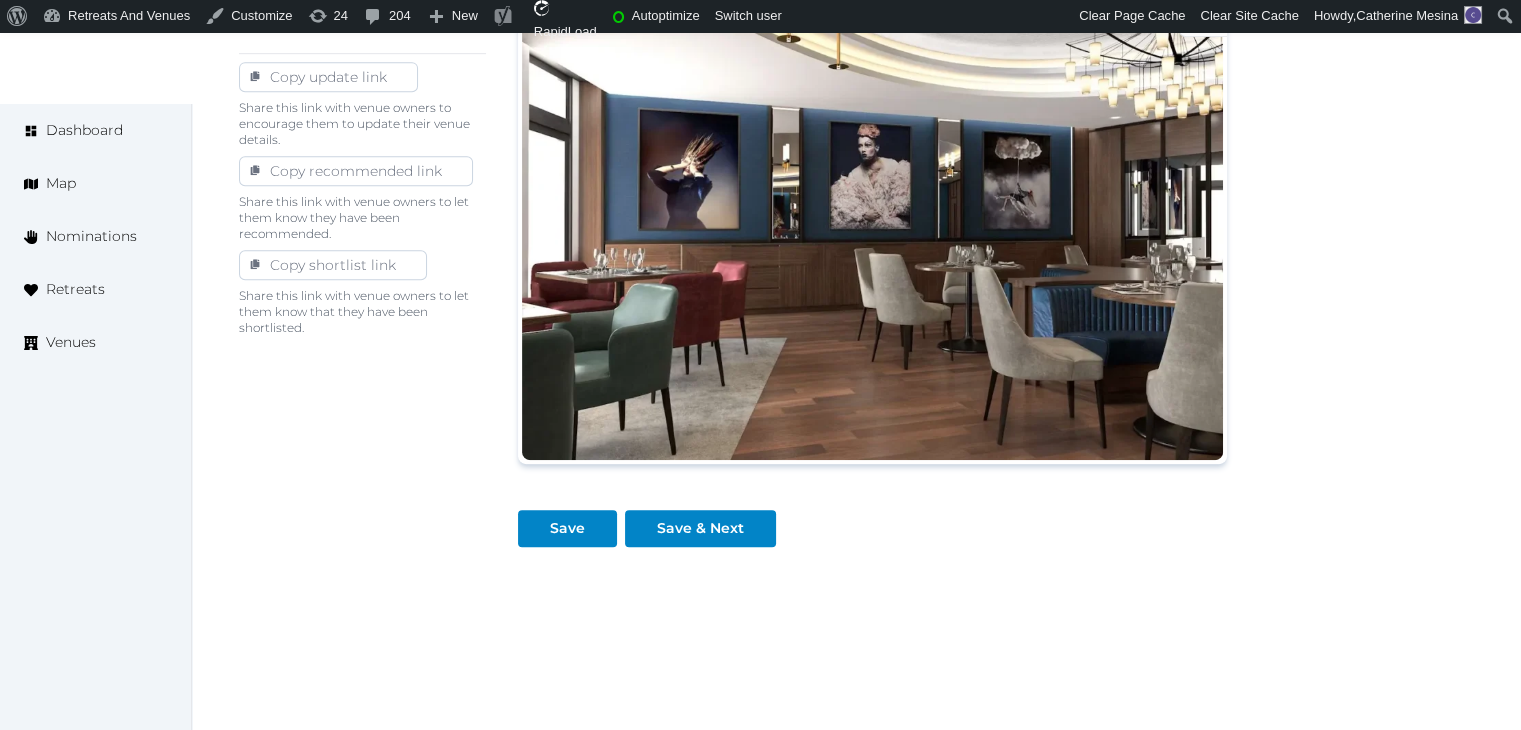 scroll, scrollTop: 1150, scrollLeft: 0, axis: vertical 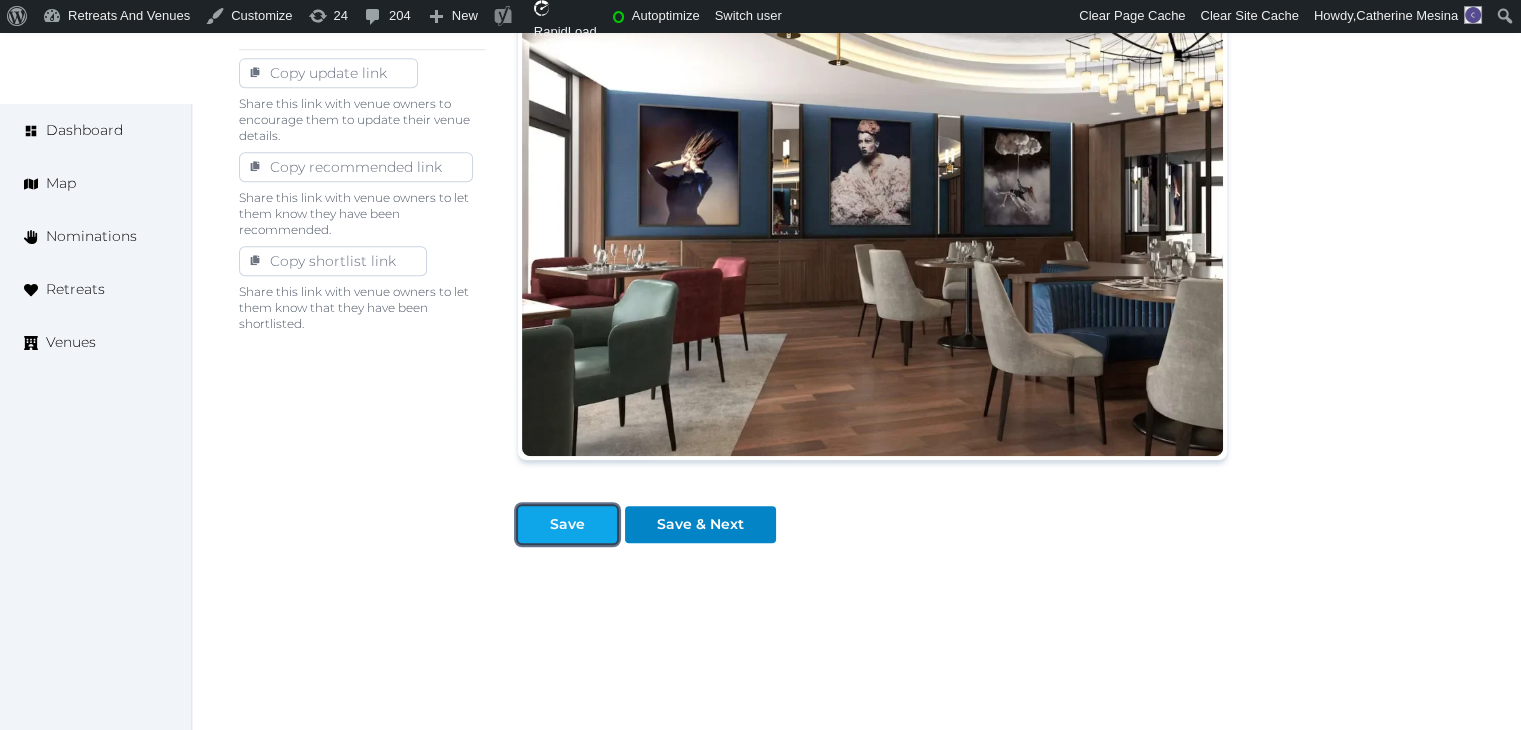 click on "Save" at bounding box center [567, 524] 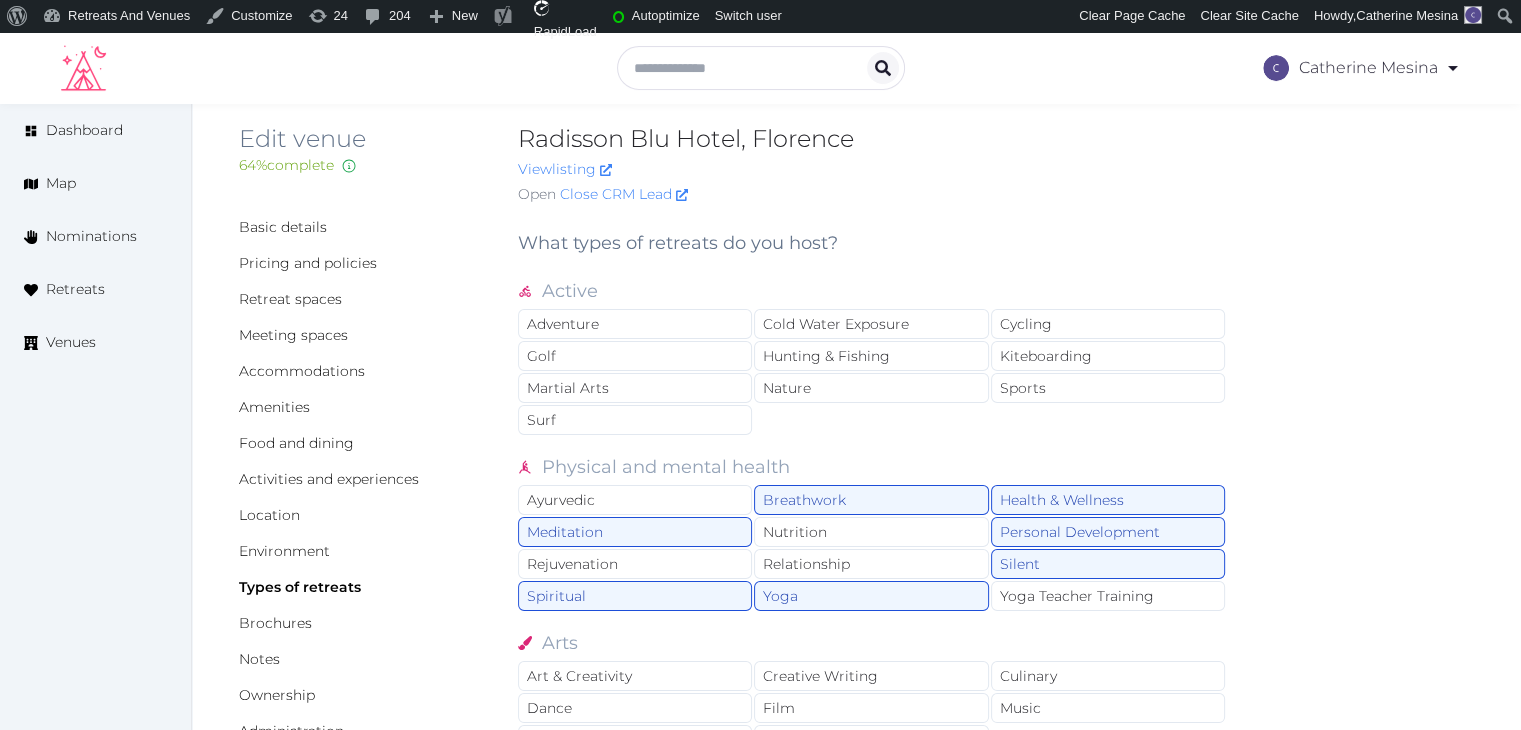 scroll, scrollTop: 0, scrollLeft: 0, axis: both 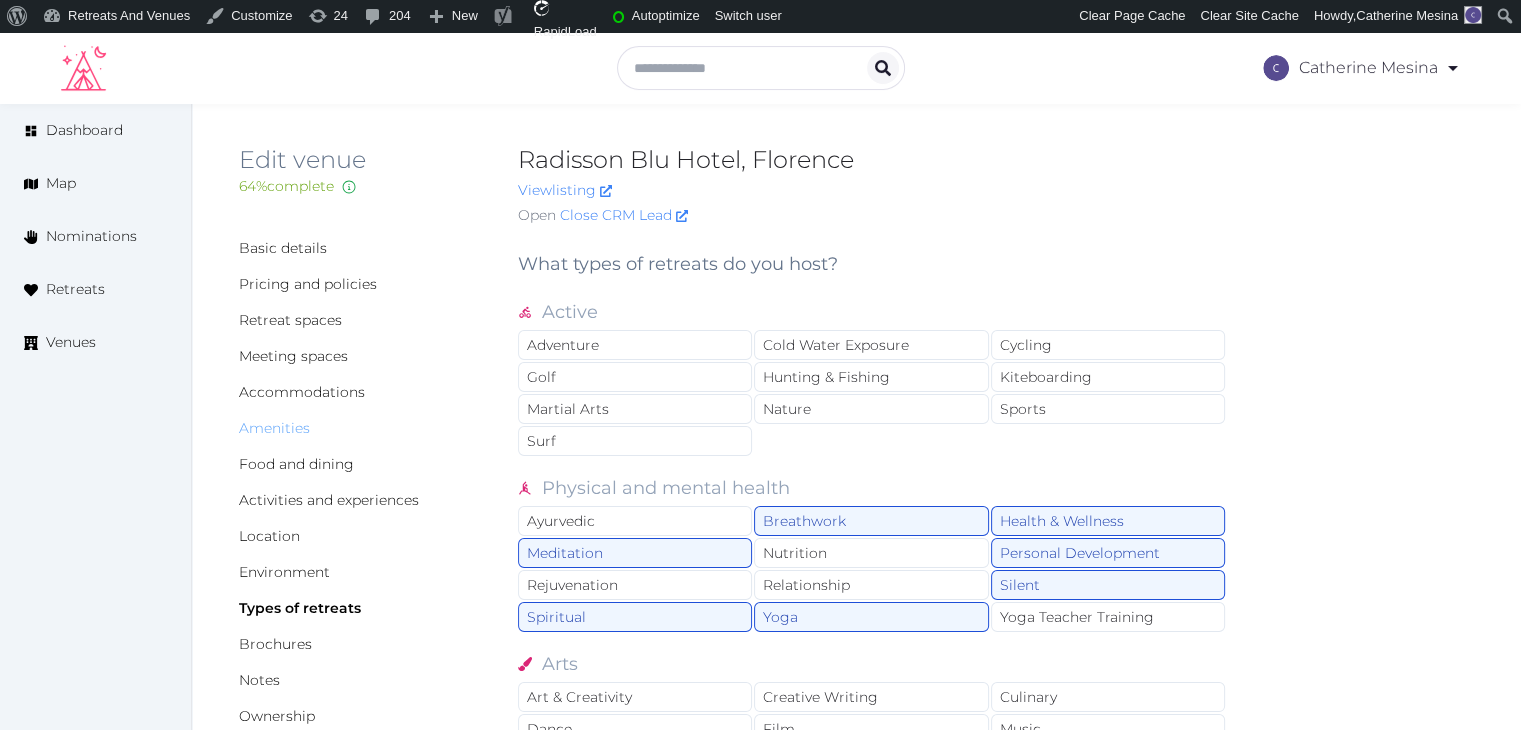 click on "Amenities" at bounding box center (274, 428) 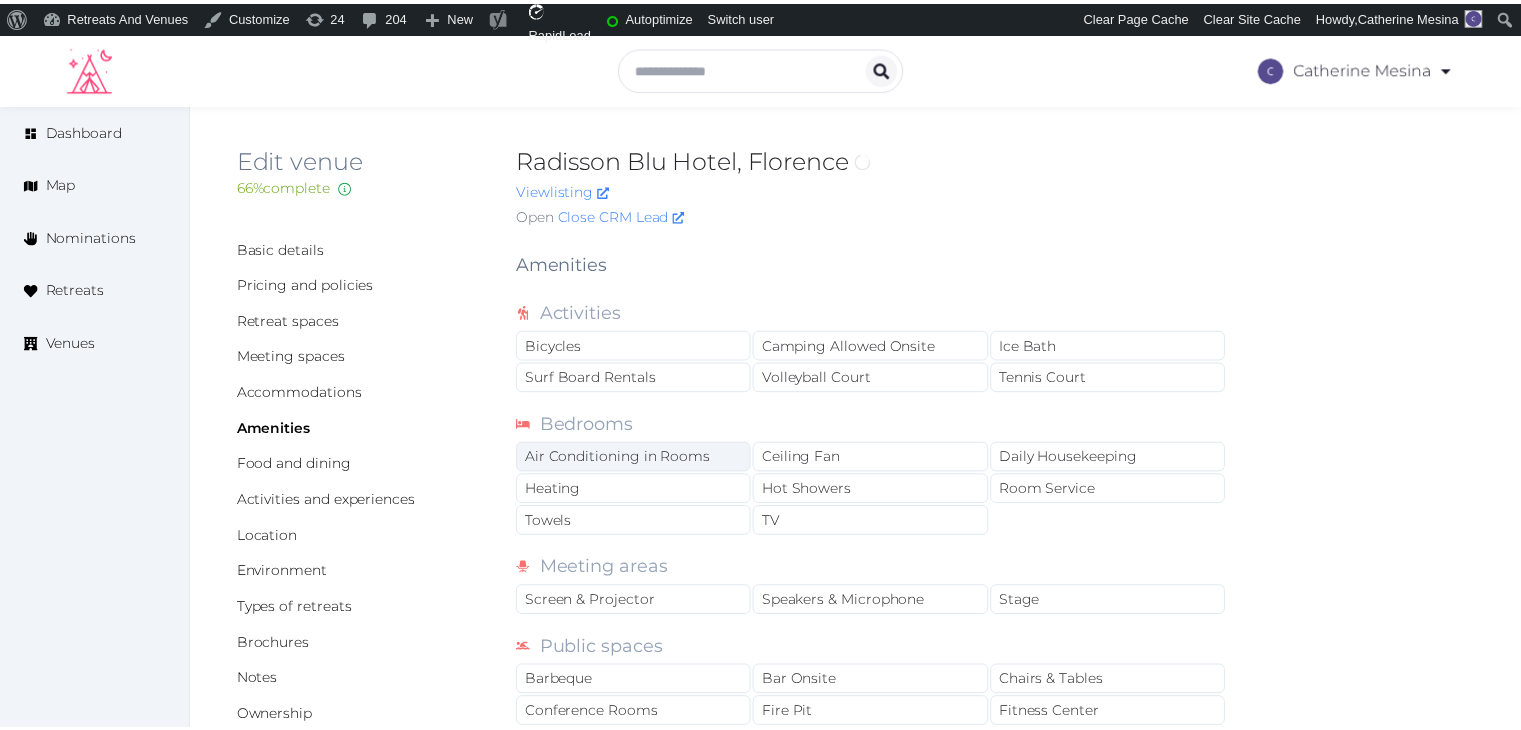 scroll, scrollTop: 0, scrollLeft: 0, axis: both 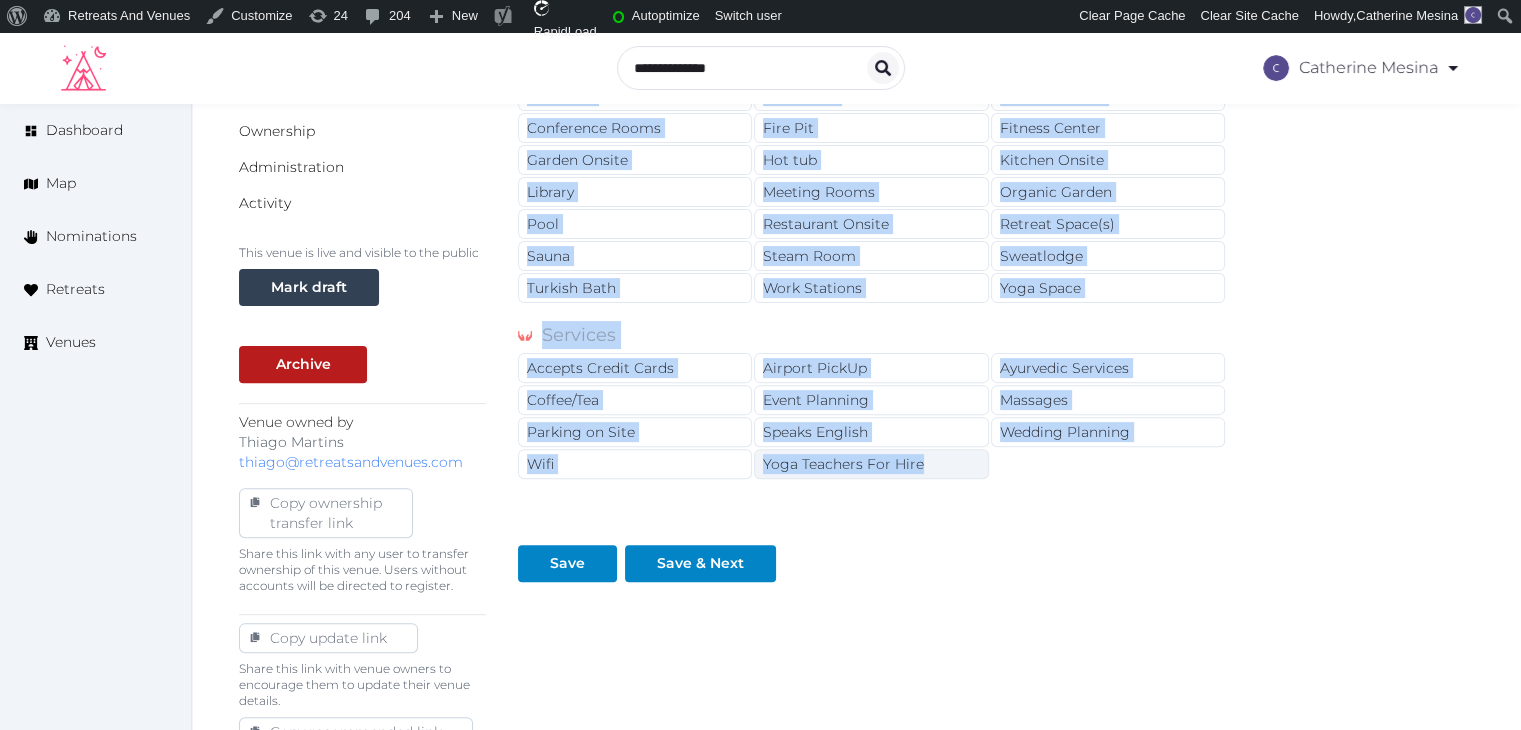 drag, startPoint x: 519, startPoint y: 263, endPoint x: 960, endPoint y: 462, distance: 483.82022 